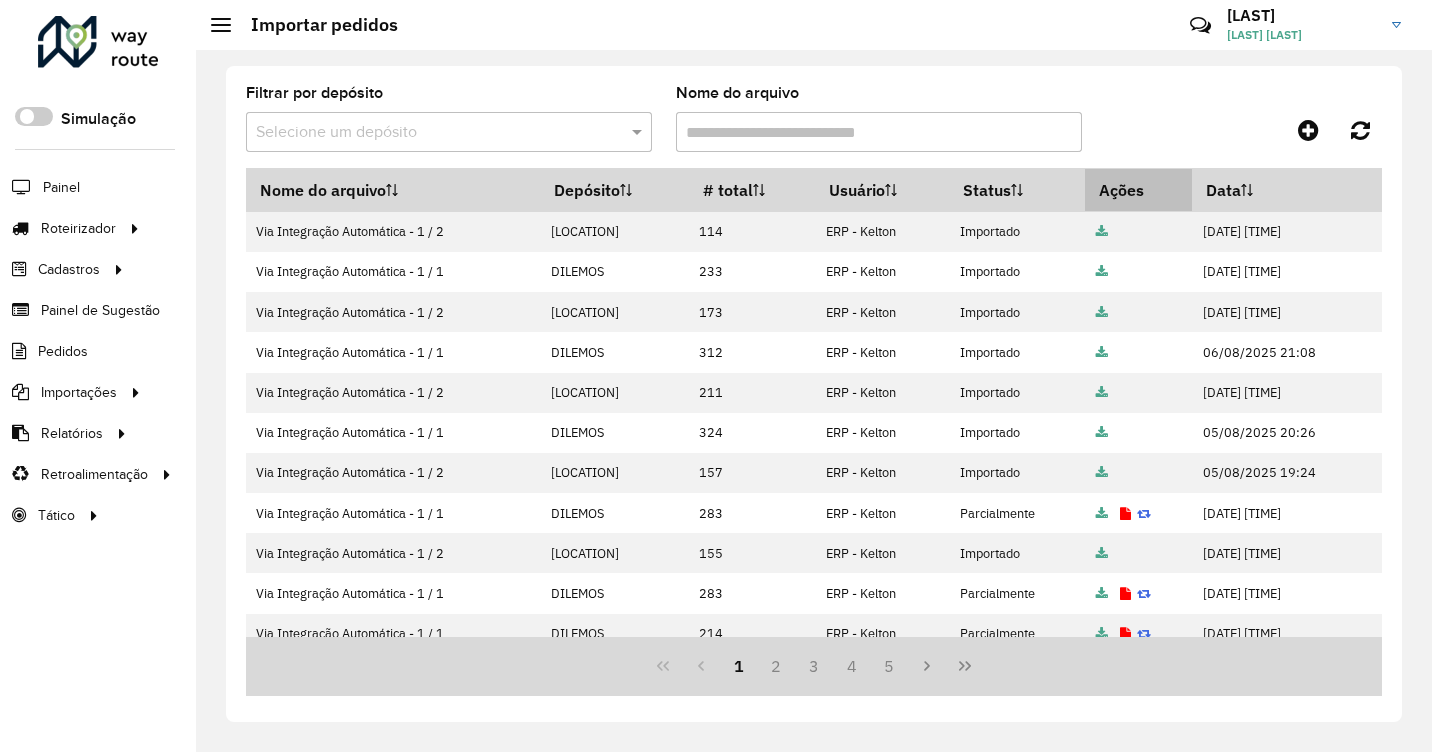 scroll, scrollTop: 0, scrollLeft: 0, axis: both 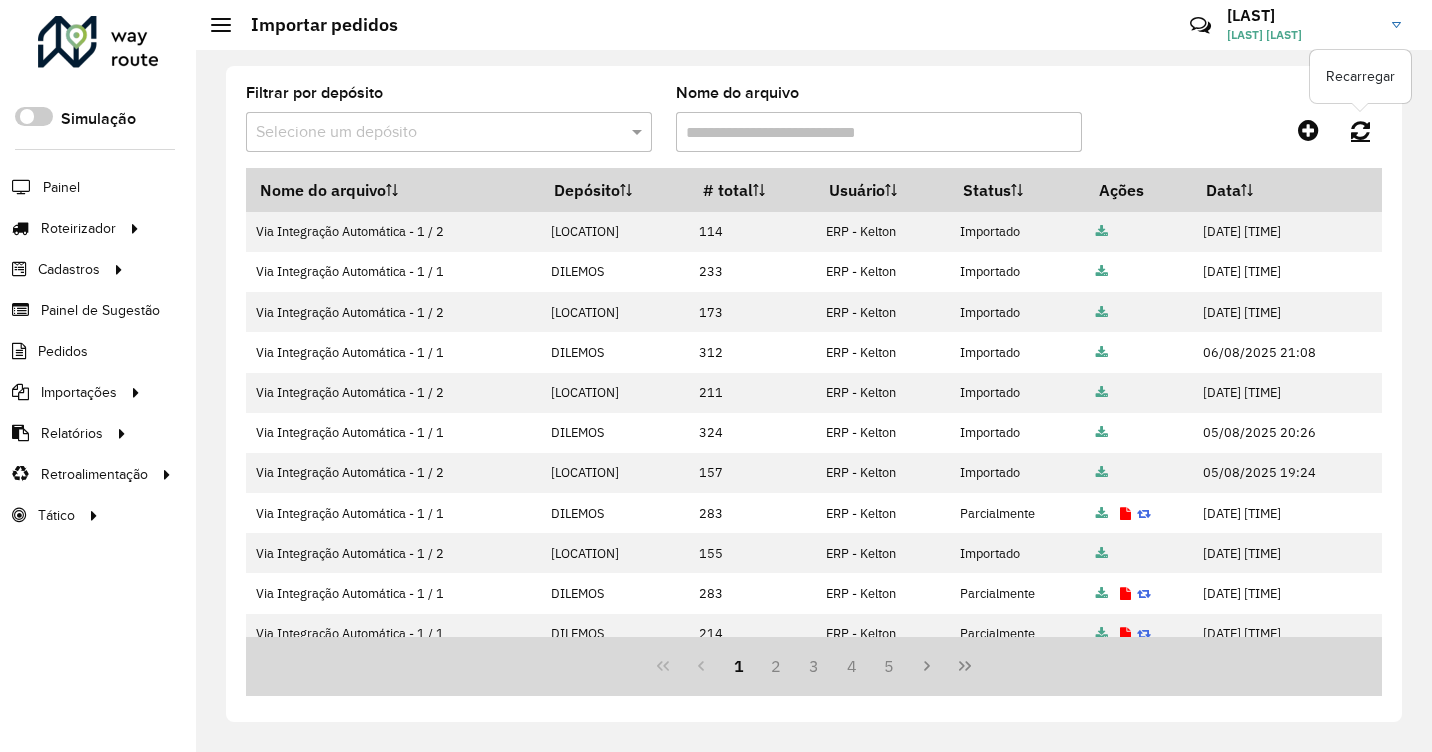 click 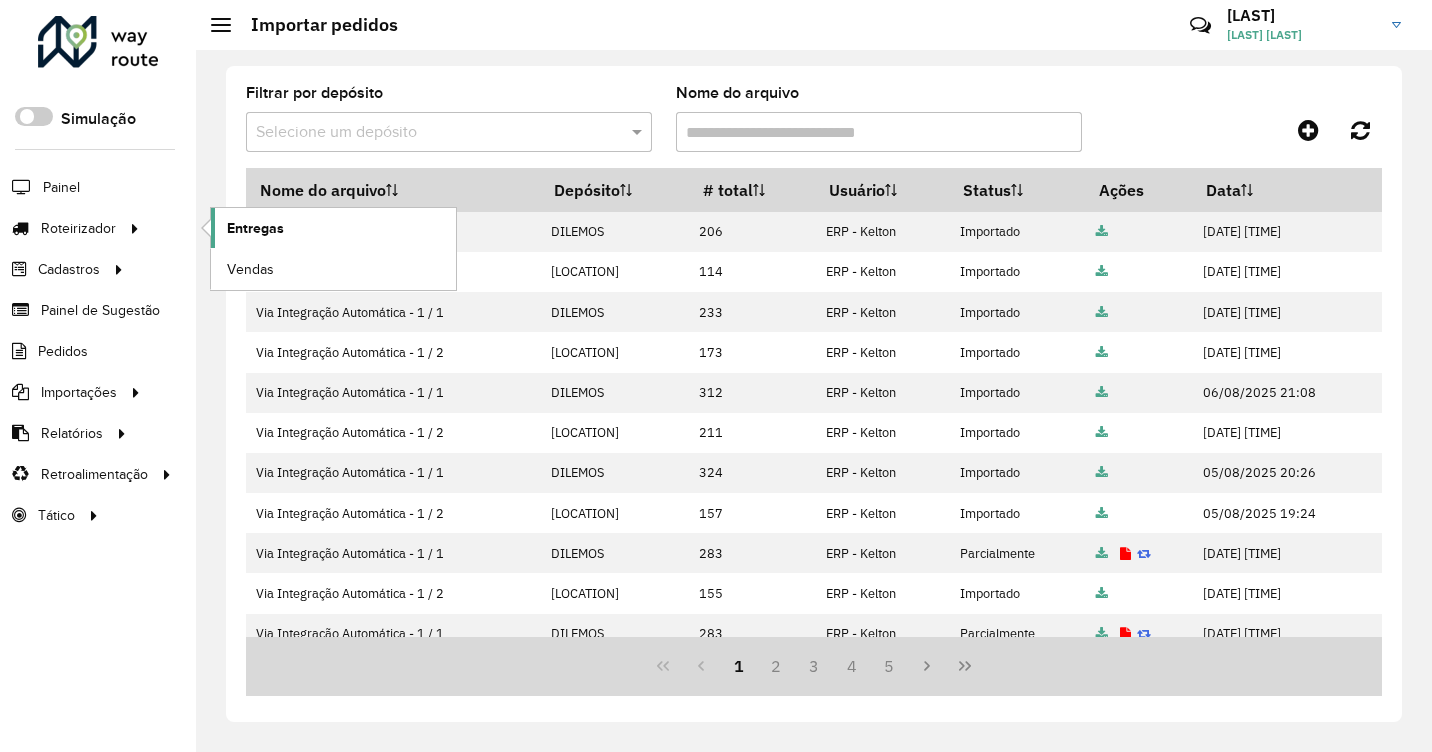 click on "Entregas" 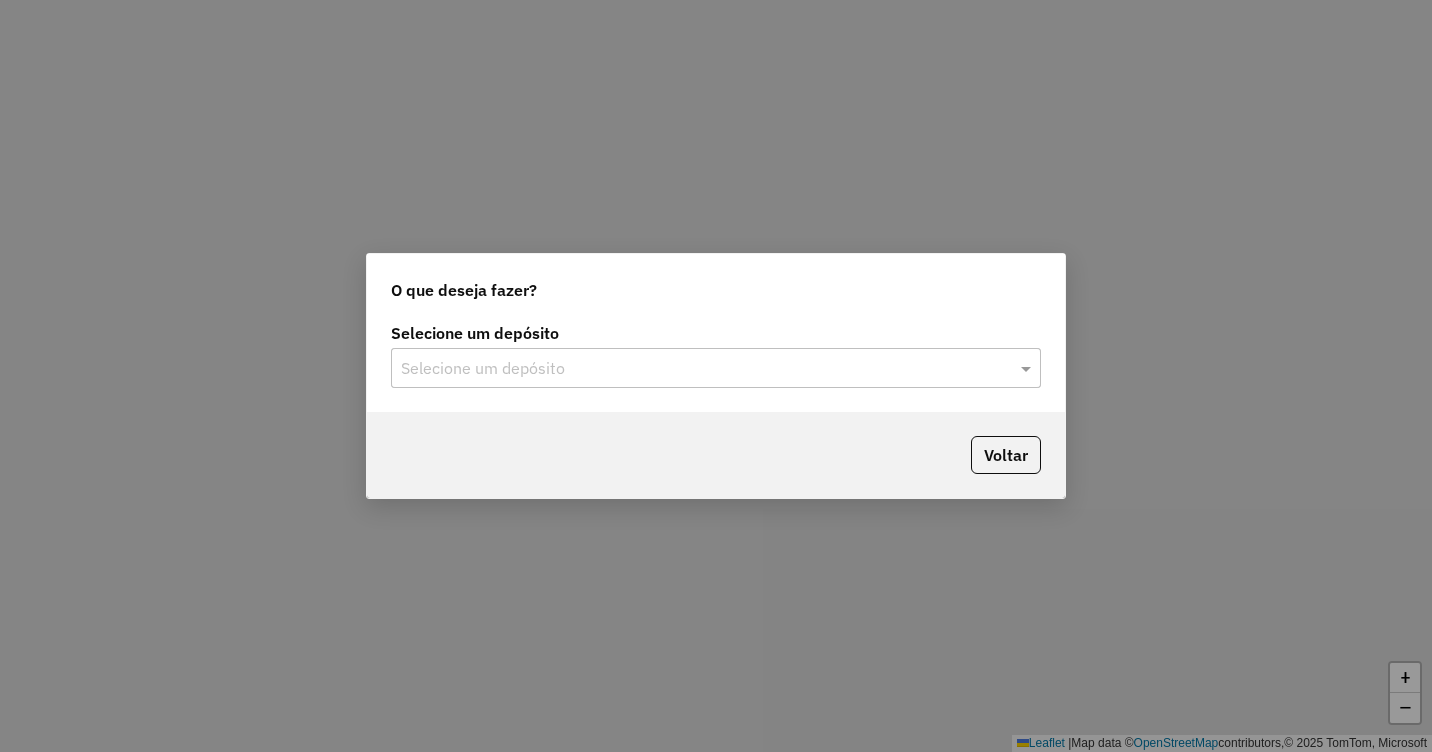scroll, scrollTop: 0, scrollLeft: 0, axis: both 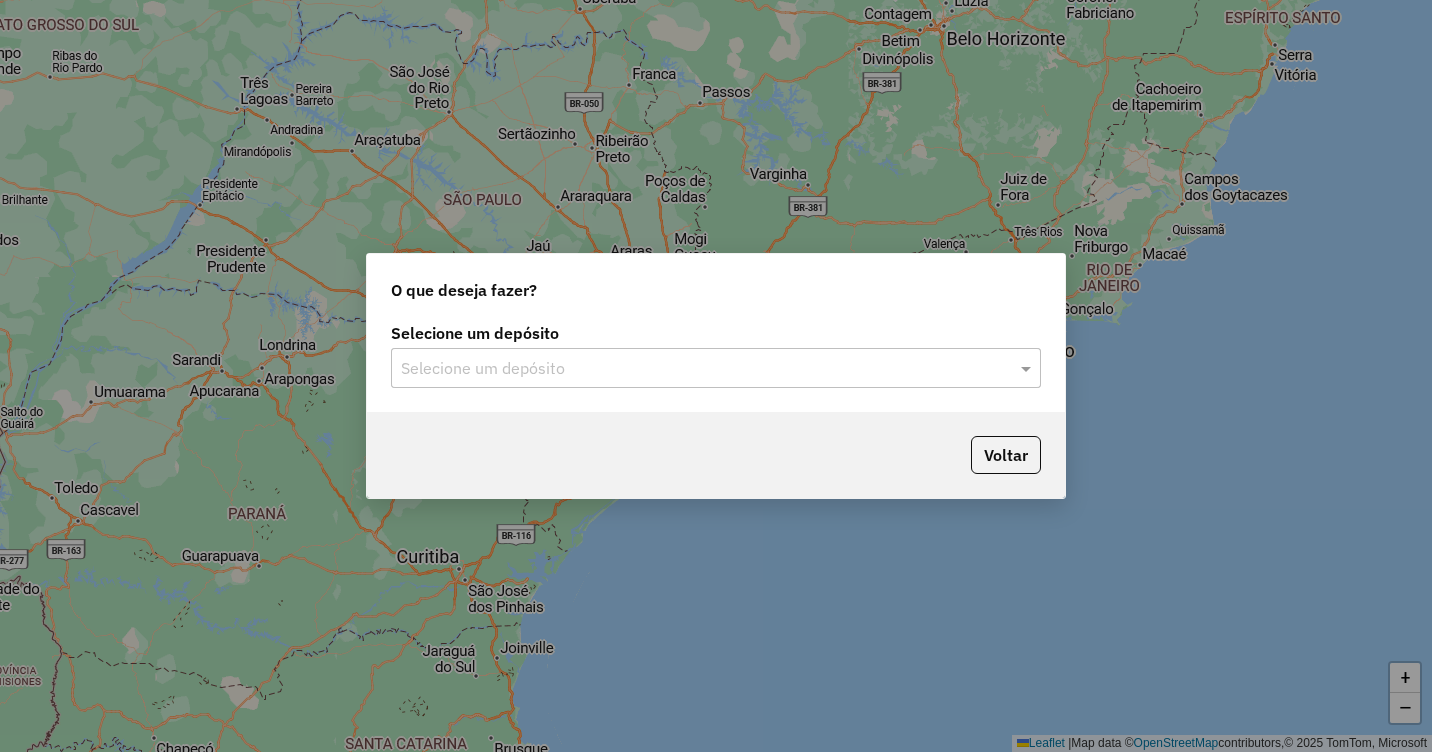 click 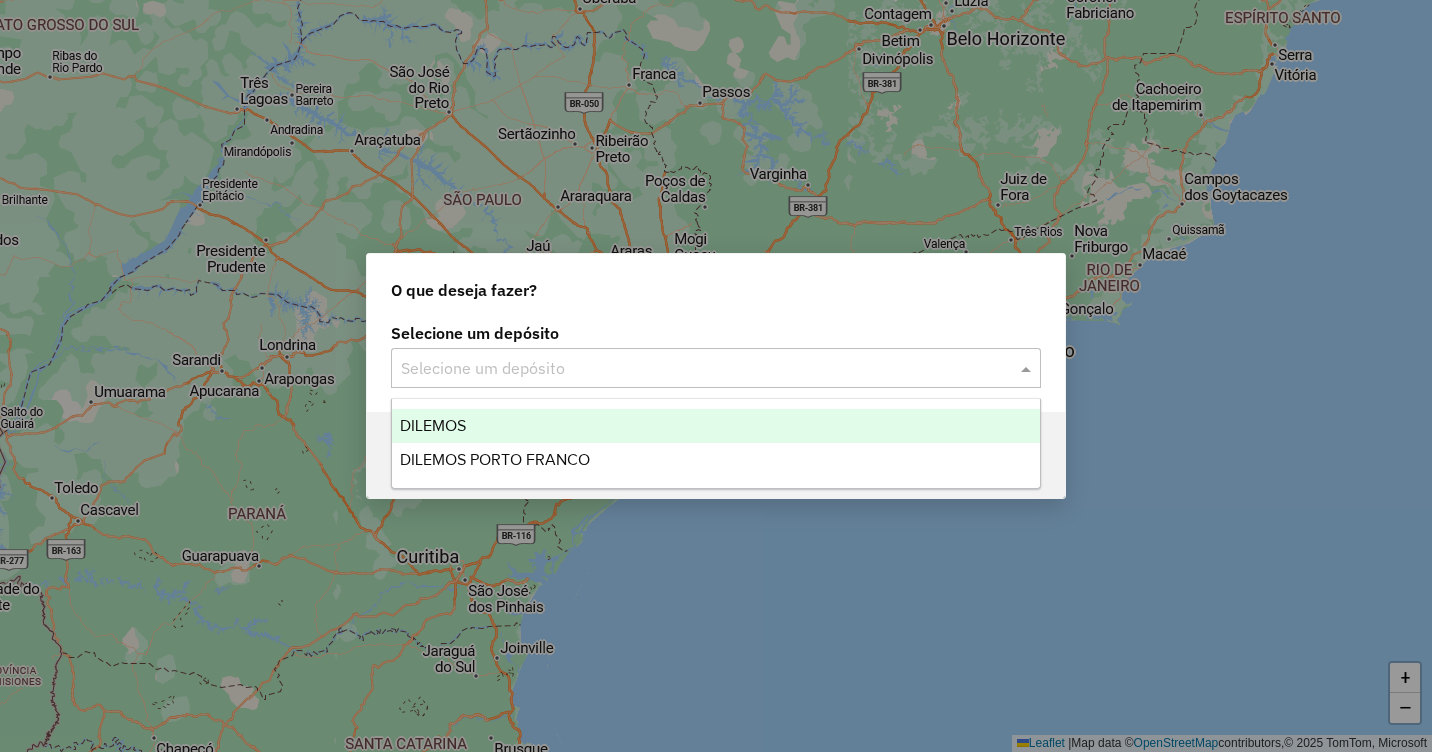 click on "DILEMOS" at bounding box center (433, 425) 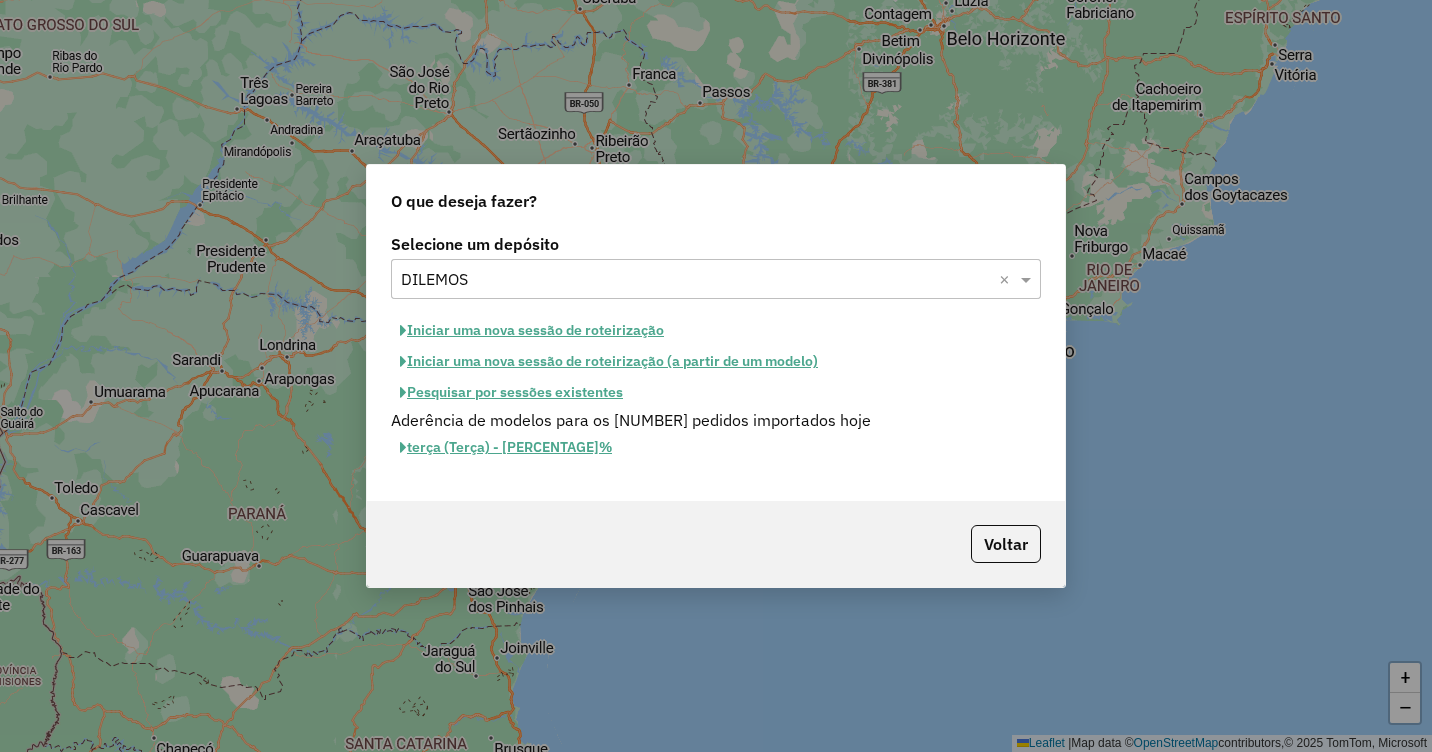 click on "Iniciar uma nova sessão de roteirização" 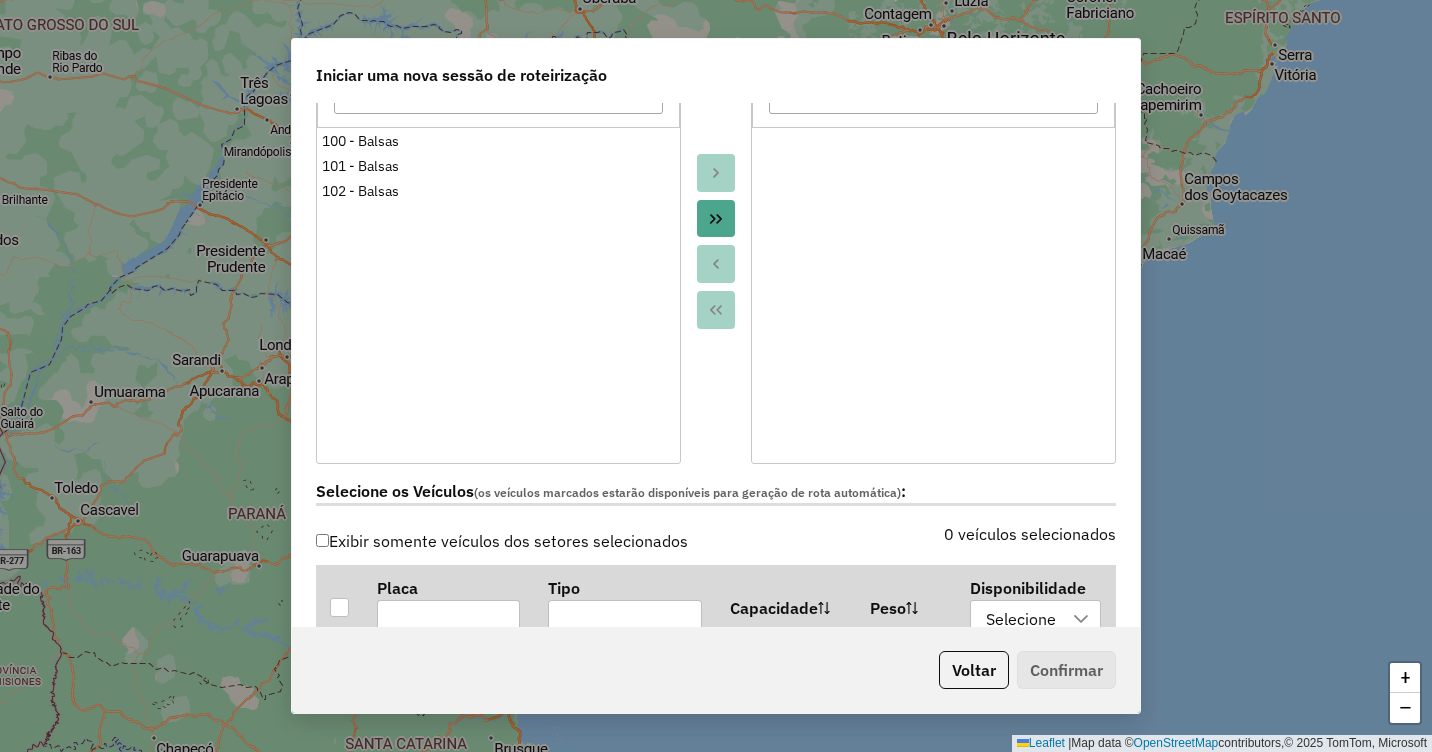 scroll, scrollTop: 500, scrollLeft: 0, axis: vertical 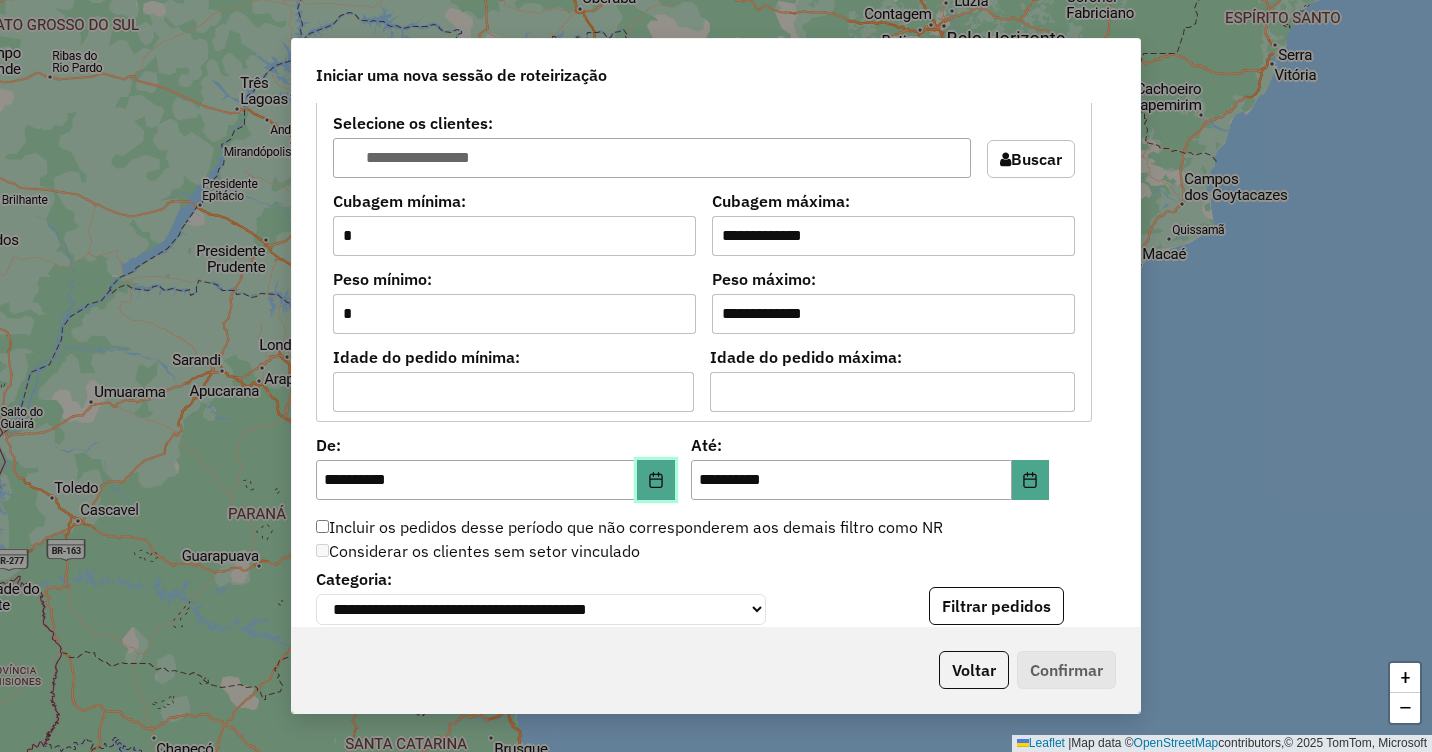 click 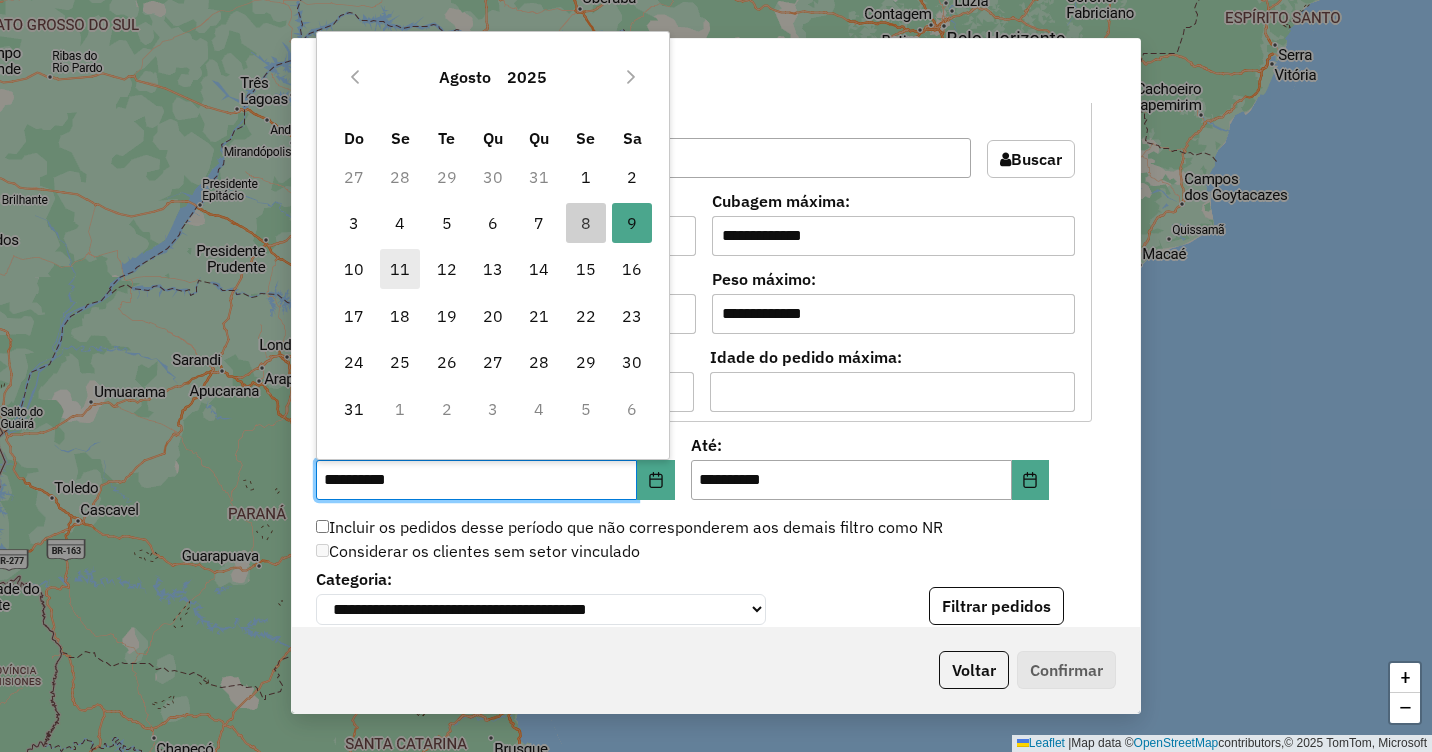 click on "11" at bounding box center (400, 269) 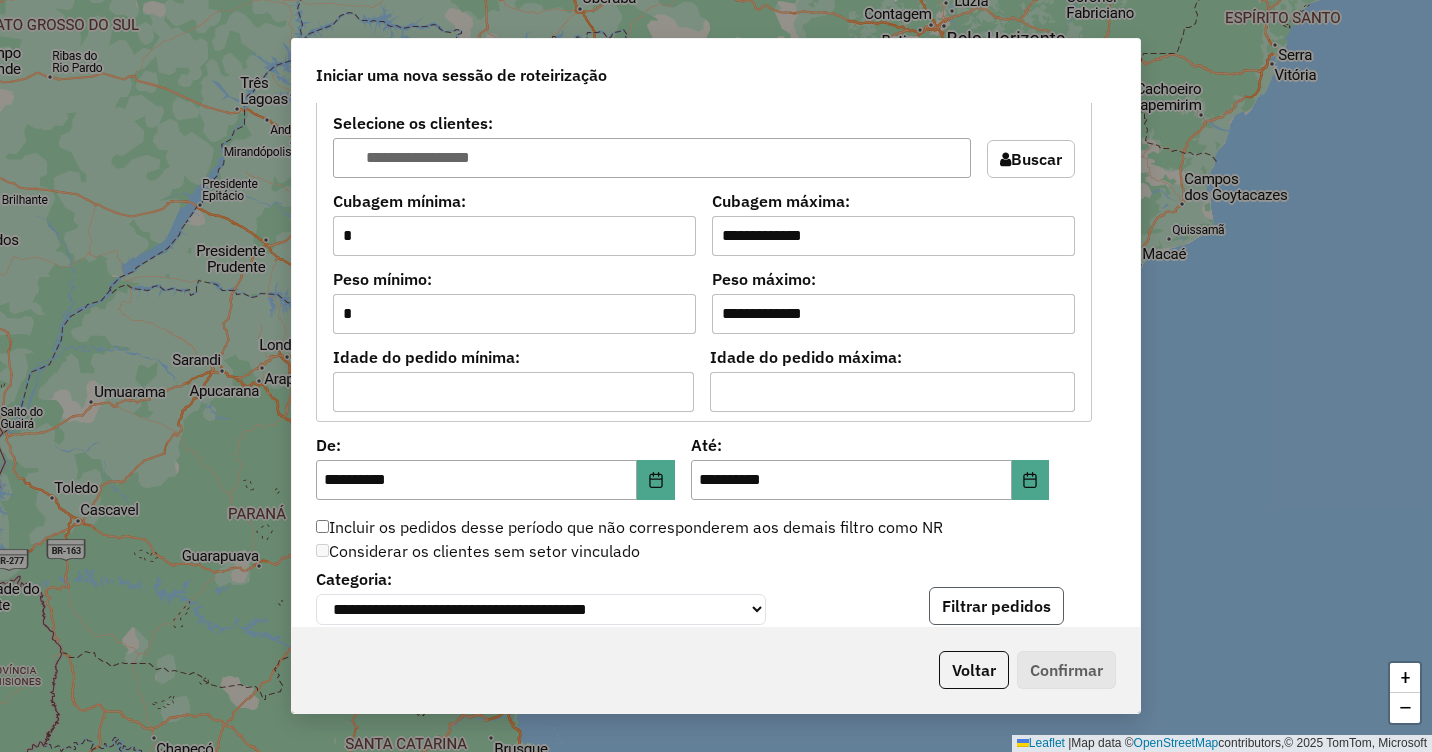 click on "Filtrar pedidos" 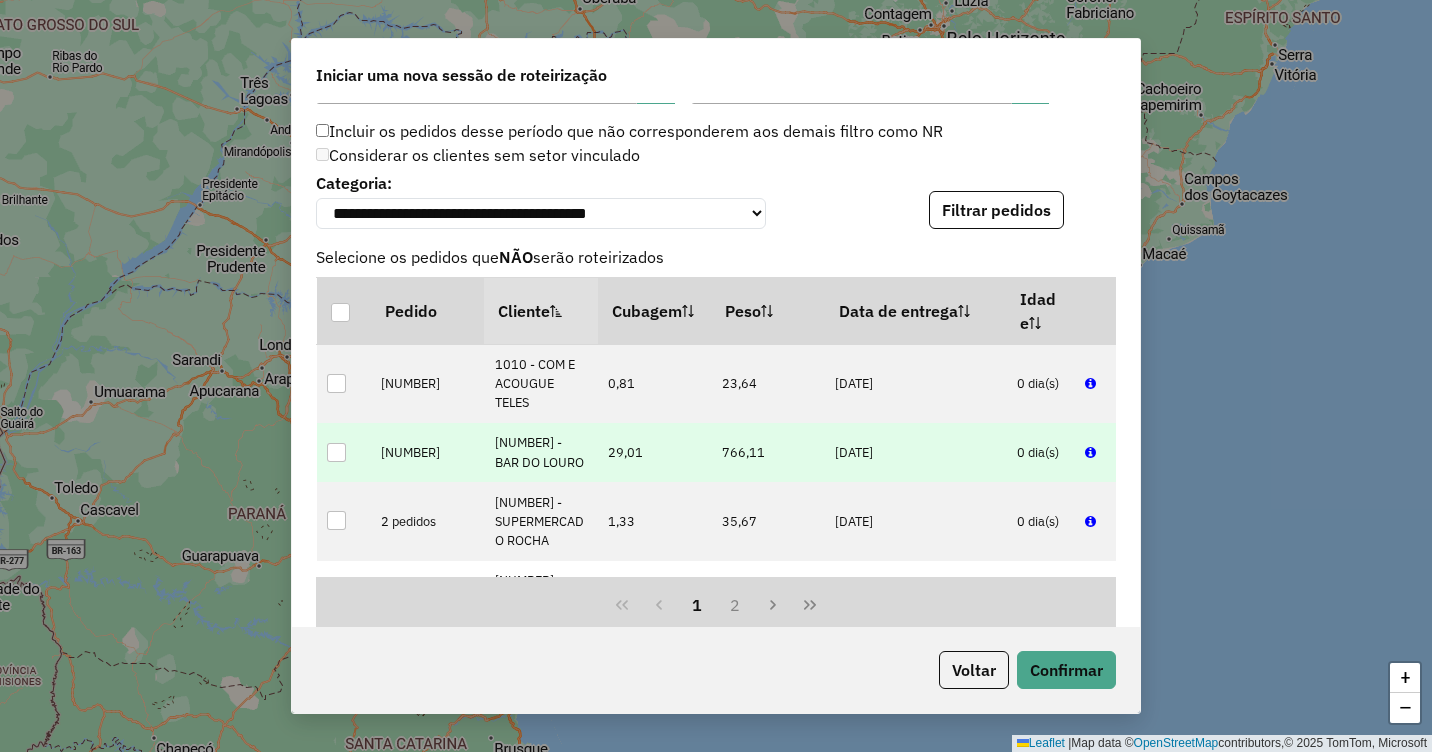 scroll, scrollTop: 2000, scrollLeft: 0, axis: vertical 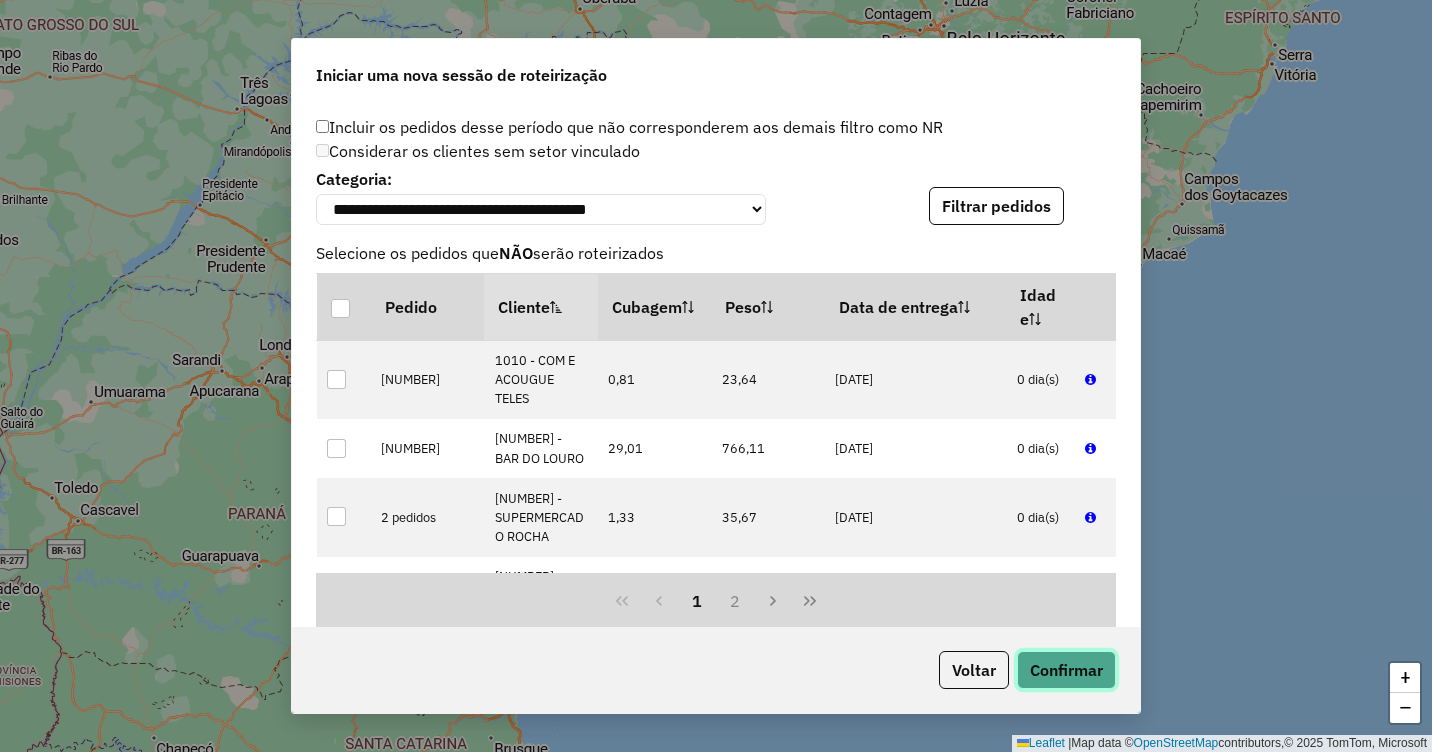 click on "Confirmar" 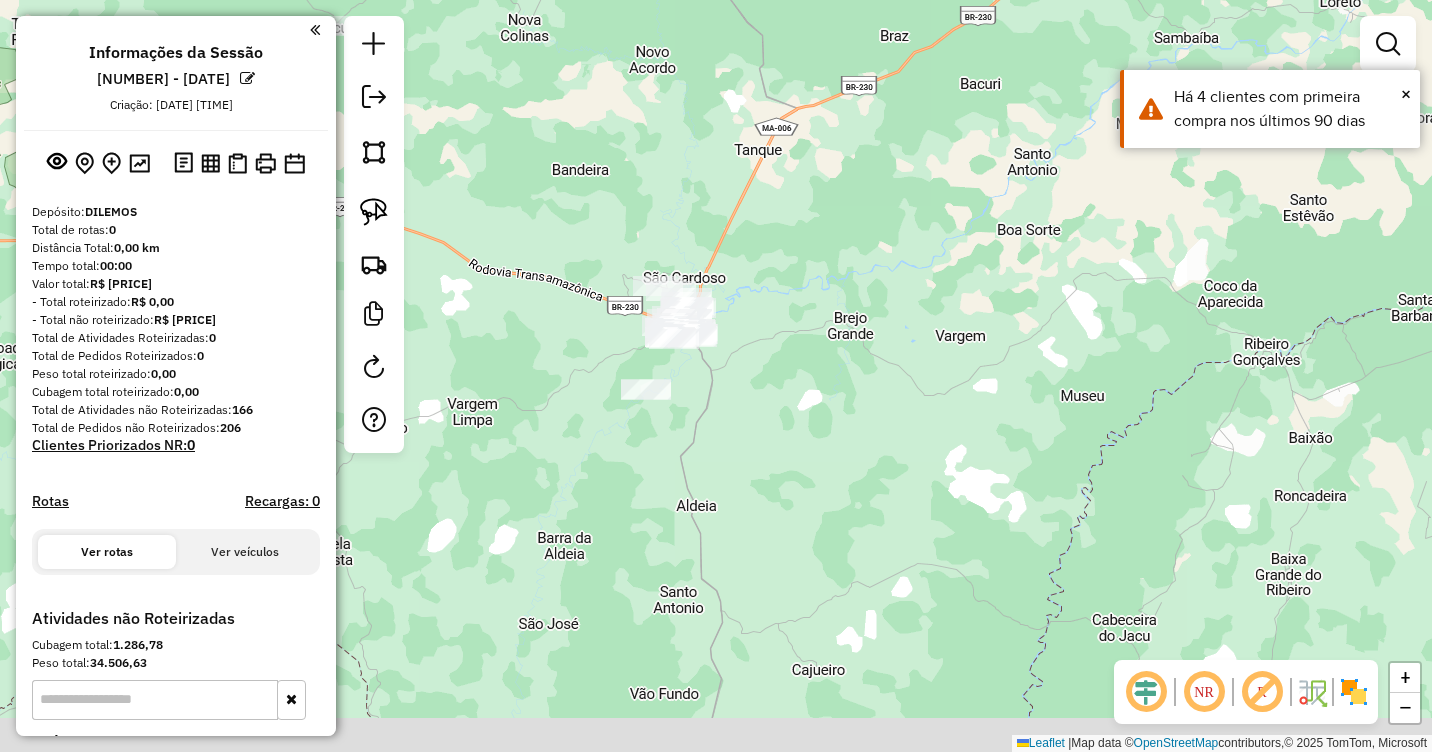 drag, startPoint x: 910, startPoint y: 556, endPoint x: 745, endPoint y: 380, distance: 241.24884 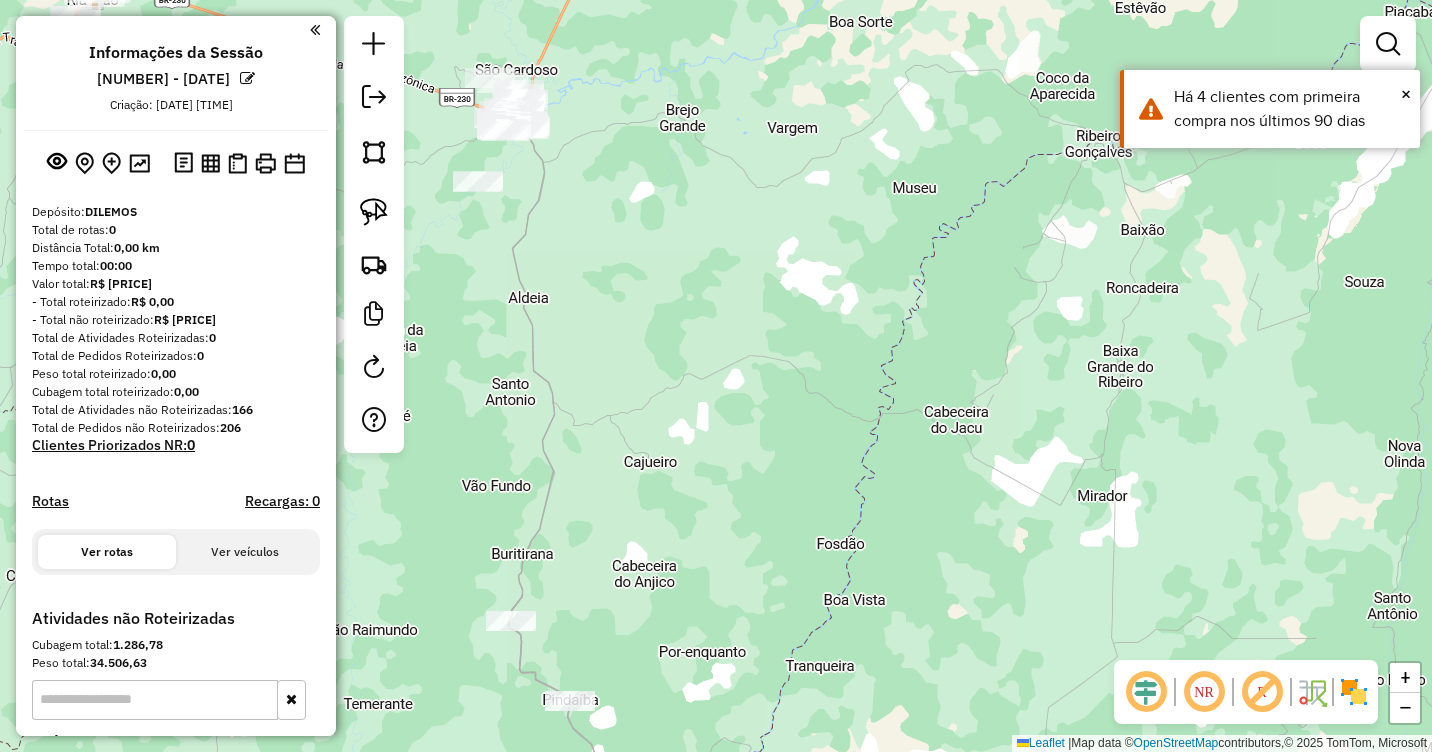 drag, startPoint x: 794, startPoint y: 503, endPoint x: 795, endPoint y: 307, distance: 196.00255 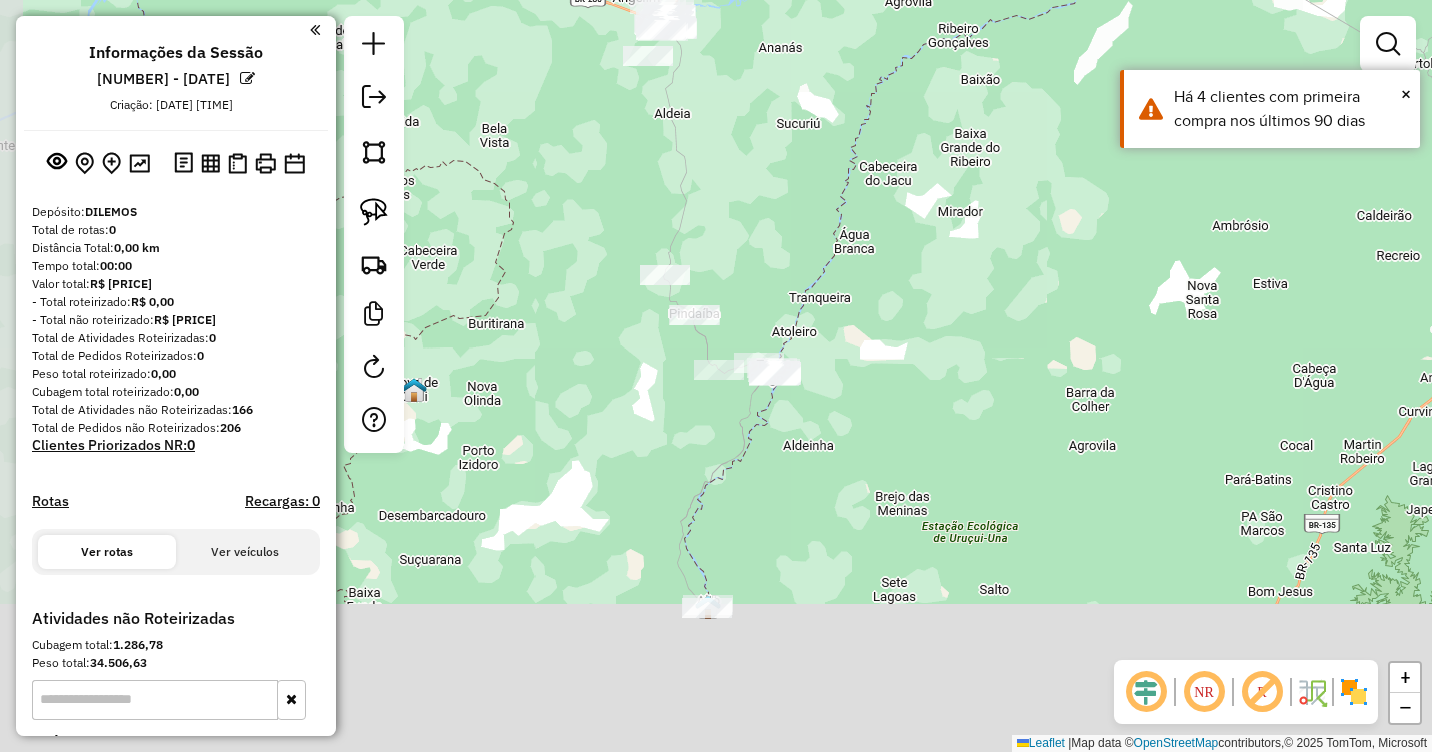 drag, startPoint x: 810, startPoint y: 482, endPoint x: 850, endPoint y: 324, distance: 162.98466 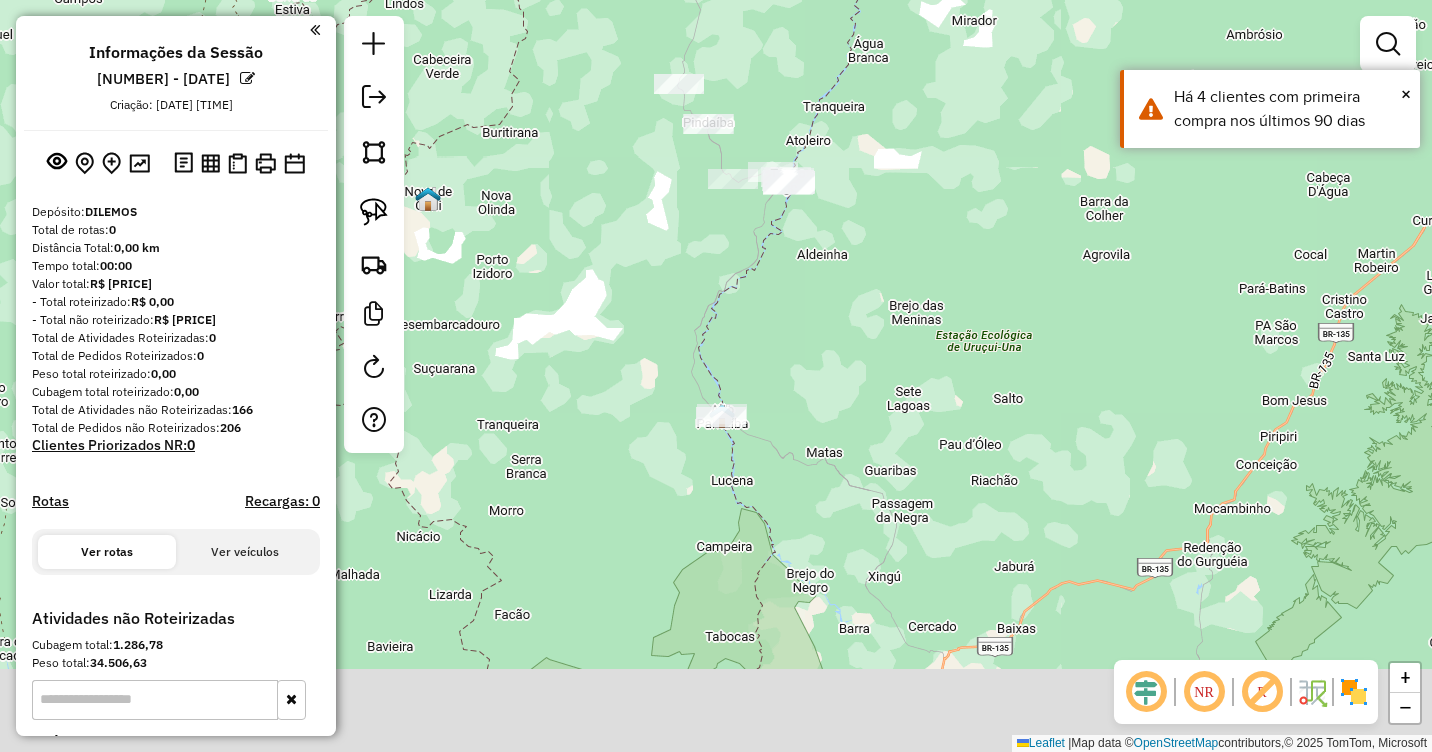 drag, startPoint x: 829, startPoint y: 535, endPoint x: 851, endPoint y: 351, distance: 185.31055 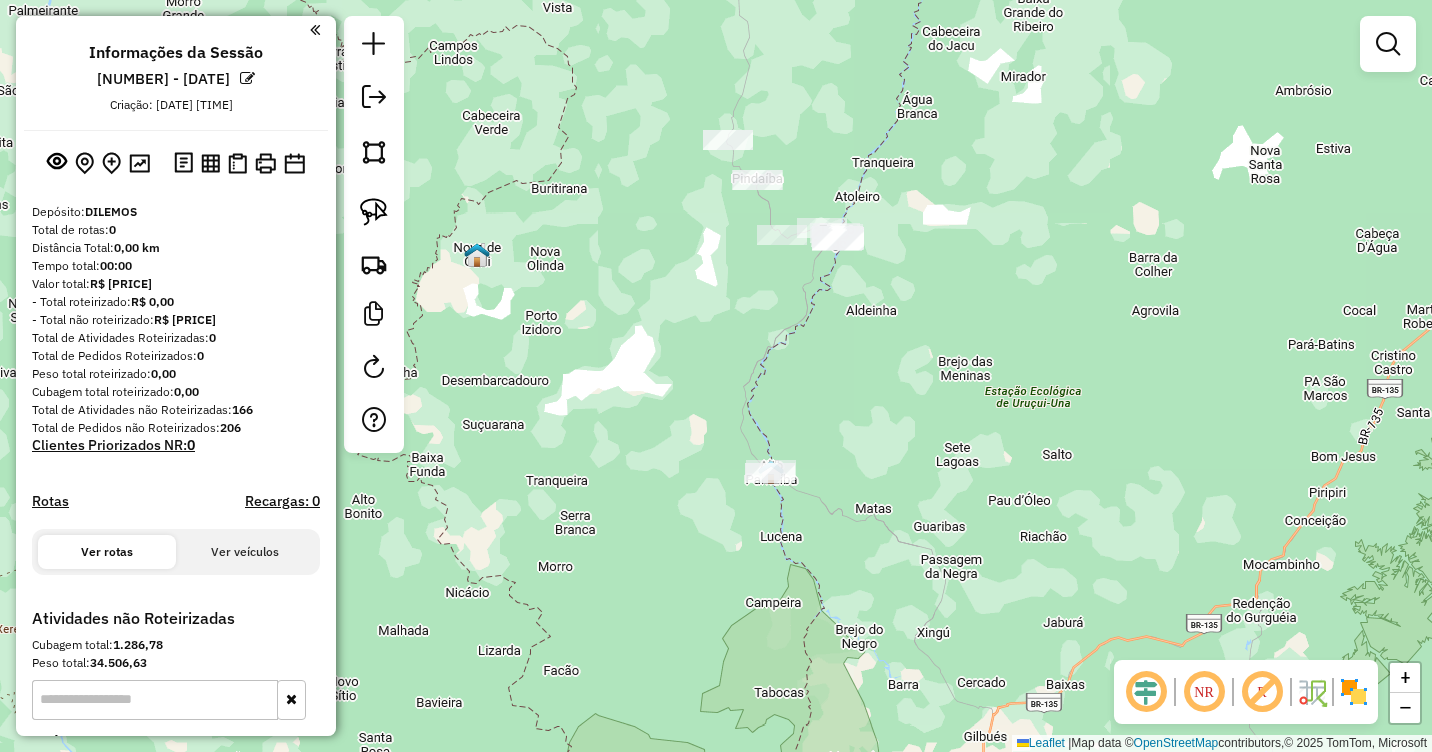 drag, startPoint x: 813, startPoint y: 382, endPoint x: 859, endPoint y: 439, distance: 73.24616 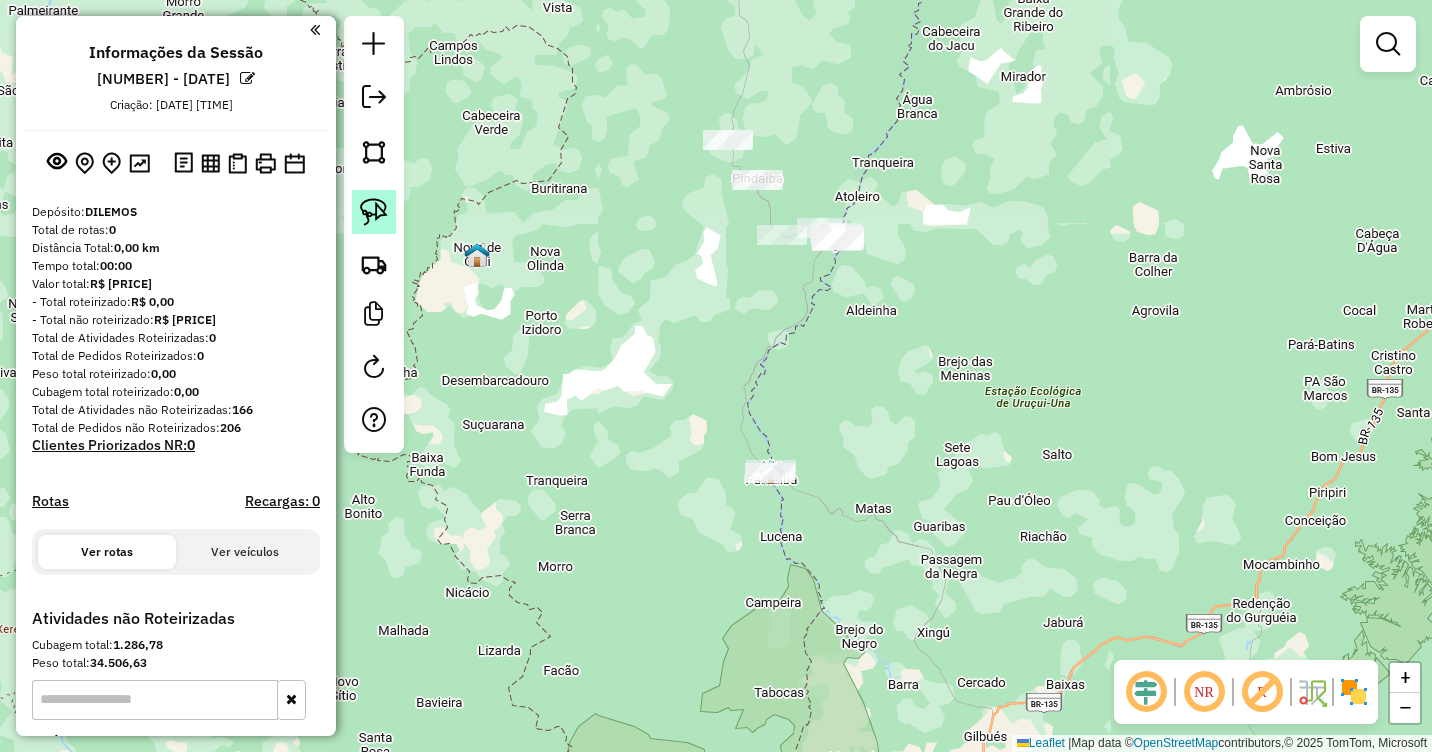 click 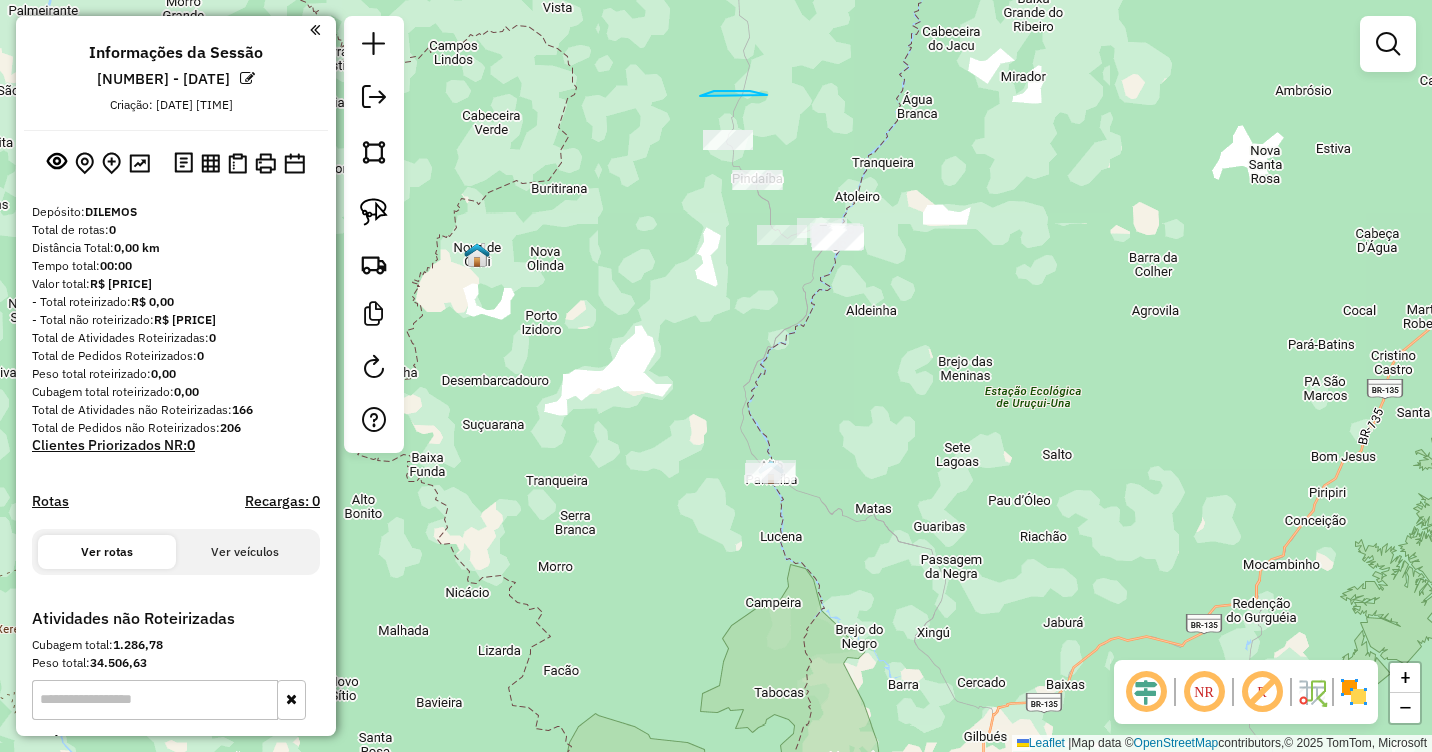 drag, startPoint x: 767, startPoint y: 95, endPoint x: 700, endPoint y: 96, distance: 67.00746 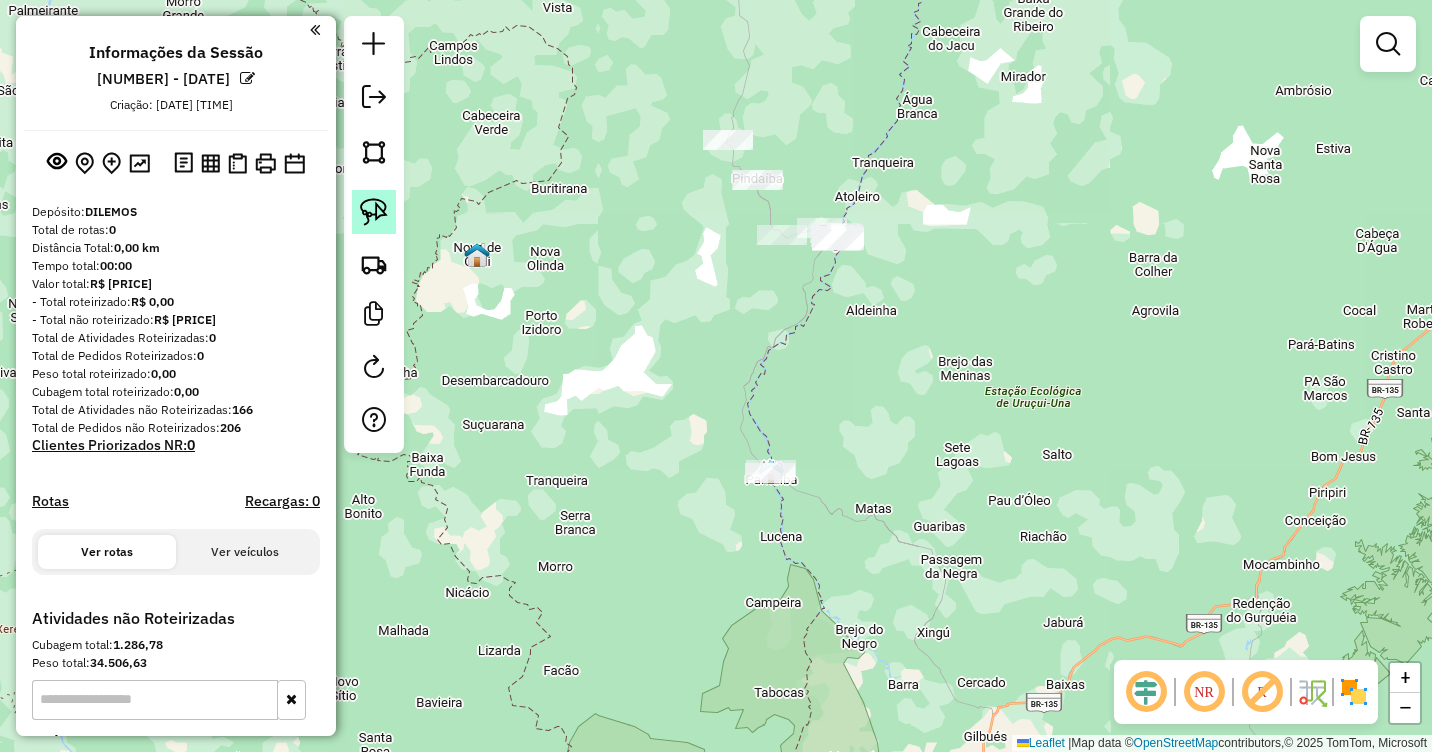 click 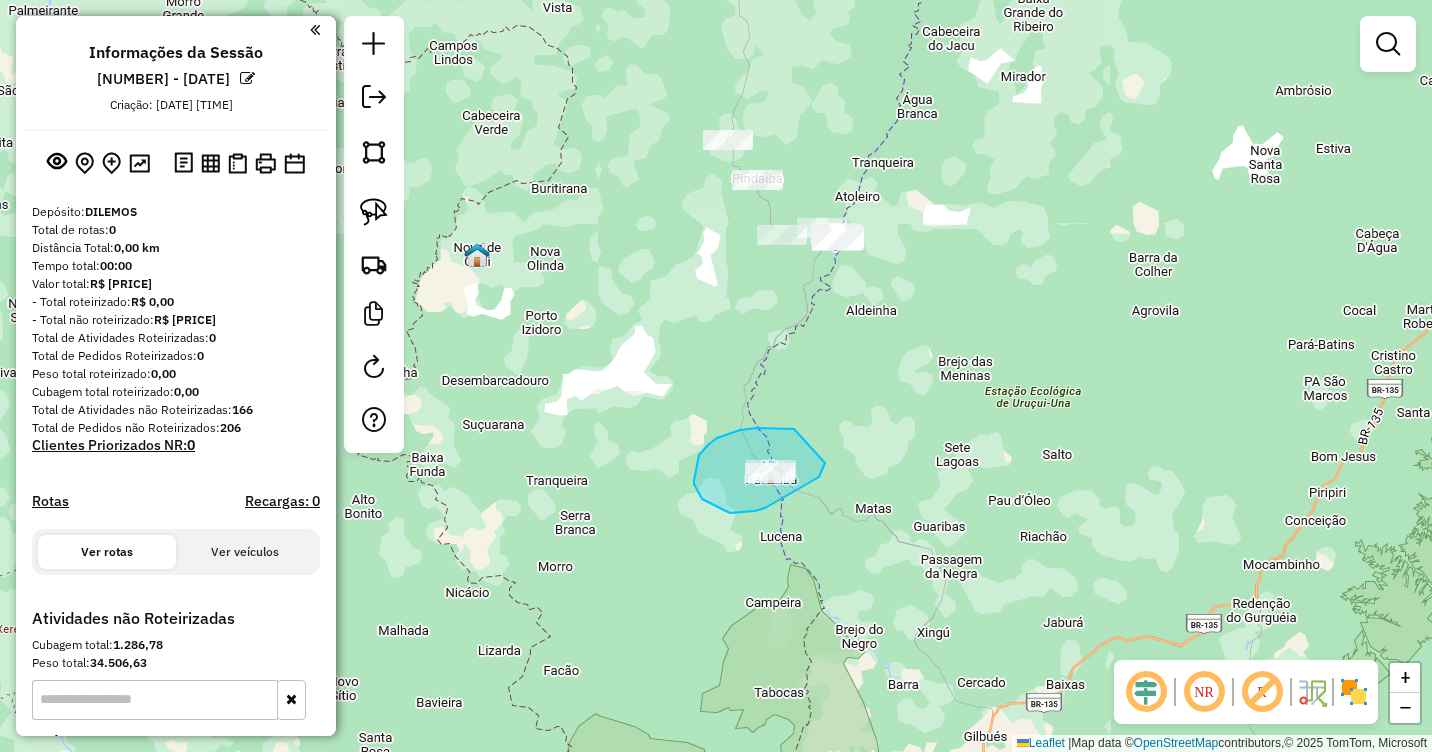 drag, startPoint x: 794, startPoint y: 429, endPoint x: 826, endPoint y: 454, distance: 40.60788 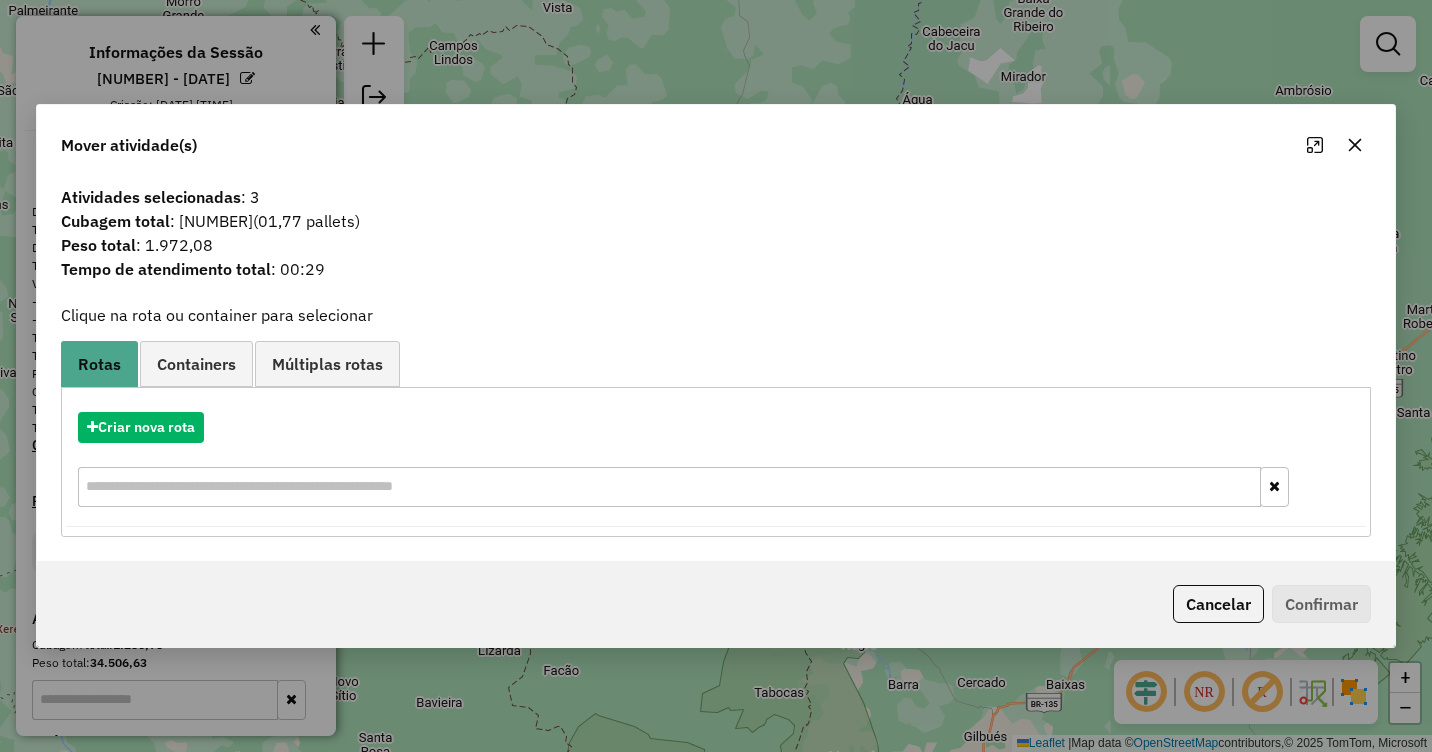 click 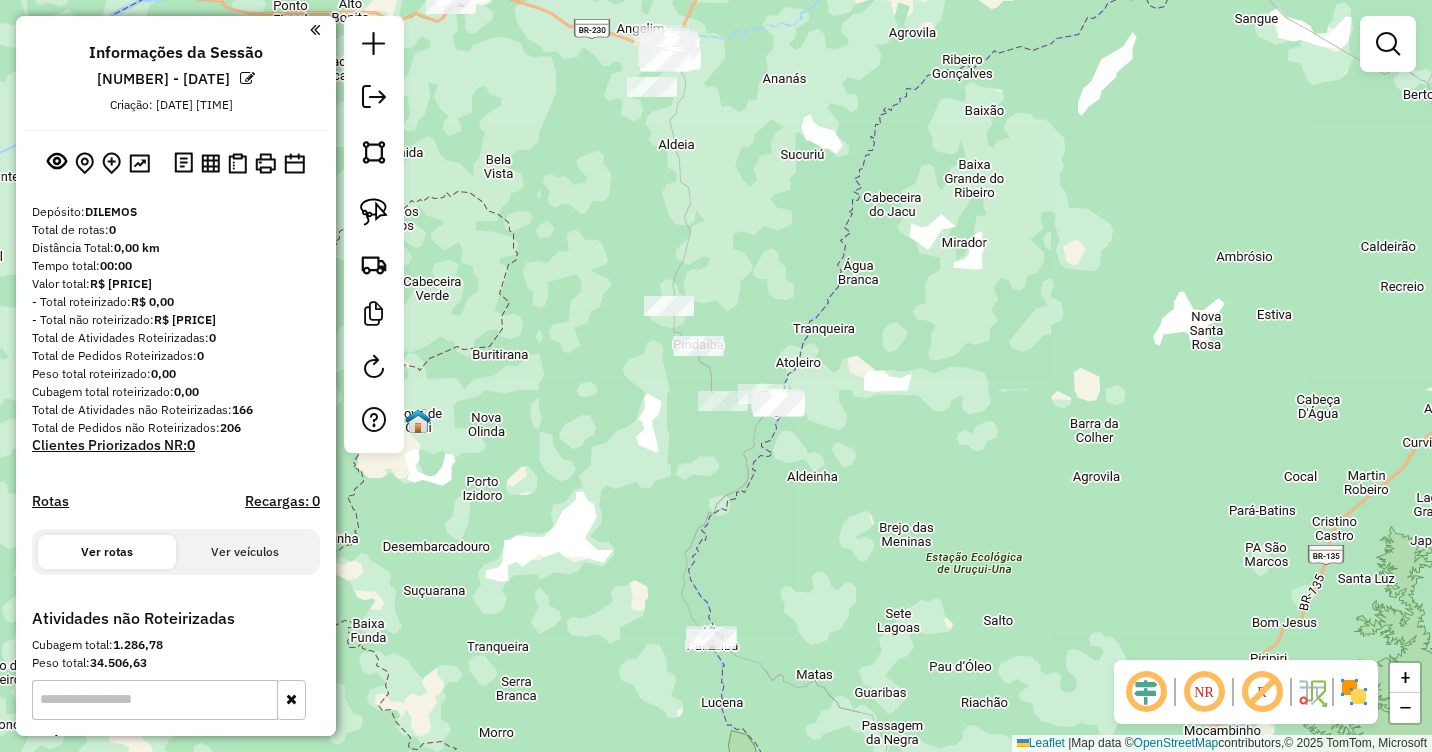 drag, startPoint x: 1014, startPoint y: 205, endPoint x: 967, endPoint y: 354, distance: 156.237 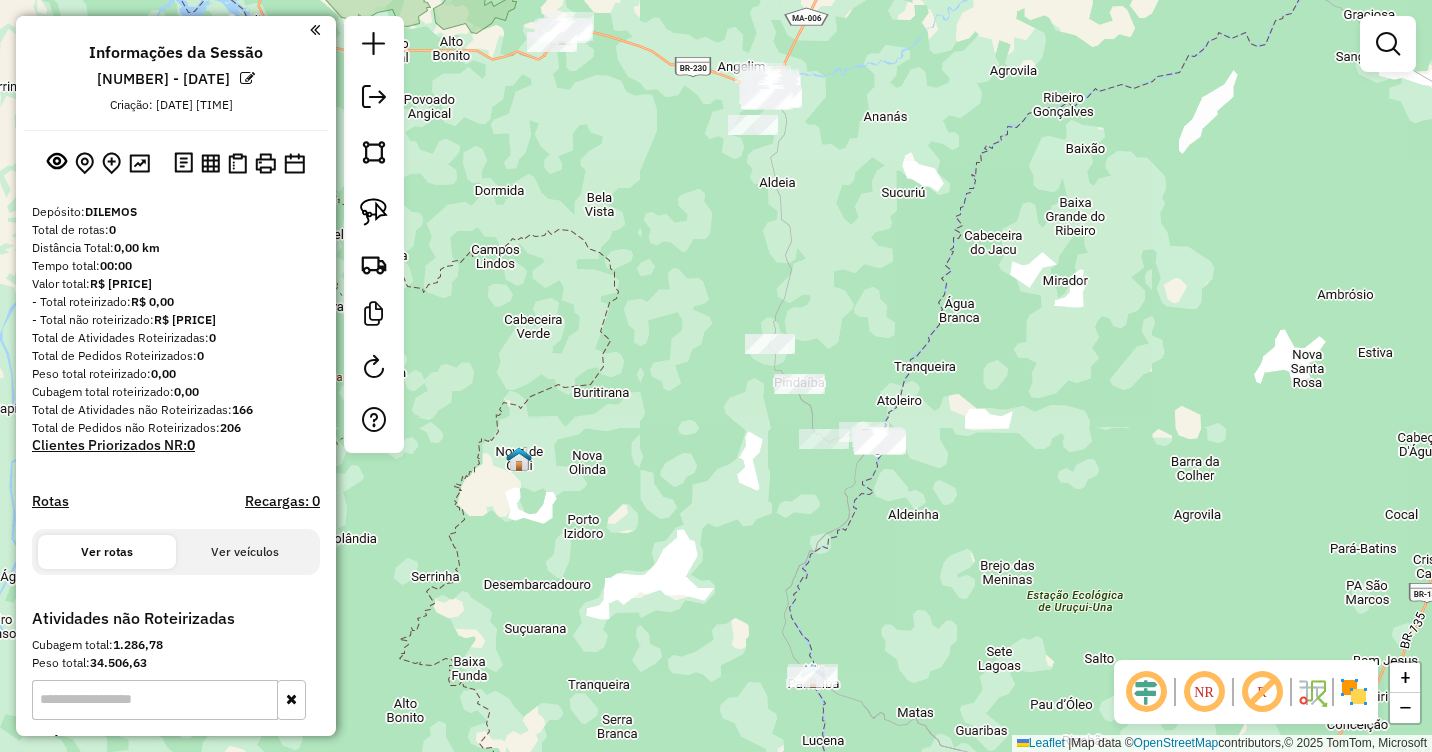 drag, startPoint x: 881, startPoint y: 269, endPoint x: 969, endPoint y: 258, distance: 88.68484 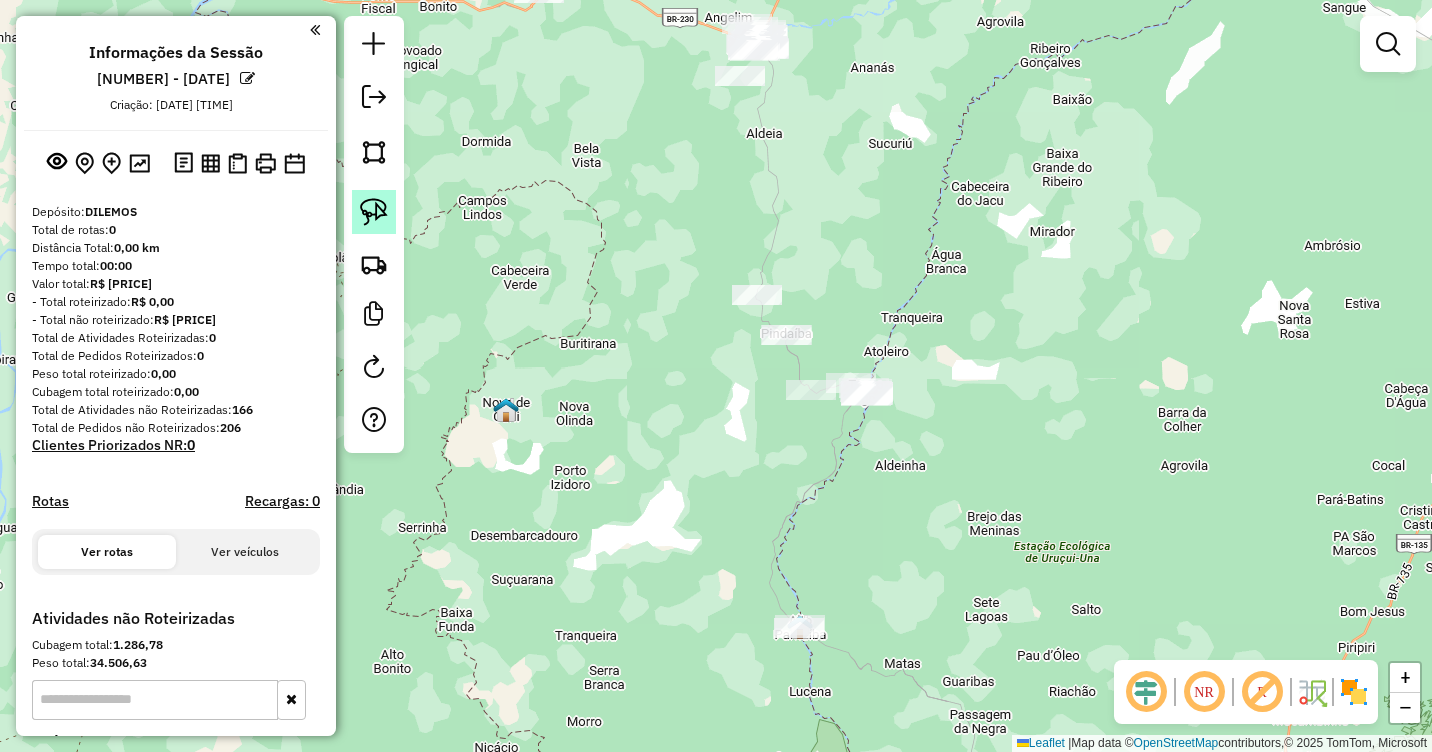 click 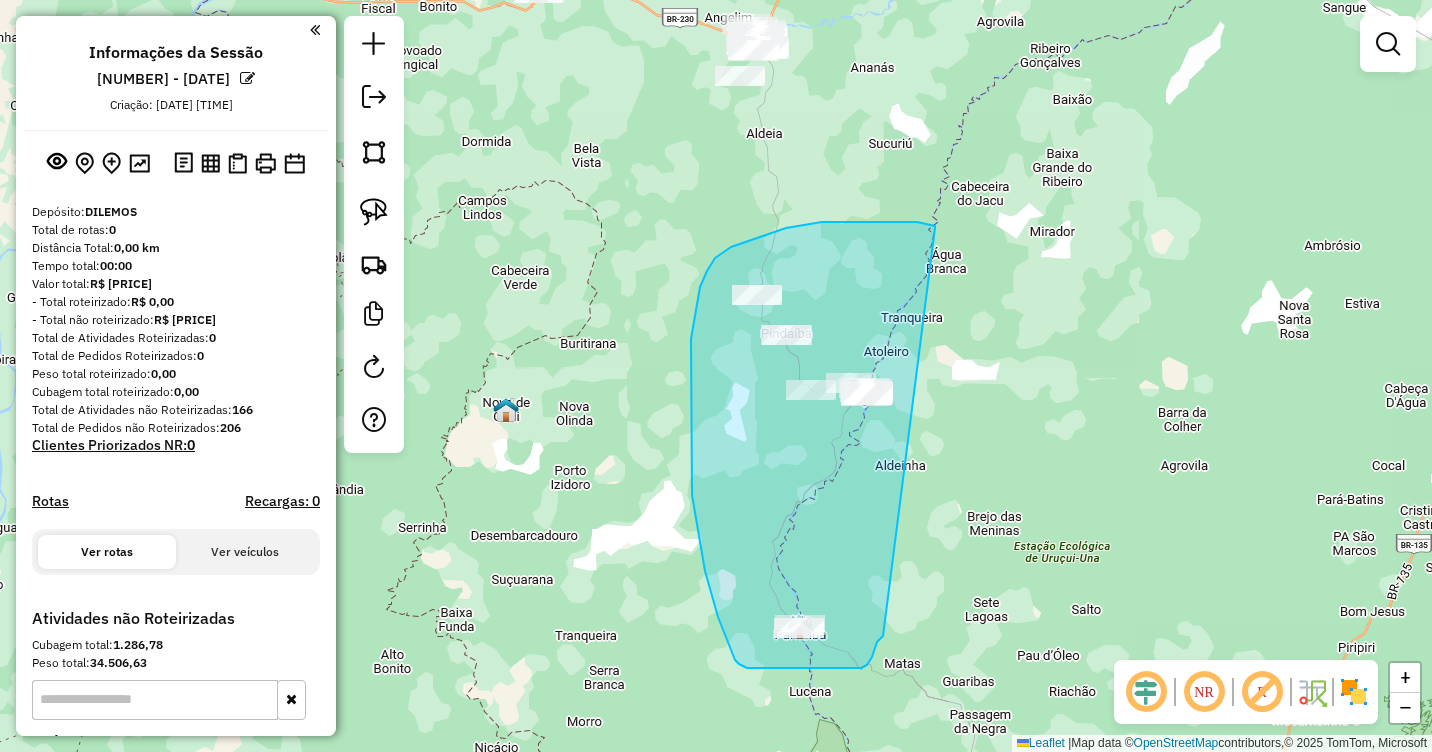 drag, startPoint x: 917, startPoint y: 222, endPoint x: 888, endPoint y: 632, distance: 411.02432 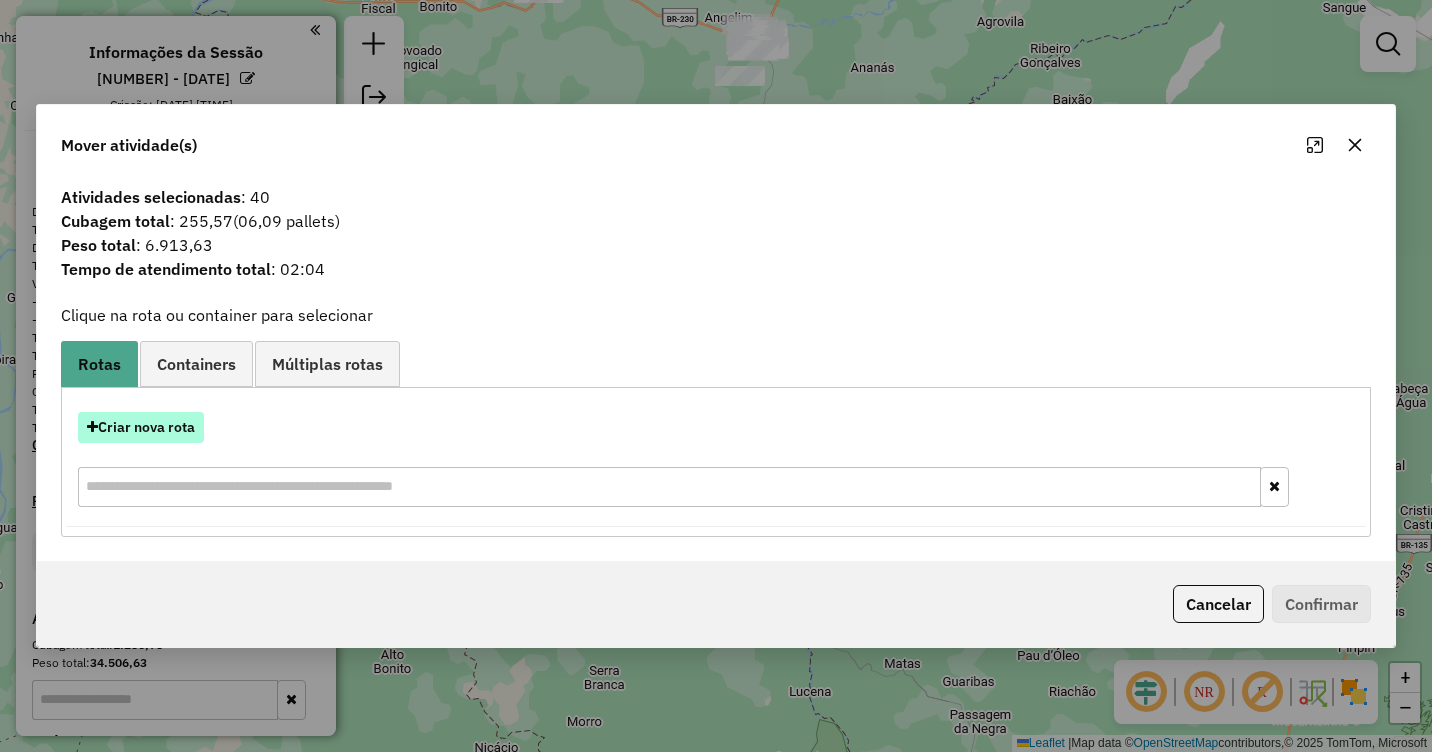 click on "Criar nova rota" at bounding box center [141, 427] 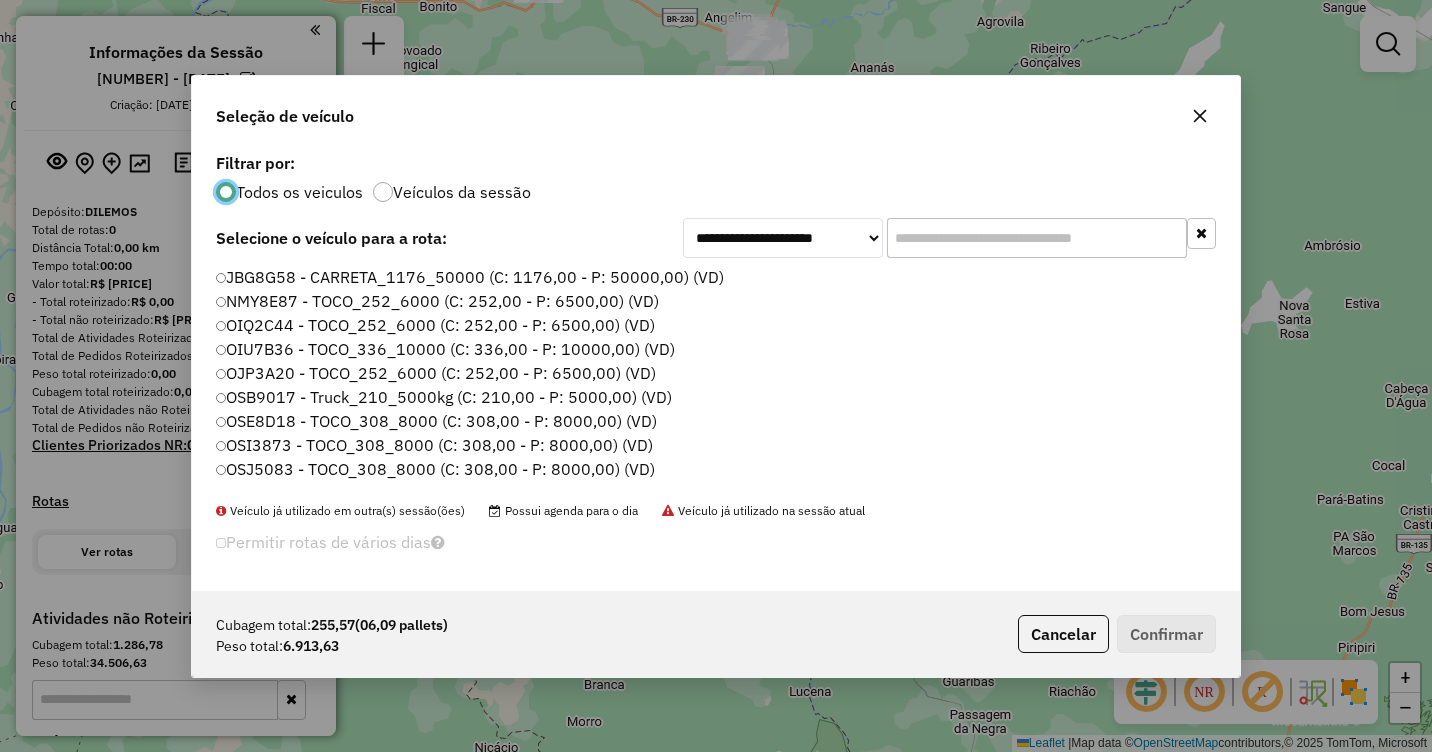 scroll, scrollTop: 11, scrollLeft: 6, axis: both 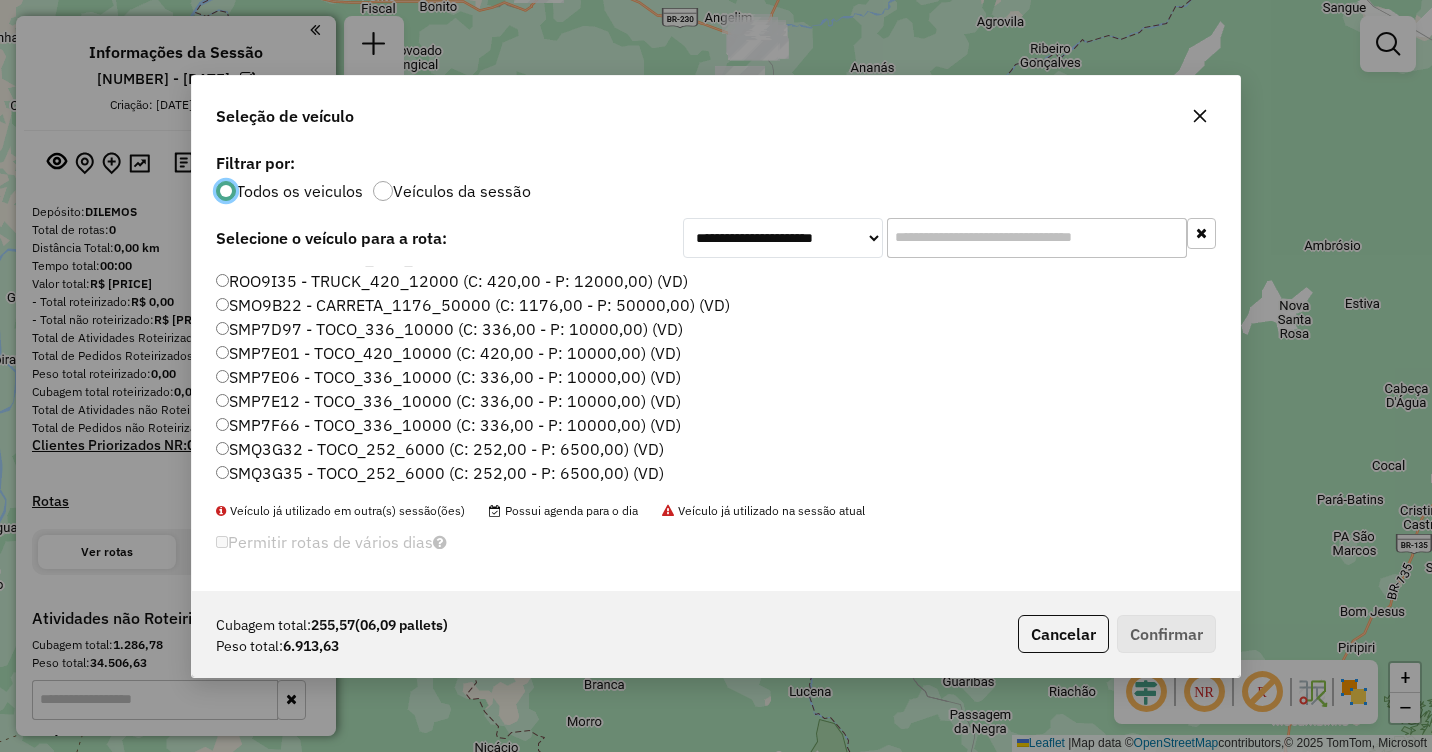 click on "SMQ3G35 - TOCO_252_6000 (C: 252,00 - P: 6500,00) (VD)" 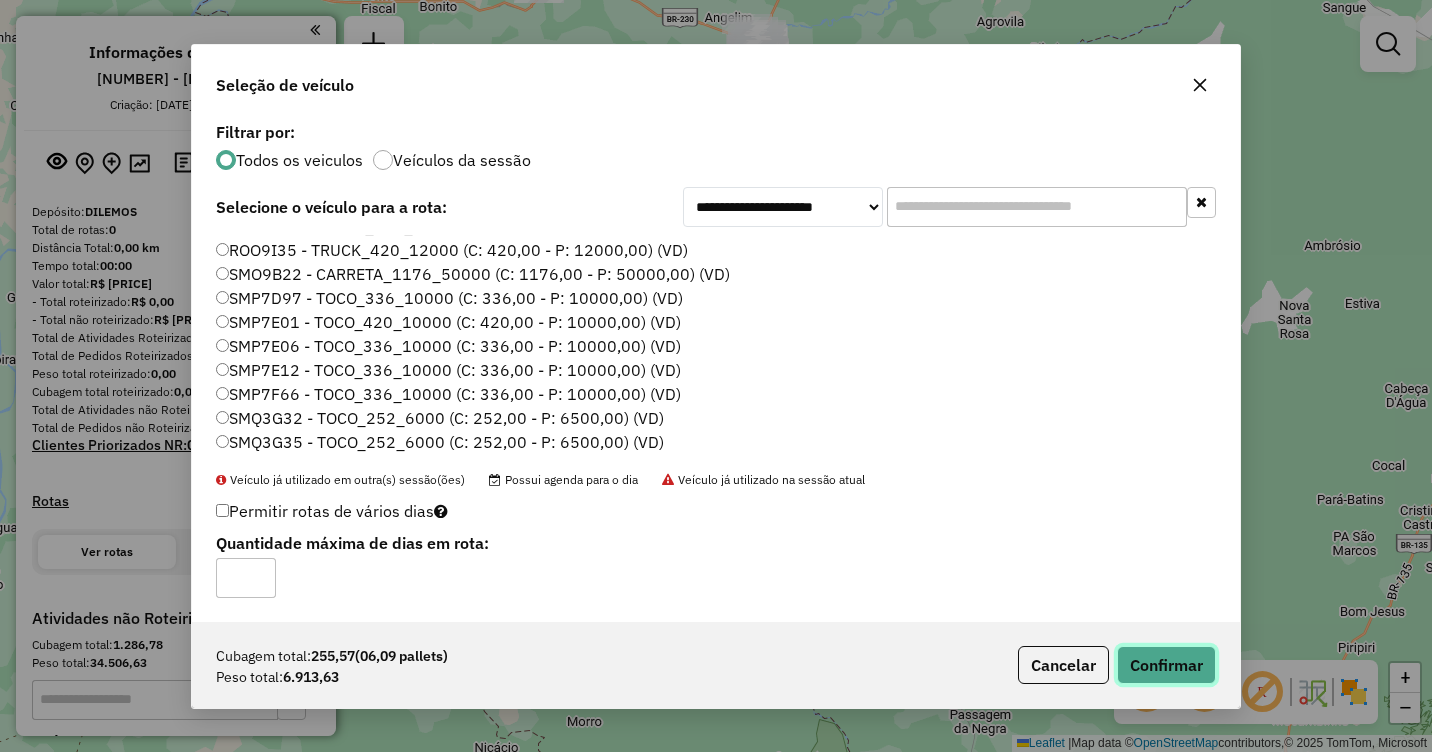click on "Confirmar" 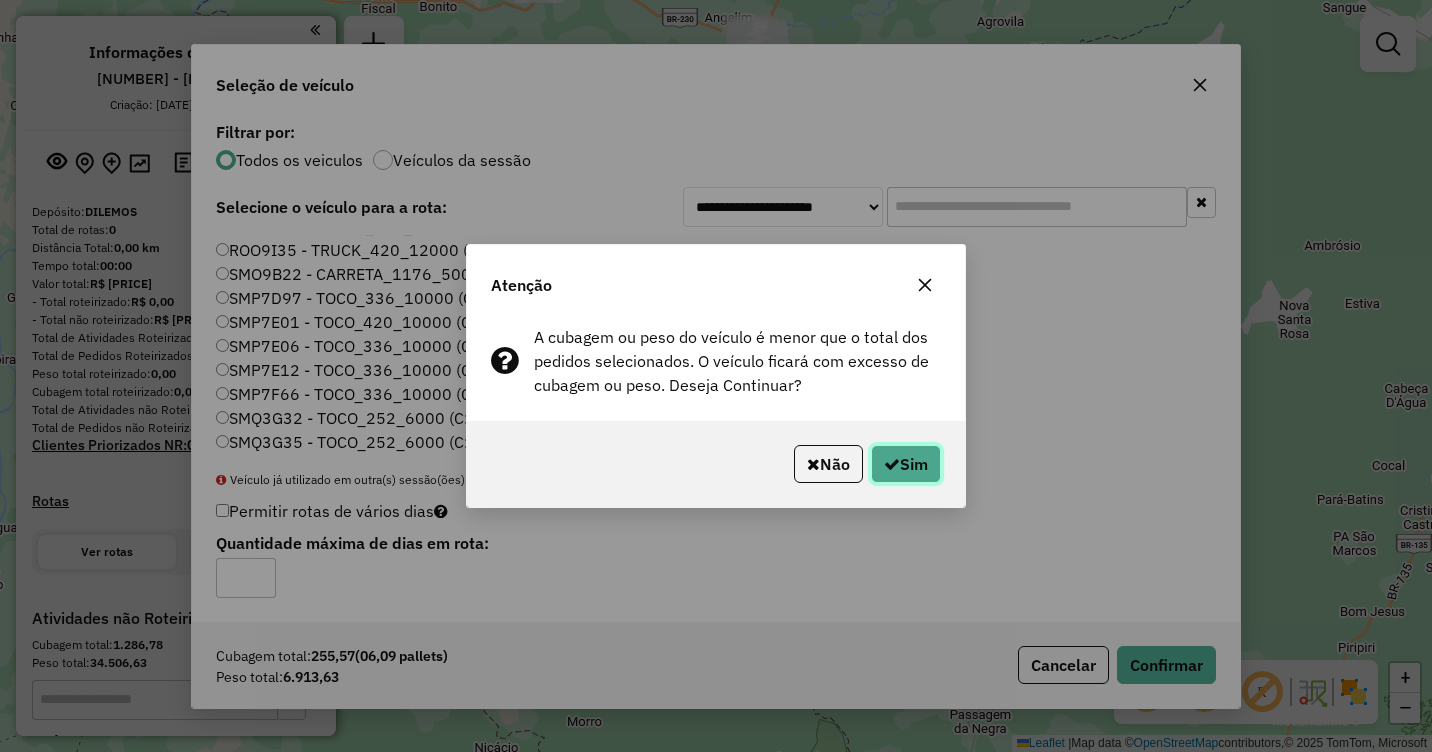click on "Sim" 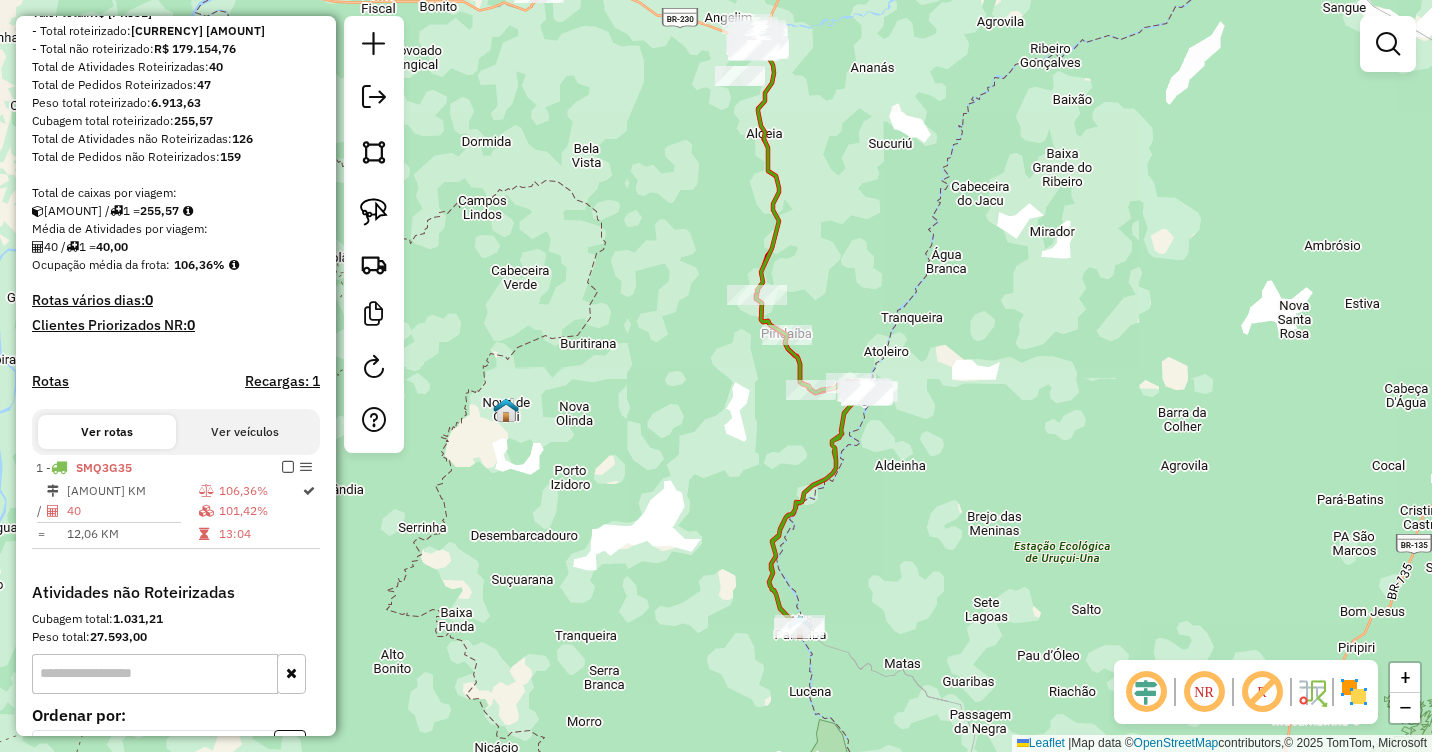 scroll, scrollTop: 400, scrollLeft: 0, axis: vertical 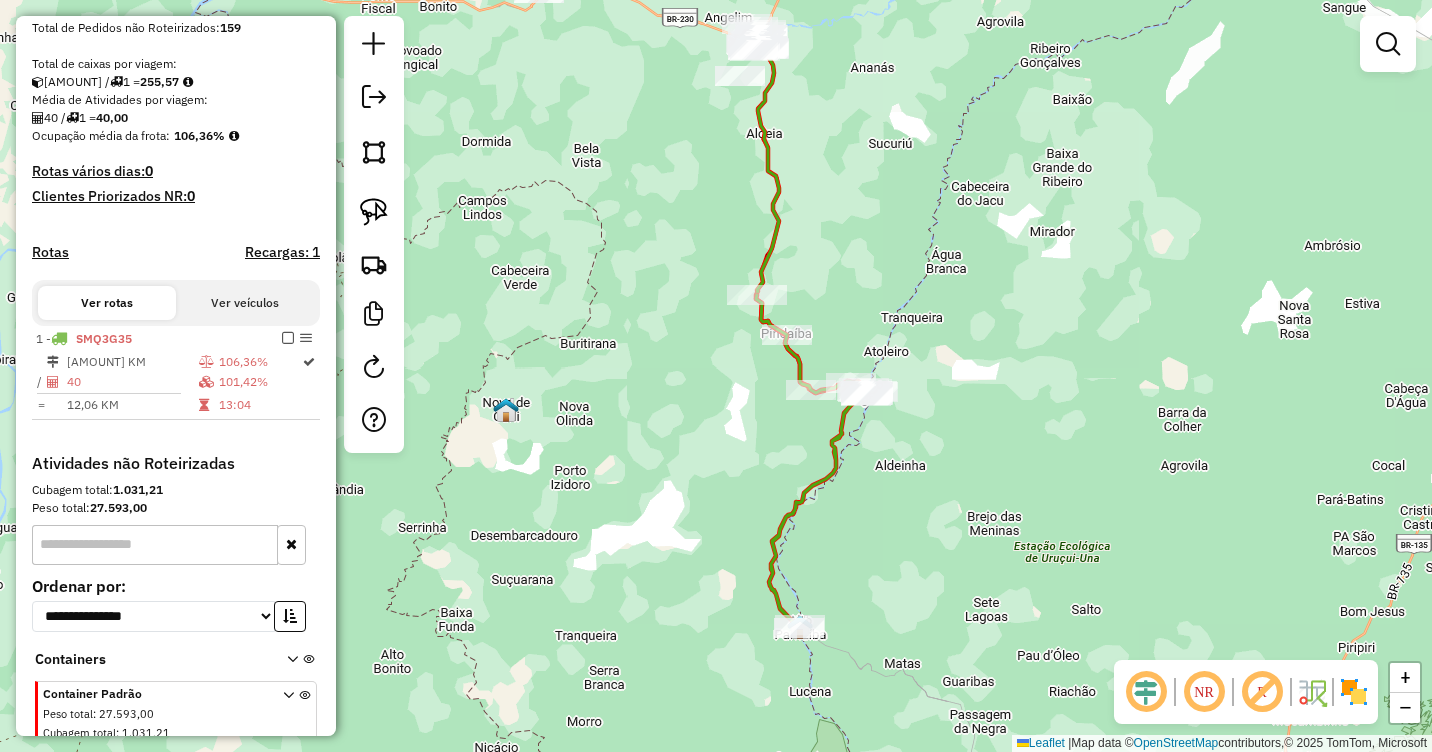 click 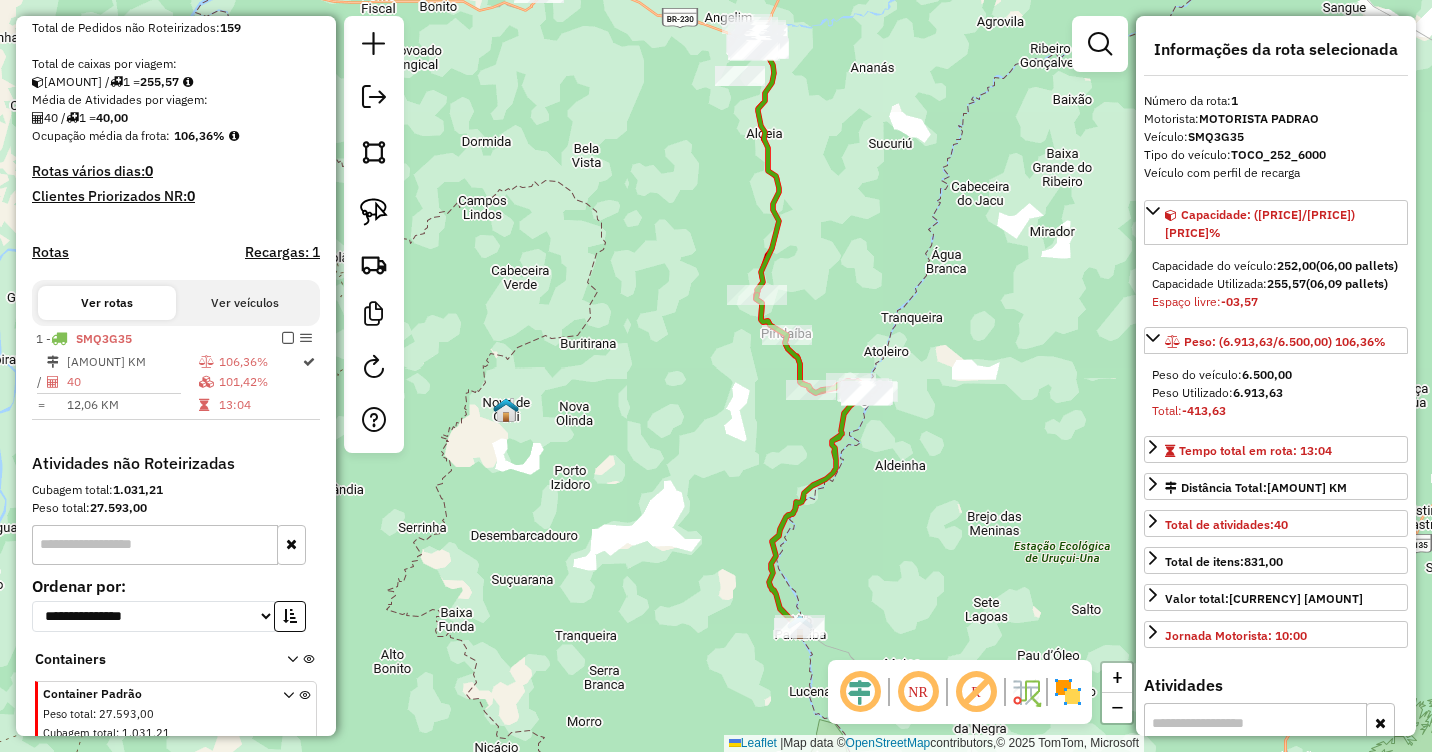 click 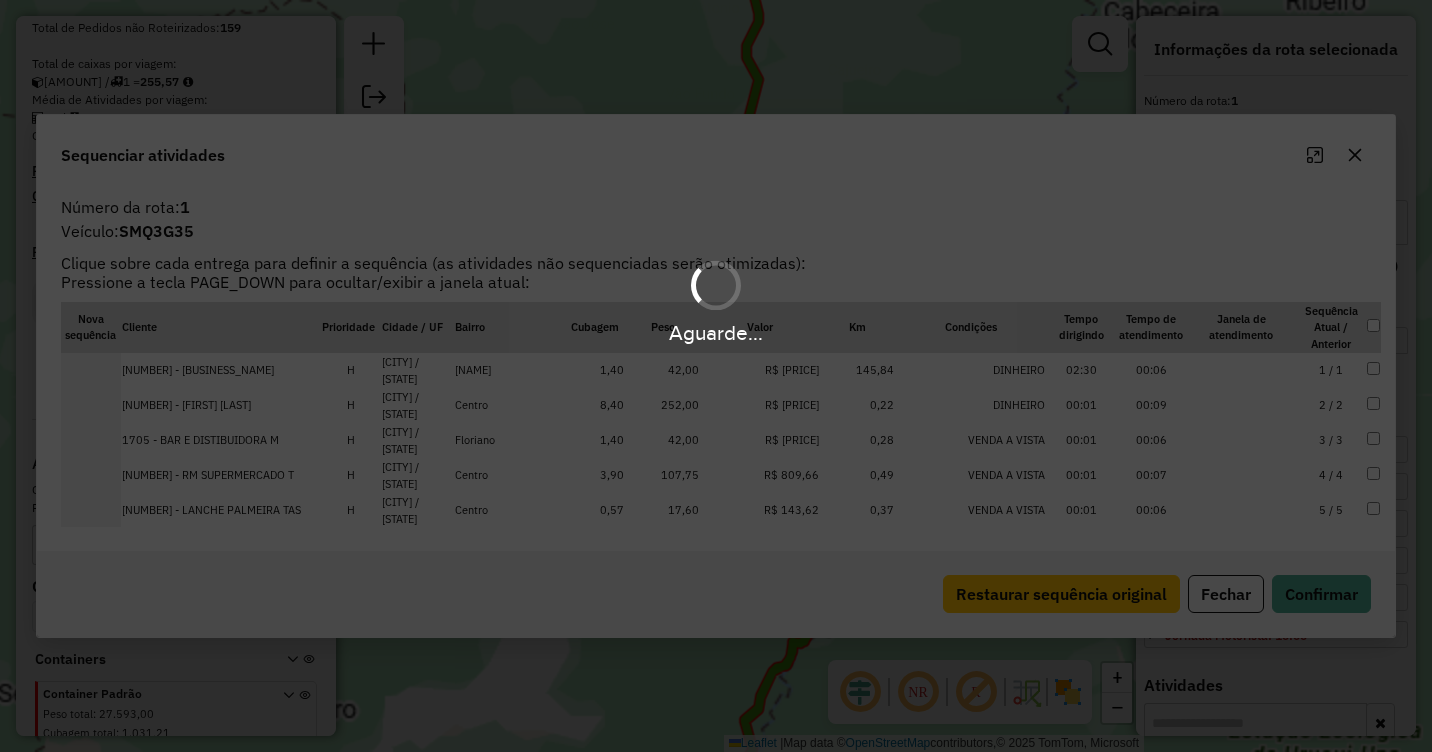 scroll, scrollTop: 477, scrollLeft: 0, axis: vertical 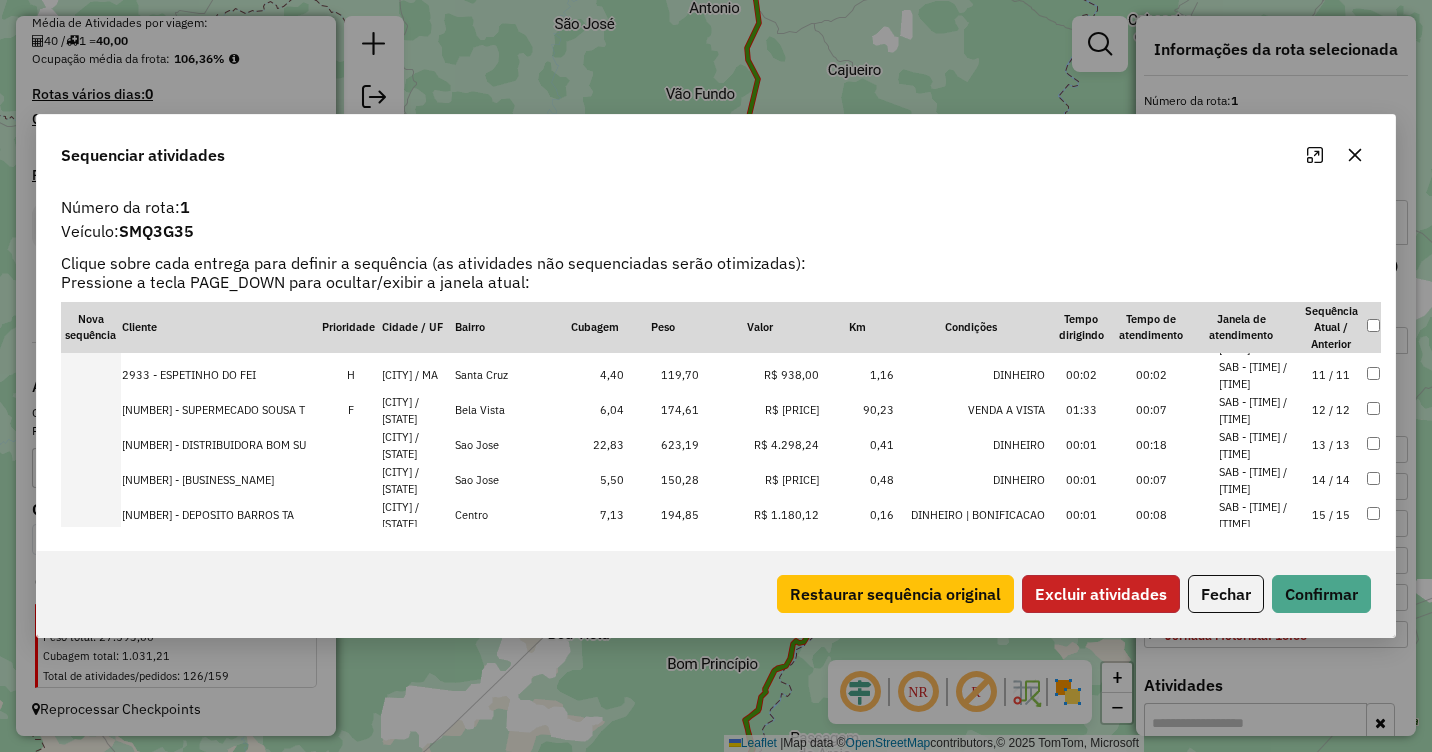 click on "Excluir atividades" 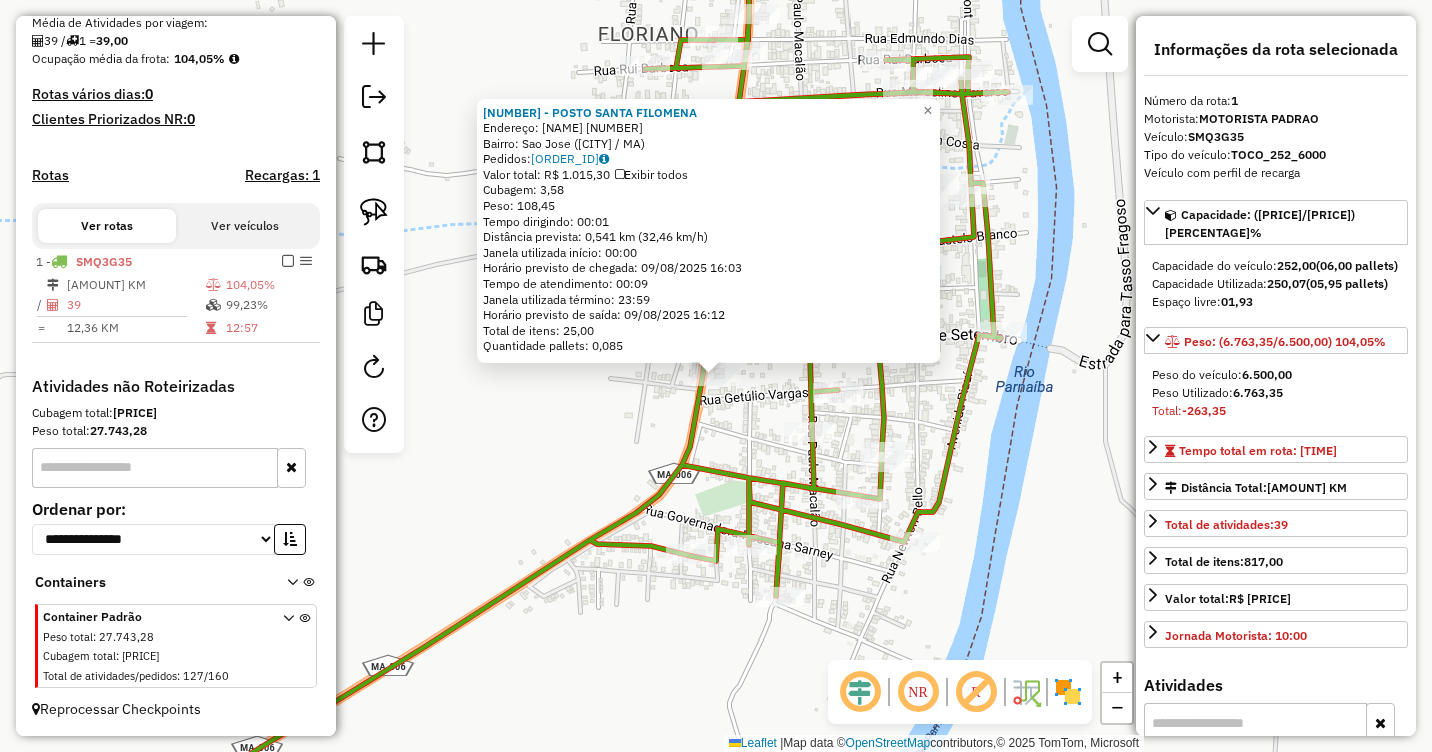 click on "1976 - POSTO SANTA FILOMENA  Endereço:  BR [NUMBER] [NUMBER]   Bairro: Sao Jose ([CITY] / MA)   Pedidos:  [NUMBER]   Valor total: R$ [PRICE]   Exibir todos   Cubagem: [PRICE]  Peso: [PRICE]  Tempo dirigindo: [TIME]   Distância prevista: [NUMBER] km ([NUMBER] km/h)   Janela utilizada início: [TIME]   Horário previsto de chegada: [DATE] [TIME]   Tempo de atendimento: [TIME]   Janela utilizada término: [TIME]   Horário previsto de saída: [DATE] [TIME]   Total de itens: [NUMBER]   Quantidade pallets: [PRICE]  × Janela de atendimento Grade de atendimento Capacidade Transportadoras Veículos Cliente Pedidos  Rotas Selecione os dias de semana para filtrar as janelas de atendimento  Seg   Ter   Qua   Qui   Sex   Sáb   Dom  Informe o período da janela de atendimento: De: Até:  Filtrar exatamente a janela do cliente  Considerar janela de atendimento padrão  Selecione os dias de semana para filtrar as grades de atendimento  Seg   Ter   Qua   Qui   Sex   Sáb   Dom   Considerar clientes sem dia de atendimento cadastrado De:" 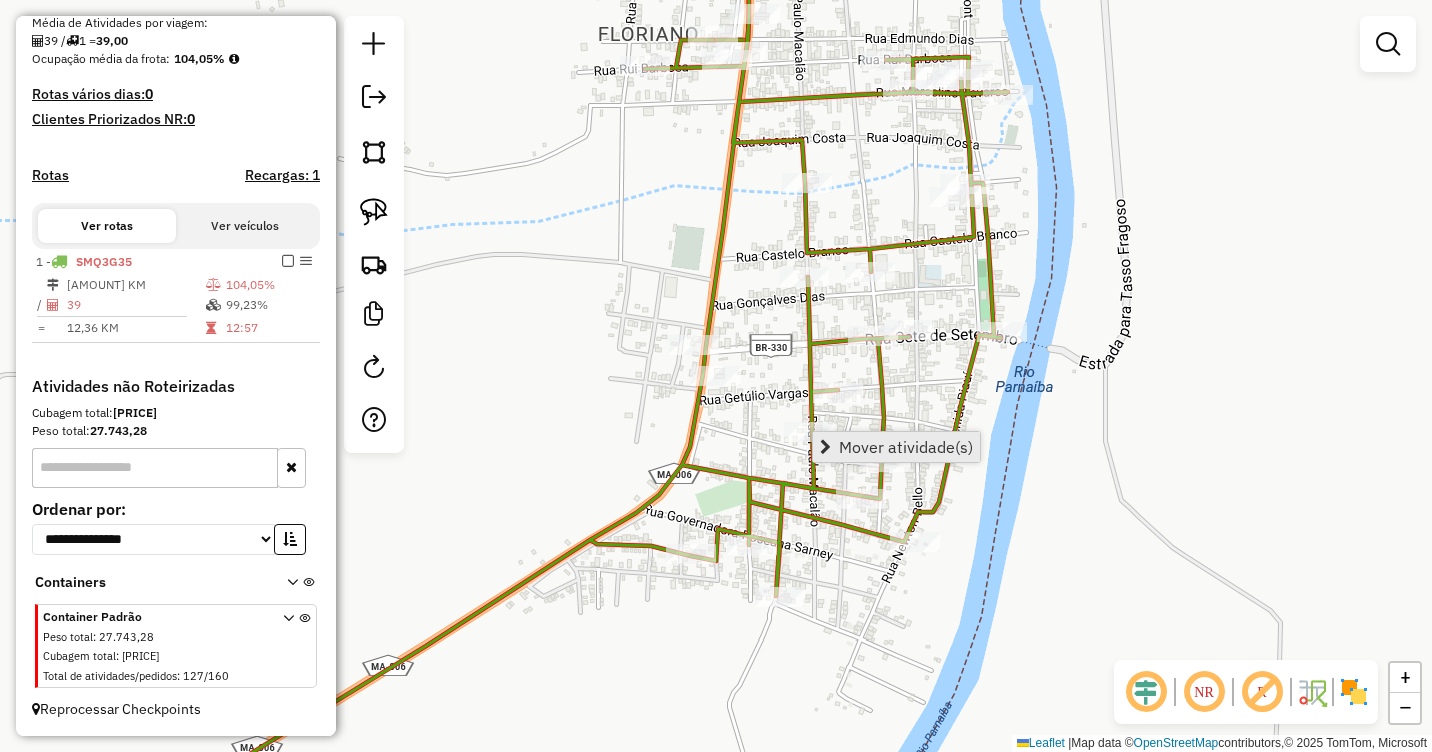 click on "Mover atividade(s)" at bounding box center [896, 447] 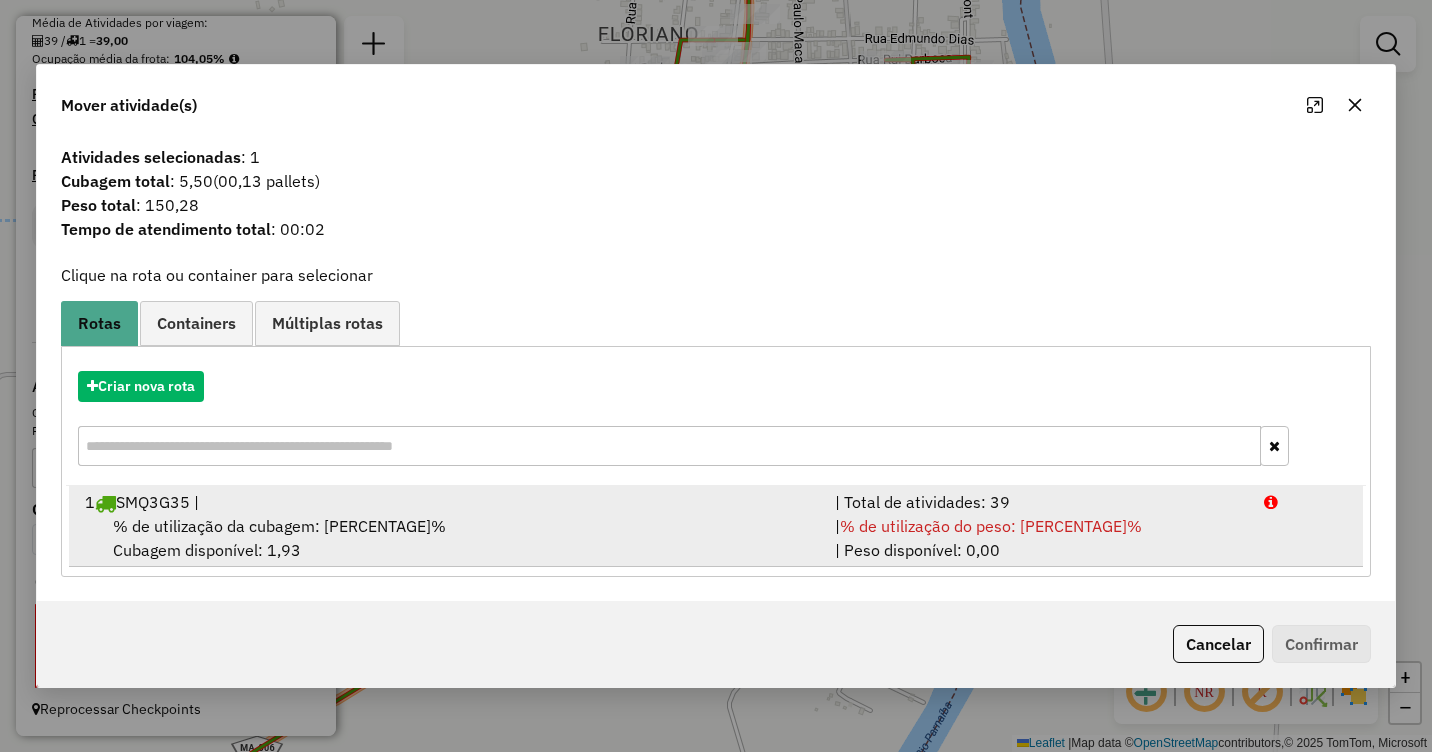 click on "[NUMBER] [CODE] |" at bounding box center [448, 502] 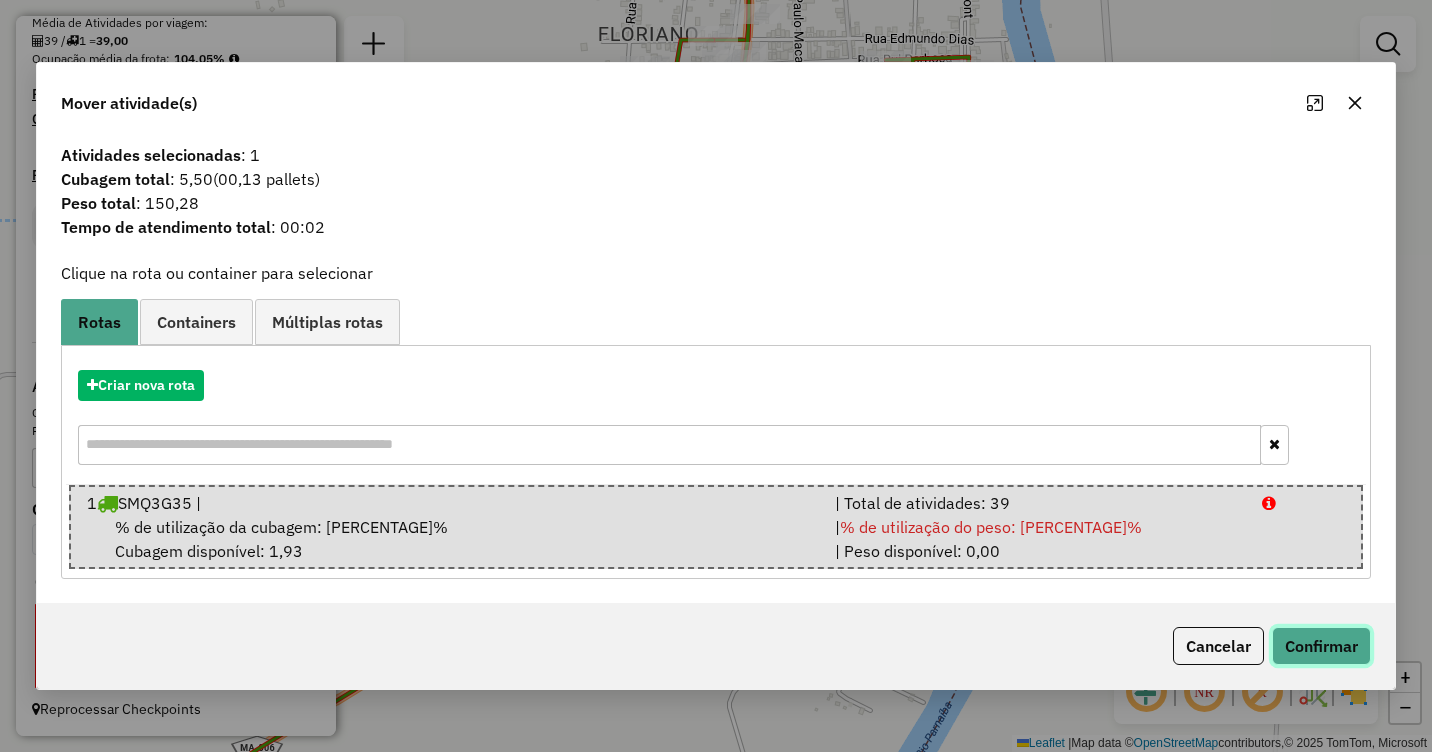 click on "Confirmar" 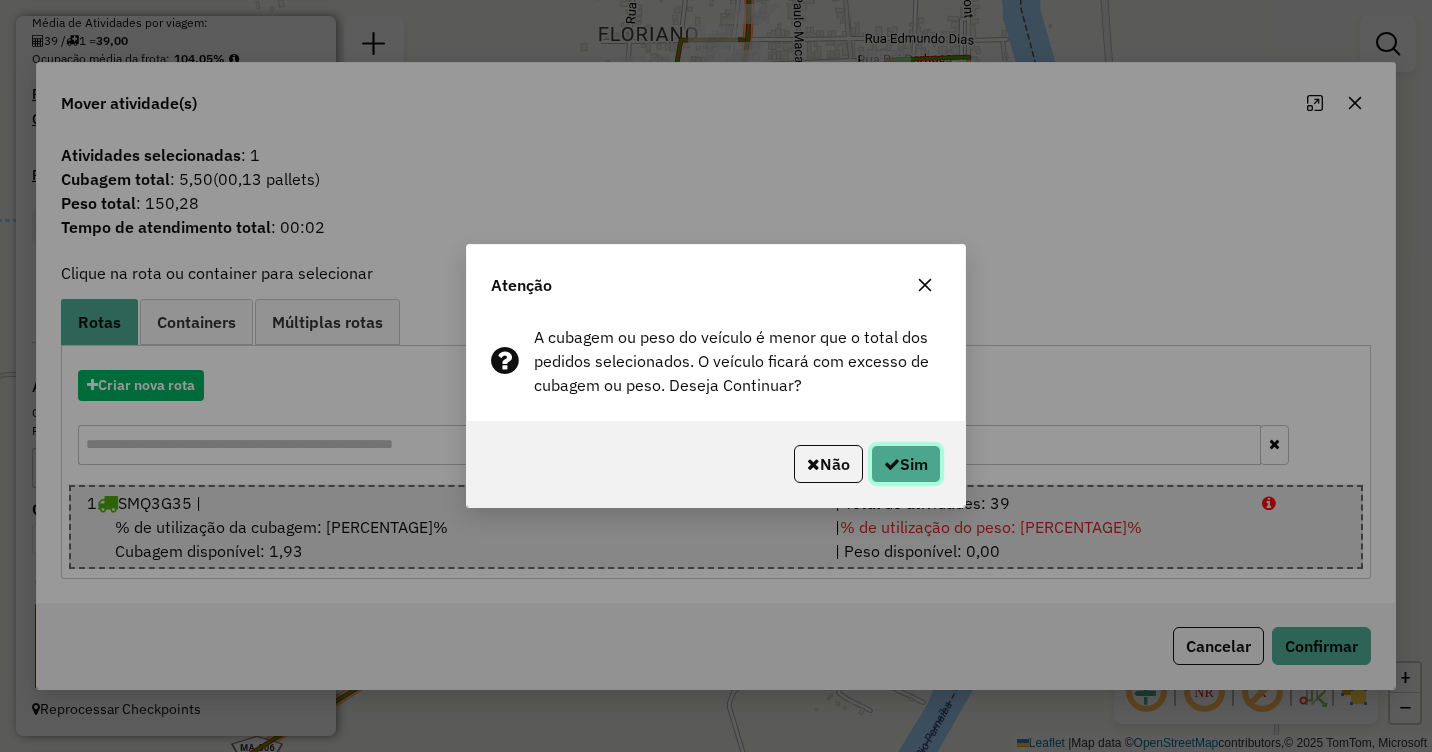 click on "Sim" 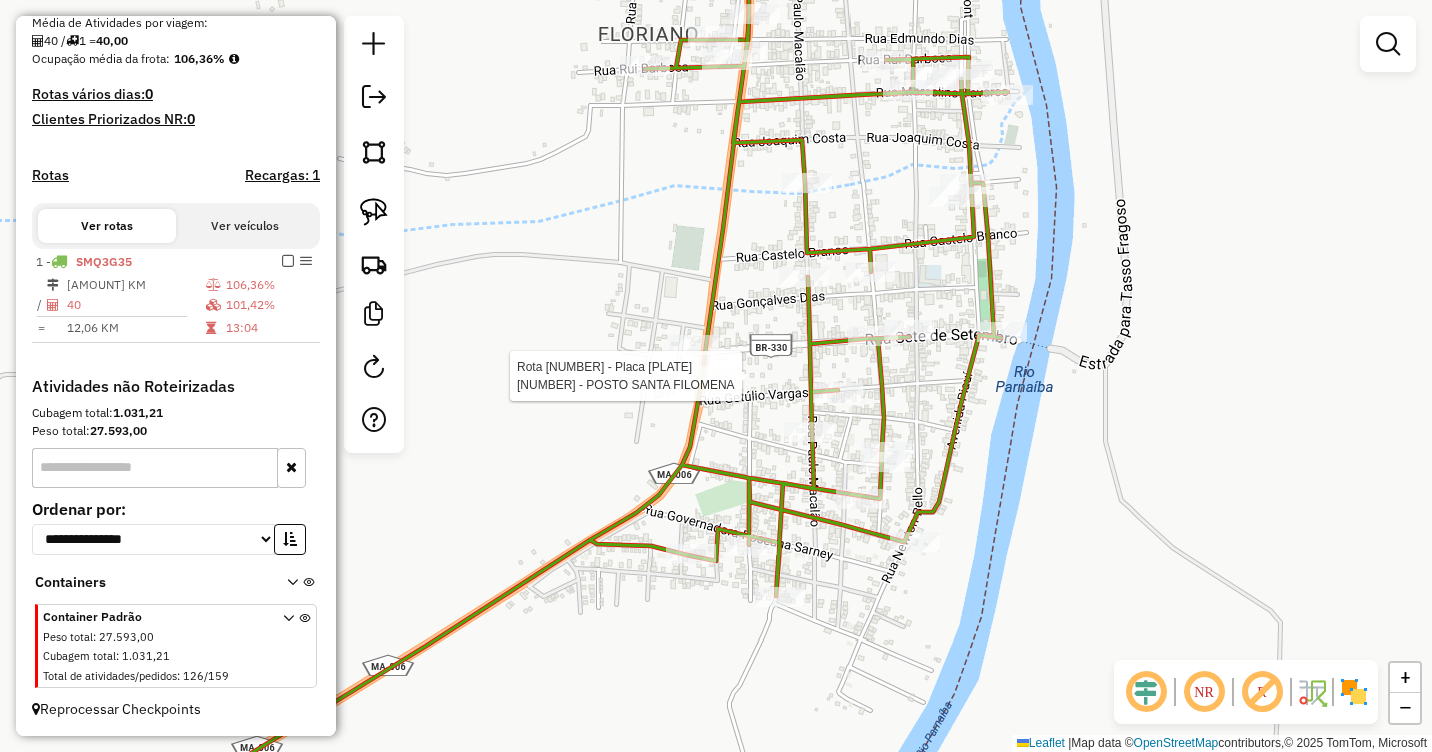 select on "**********" 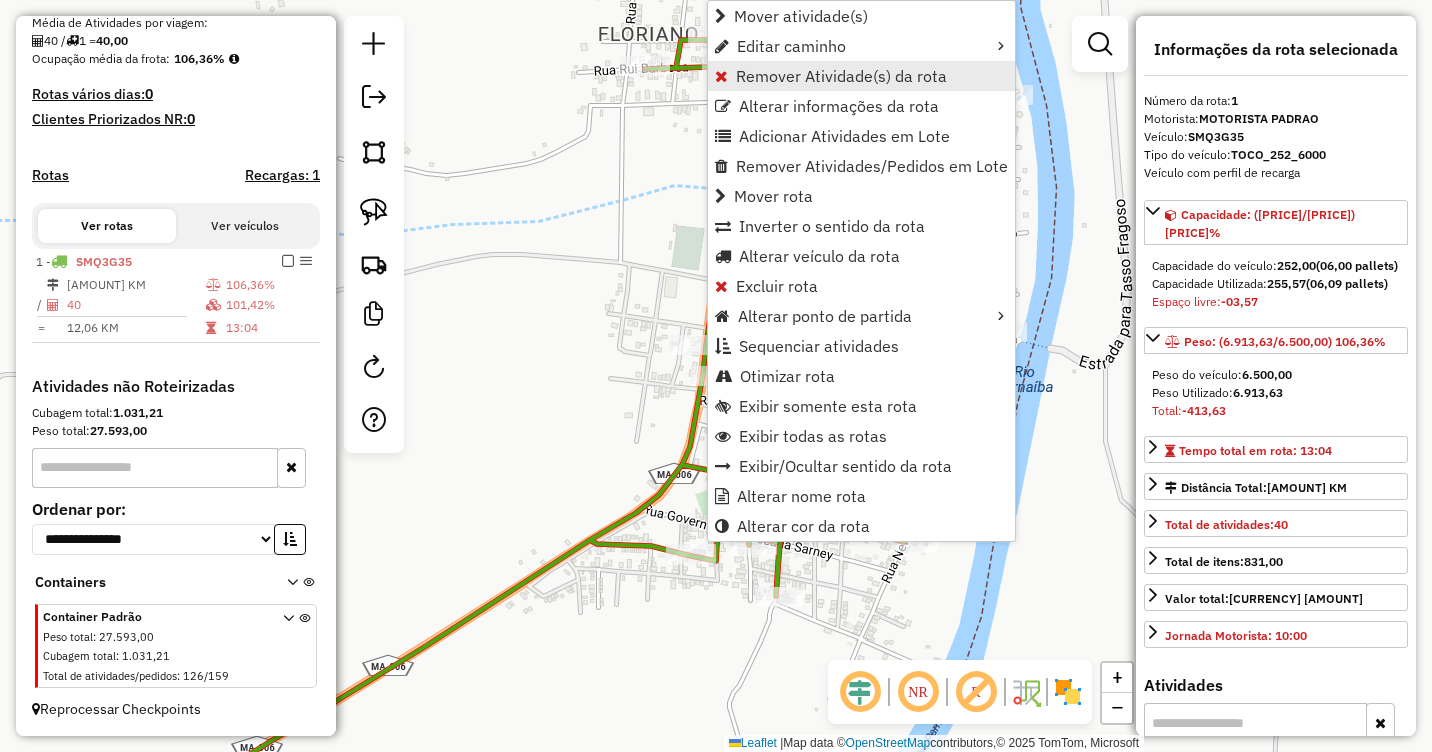 click on "Remover Atividade(s) da rota" at bounding box center [841, 76] 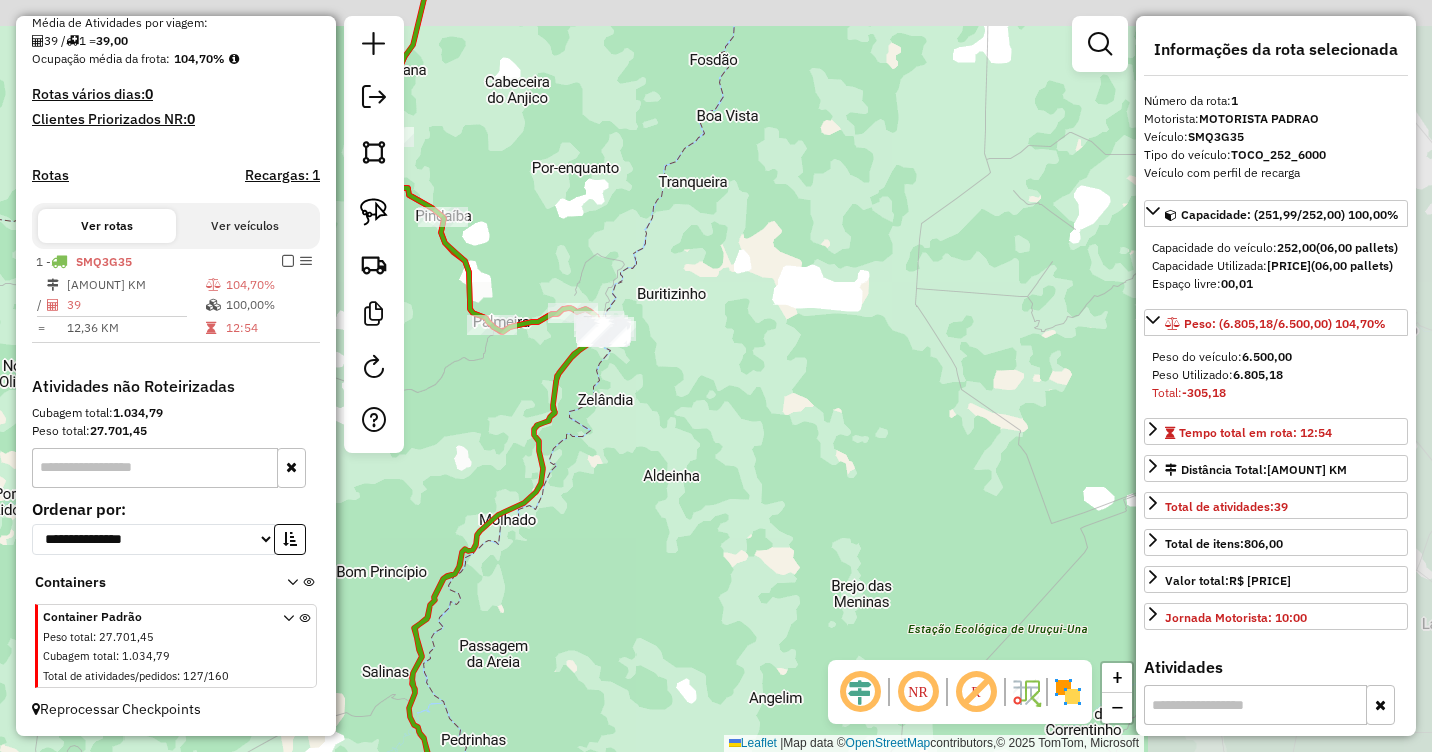 drag, startPoint x: 744, startPoint y: 222, endPoint x: 848, endPoint y: 545, distance: 339.33023 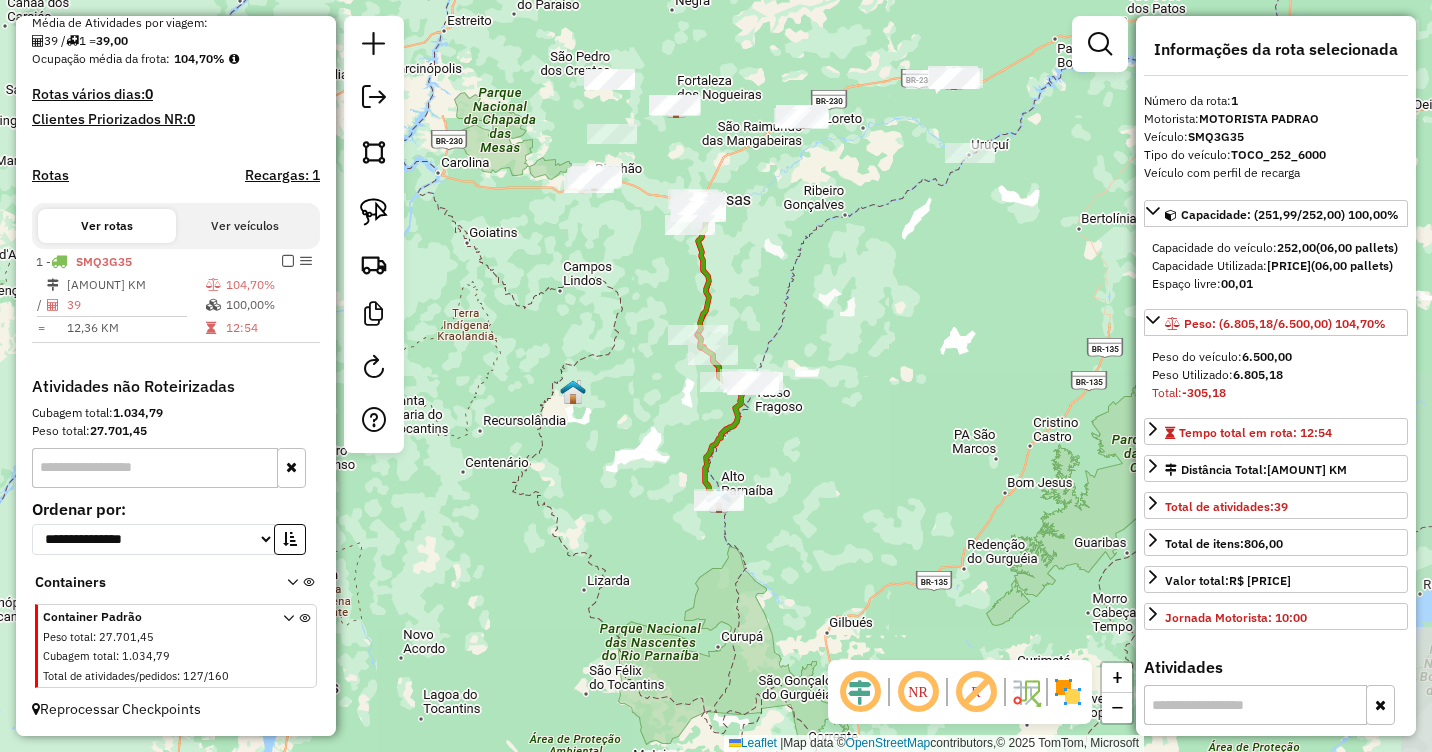 drag, startPoint x: 771, startPoint y: 224, endPoint x: 771, endPoint y: 393, distance: 169 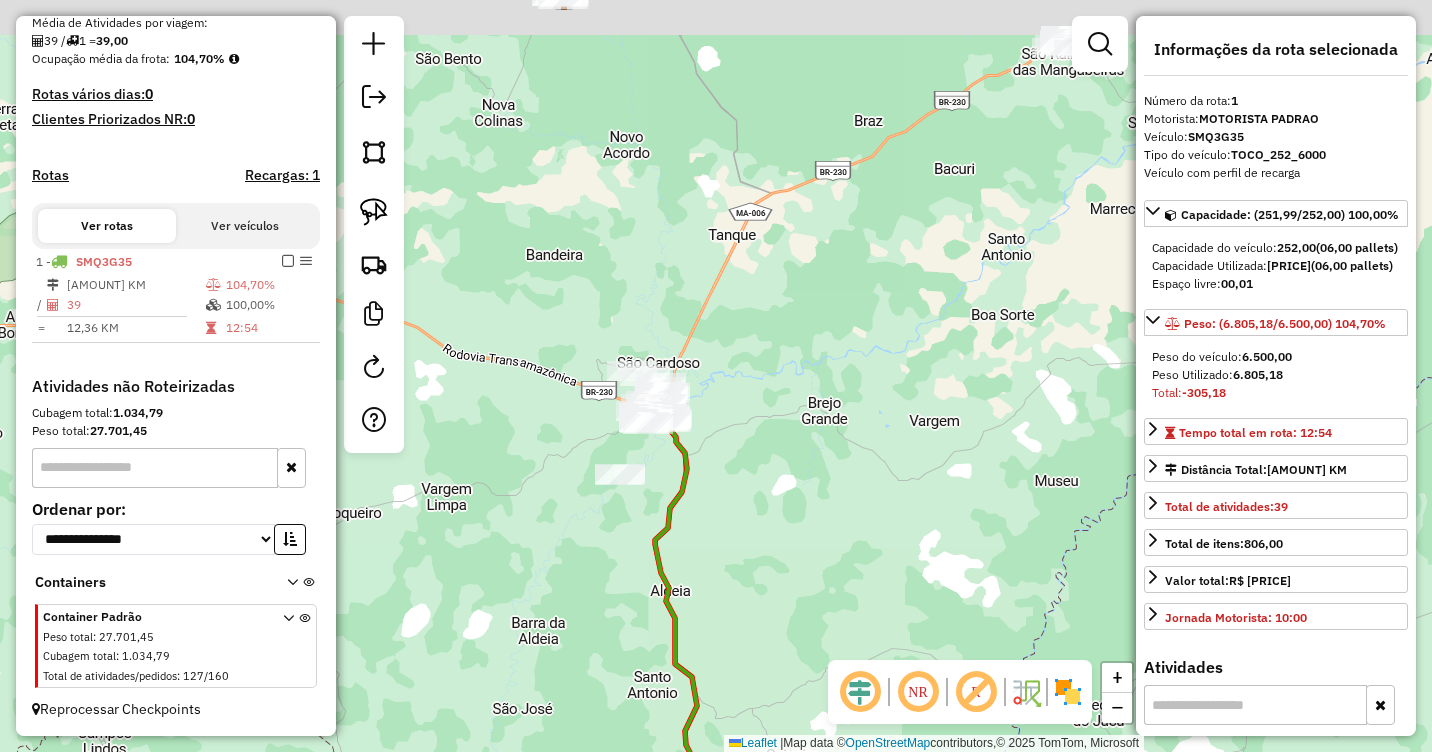 drag, startPoint x: 761, startPoint y: 361, endPoint x: 789, endPoint y: 429, distance: 73.53911 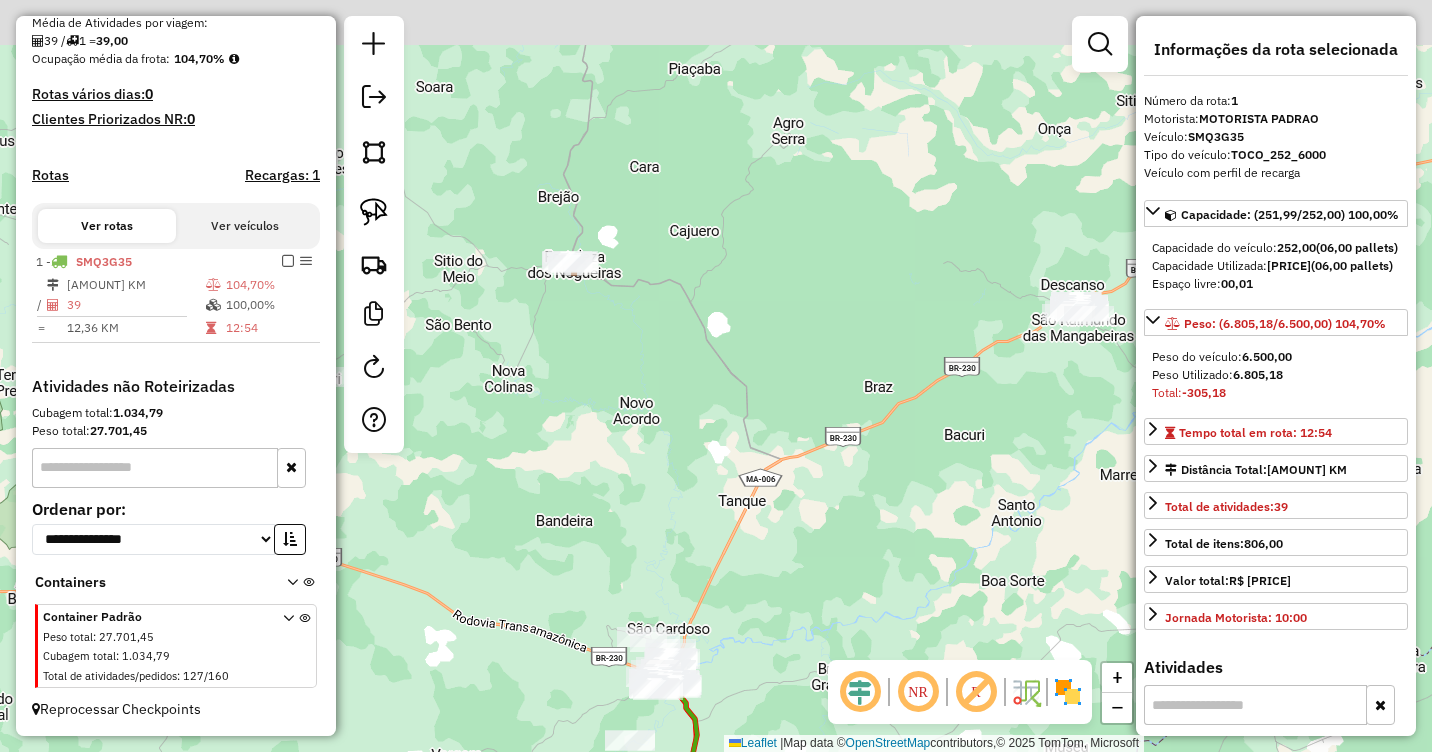 drag, startPoint x: 829, startPoint y: 272, endPoint x: 815, endPoint y: 495, distance: 223.43903 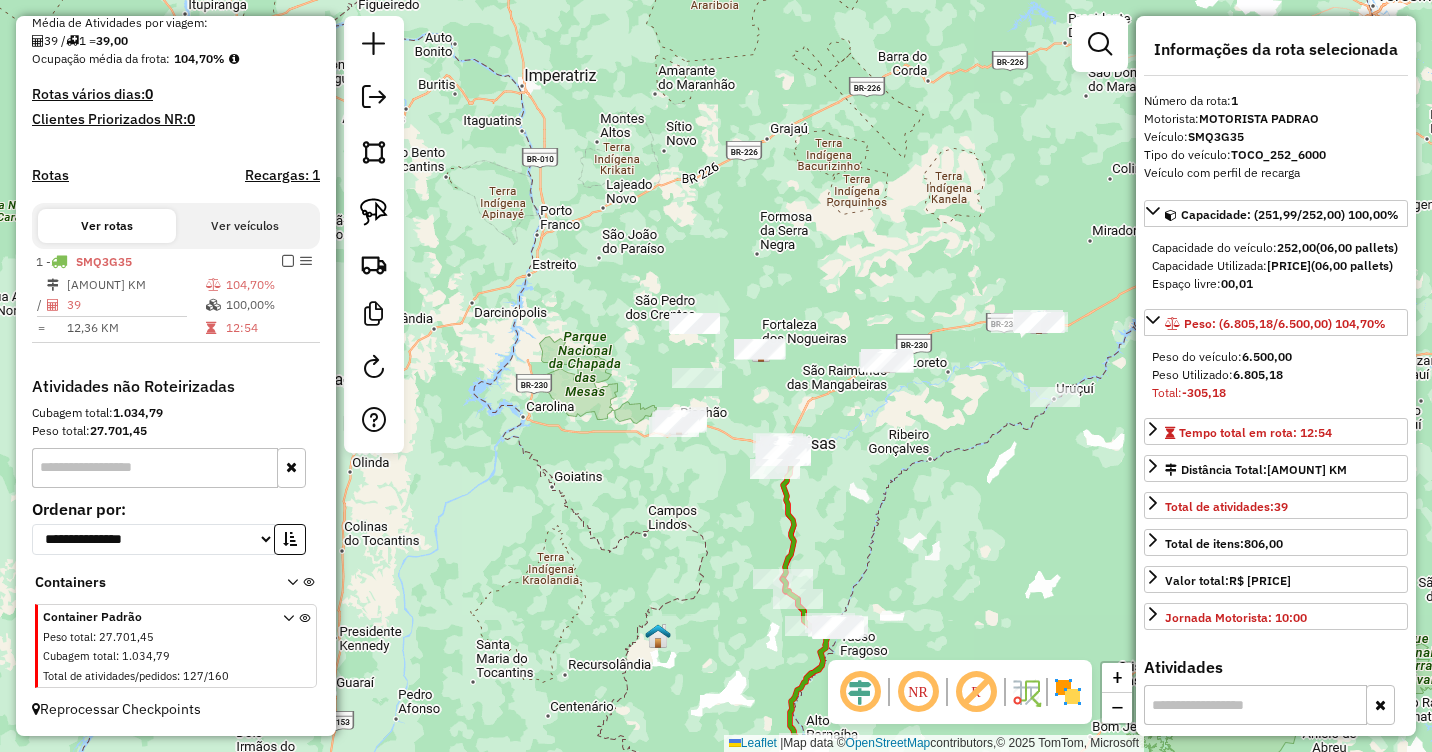 drag, startPoint x: 890, startPoint y: 453, endPoint x: 881, endPoint y: 402, distance: 51.78803 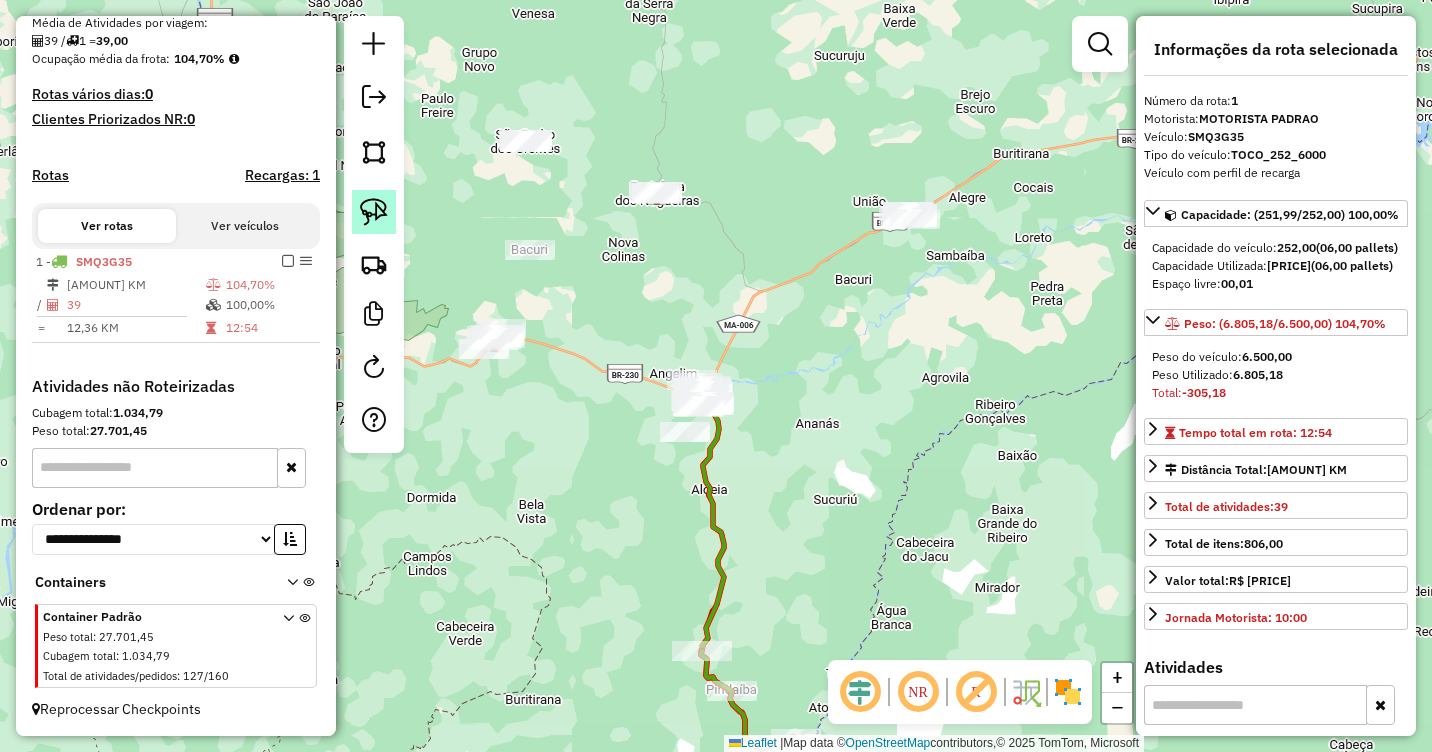 click 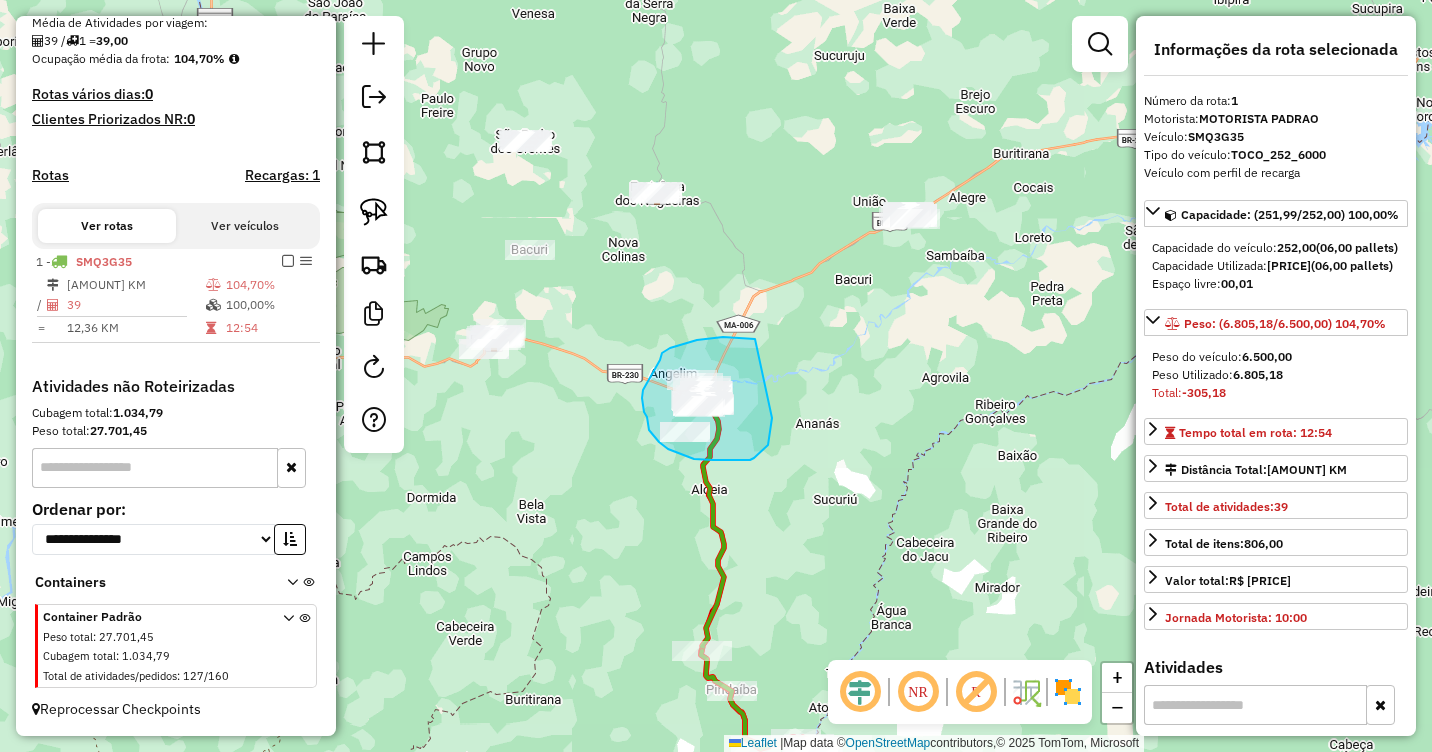 drag, startPoint x: 735, startPoint y: 337, endPoint x: 772, endPoint y: 418, distance: 89.050545 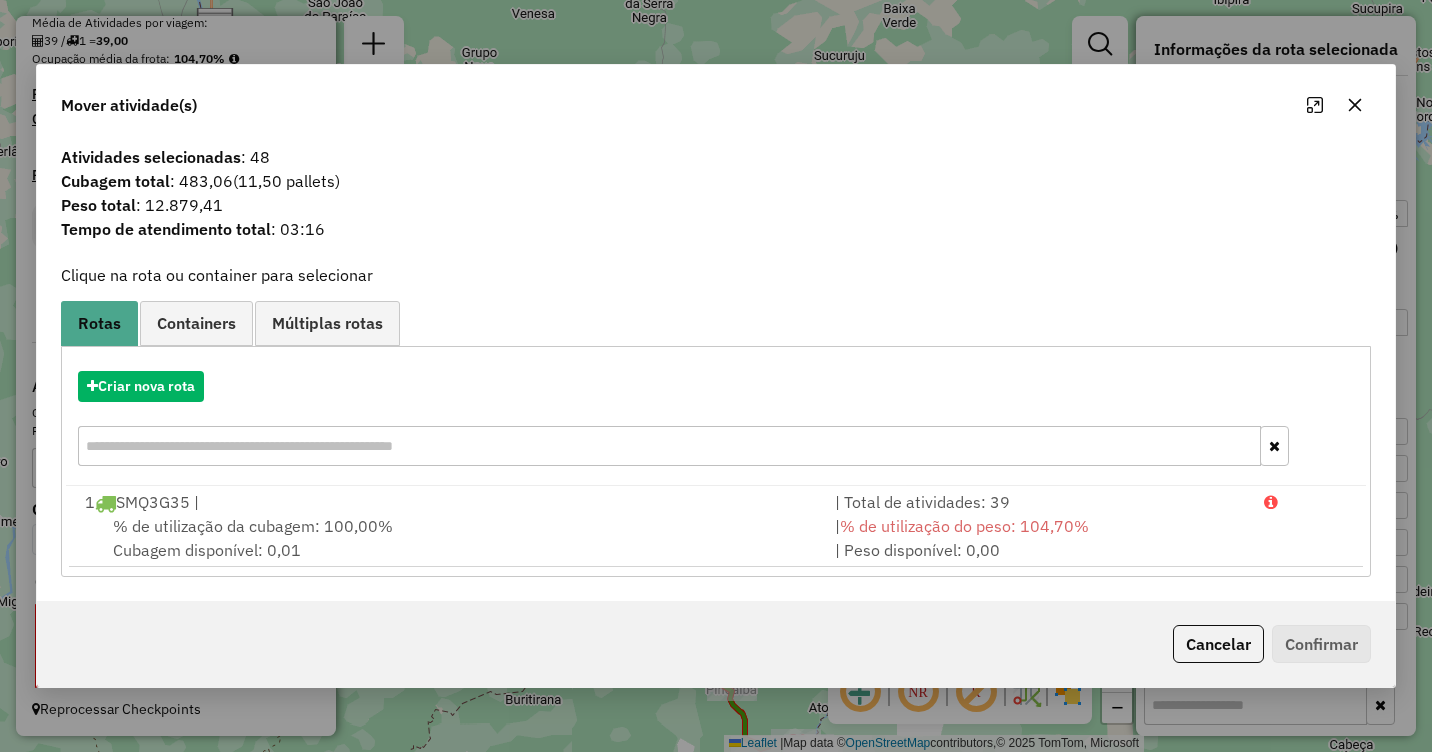 click 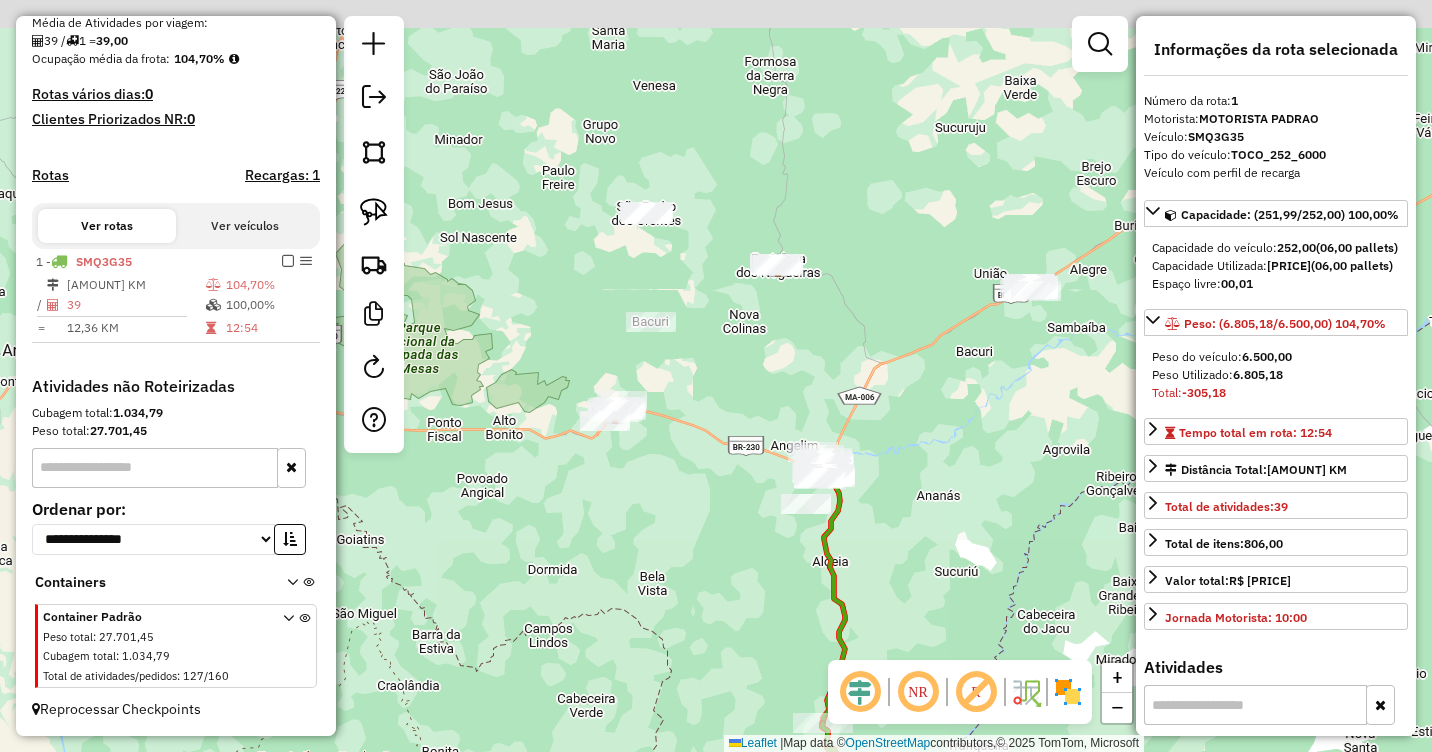 drag, startPoint x: 749, startPoint y: 258, endPoint x: 833, endPoint y: 332, distance: 111.94642 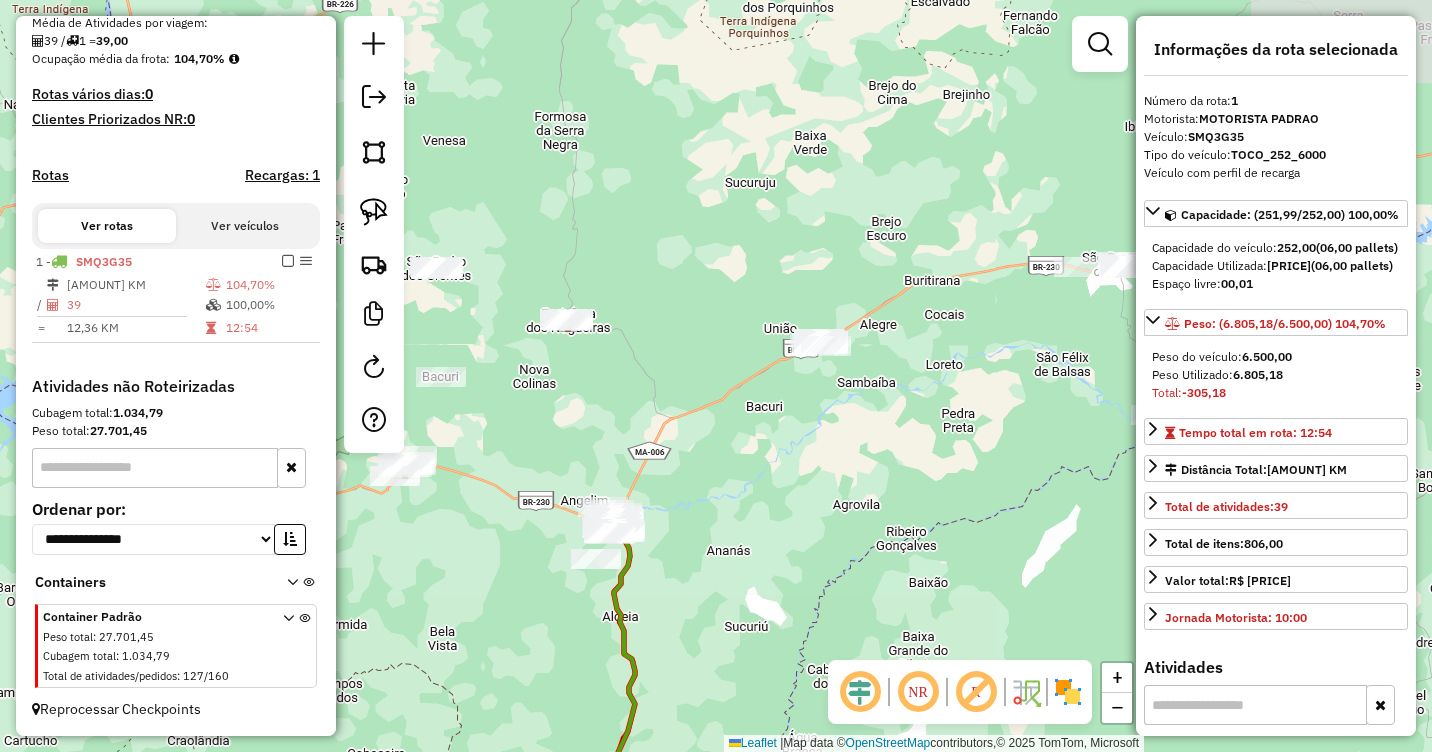 drag, startPoint x: 847, startPoint y: 356, endPoint x: 631, endPoint y: 410, distance: 222.6477 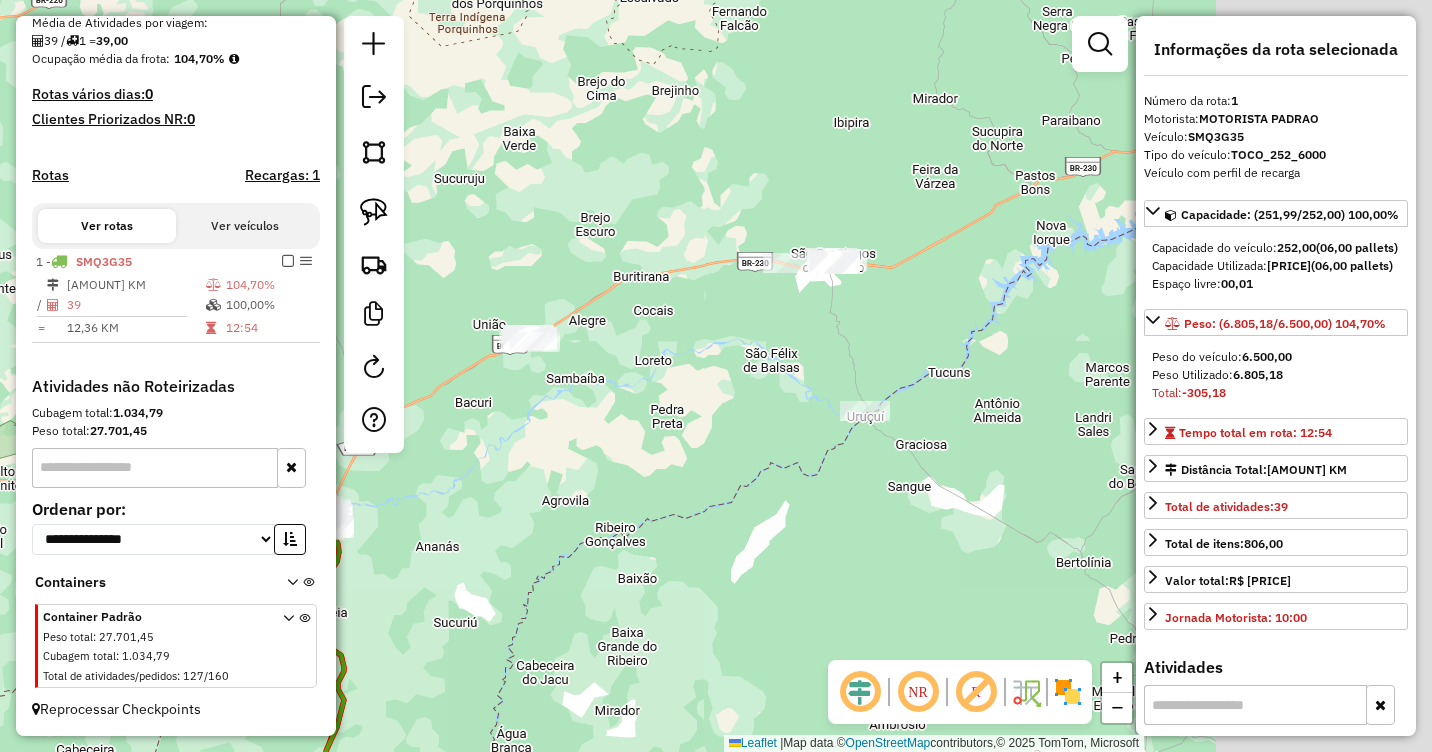 drag, startPoint x: 956, startPoint y: 448, endPoint x: 702, endPoint y: 426, distance: 254.95097 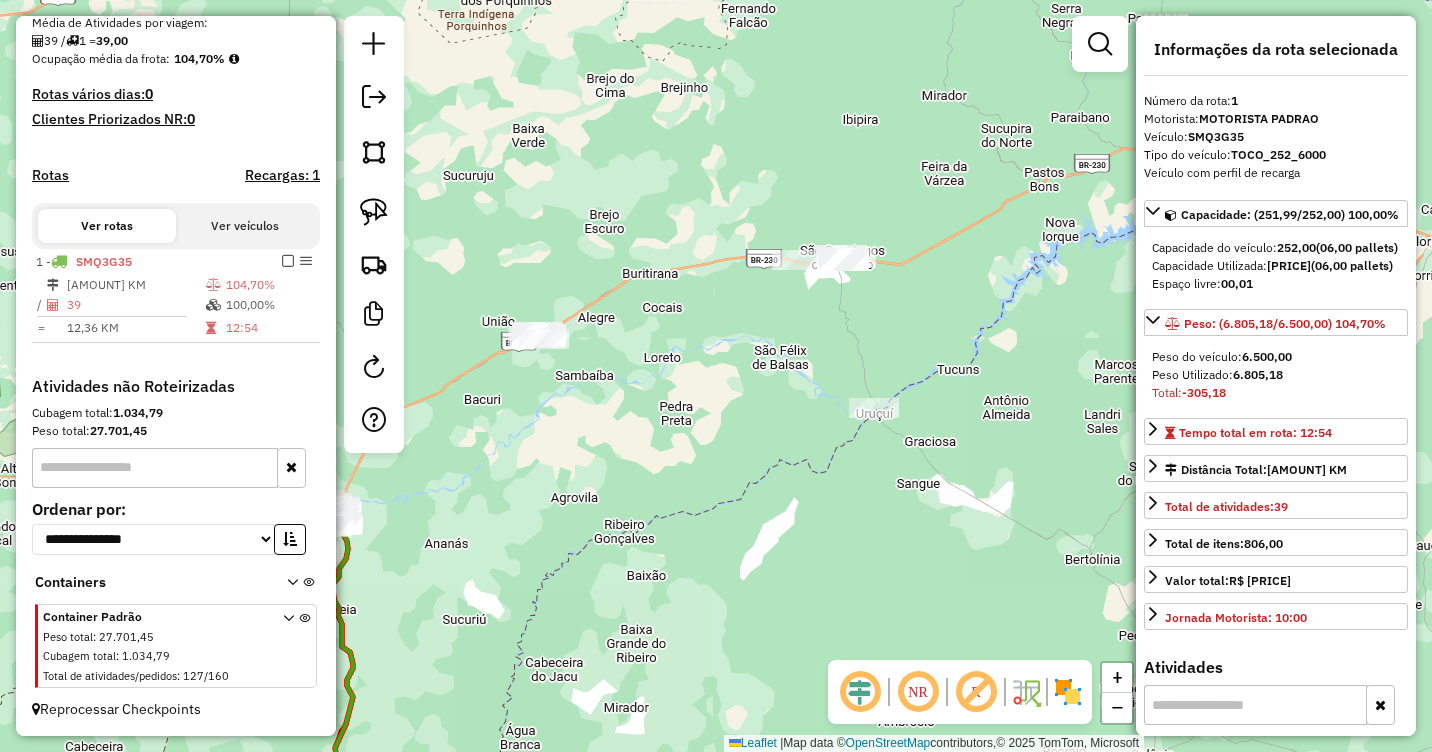 drag, startPoint x: 871, startPoint y: 343, endPoint x: 881, endPoint y: 338, distance: 11.18034 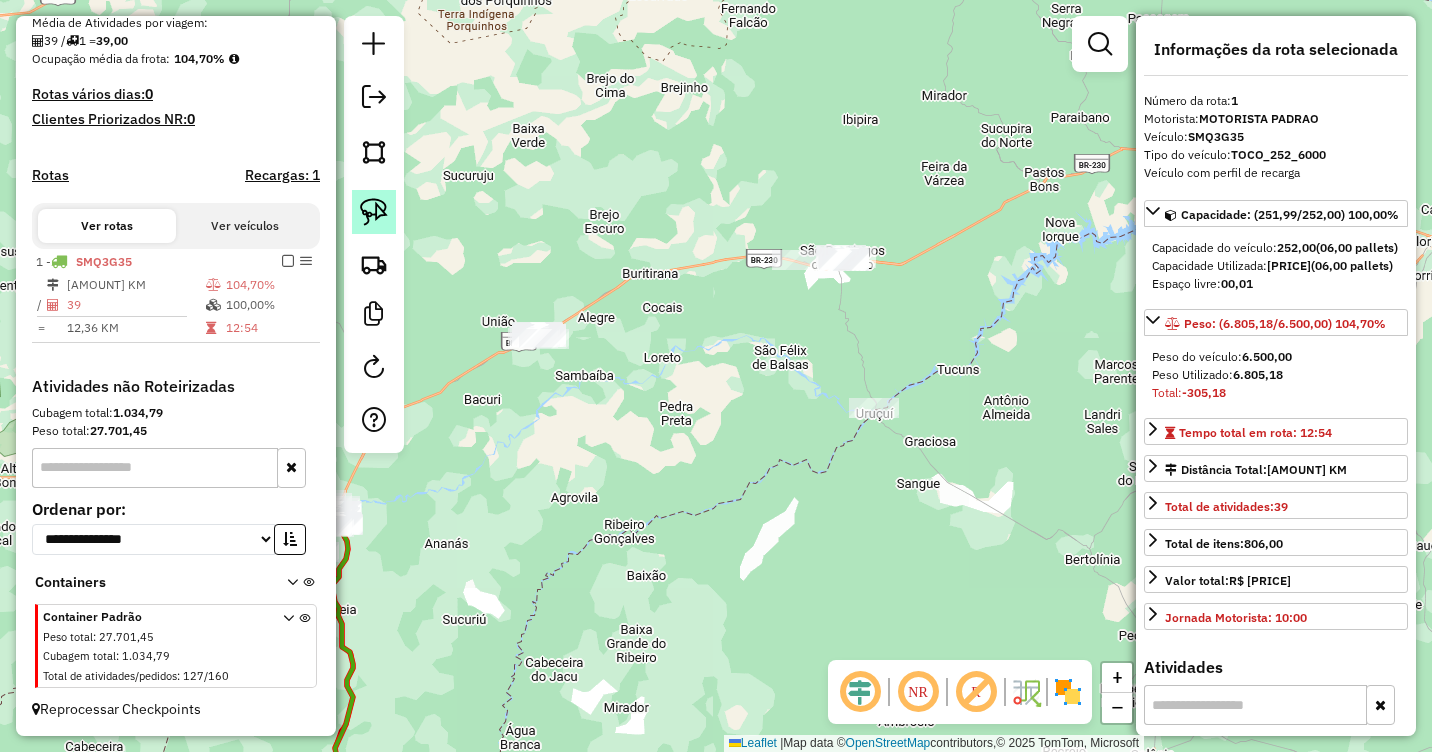 click 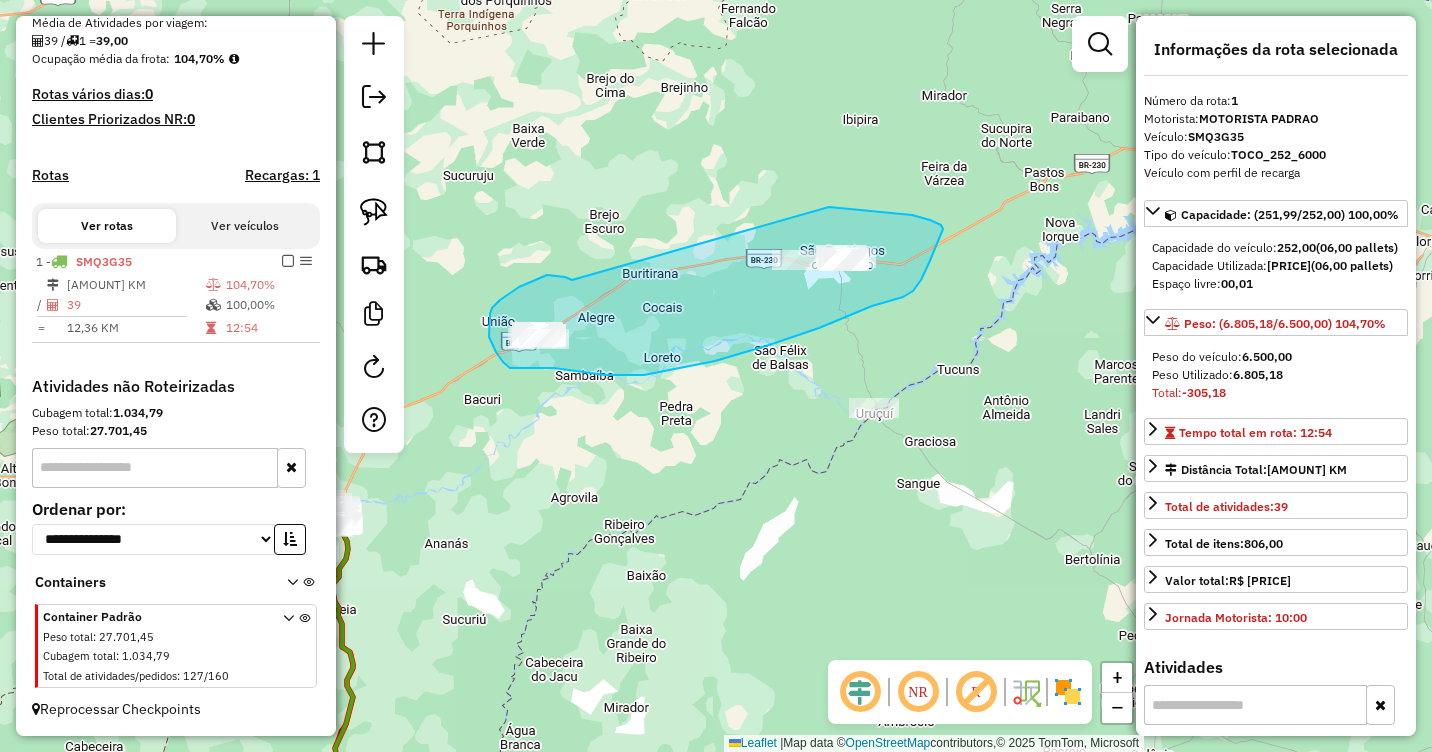 drag, startPoint x: 562, startPoint y: 277, endPoint x: 829, endPoint y: 207, distance: 276.02356 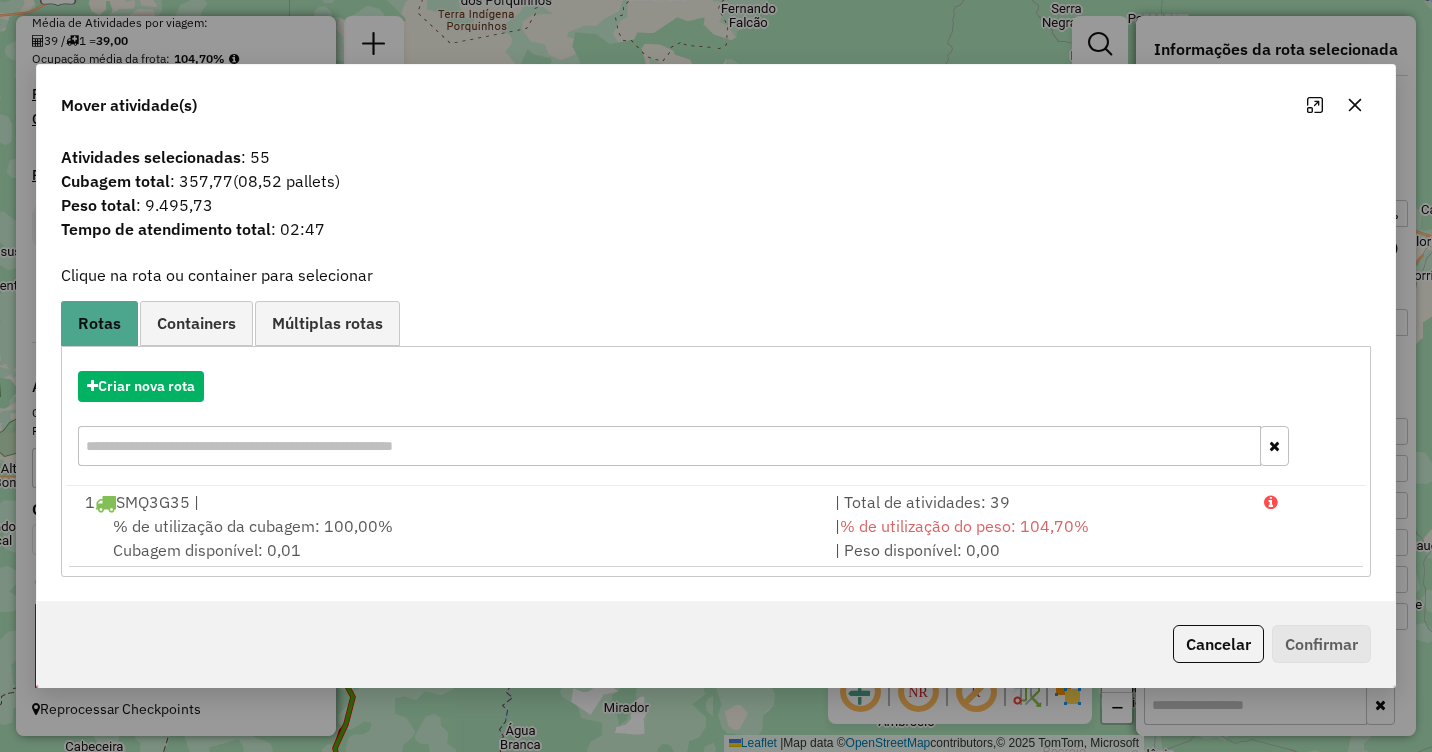 click 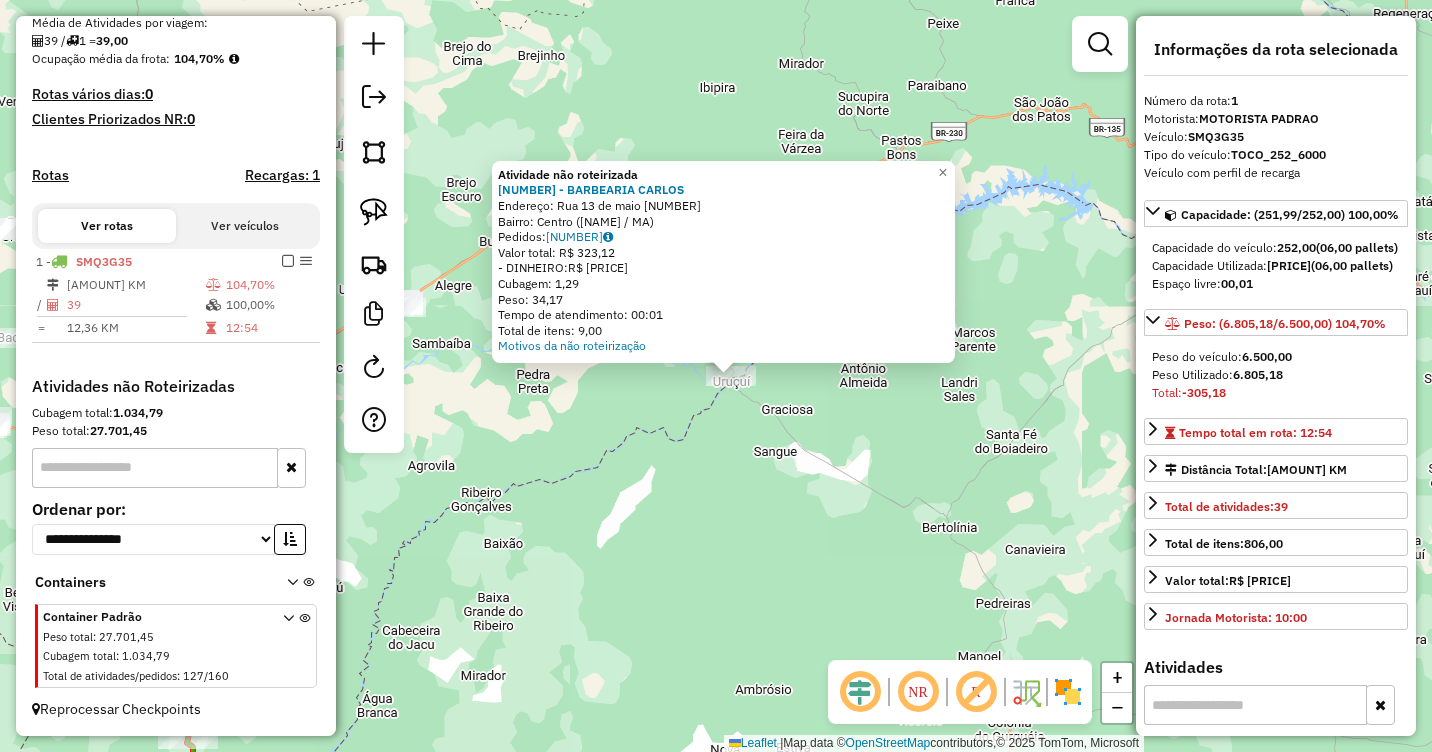drag, startPoint x: 726, startPoint y: 469, endPoint x: 868, endPoint y: 468, distance: 142.00352 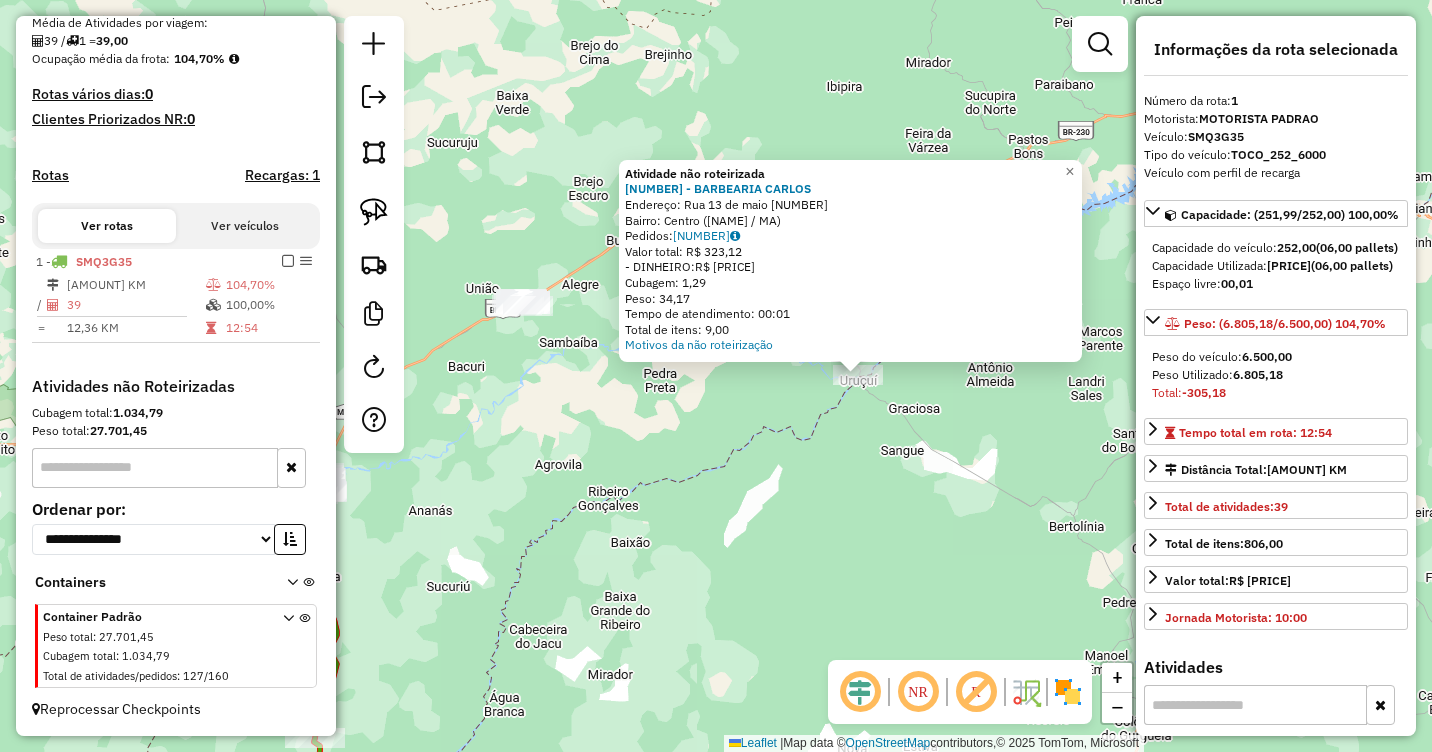 click on "Atividade não roteirizada [NUMBER] - [NAME] Endereço: [NAME] [NUMBER] [NUMBER] Bairro: [NAME] ([CITY] / [MA]) Pedidos: [NUMBER] Valor total: [CURRENCY] [NUMBER] - DINHEIRO: [CURRENCY] [NUMBER] Cubagem: [NUMBER] Peso: [NUMBER] Tempo de atendimento: [TIME] Total de itens: [NUMBER] Motivos da não roteirização × Janela de atendimento Grade de atendimento Capacidade Transportadoras Veículos Cliente Pedidos Rotas Selecione os dias de semana para filtrar as janelas de atendimento Seg Ter Qua Qui Sex Sáb Dom Informe o período da janela de atendimento: De: Até: Filtrar exatamente a janela do cliente Considerar janela de atendimento padrão Selecione os dias de semana para filtrar as grades de atendimento Seg Ter Qua Qui Sex Sáb Dom Considerar clientes sem dia de atendimento cadastrado Clientes fora do dia de atendimento selecionado Filtrar as atividades entre os valores definidos abaixo: Peso mínimo: Peso máximo: Cubagem mínima: Cubagem máxima: De: Até: De: De:" 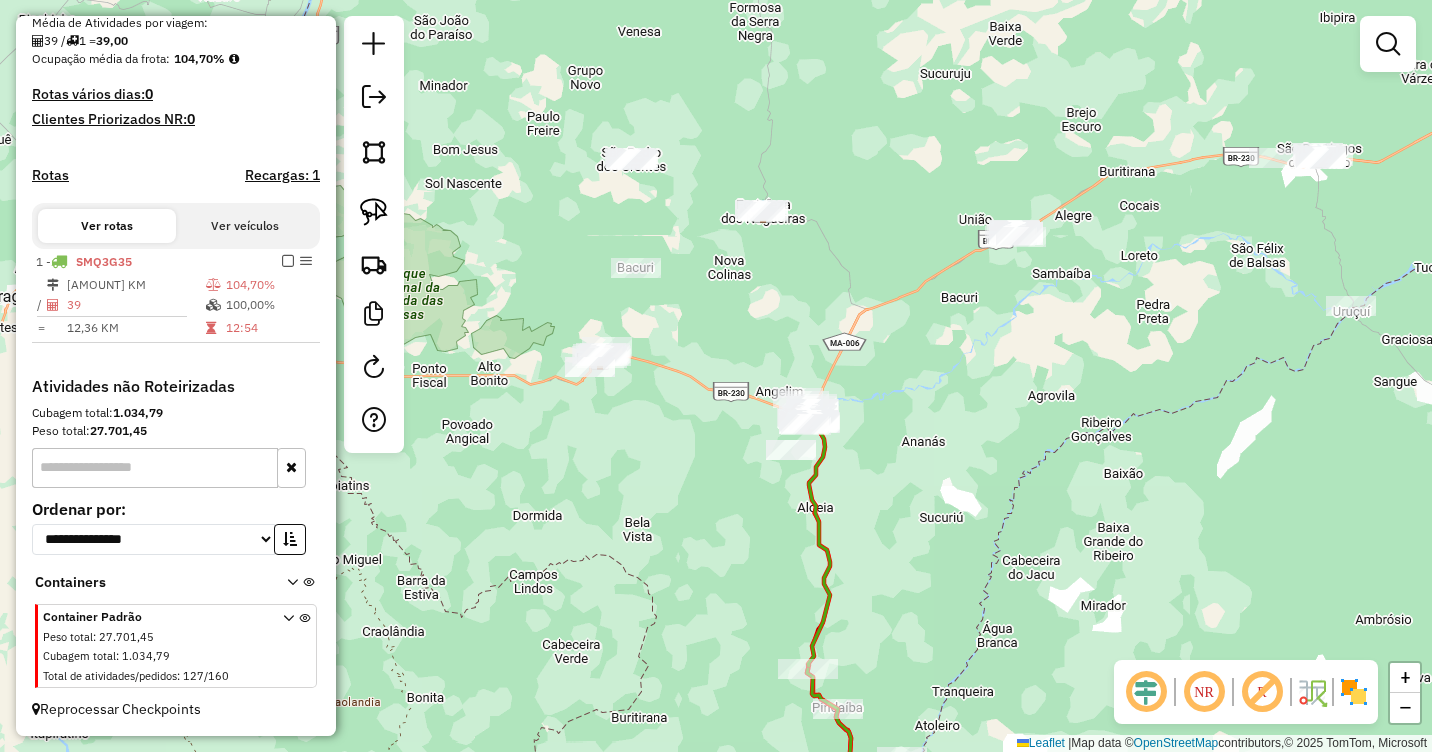 drag, startPoint x: 549, startPoint y: 419, endPoint x: 1042, endPoint y: 350, distance: 497.80518 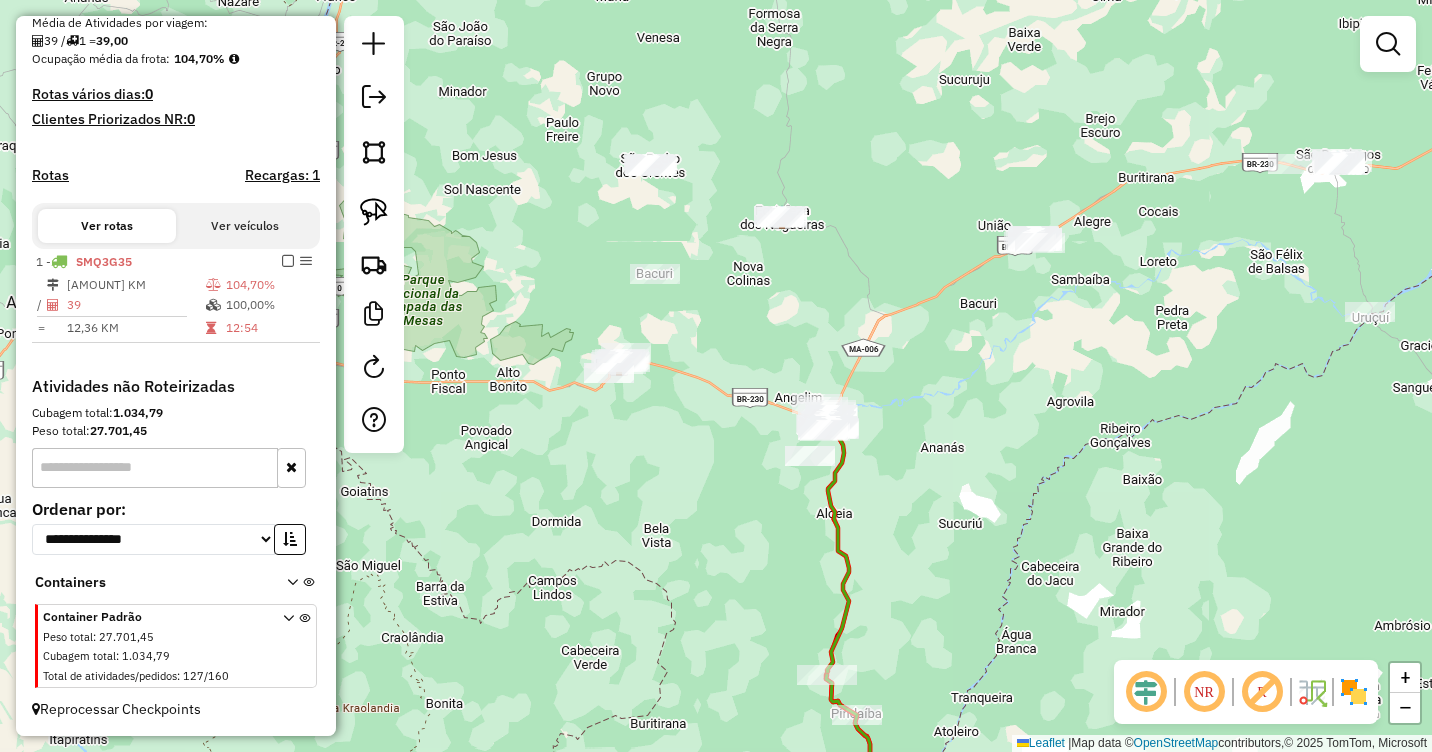 drag, startPoint x: 655, startPoint y: 373, endPoint x: 714, endPoint y: 383, distance: 59.841457 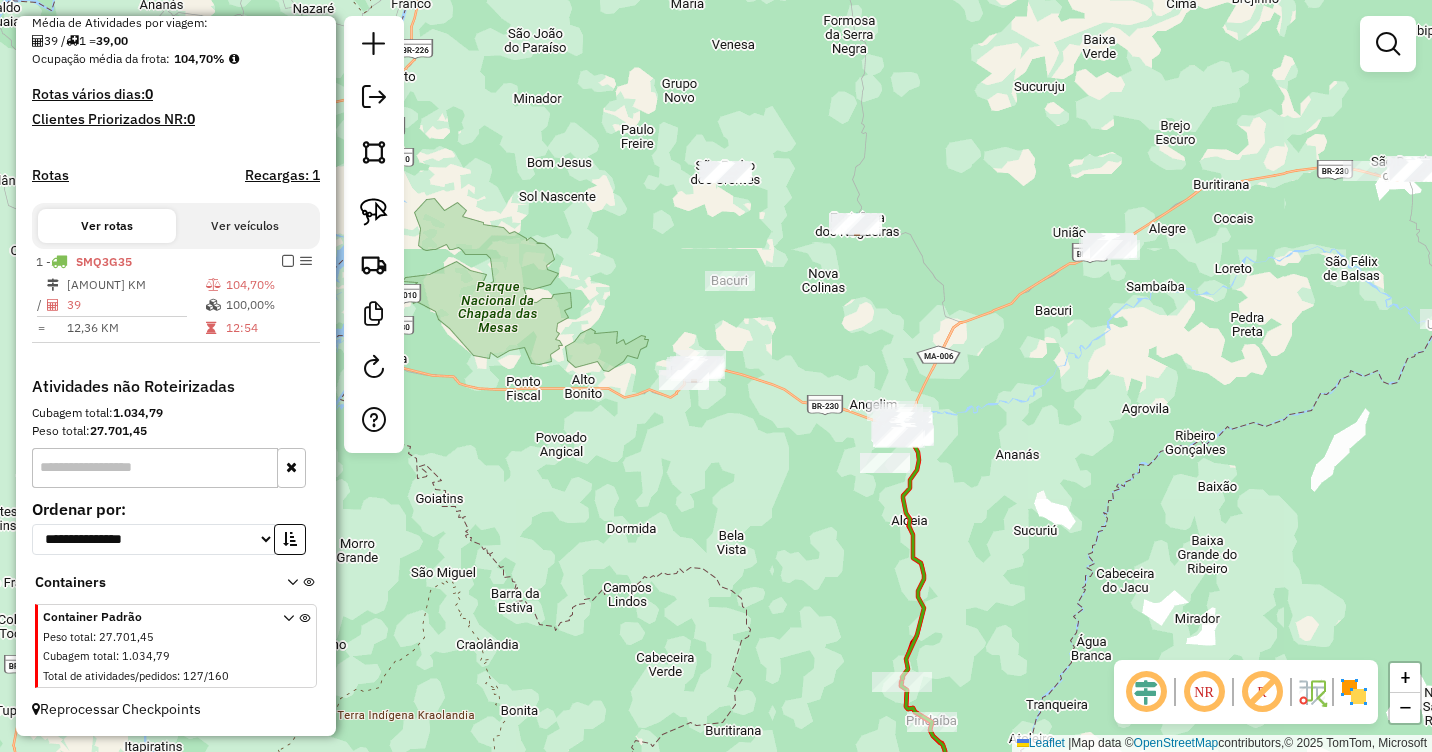 drag, startPoint x: 373, startPoint y: 219, endPoint x: 407, endPoint y: 230, distance: 35.735138 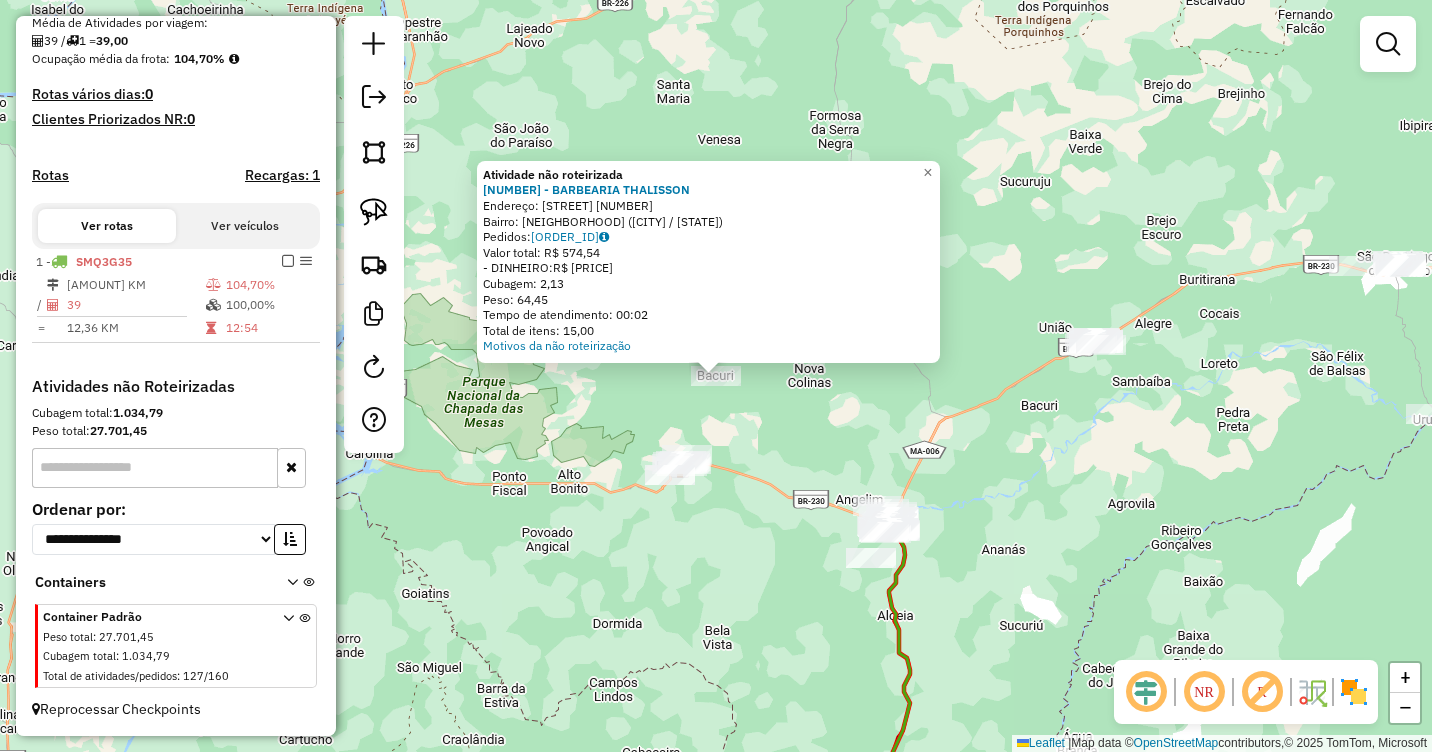 click on "Atividade não roteirizada [NUMBER] - [NAME] Endereço: [NAME] [NAME] [NAME] Bairro: [NAME] ([CITY] / [MA]) Pedidos: [NUMBER] Valor total: [CURRENCY] [NUMBER] - DINHEIRO: [CURRENCY] [NUMBER] Cubagem: [NUMBER] Peso: [NUMBER] Tempo de atendimento: [TIME] Total de itens: [NUMBER] Motivos da não roteirização × Janela de atendimento Grade de atendimento Capacidade Transportadoras Veículos Cliente Pedidos Rotas Selecione os dias de semana para filtrar as janelas de atendimento Seg Ter Qua Qui Sex Sáb Dom Informe o período da janela de atendimento: De: Até: Filtrar exatamente a janela do cliente Considerar janela de atendimento padrão Selecione os dias de semana para filtrar as grades de atendimento Seg Ter Qua Qui Sex Sáb Dom Considerar clientes sem dia de atendimento cadastrado Clientes fora do dia de atendimento selecionado Filtrar as atividades entre os valores definidos abaixo: Peso mínimo: Peso máximo: Cubagem mínima: Cubagem máxima: De: Até: De: Até: Veículo: De:" 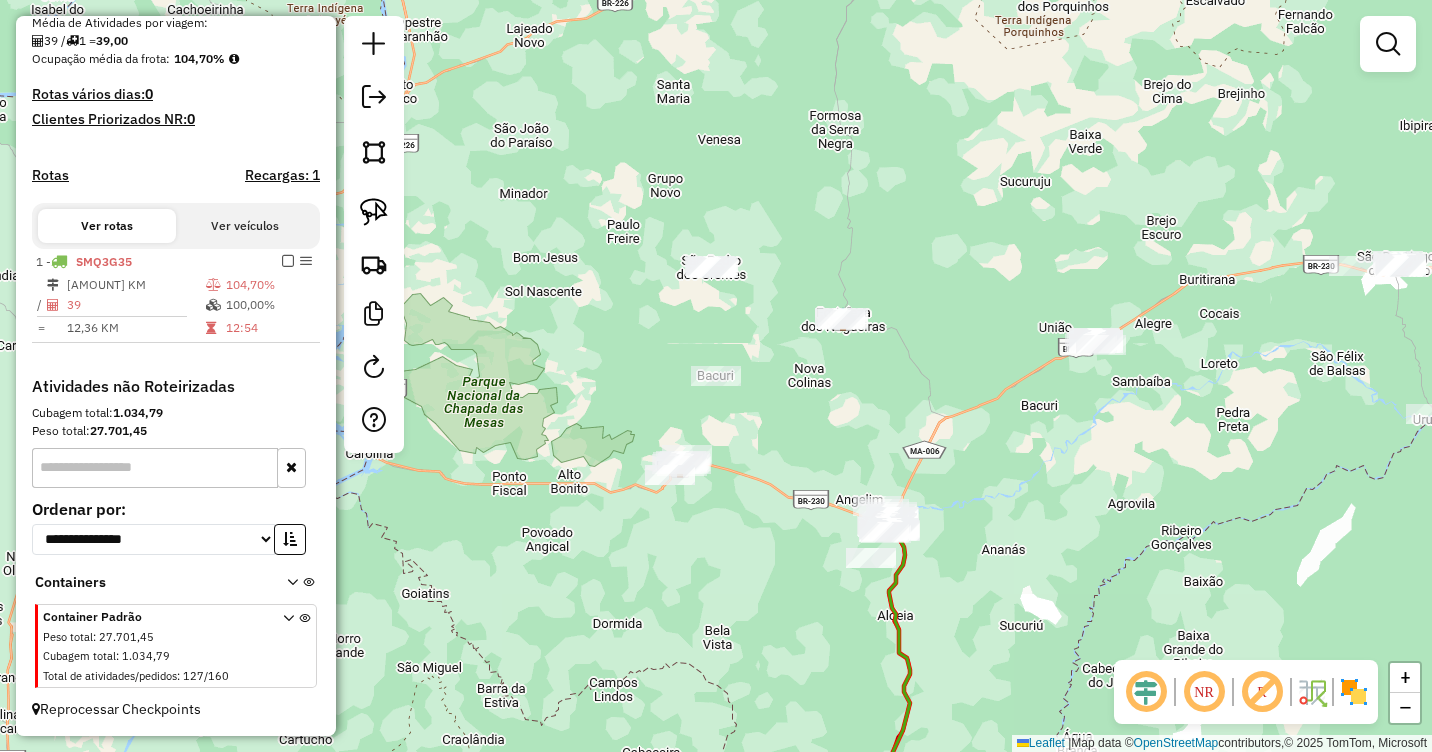 click on "Janela de atendimento Grade de atendimento Capacidade Transportadoras Veículos Cliente Pedidos  Rotas Selecione os dias de semana para filtrar as janelas de atendimento  Seg   Ter   Qua   Qui   Sex   Sáb   Dom  Informe o período da janela de atendimento: De: Até:  Filtrar exatamente a janela do cliente  Considerar janela de atendimento padrão  Selecione os dias de semana para filtrar as grades de atendimento  Seg   Ter   Qua   Qui   Sex   Sáb   Dom   Considerar clientes sem dia de atendimento cadastrado  Clientes fora do dia de atendimento selecionado Filtrar as atividades entre os valores definidos abaixo:  Peso mínimo:   Peso máximo:   Cubagem mínima:   Cubagem máxima:   De:   Até:  Filtrar as atividades entre o tempo de atendimento definido abaixo:  De:   Até:   Considerar capacidade total dos clientes não roteirizados Transportadora: Selecione um ou mais itens Tipo de veículo: Selecione um ou mais itens Veículo: Selecione um ou mais itens Motorista: Selecione um ou mais itens Nome: Rótulo:" 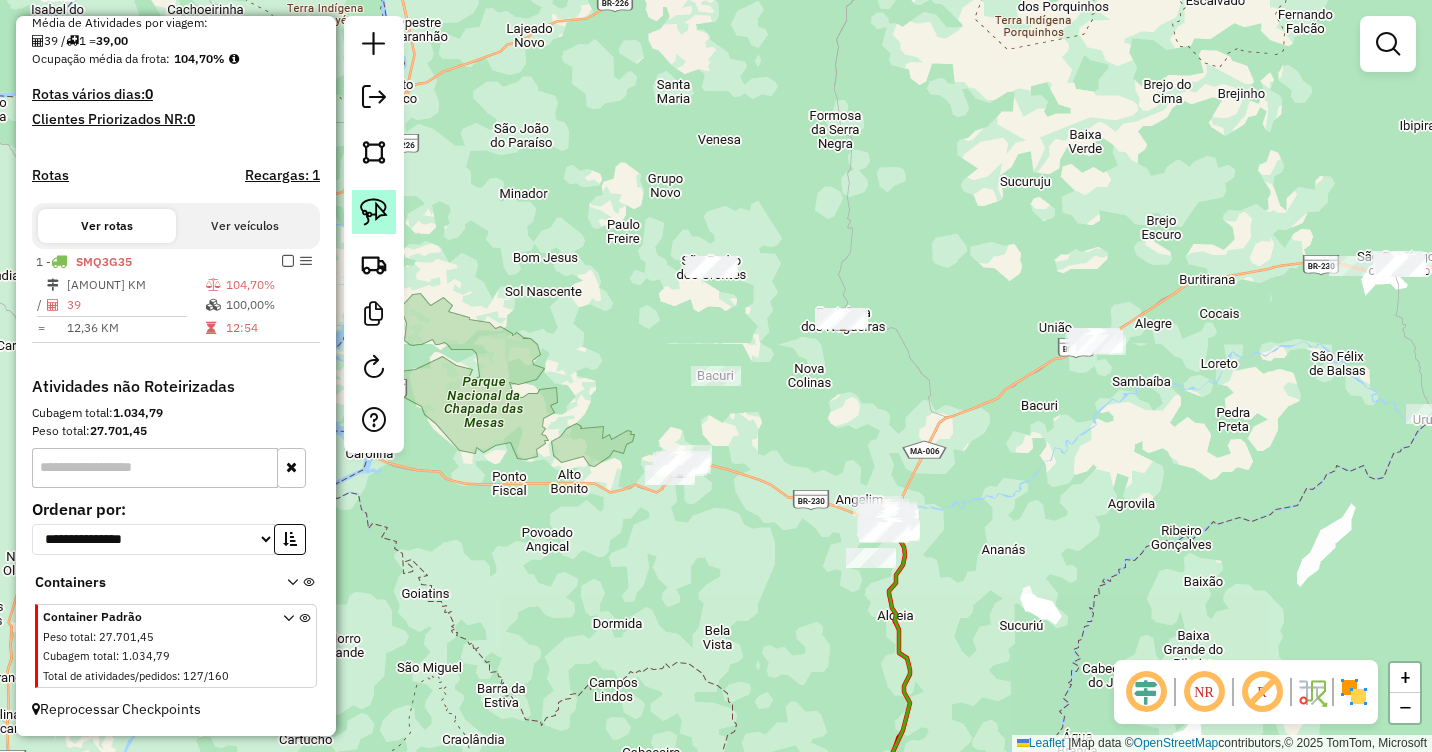 click 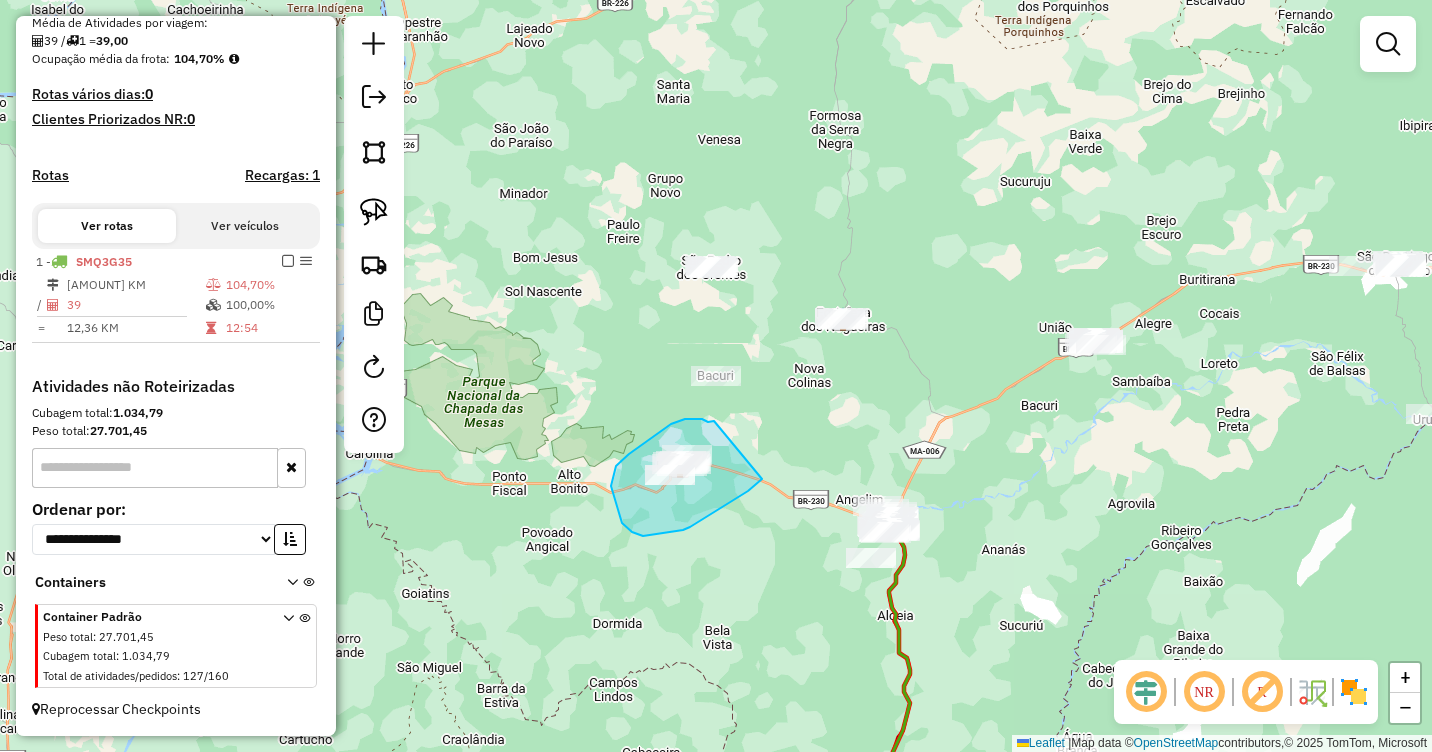 drag, startPoint x: 711, startPoint y: 422, endPoint x: 778, endPoint y: 464, distance: 79.07591 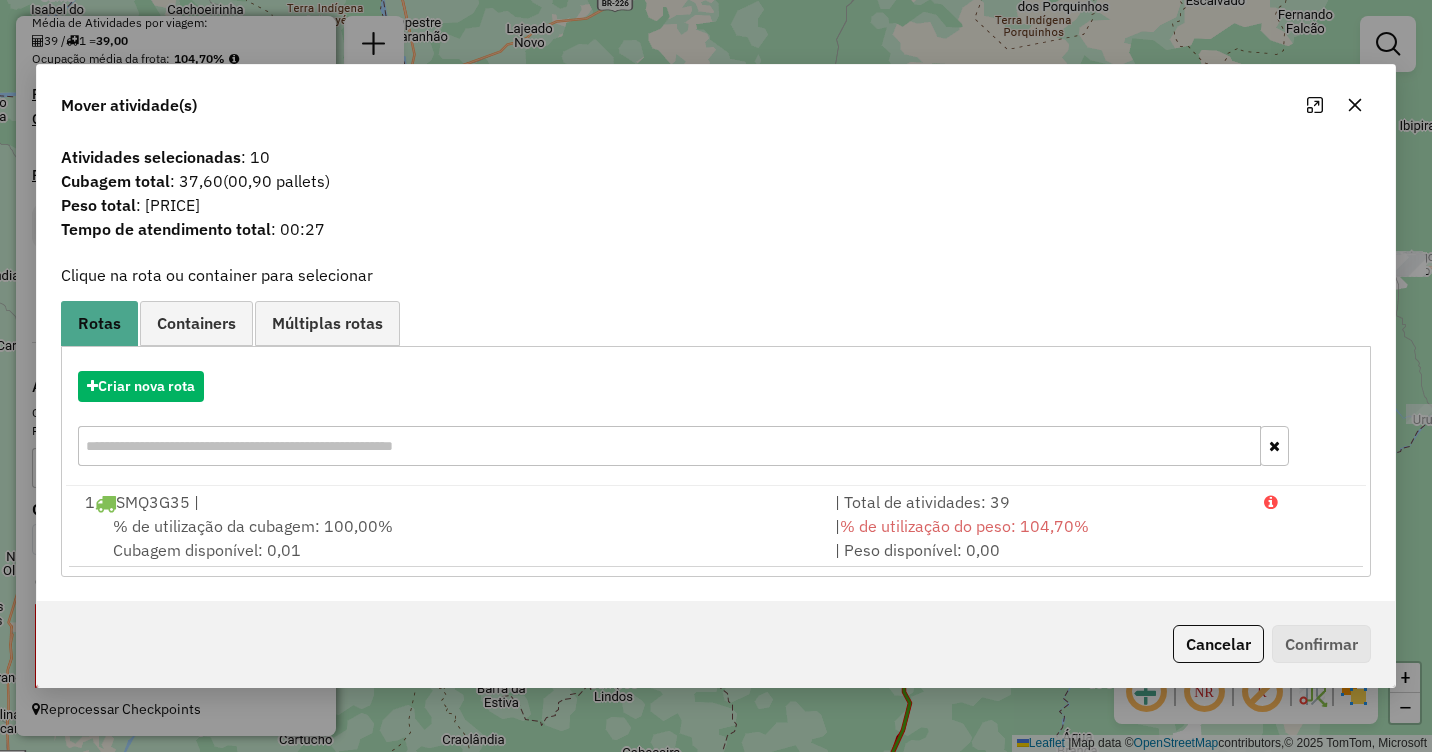 click 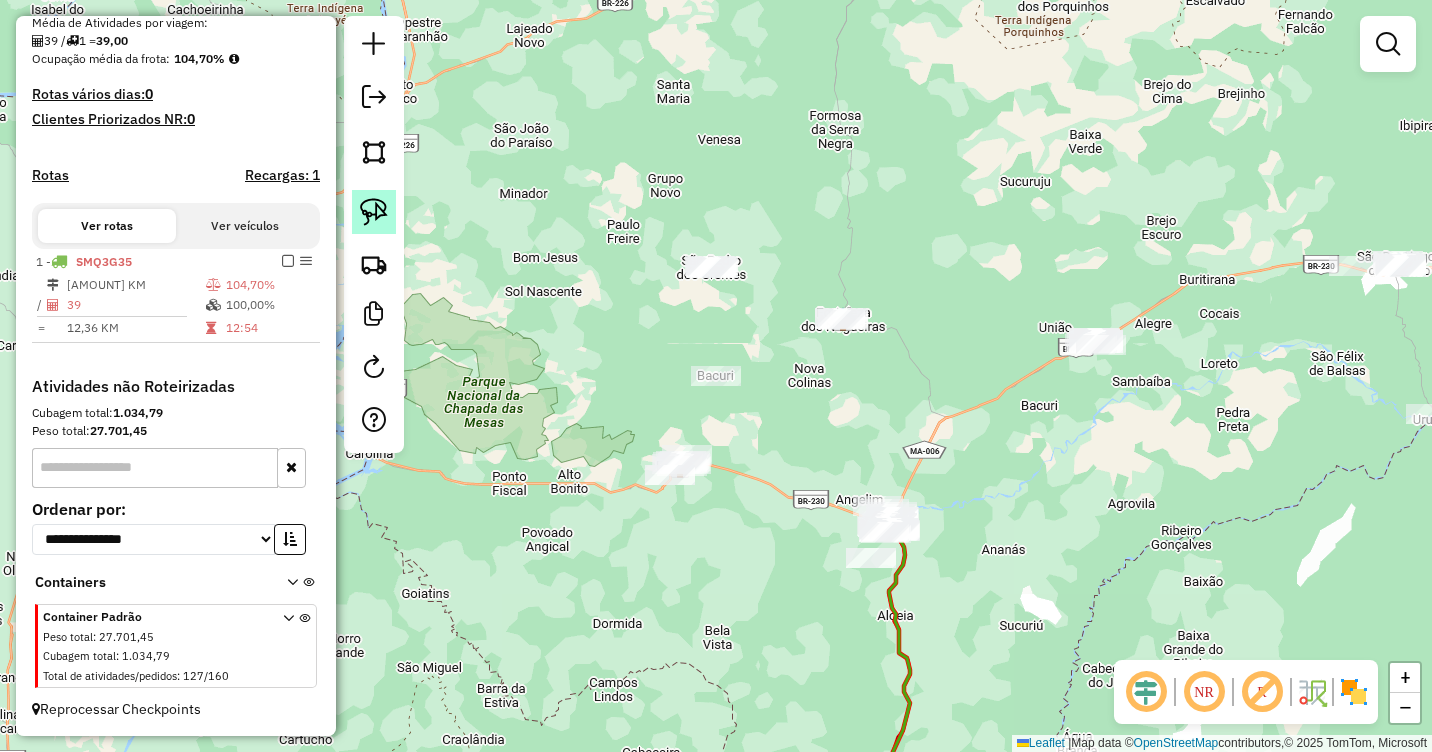 click 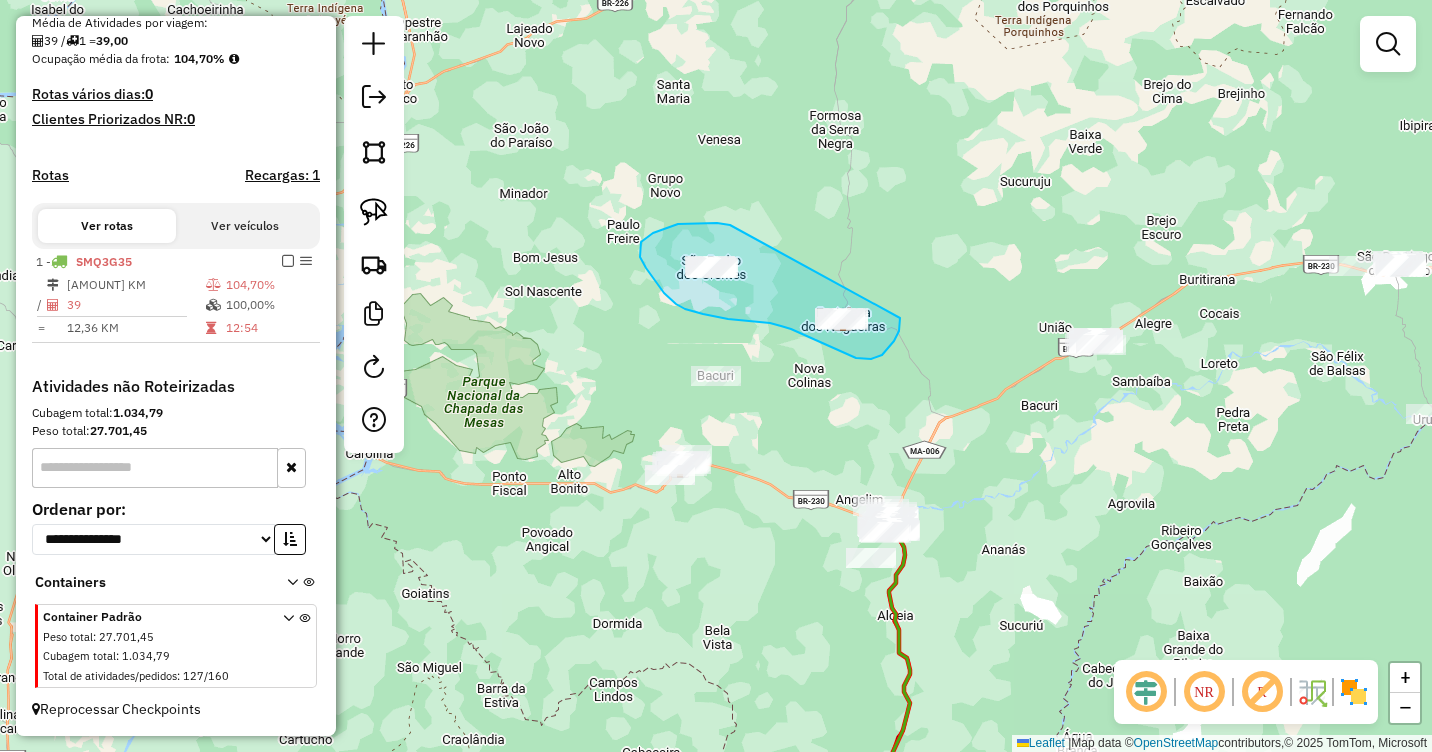 drag, startPoint x: 730, startPoint y: 225, endPoint x: 900, endPoint y: 318, distance: 193.77565 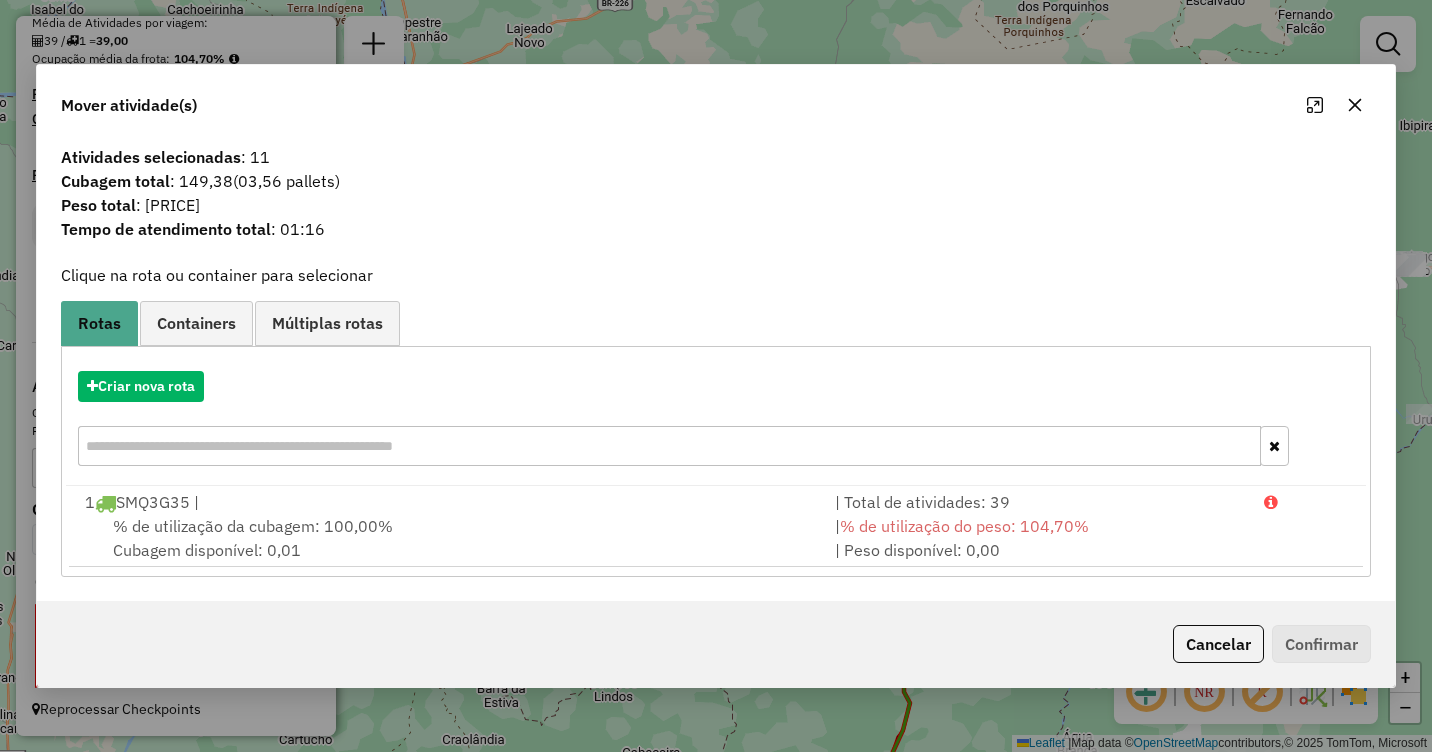 click 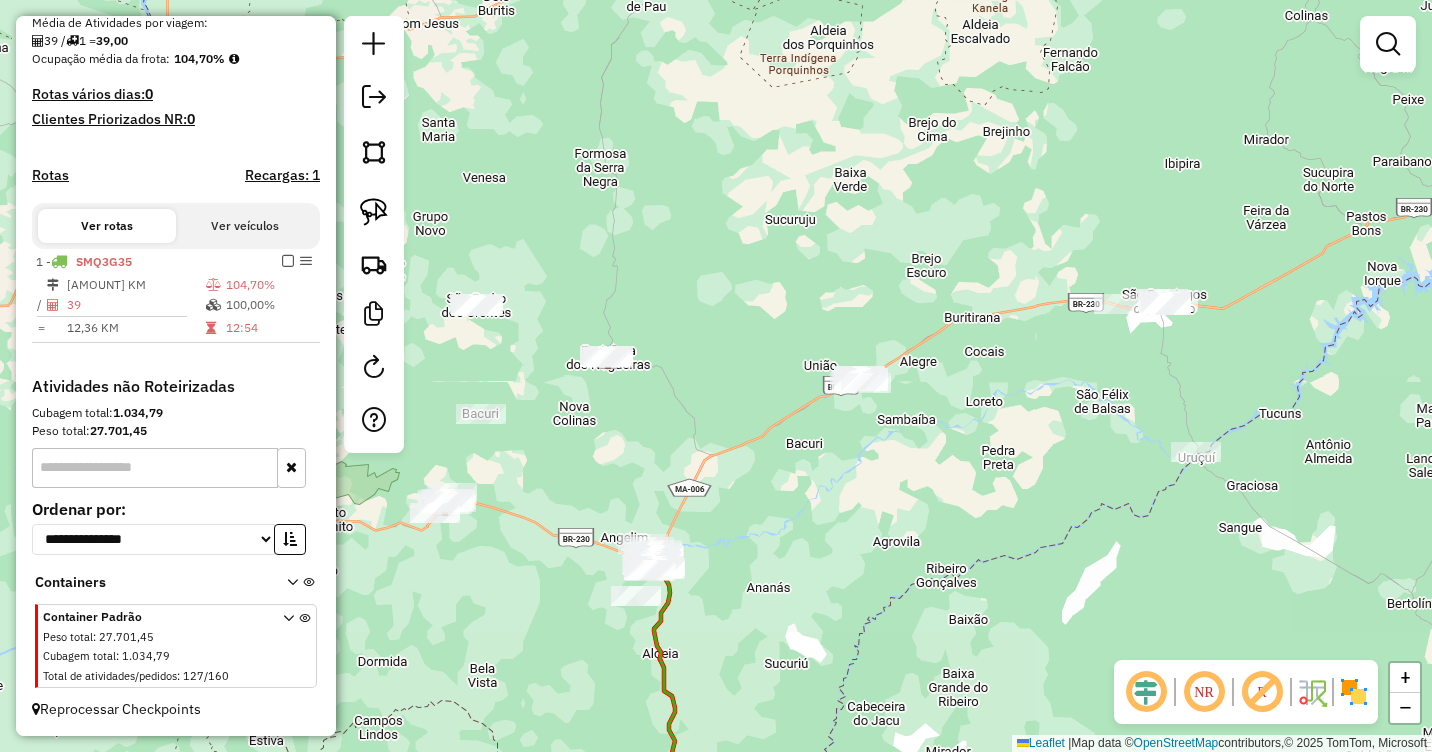 drag, startPoint x: 1200, startPoint y: 381, endPoint x: 965, endPoint y: 419, distance: 238.05252 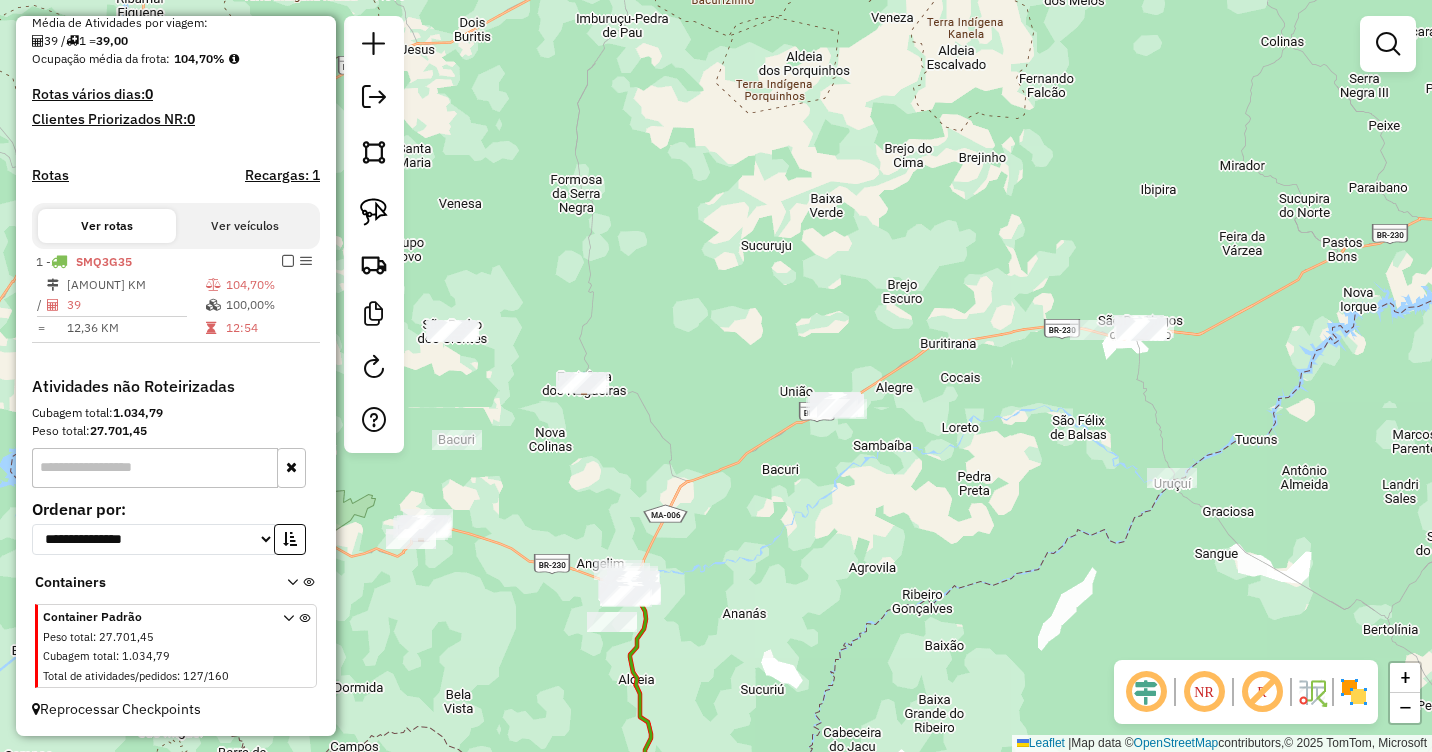 drag, startPoint x: 1060, startPoint y: 377, endPoint x: 1036, endPoint y: 403, distance: 35.383614 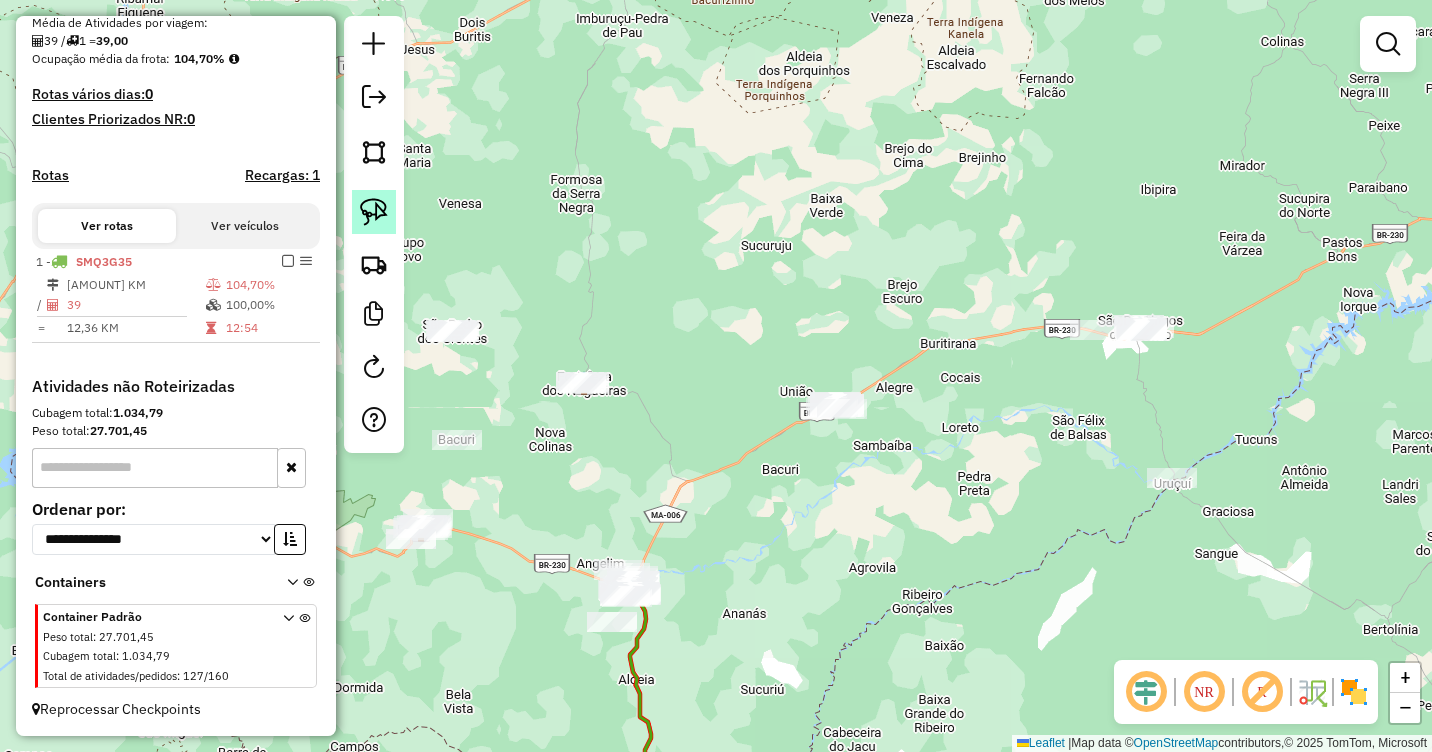click 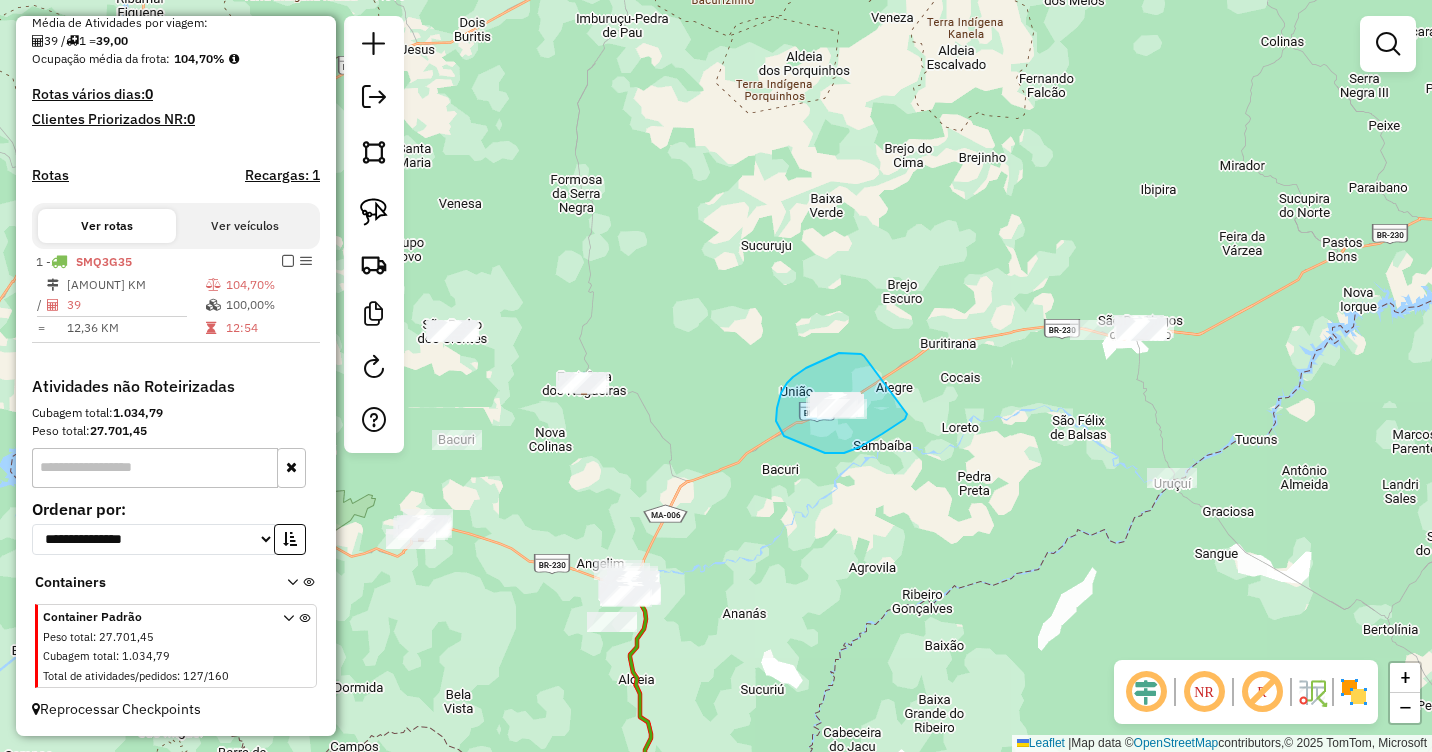 drag, startPoint x: 864, startPoint y: 356, endPoint x: 907, endPoint y: 413, distance: 71.40028 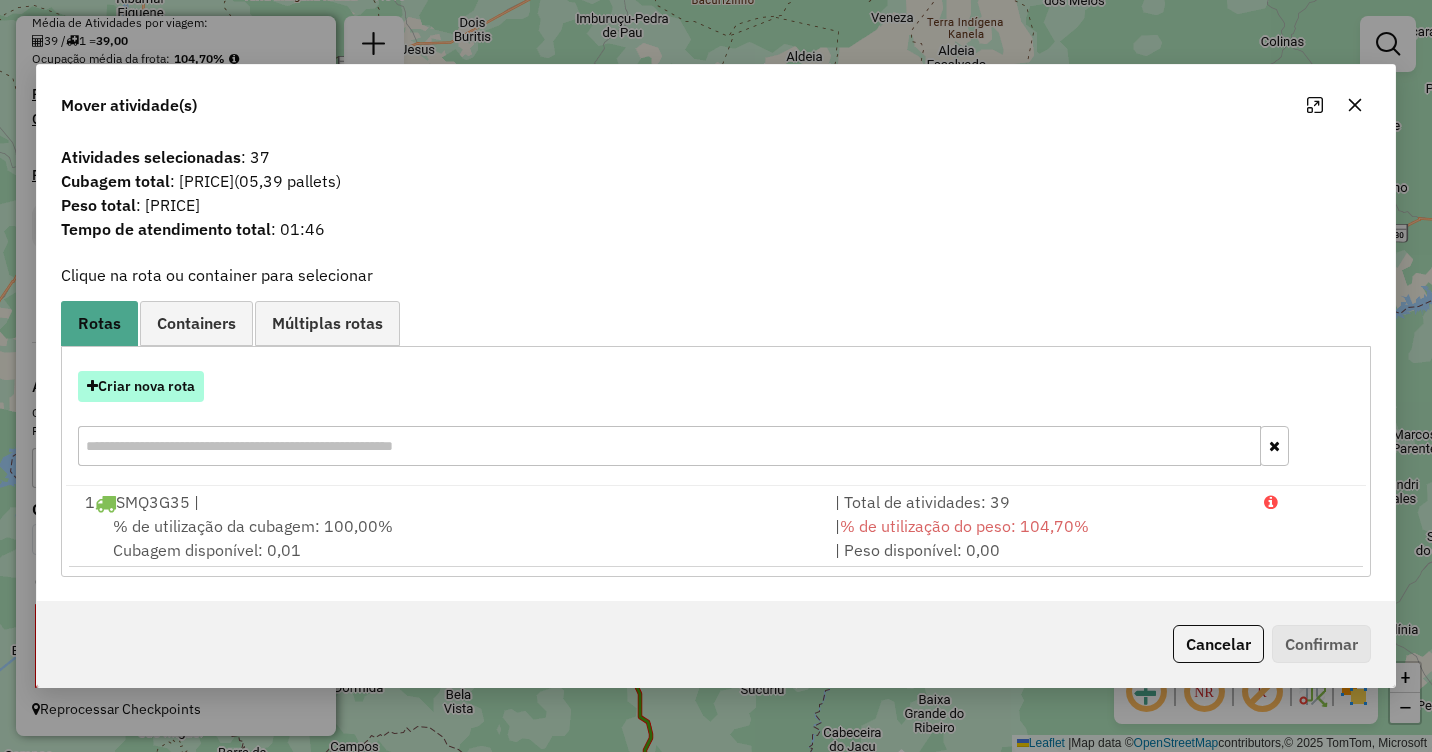 click on "Criar nova rota" at bounding box center [141, 386] 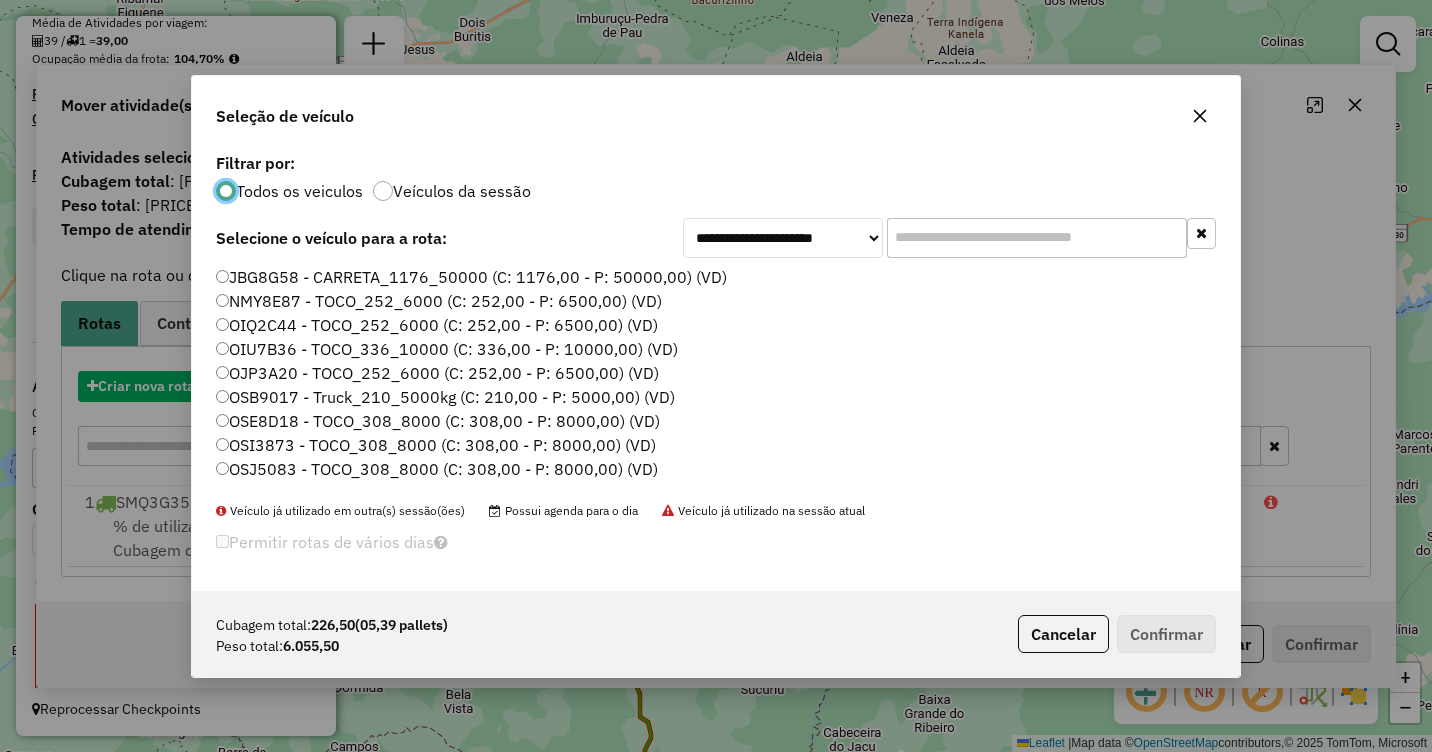 scroll, scrollTop: 11, scrollLeft: 6, axis: both 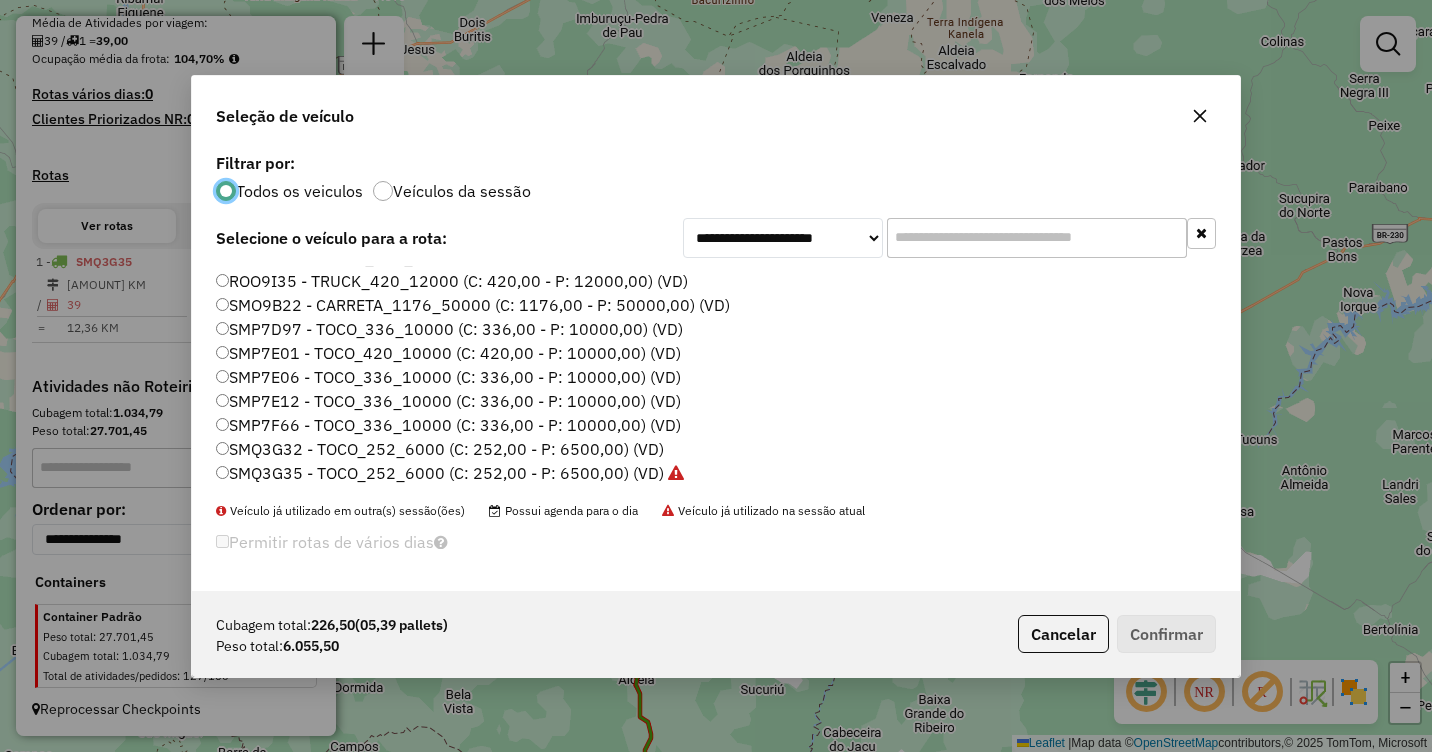 click on "SMP7F66 - TOCO_336_10000 (C: 336,00 - P: 10000,00) (VD)" 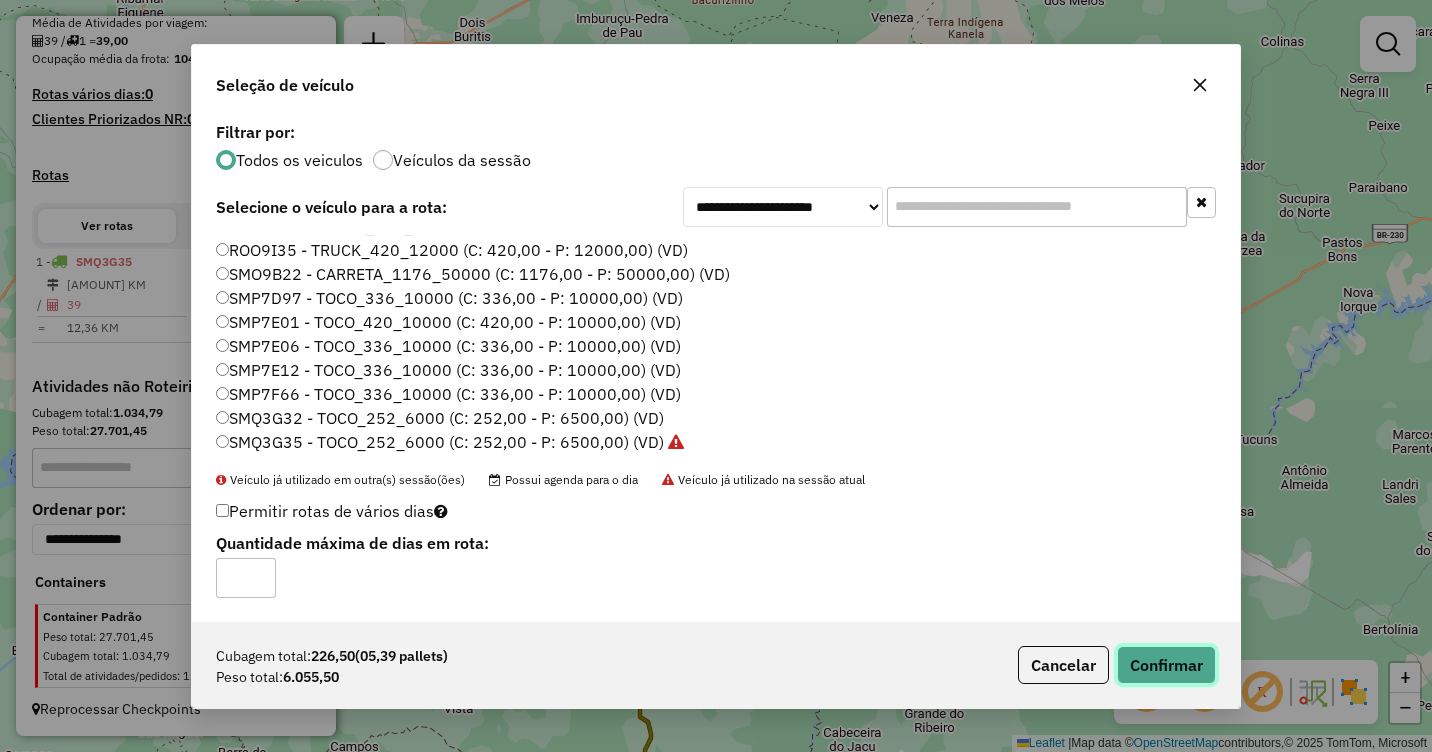 click on "Confirmar" 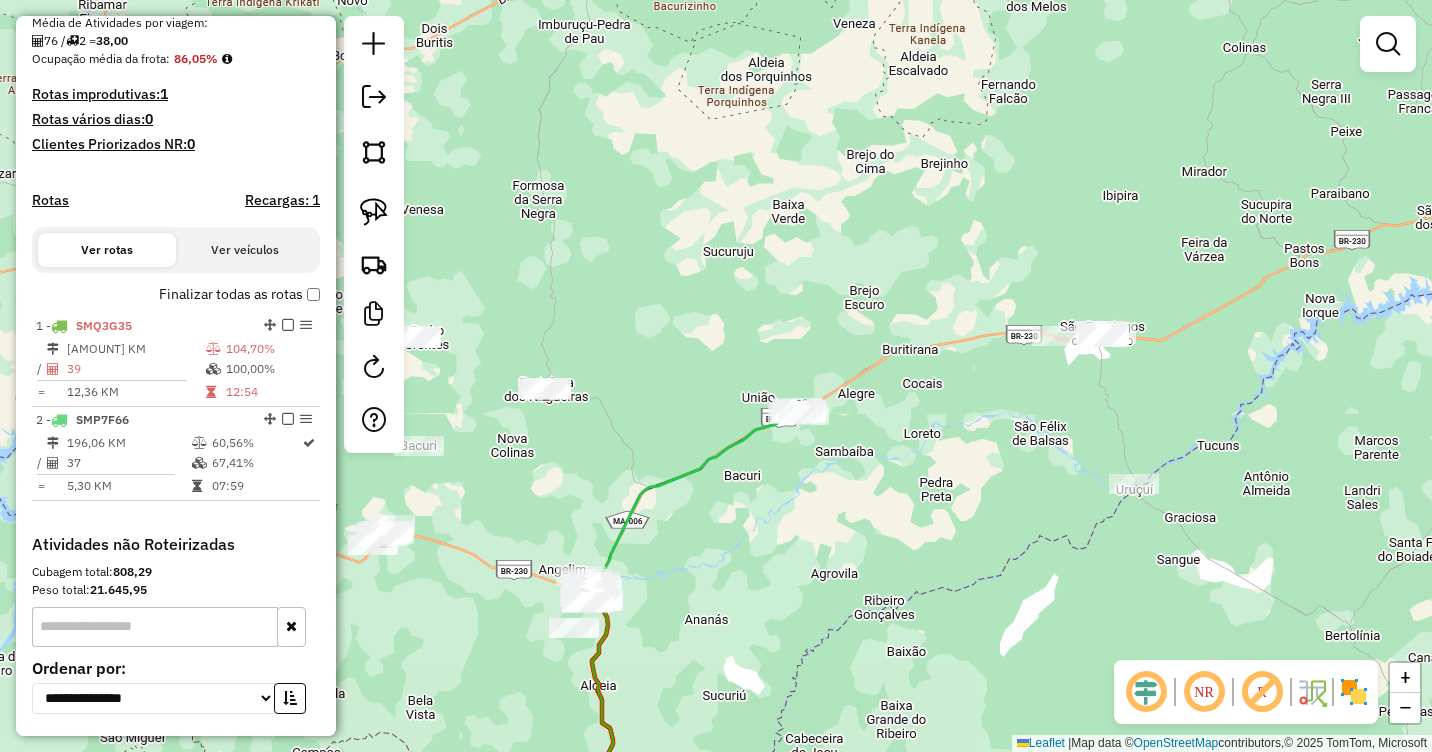 drag, startPoint x: 1025, startPoint y: 379, endPoint x: 939, endPoint y: 396, distance: 87.66413 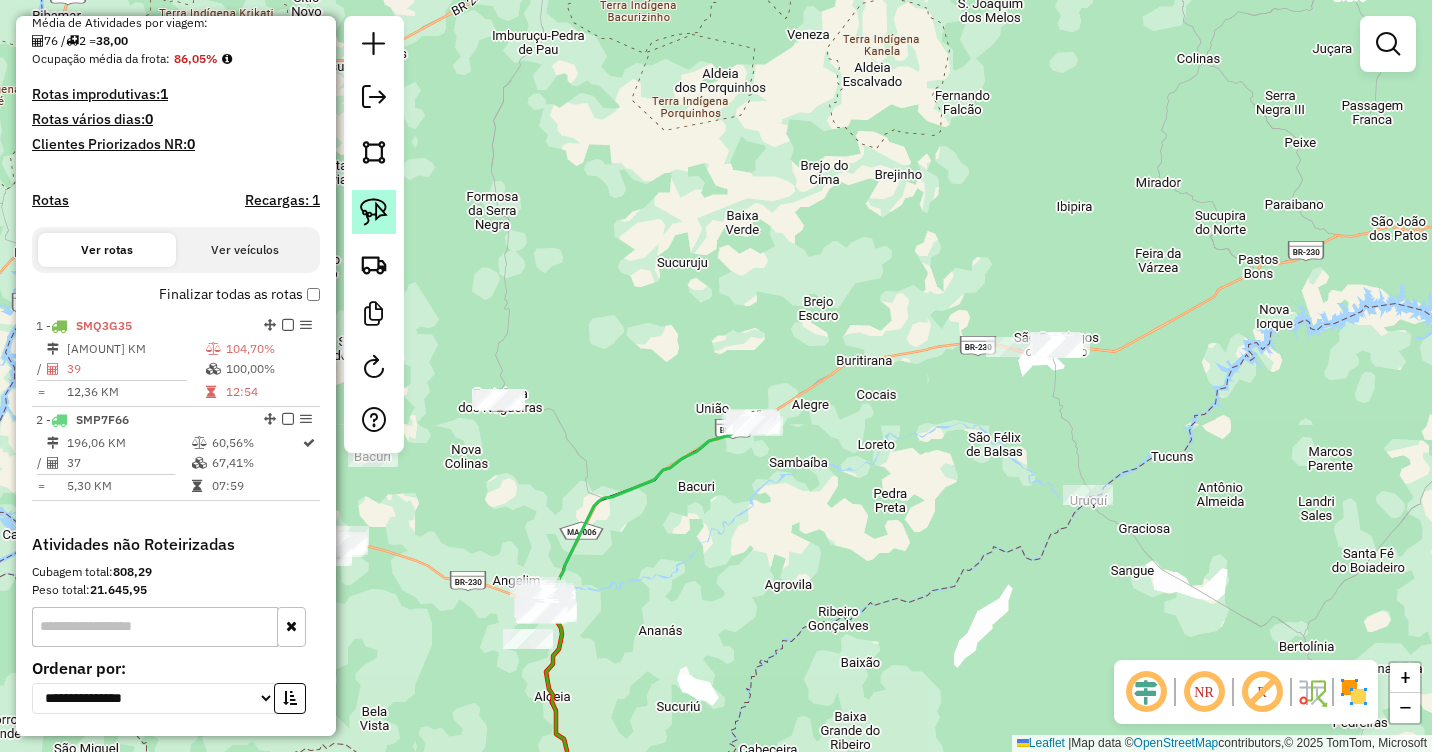 click 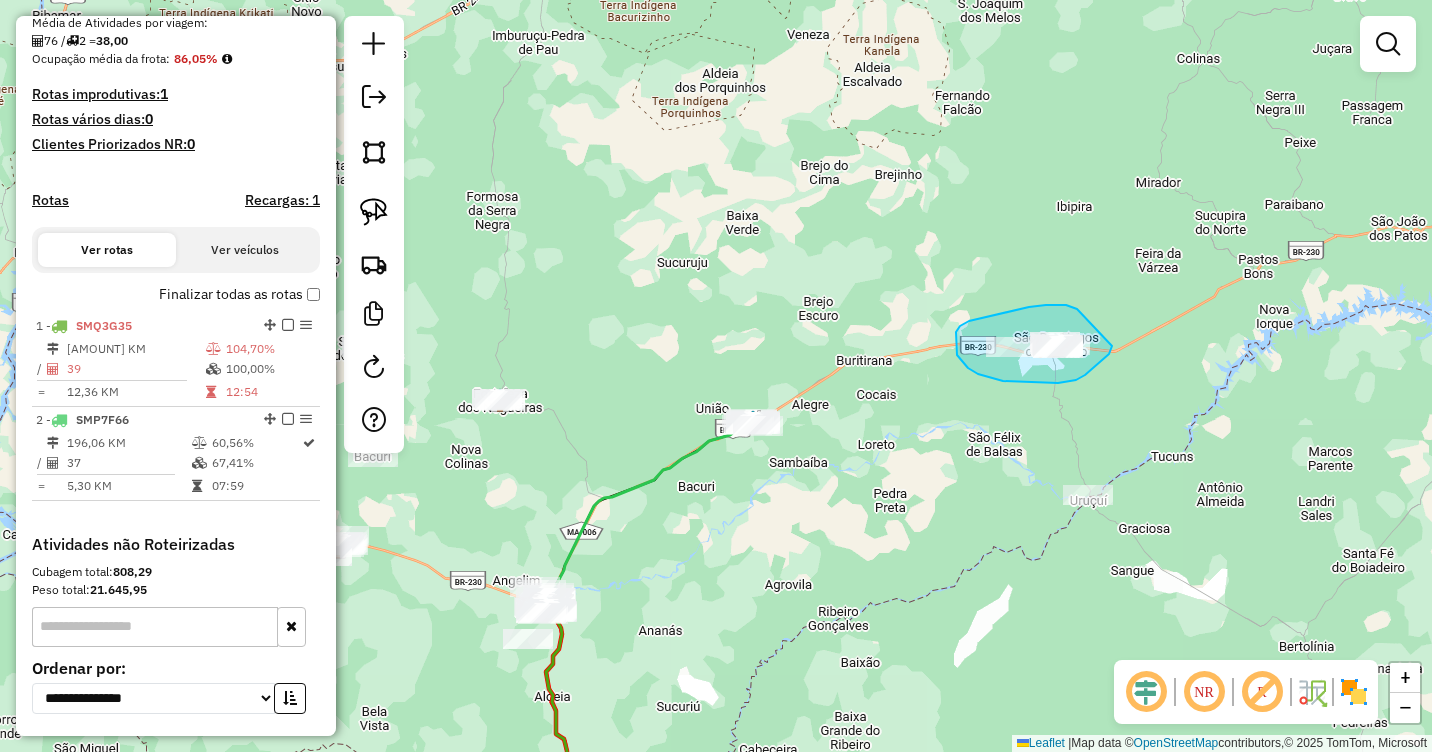 drag, startPoint x: 1077, startPoint y: 309, endPoint x: 1112, endPoint y: 346, distance: 50.931328 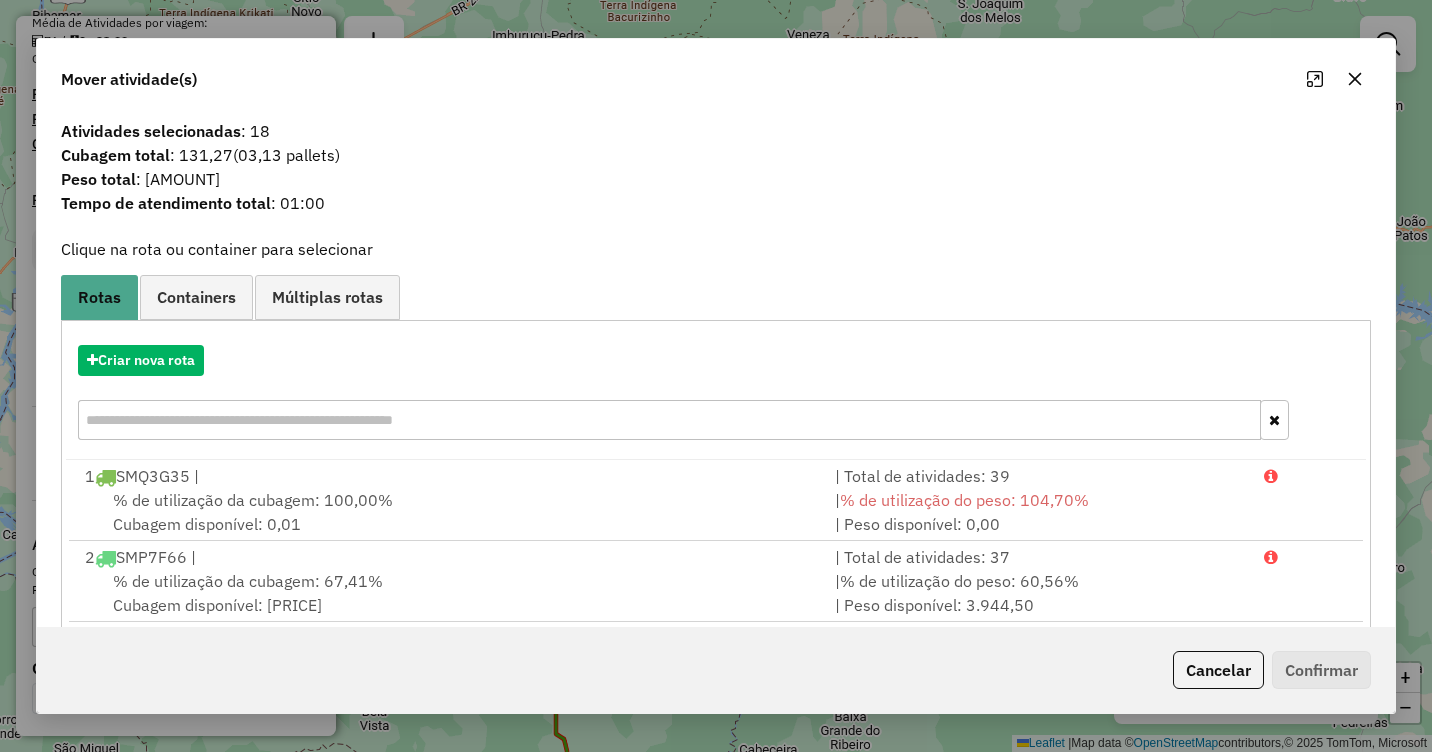 click 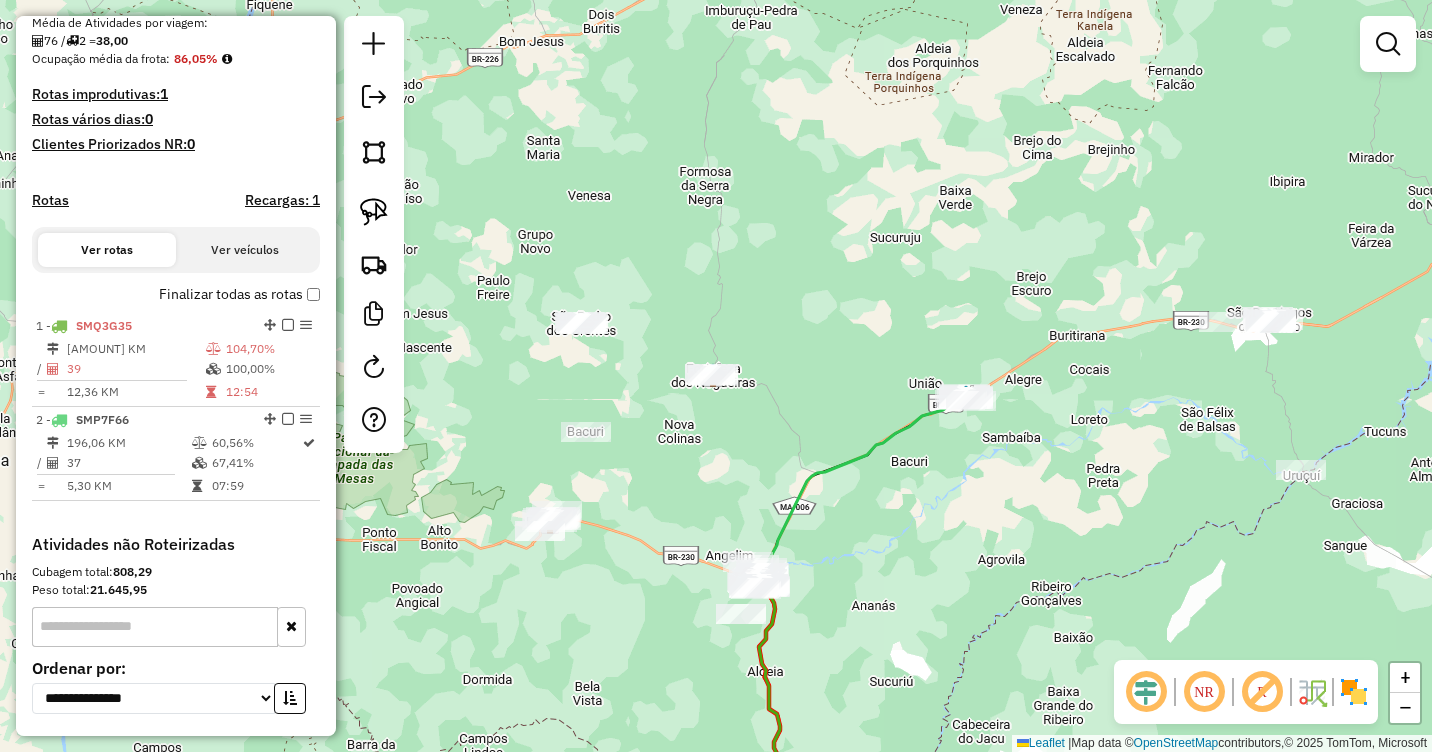 drag, startPoint x: 916, startPoint y: 426, endPoint x: 1129, endPoint y: 401, distance: 214.46211 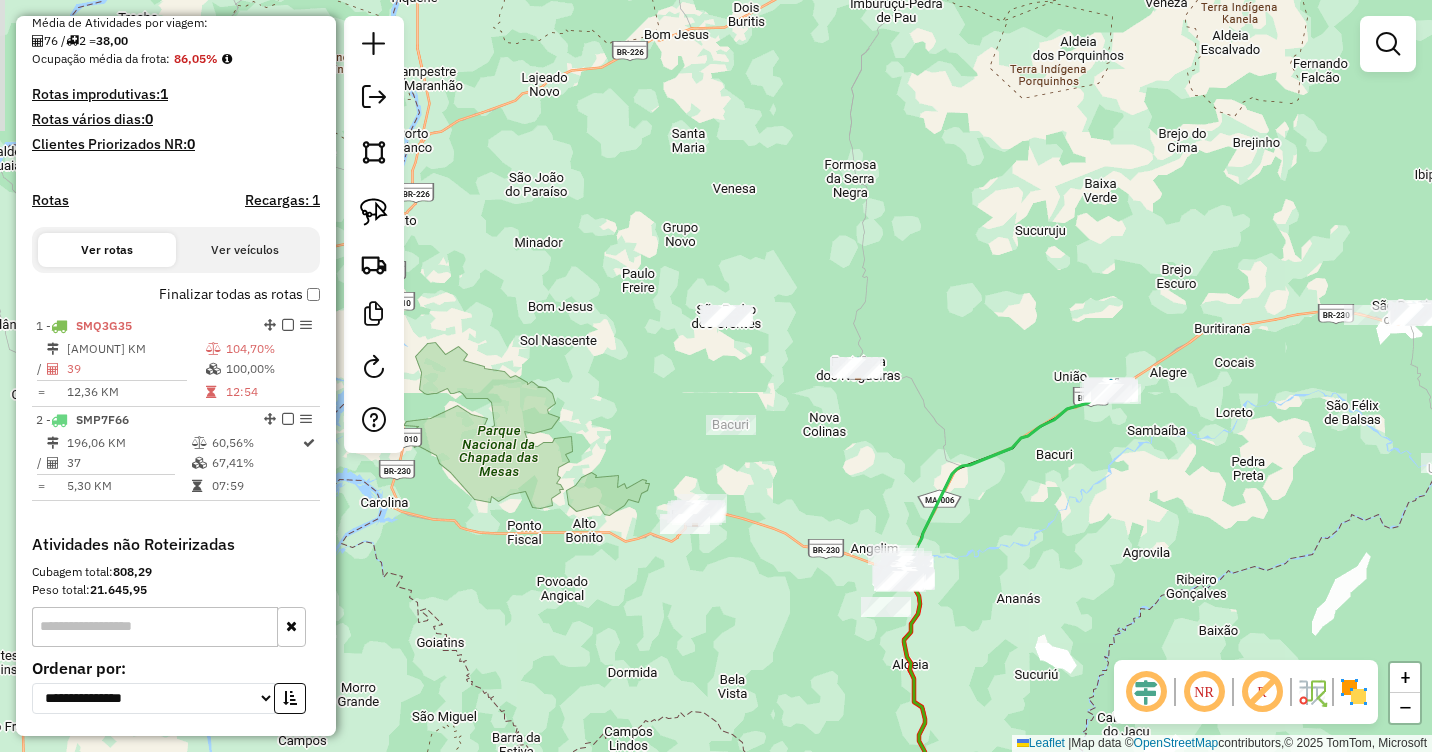 drag, startPoint x: 842, startPoint y: 369, endPoint x: 987, endPoint y: 362, distance: 145.16887 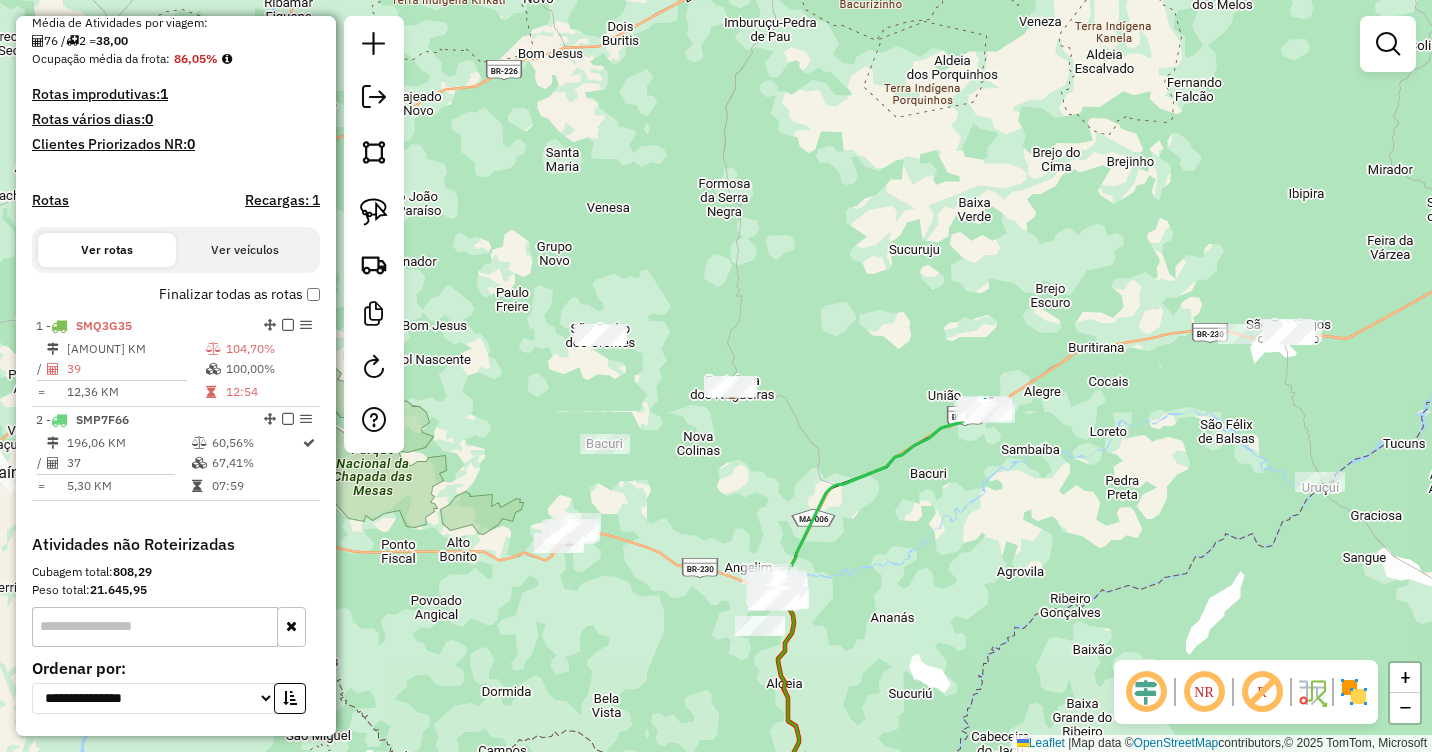drag, startPoint x: 1293, startPoint y: 345, endPoint x: 1167, endPoint y: 365, distance: 127.57743 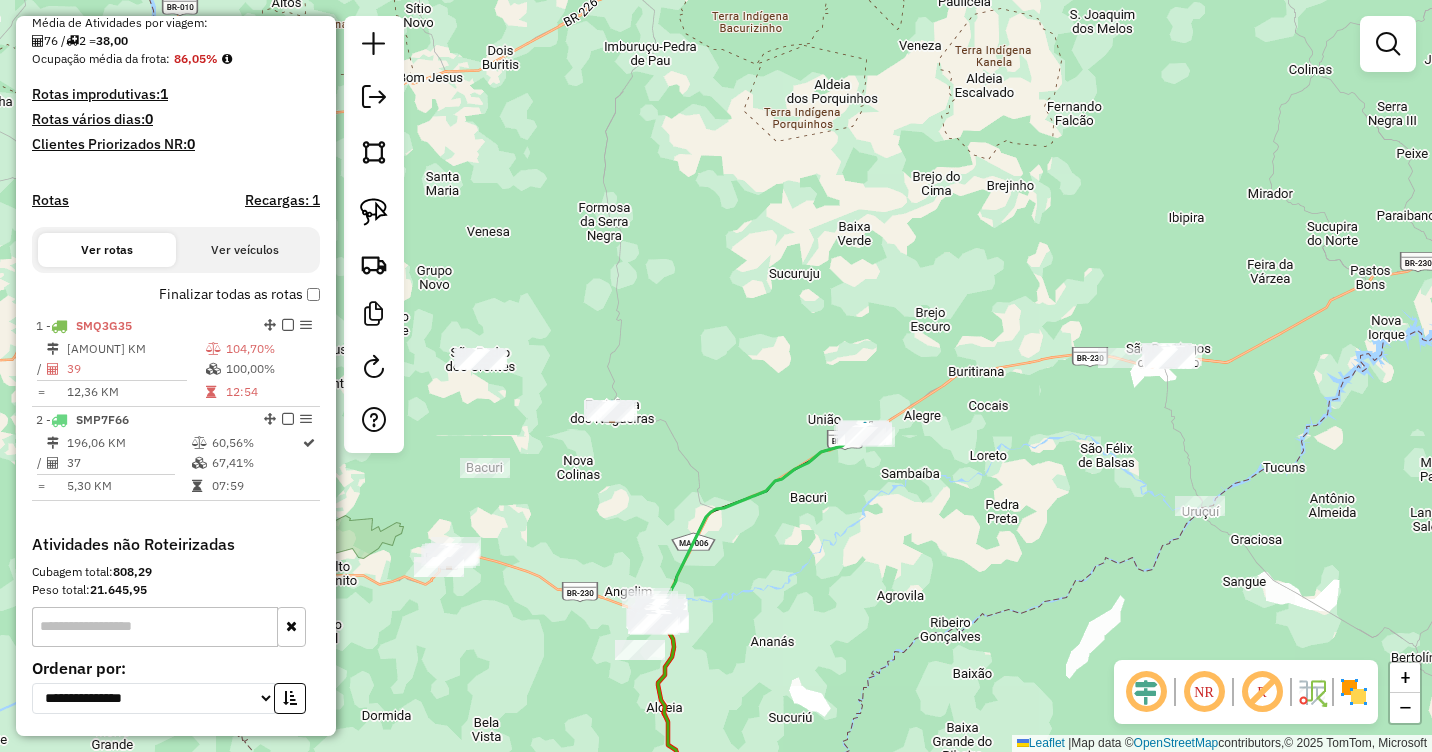 drag, startPoint x: 1216, startPoint y: 355, endPoint x: 1096, endPoint y: 378, distance: 122.18429 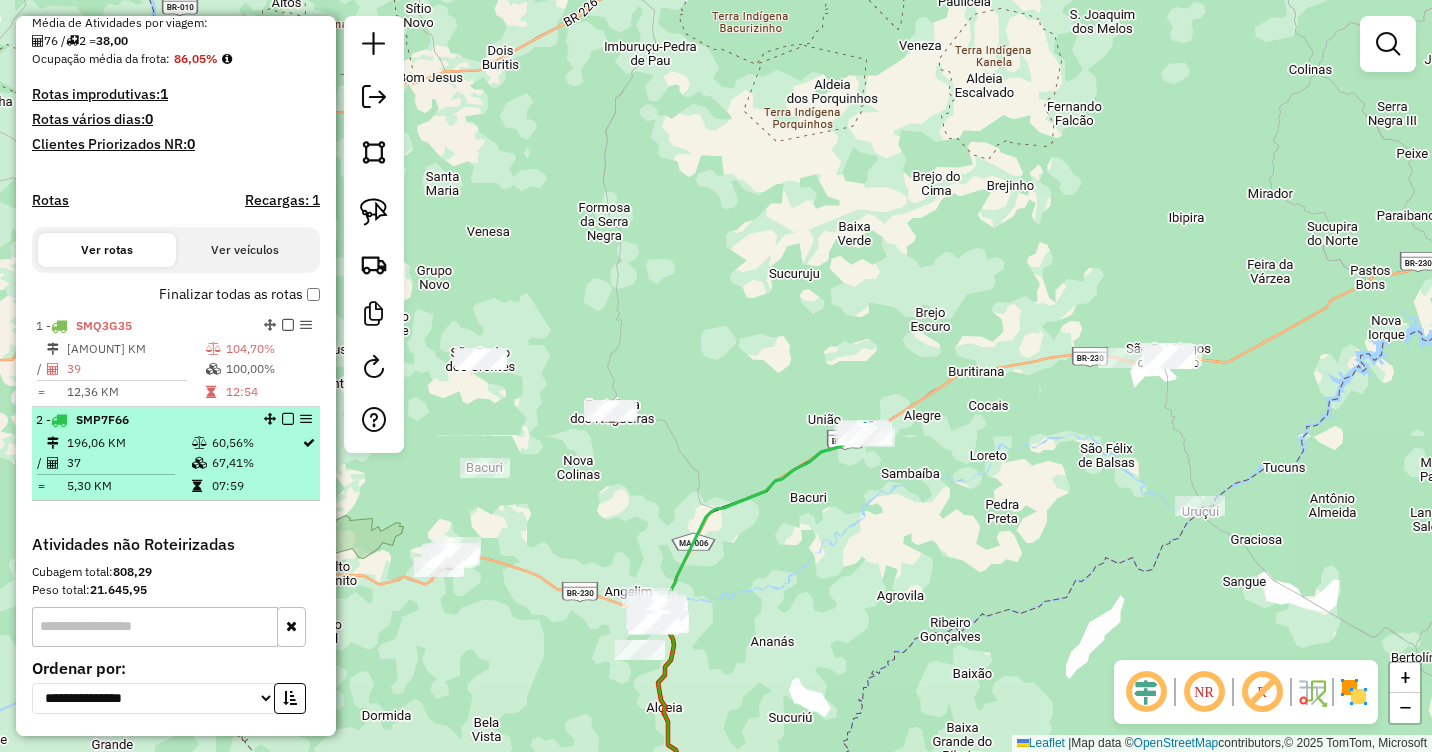 click on "60,56%" at bounding box center (256, 443) 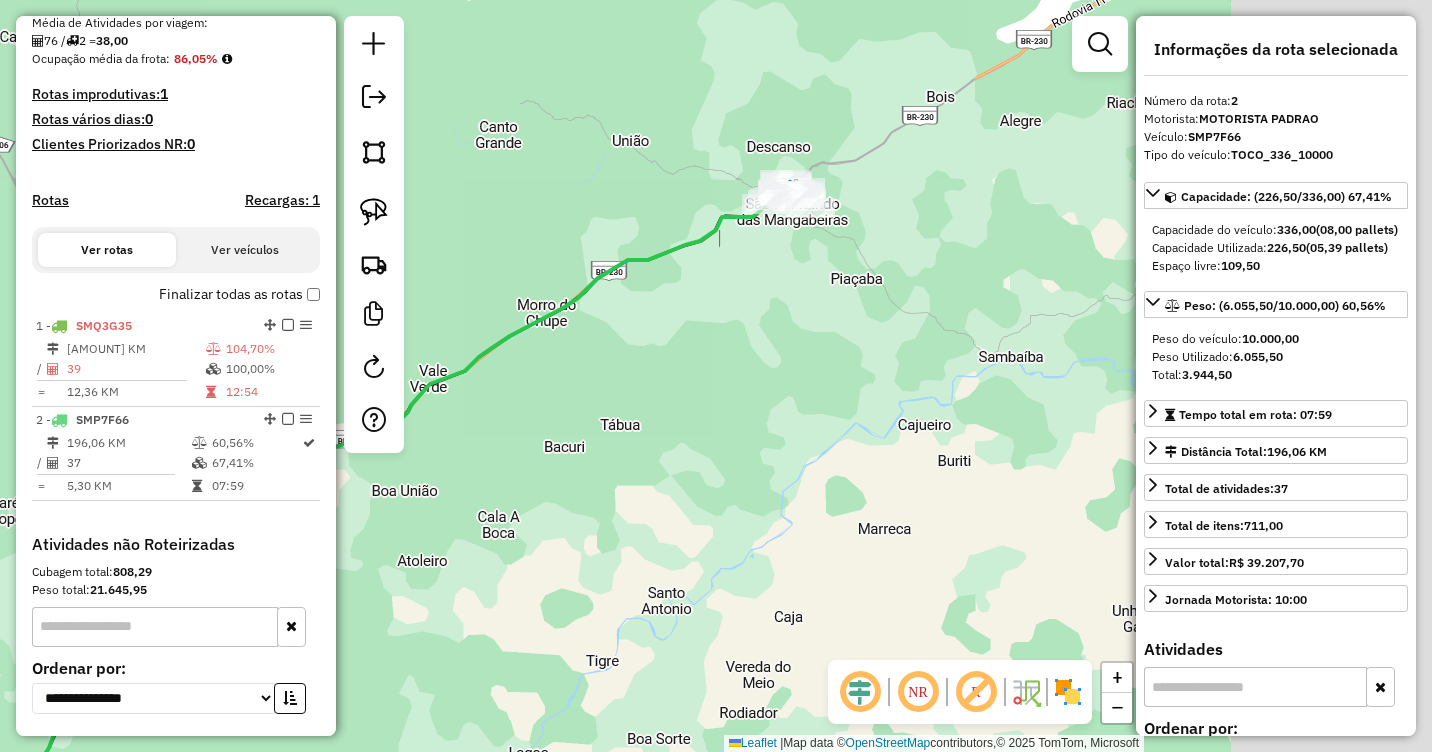 drag, startPoint x: 917, startPoint y: 314, endPoint x: 588, endPoint y: 526, distance: 391.38855 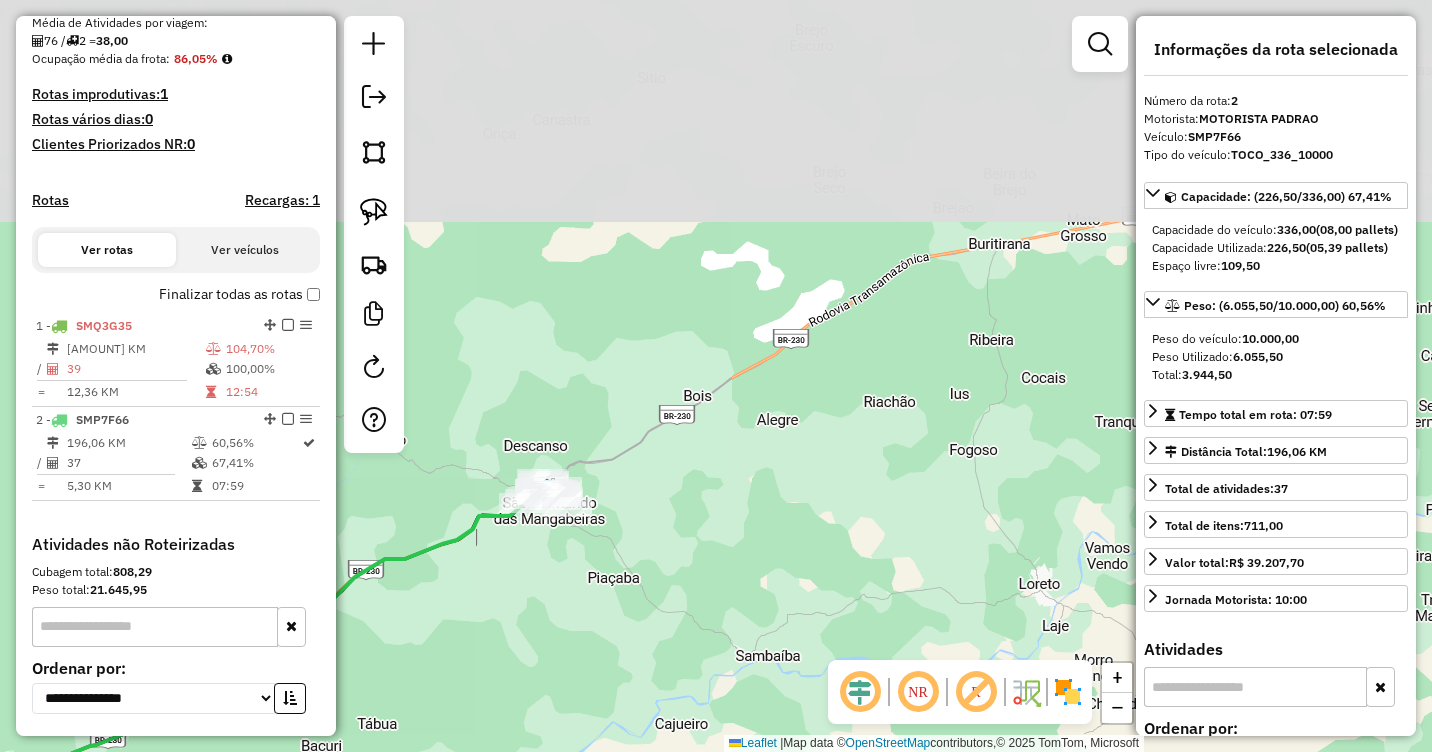 drag, startPoint x: 946, startPoint y: 275, endPoint x: 775, endPoint y: 508, distance: 289.01556 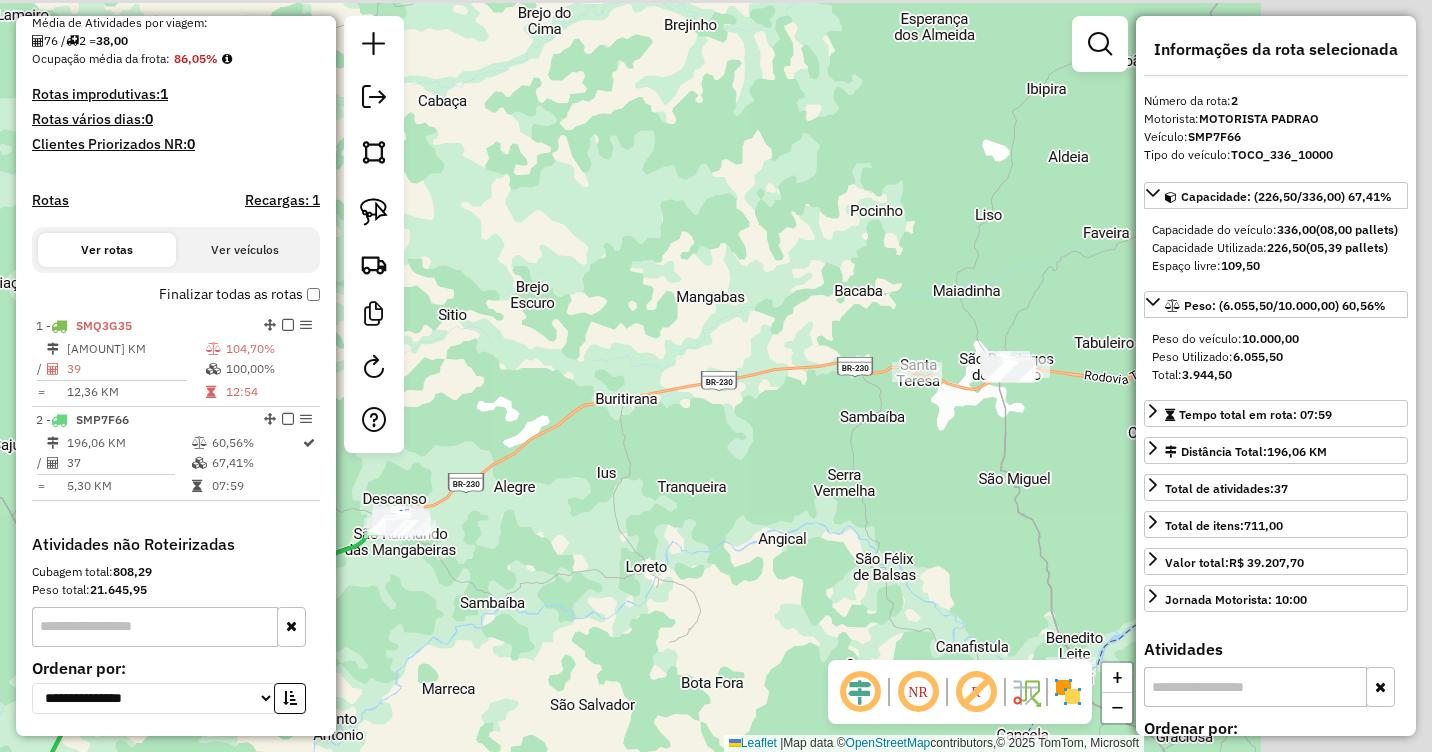 drag, startPoint x: 1070, startPoint y: 354, endPoint x: 667, endPoint y: 456, distance: 415.70782 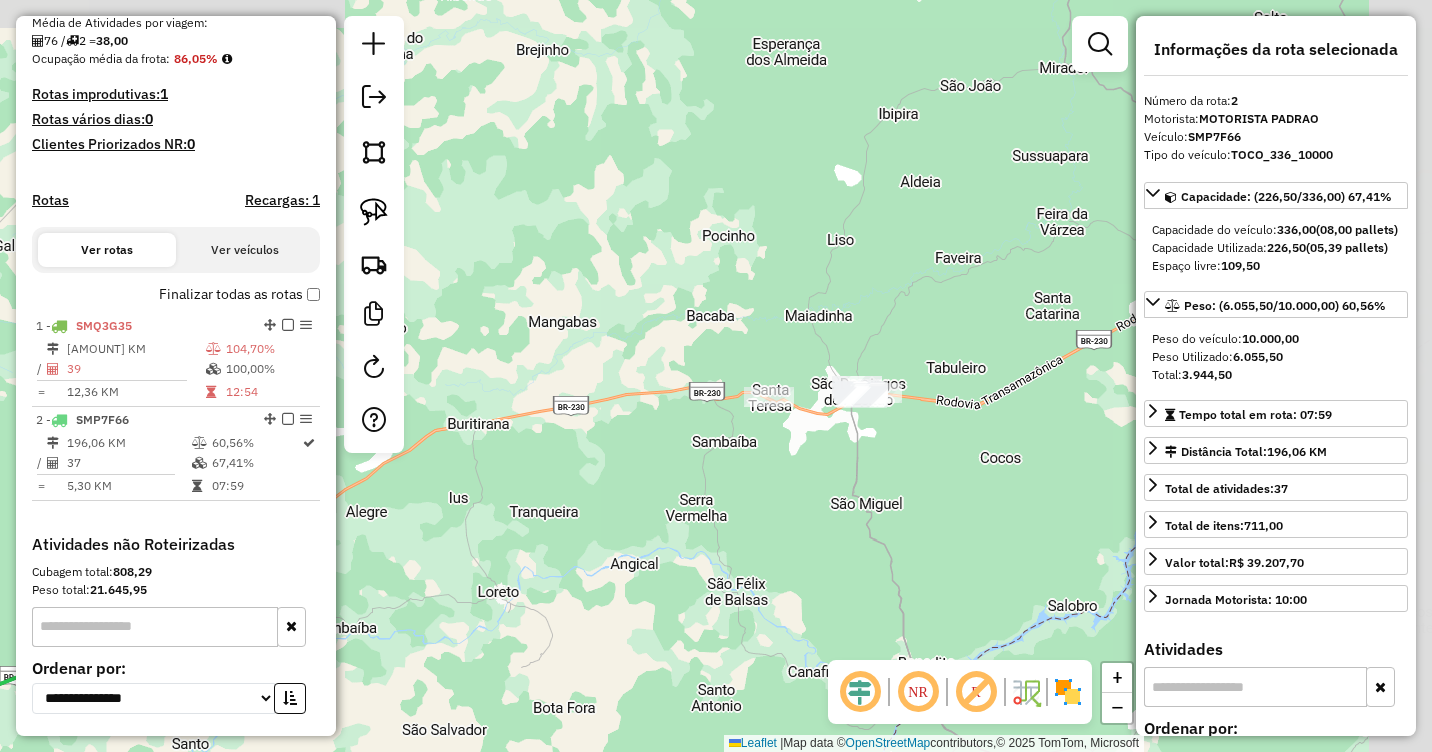 drag, startPoint x: 909, startPoint y: 440, endPoint x: 783, endPoint y: 451, distance: 126.47925 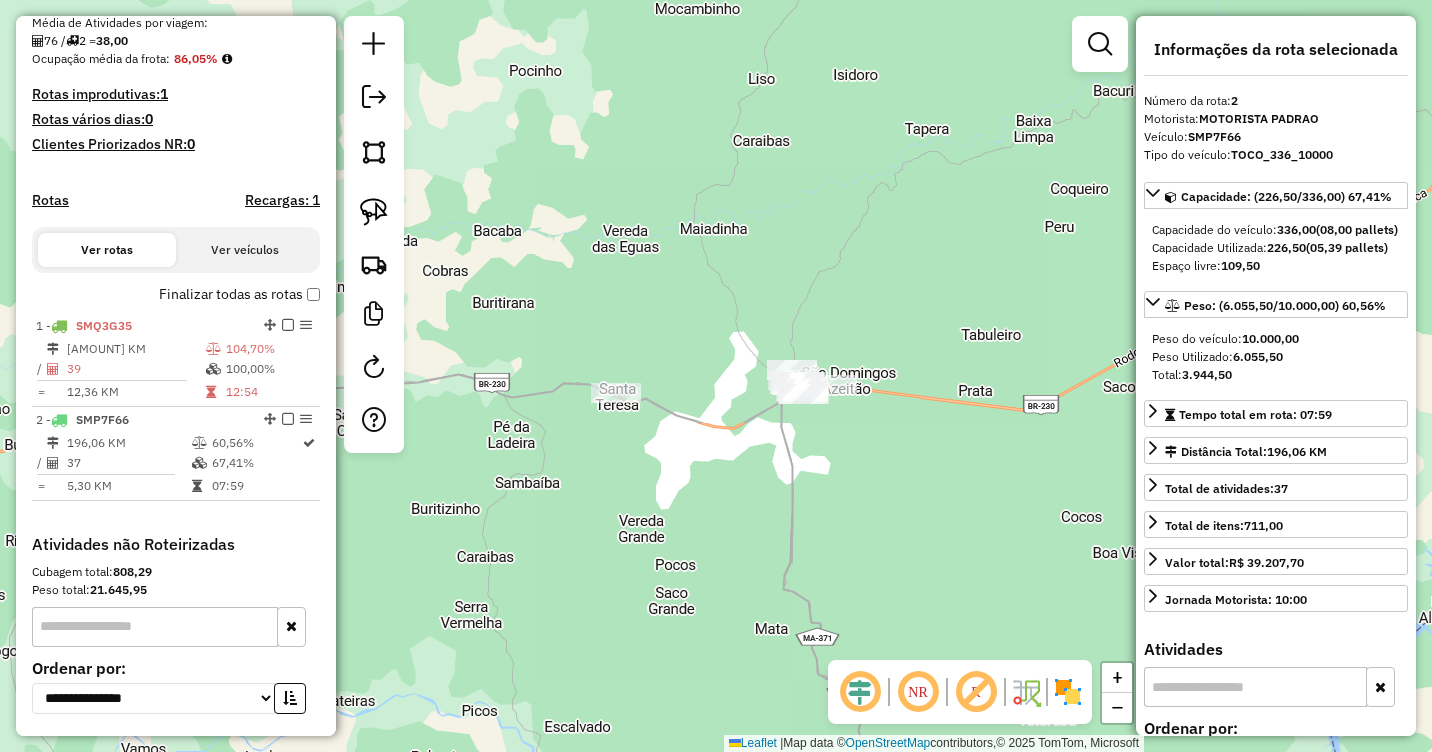 drag, startPoint x: 873, startPoint y: 456, endPoint x: 893, endPoint y: 442, distance: 24.41311 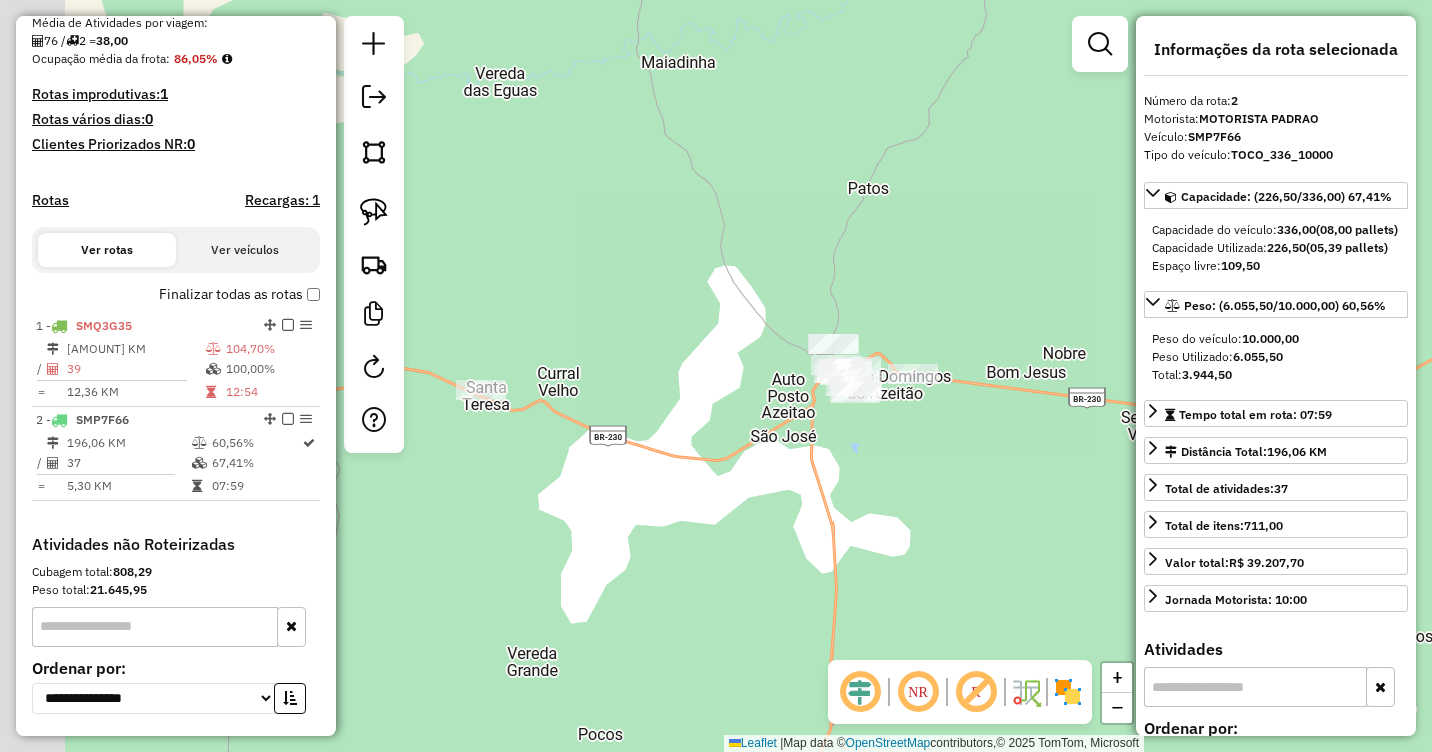 drag, startPoint x: 479, startPoint y: 411, endPoint x: 698, endPoint y: 416, distance: 219.05707 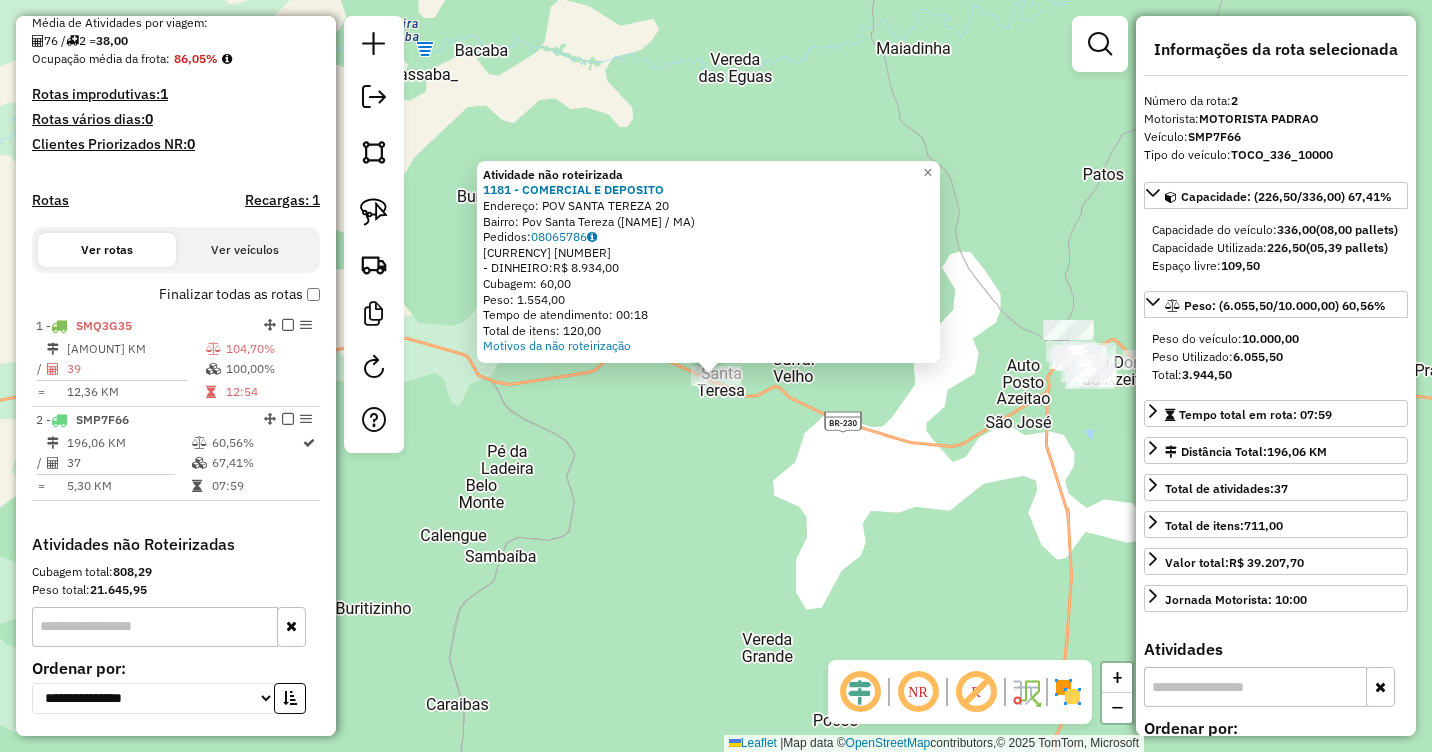 click on "Atividade não roteirizada [NUMBER] - COMERCIAL E DEPOSITO Endereço: POV SANTA TEREZA [NUMBER] Bairro: Pov Santa Tereza ([CITY] / MA) Pedidos: [ORDER_ID] Valor total: [CURRENCY] [AMOUNT] - DINHEIRO: [CURRENCY] [AMOUNT] Cubagem: [CUBAGE] Peso: [WEIGHT] Tempo de atendimento: [TIME] Total de itens: [ITEMS] Motivos da não roteirização × Janela de atendimento Grade de atendimento Capacidade Transportadoras Veículos Cliente Pedidos Rotas Selecione os dias de semana para filtrar as janelas de atendimento Seg Ter Qua Qui Sex Sáb Dom Informe o período da janela de atendimento: De: [TIME] Até: [TIME] Filtrar exatamente a janela do cliente Considerar janela de atendimento padrão Selecione os dias de semana para filtrar as grades de atendimento Seg Ter Qua Qui Sex Sáb Dom Considerar clientes sem dia de atendimento cadastrado Clientes fora do dia de atendimento selecionado Filtrar as atividades entre os valores definidos abaixo: Peso mínimo: Peso máximo: Cubagem mínima: De: [WEIGHT] Até: [WEIGHT] Filtrar as atividades entre o tempo de atendimento definido abaixo: De: [TIME] Até: [TIME] Considerar capacidade total dos clientes não roteirizados Transportadora: Selecione um ou mais itens Tipo de veículo: Selecione um ou mais itens Veículo: Selecione um ou mais itens" 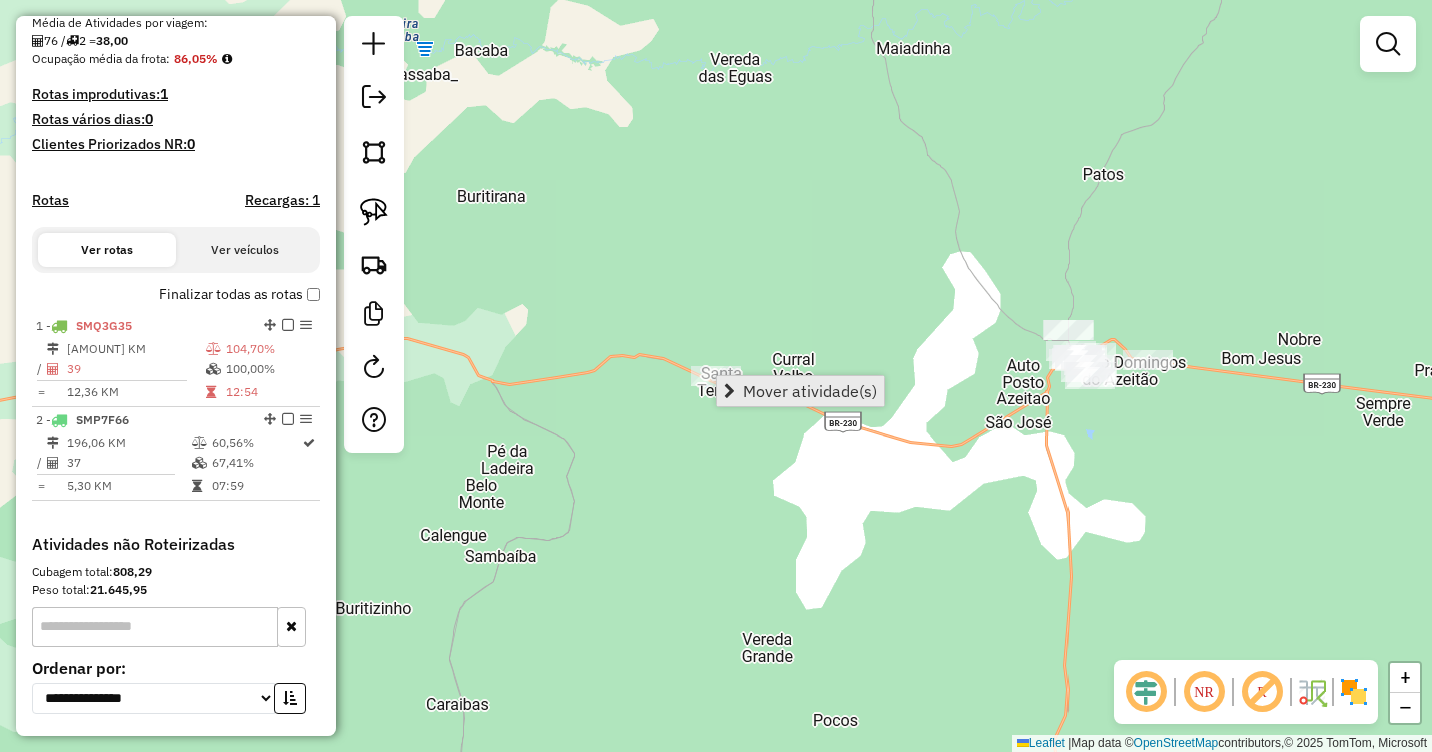 click on "Mover atividade(s)" at bounding box center (810, 391) 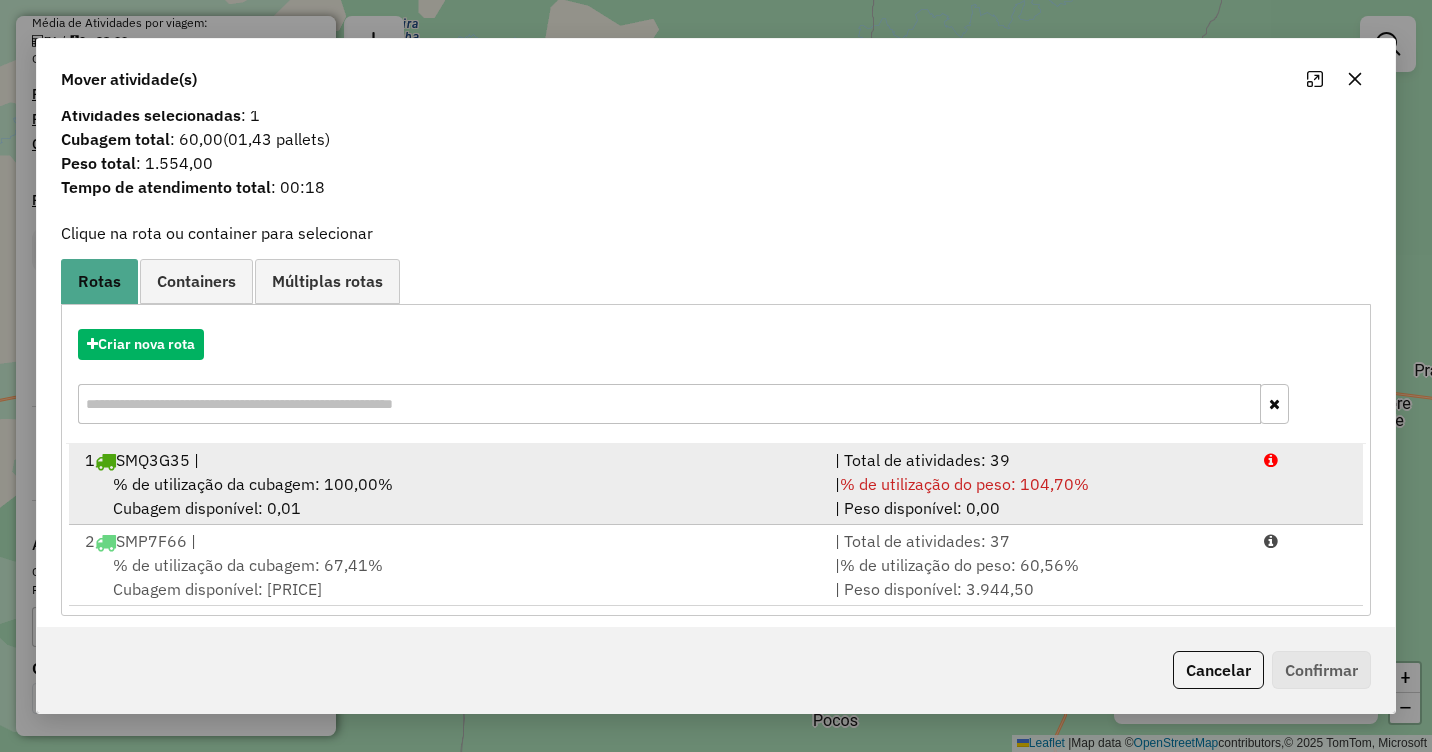 scroll, scrollTop: 29, scrollLeft: 0, axis: vertical 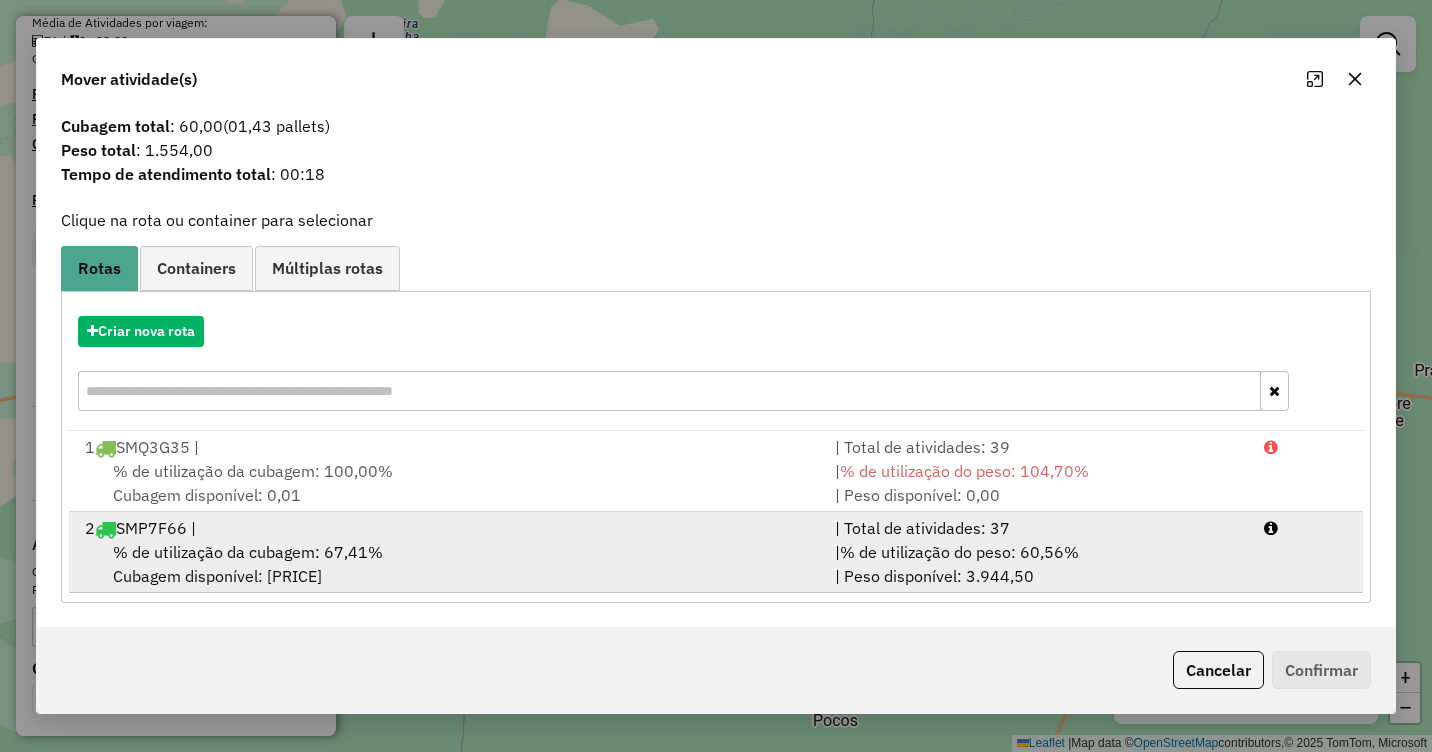 click on "% de utilização da cubagem: 67,41%" at bounding box center [248, 552] 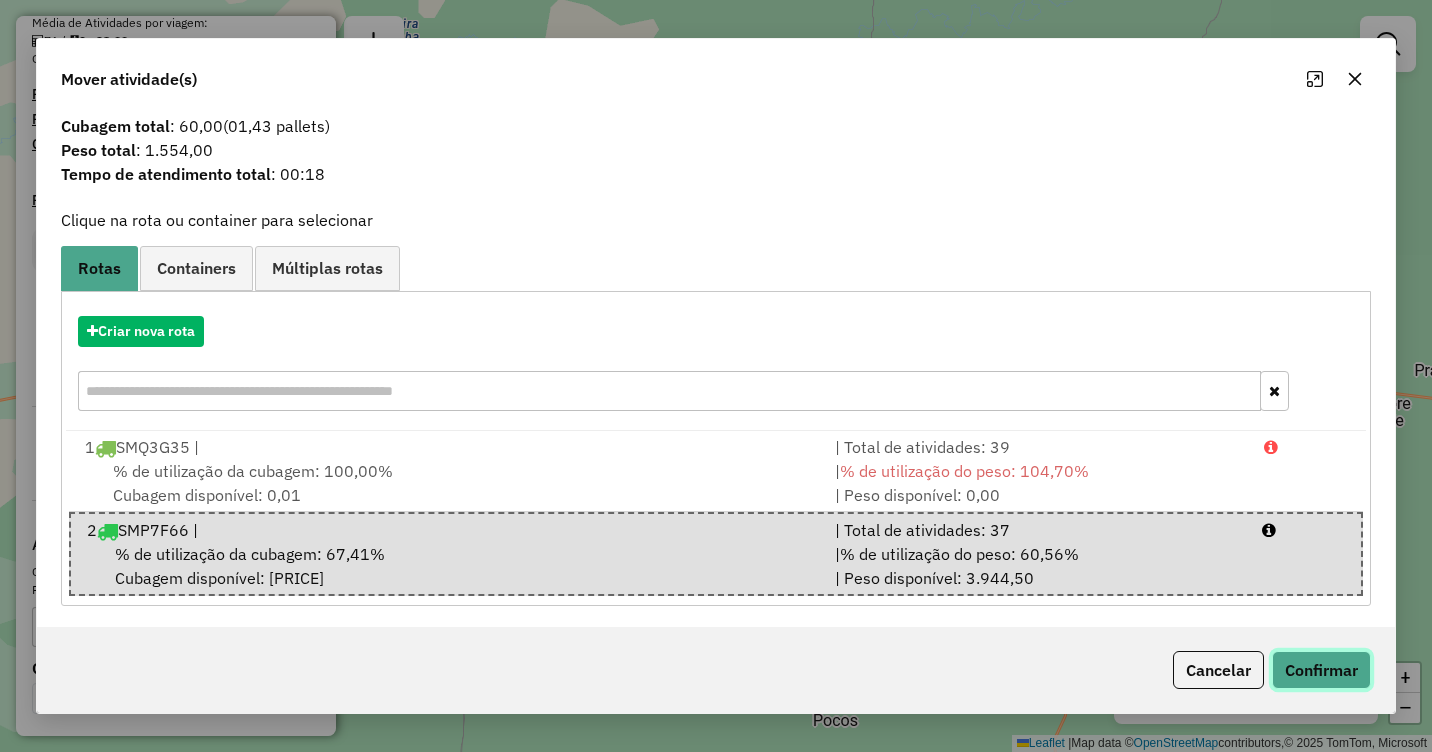 click on "Confirmar" 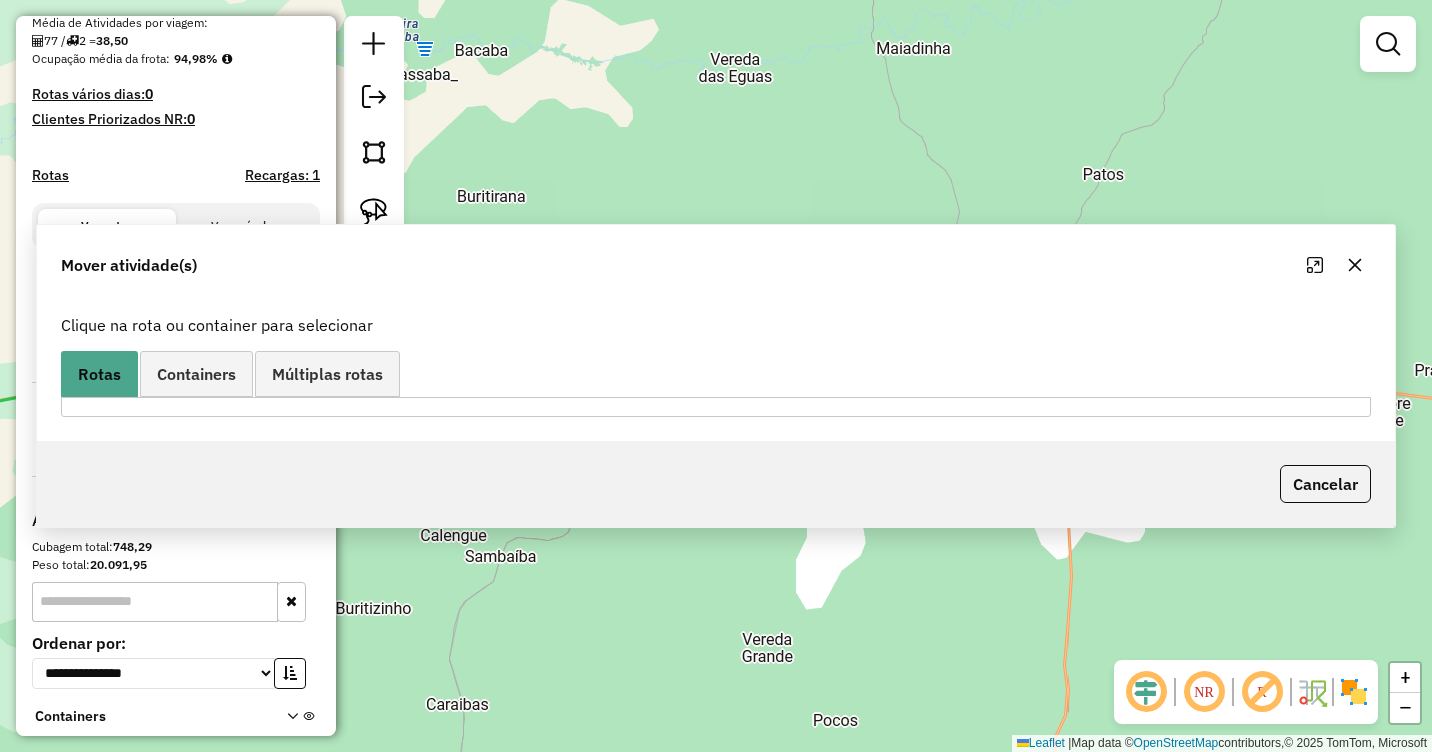 scroll, scrollTop: 0, scrollLeft: 0, axis: both 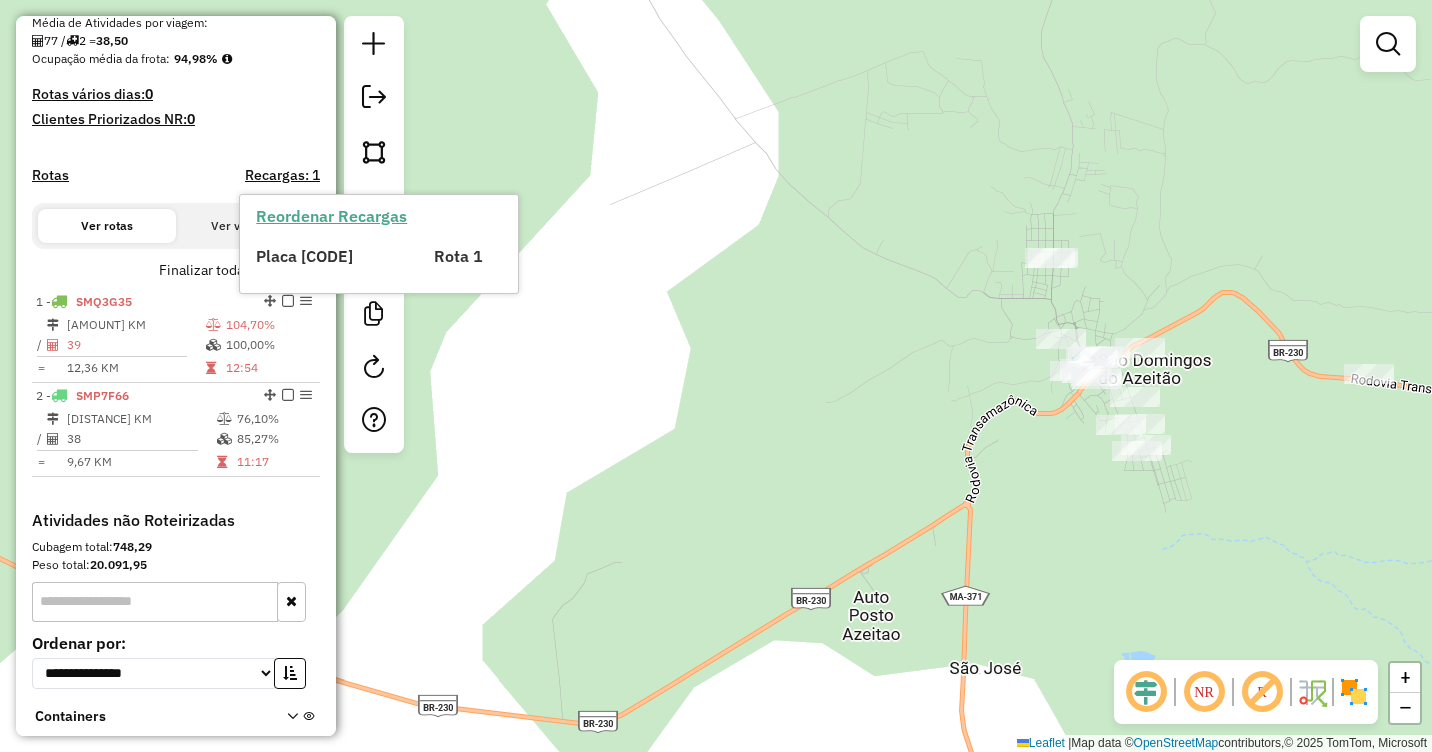 click on "Reordenar Recargas" at bounding box center (331, 216) 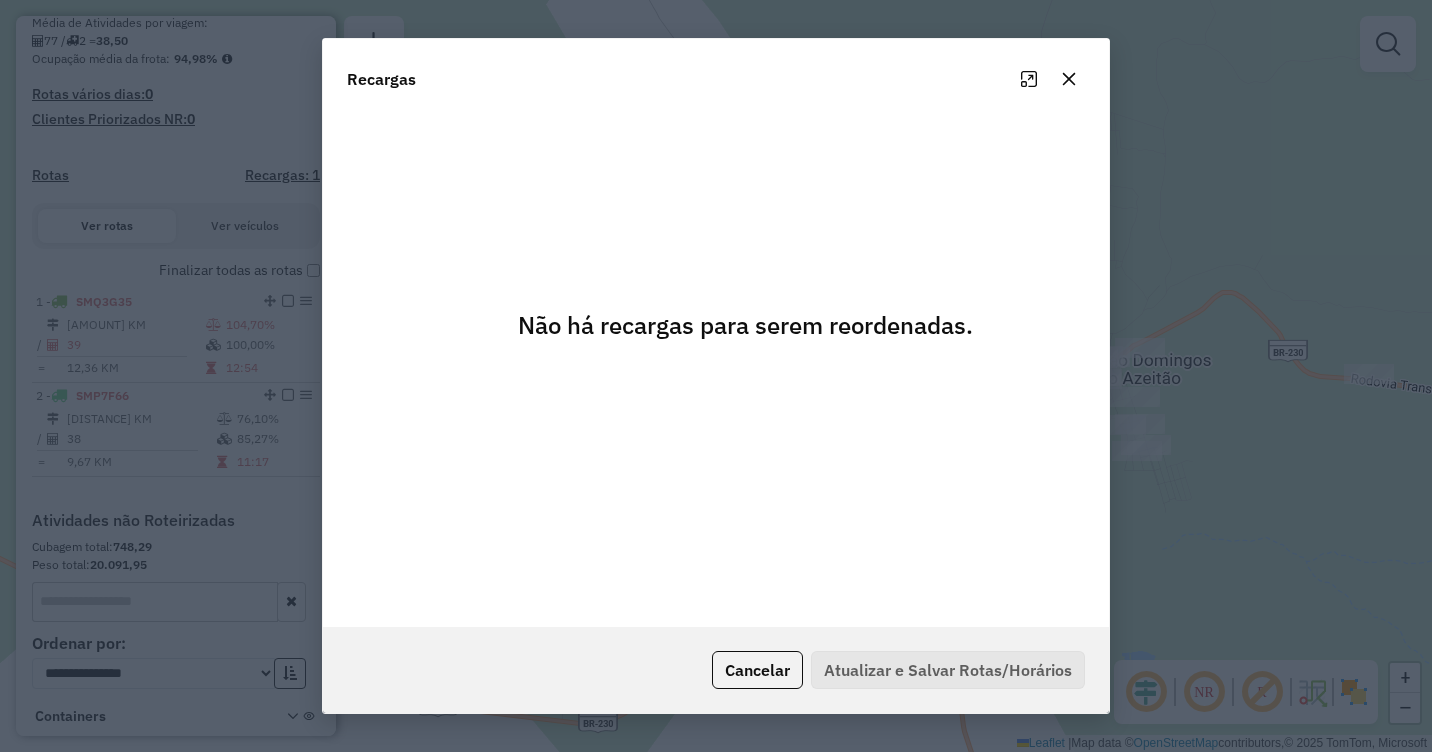 click 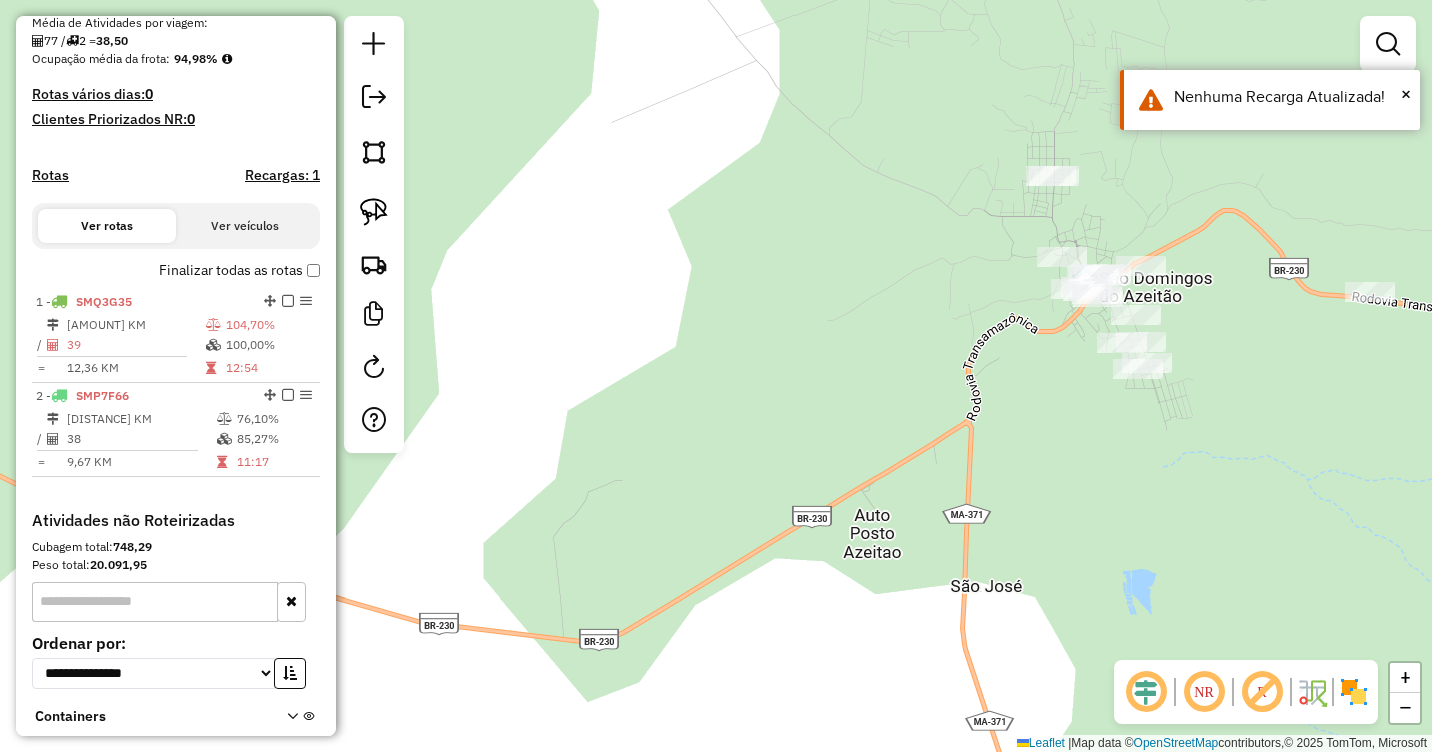 drag, startPoint x: 925, startPoint y: 336, endPoint x: 933, endPoint y: 8, distance: 328.09753 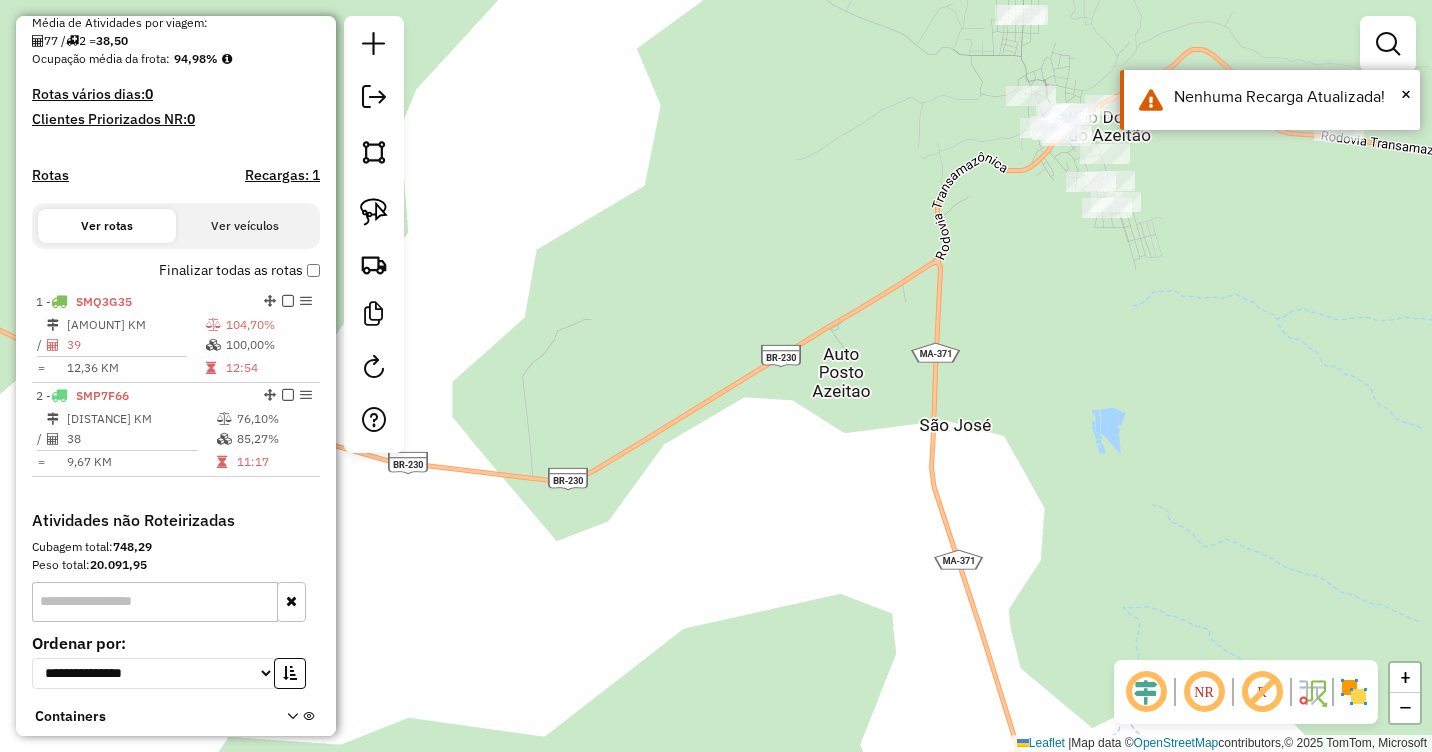 drag, startPoint x: 874, startPoint y: 232, endPoint x: 823, endPoint y: 339, distance: 118.5327 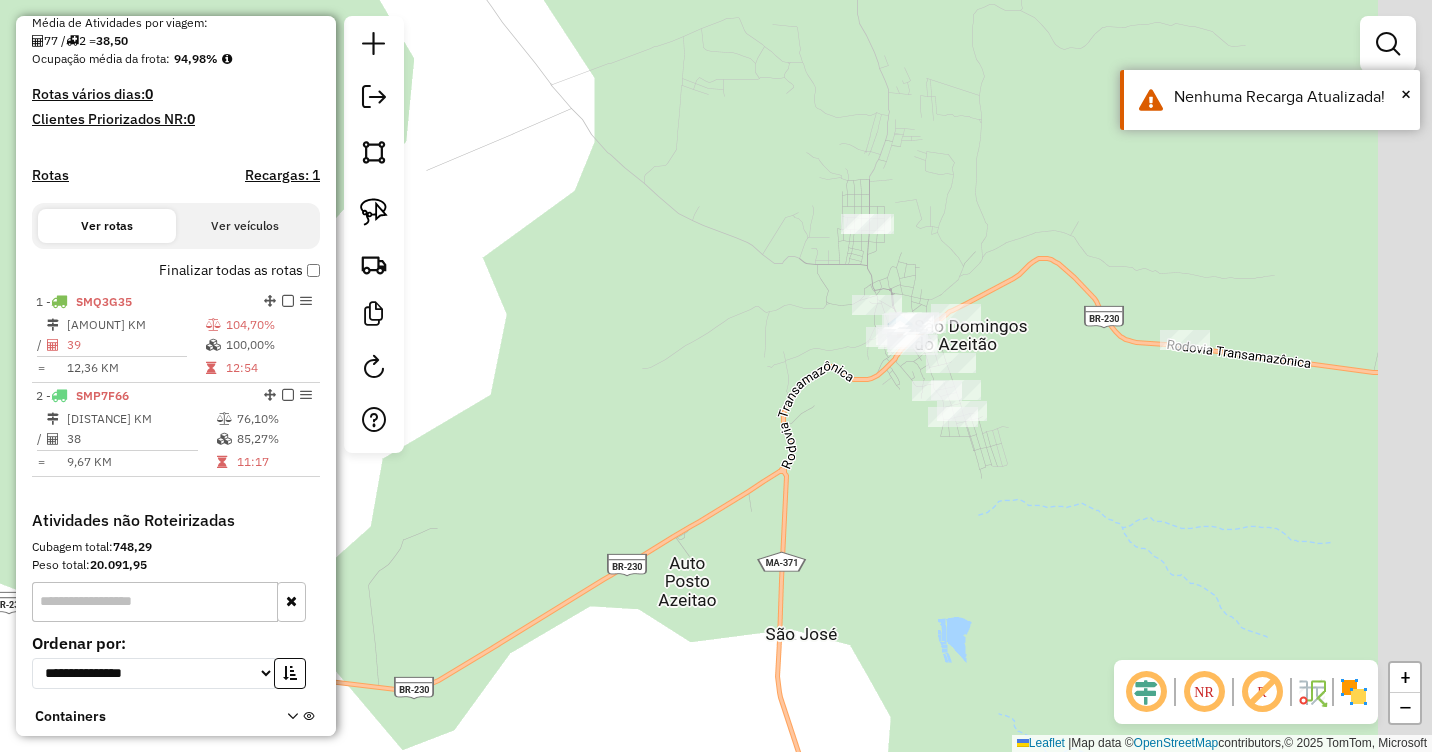 drag, startPoint x: 925, startPoint y: 253, endPoint x: 853, endPoint y: 351, distance: 121.60592 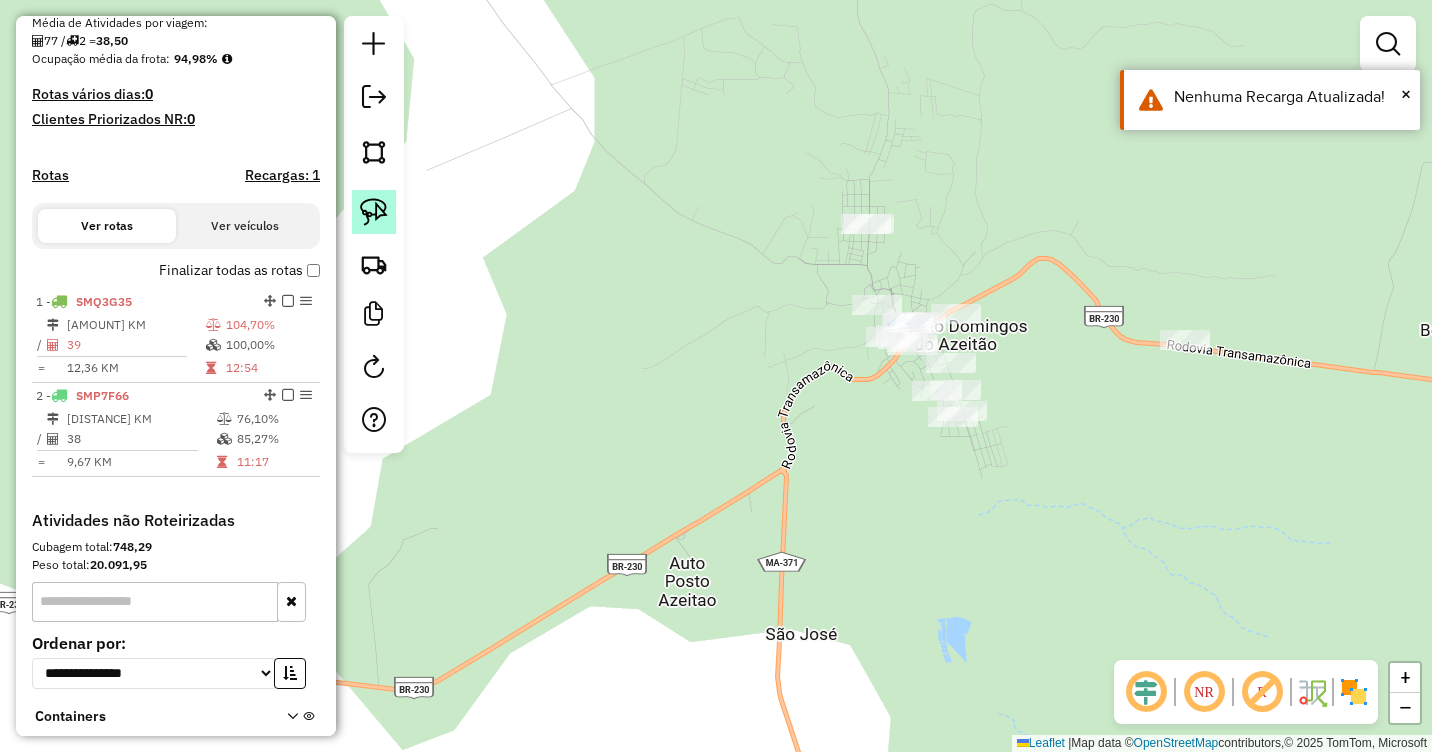 click 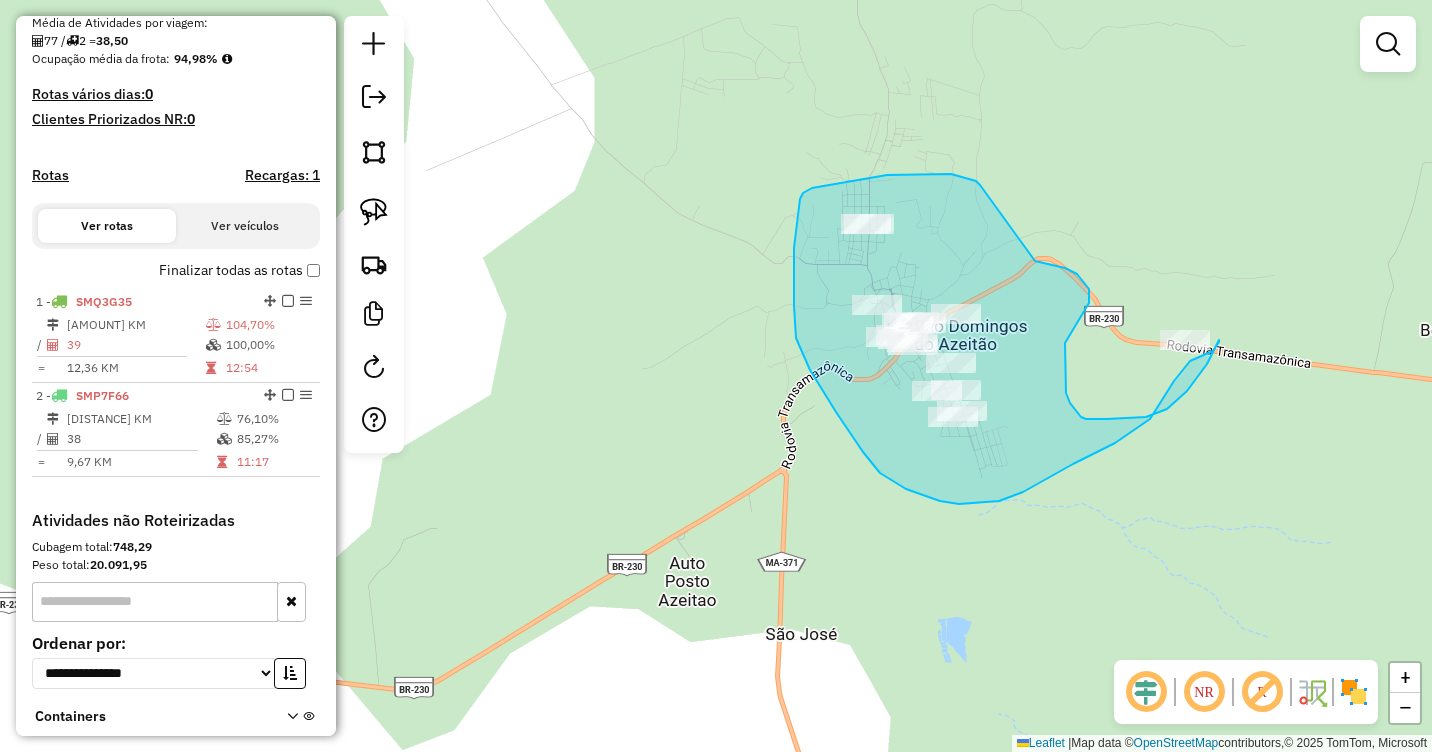 drag, startPoint x: 964, startPoint y: 178, endPoint x: 1033, endPoint y: 261, distance: 107.935165 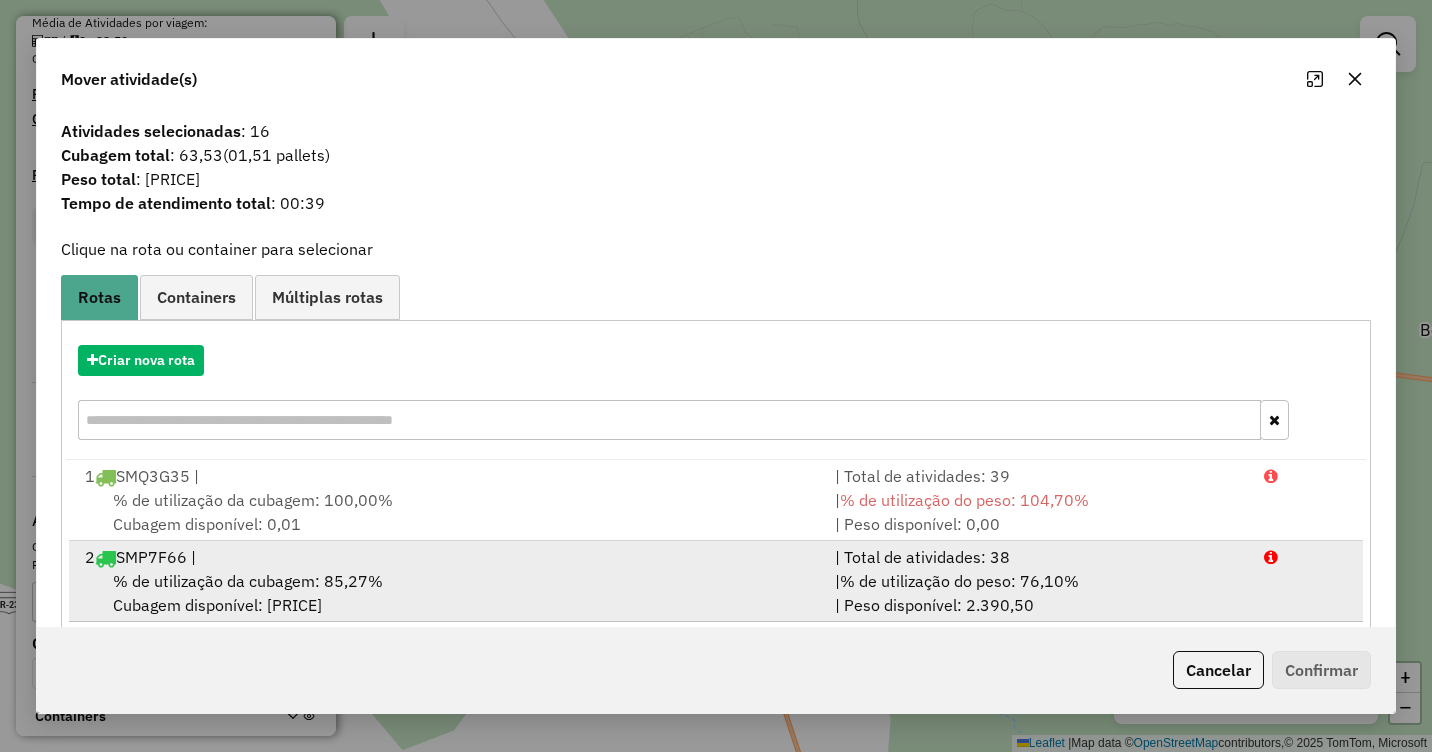 click on "| Total de atividades: 38" at bounding box center (1037, 557) 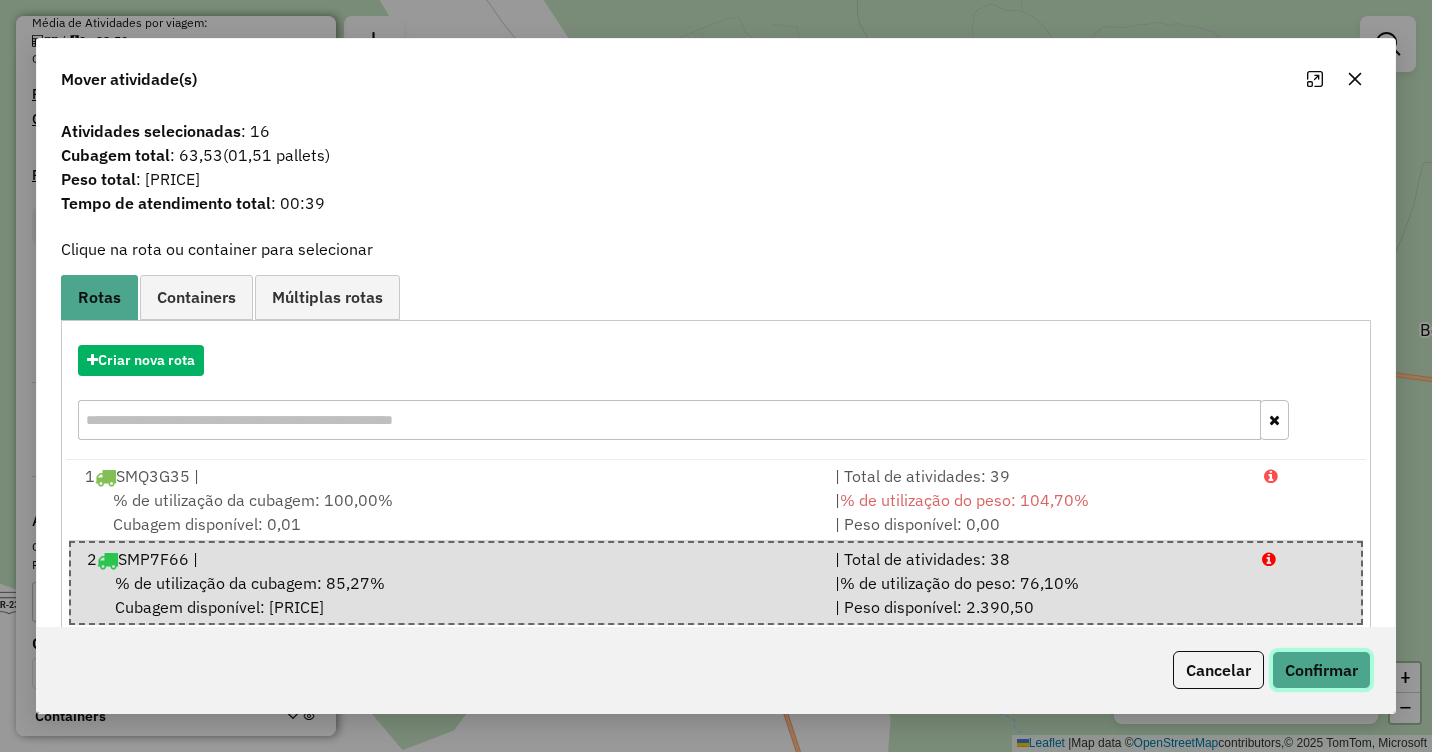 click on "Confirmar" 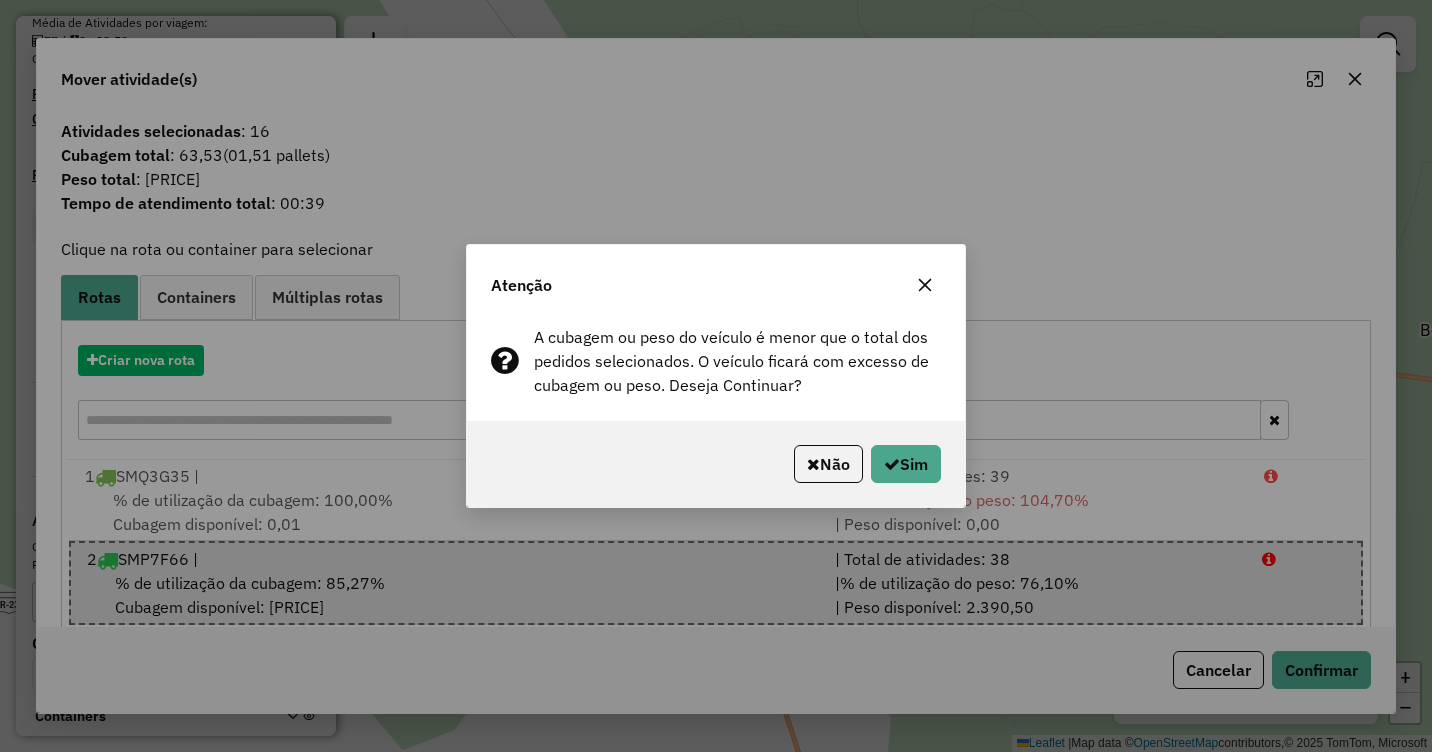 click on "Não   Sim" 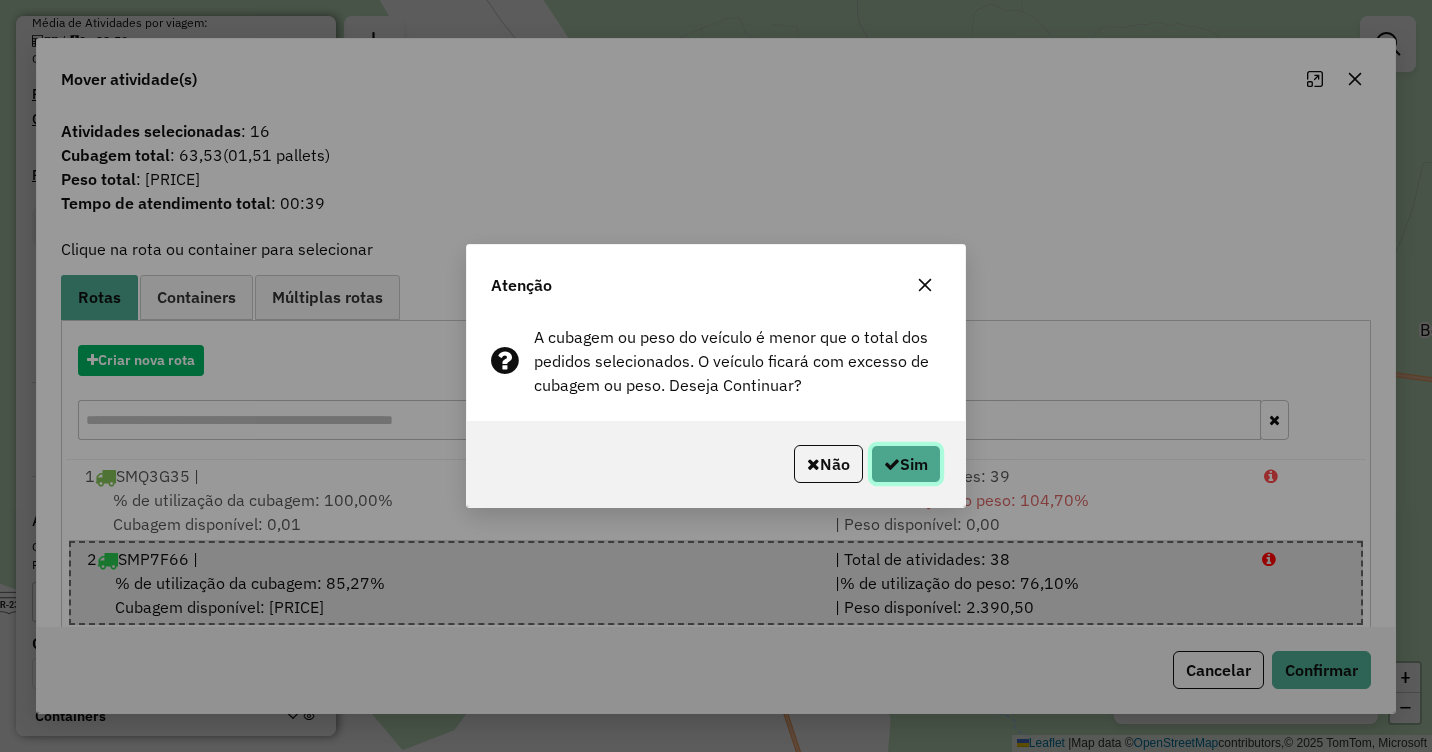 click on "Sim" 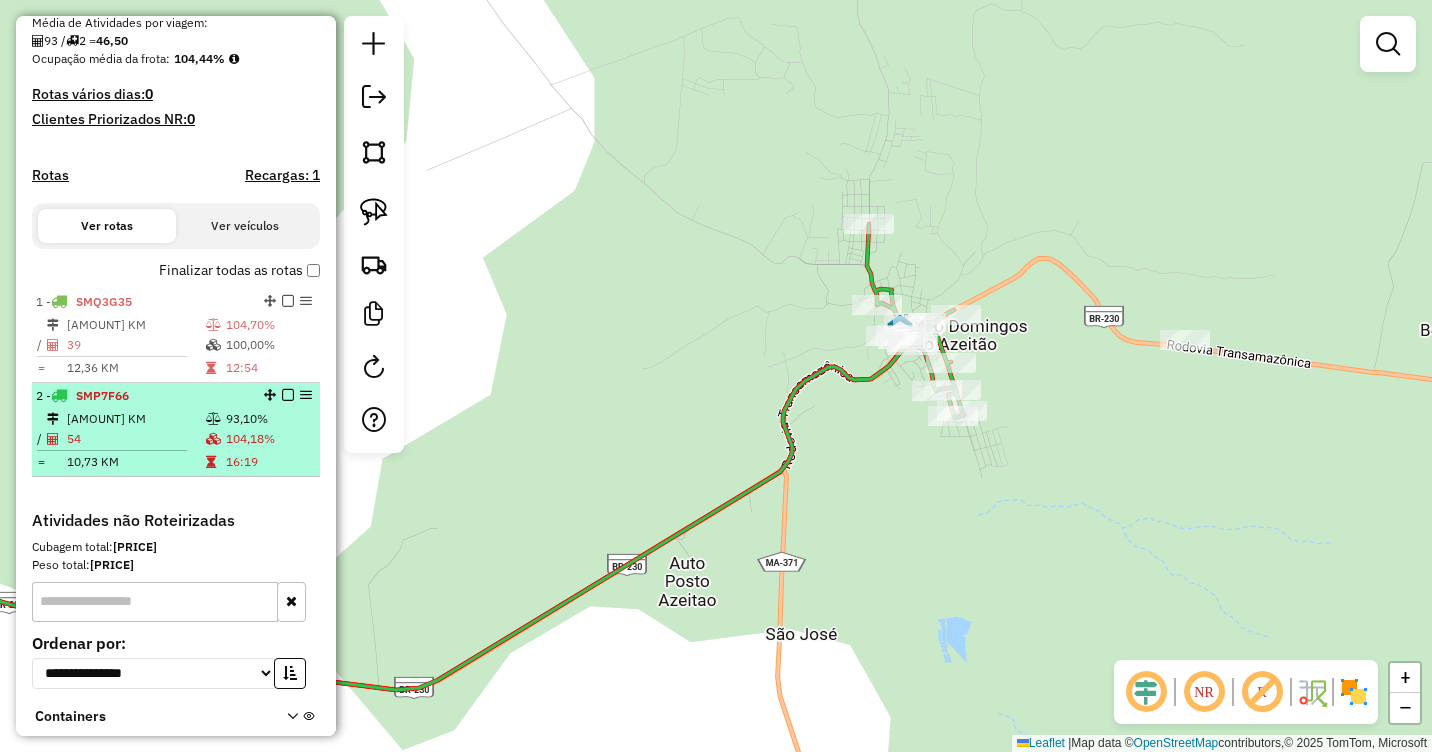 click at bounding box center (215, 419) 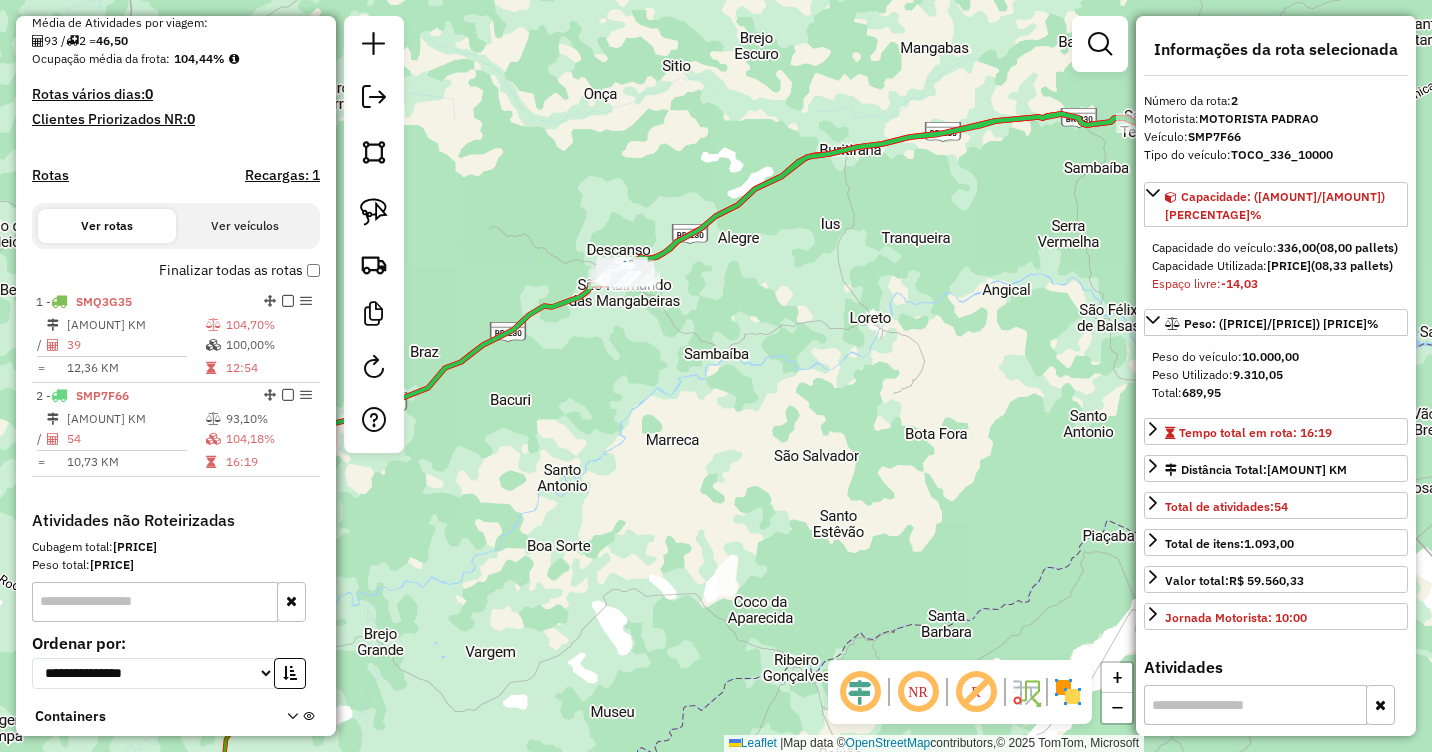click 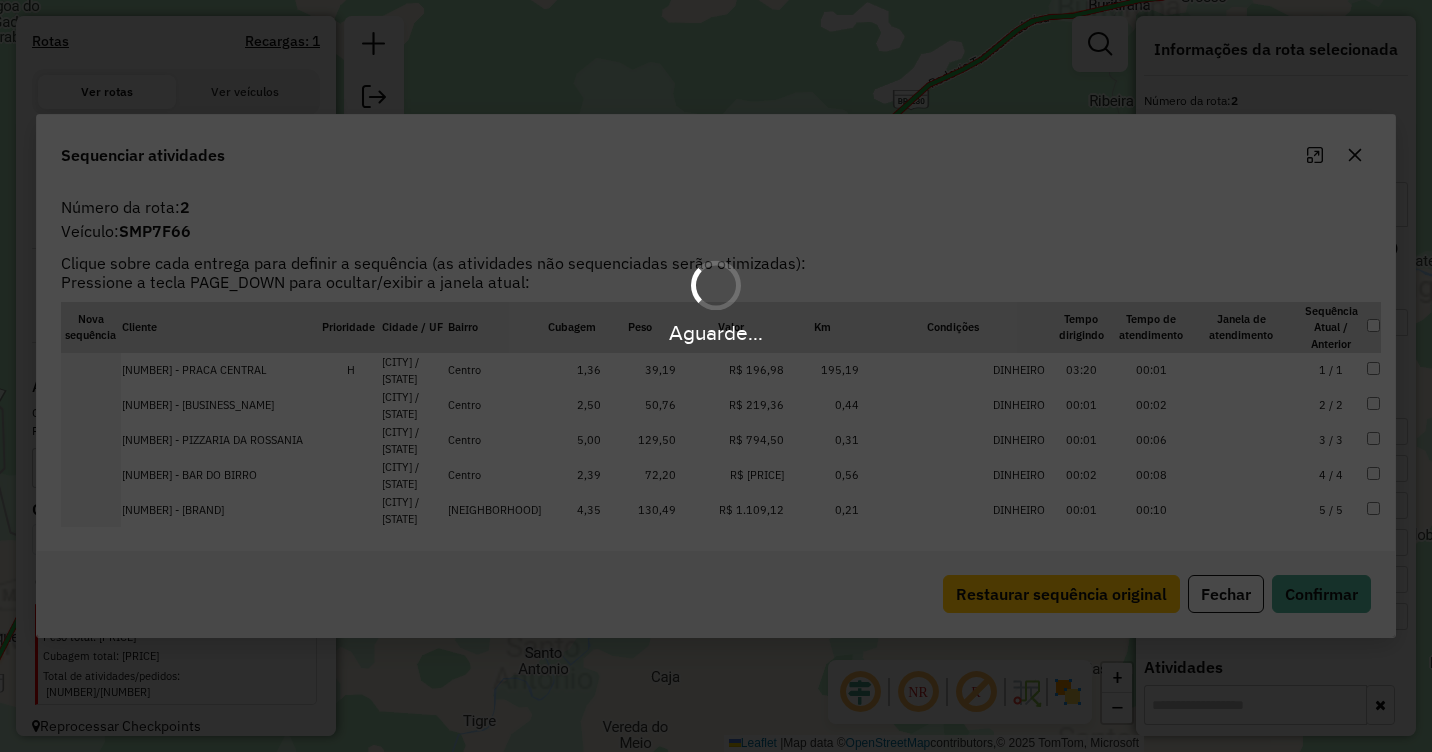 scroll, scrollTop: 611, scrollLeft: 0, axis: vertical 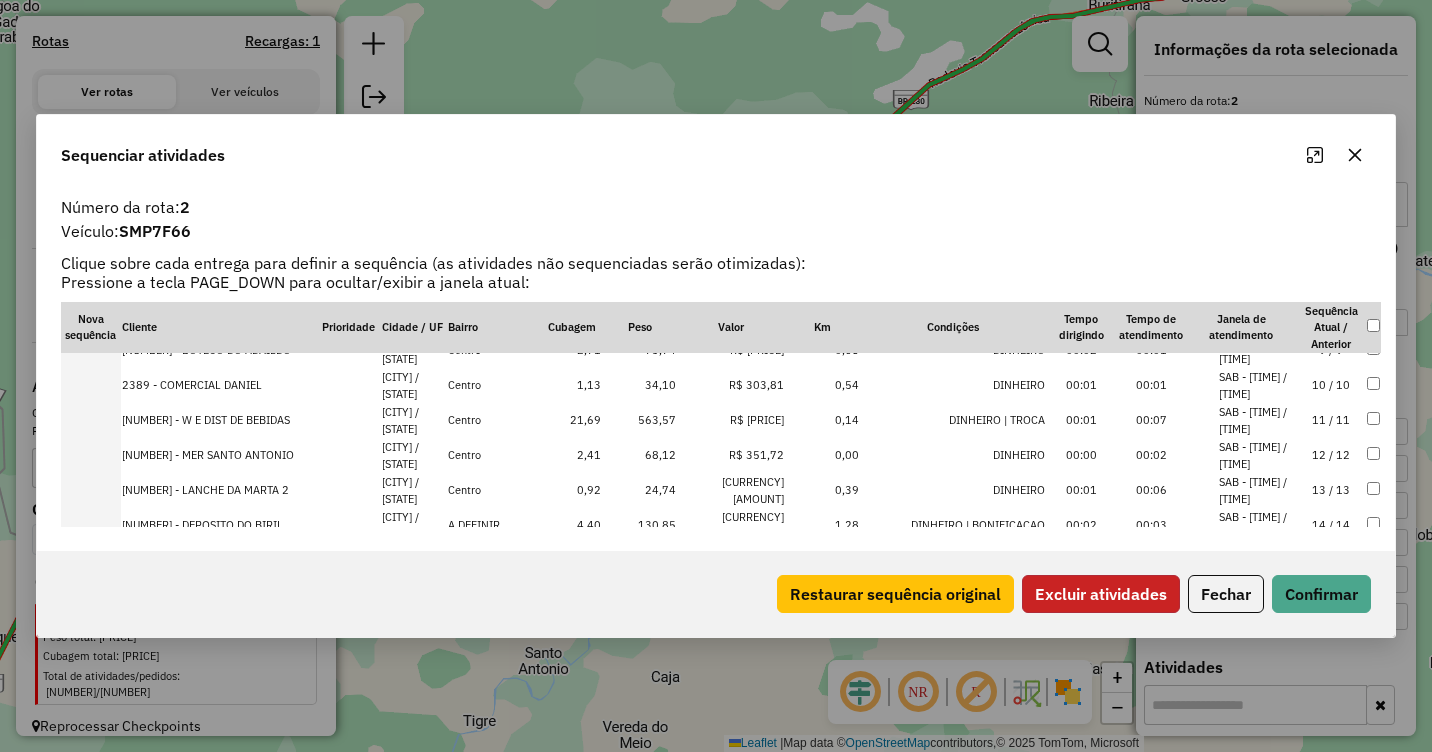 click on "Excluir atividades" 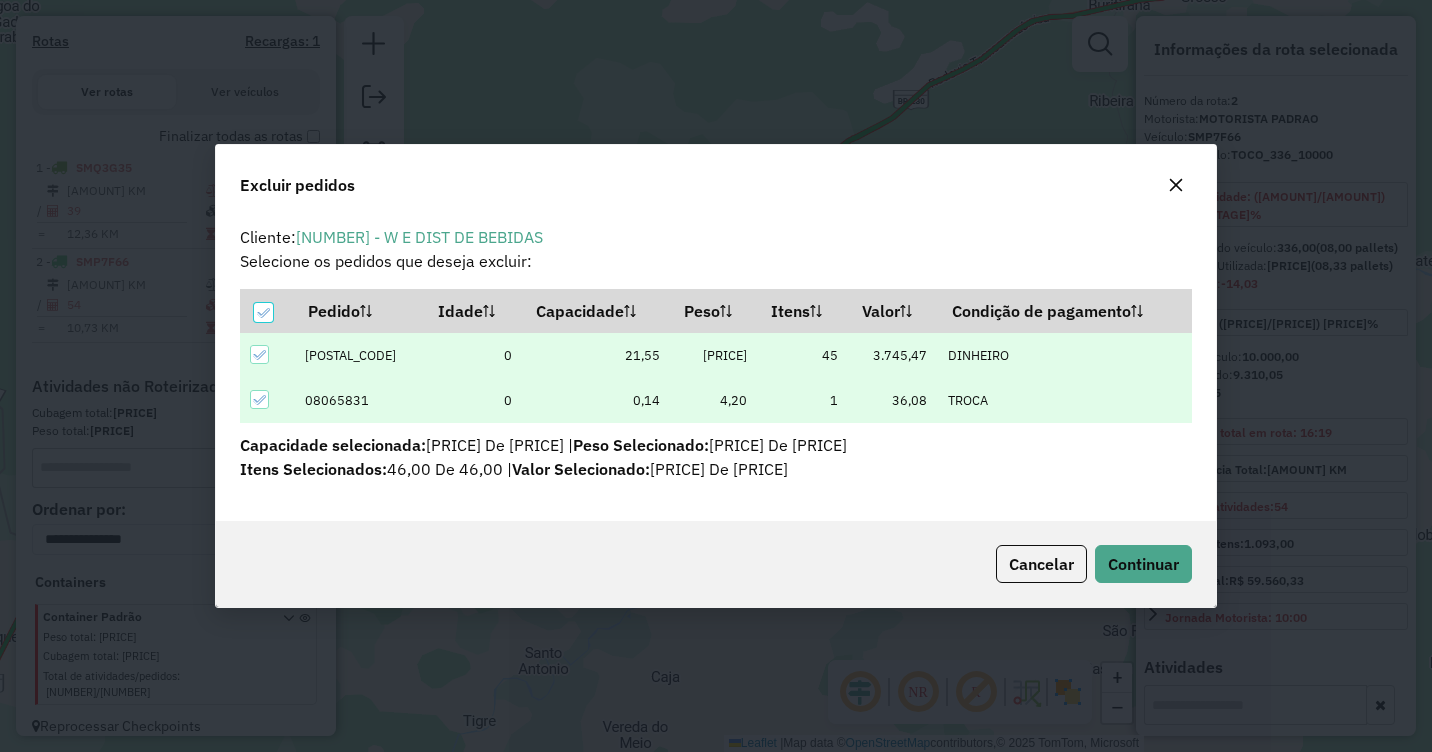 scroll, scrollTop: 0, scrollLeft: 0, axis: both 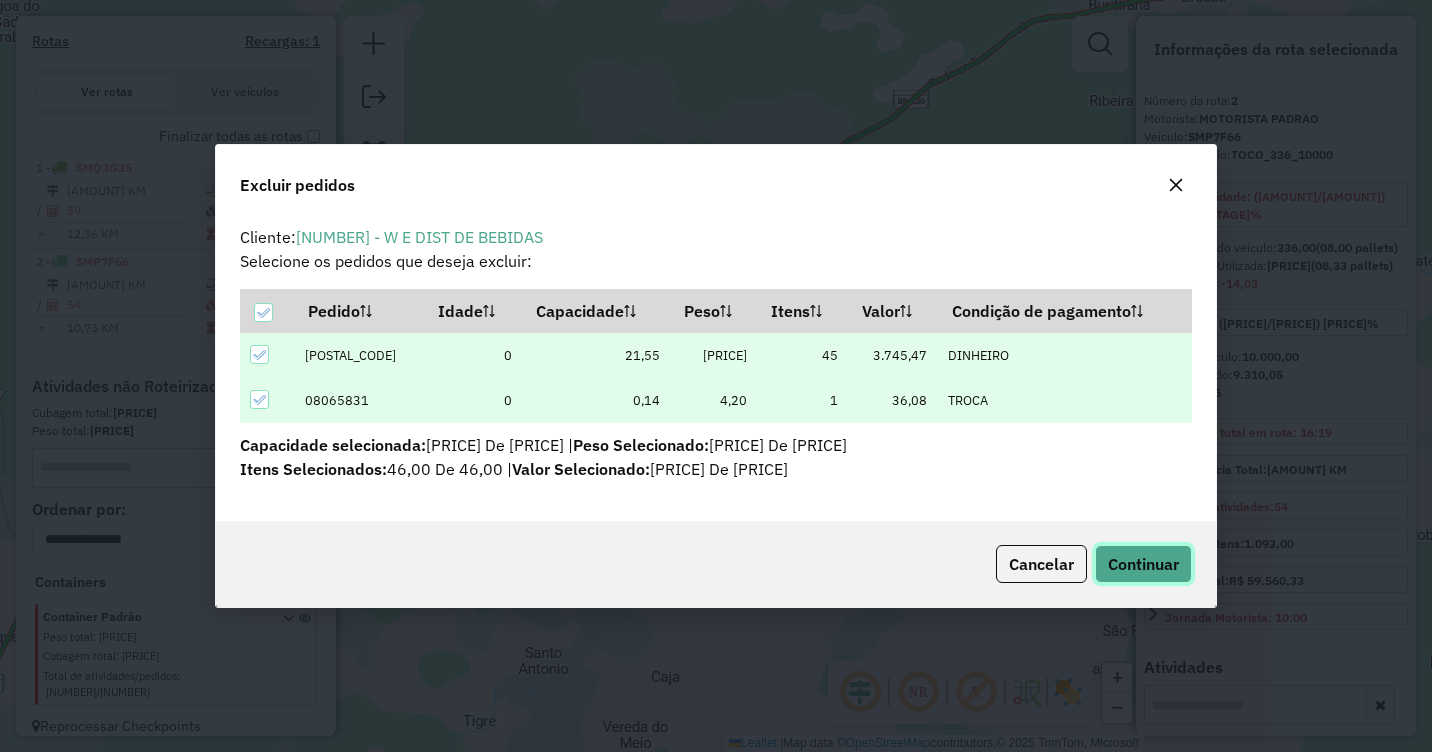 click on "Continuar" 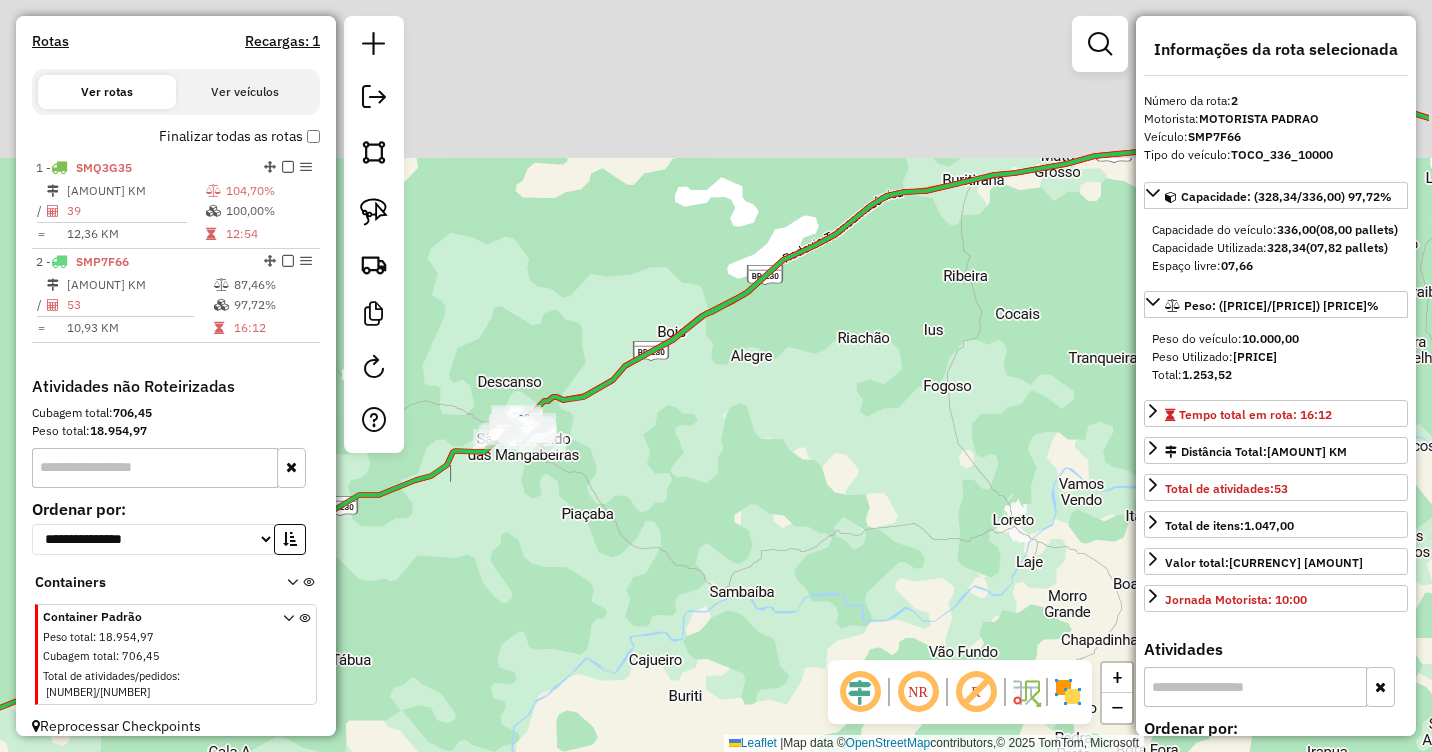 drag, startPoint x: 976, startPoint y: 262, endPoint x: 751, endPoint y: 517, distance: 340.07352 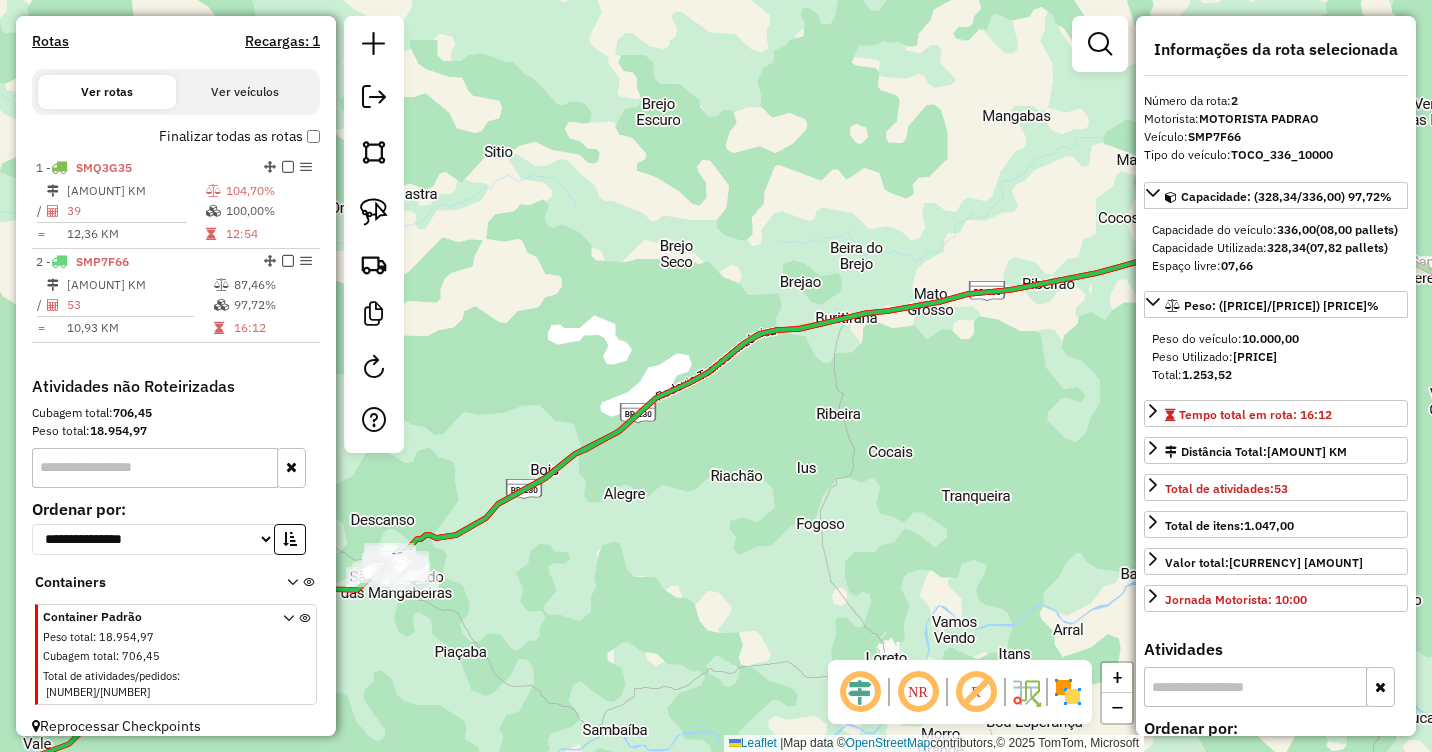 drag, startPoint x: 937, startPoint y: 443, endPoint x: 758, endPoint y: 443, distance: 179 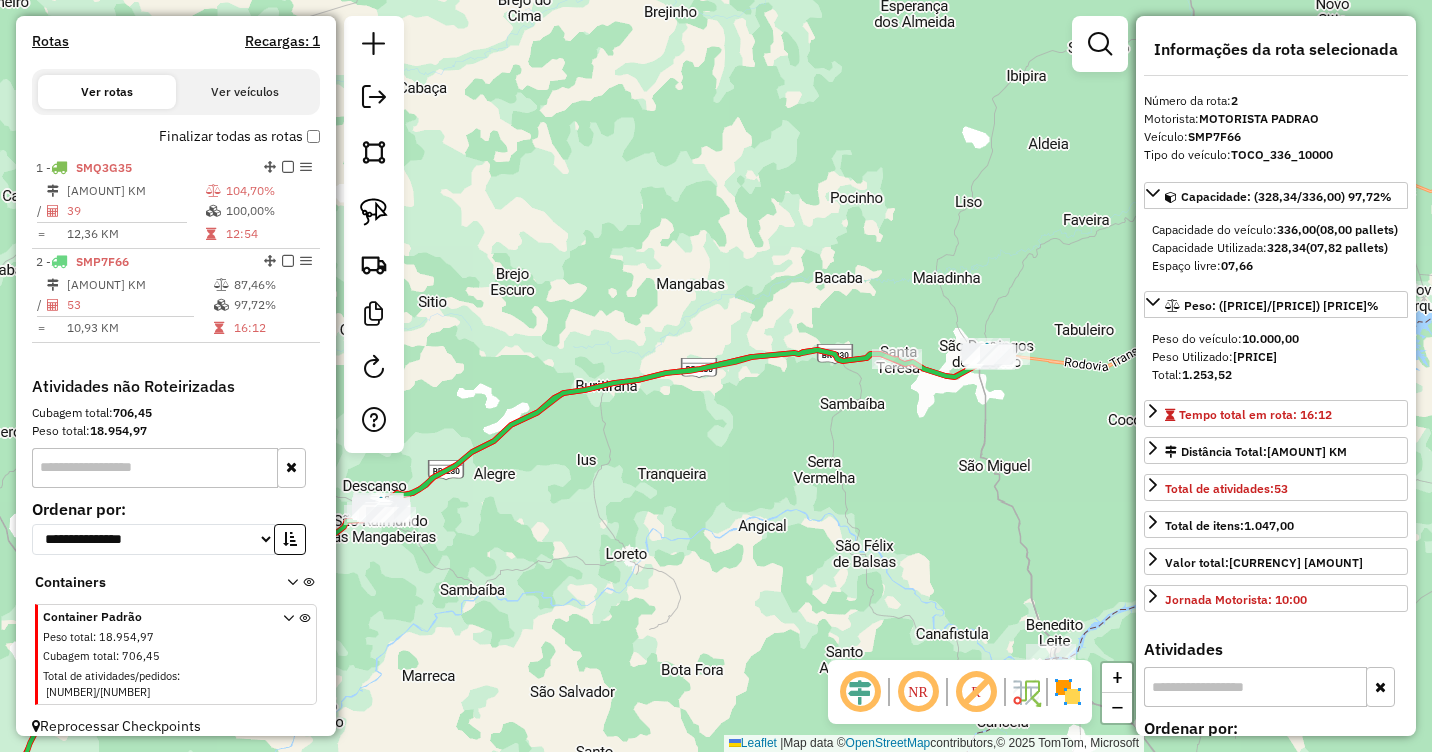 drag, startPoint x: 913, startPoint y: 420, endPoint x: 704, endPoint y: 476, distance: 216.37236 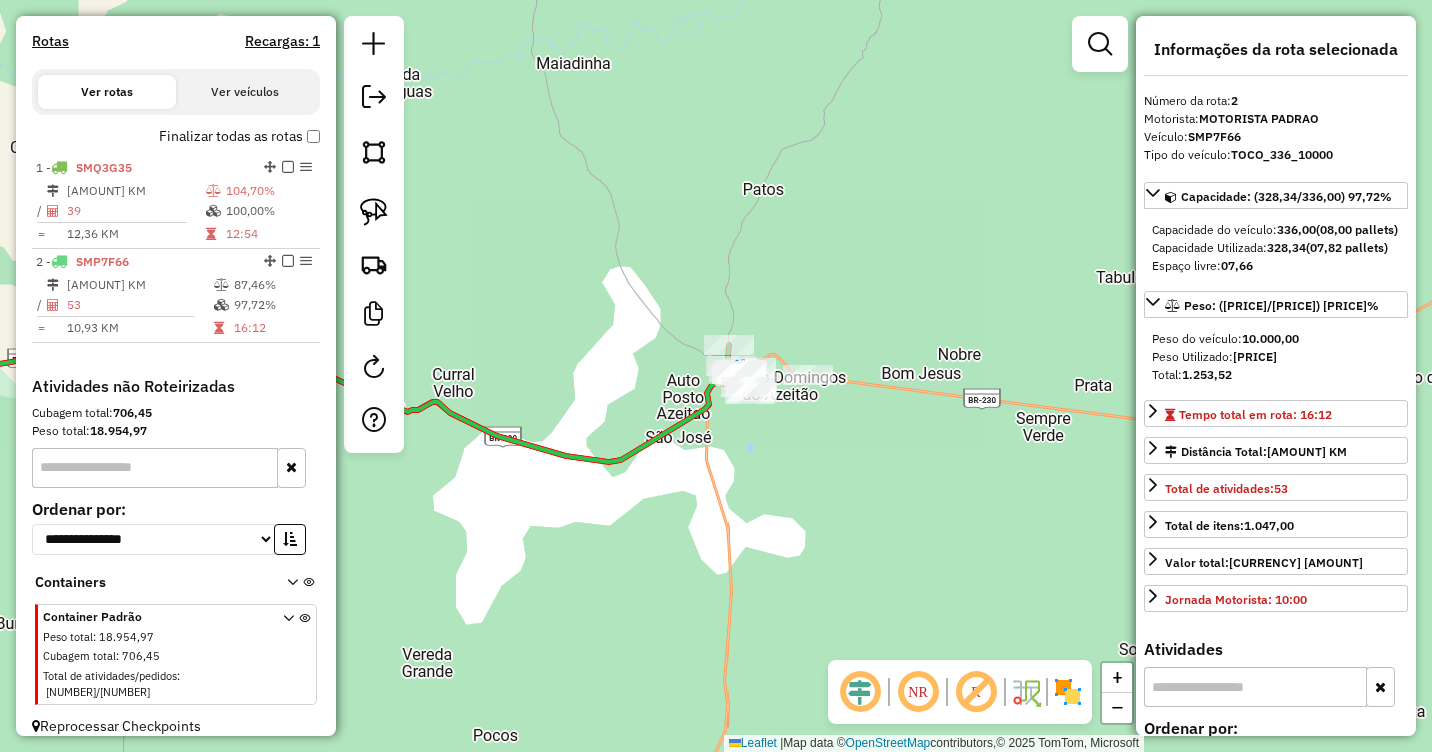 drag, startPoint x: 814, startPoint y: 415, endPoint x: 873, endPoint y: 457, distance: 72.42237 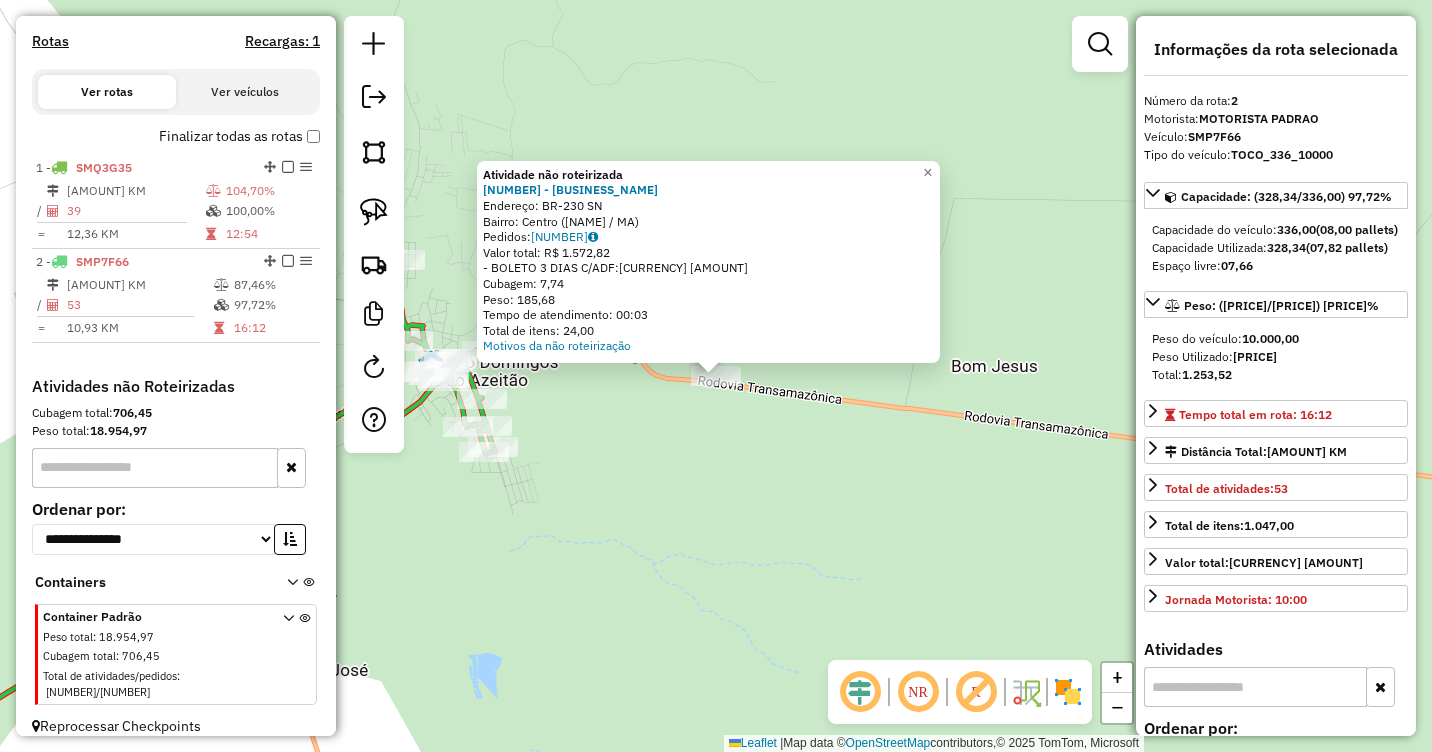 drag, startPoint x: 686, startPoint y: 433, endPoint x: 723, endPoint y: 432, distance: 37.01351 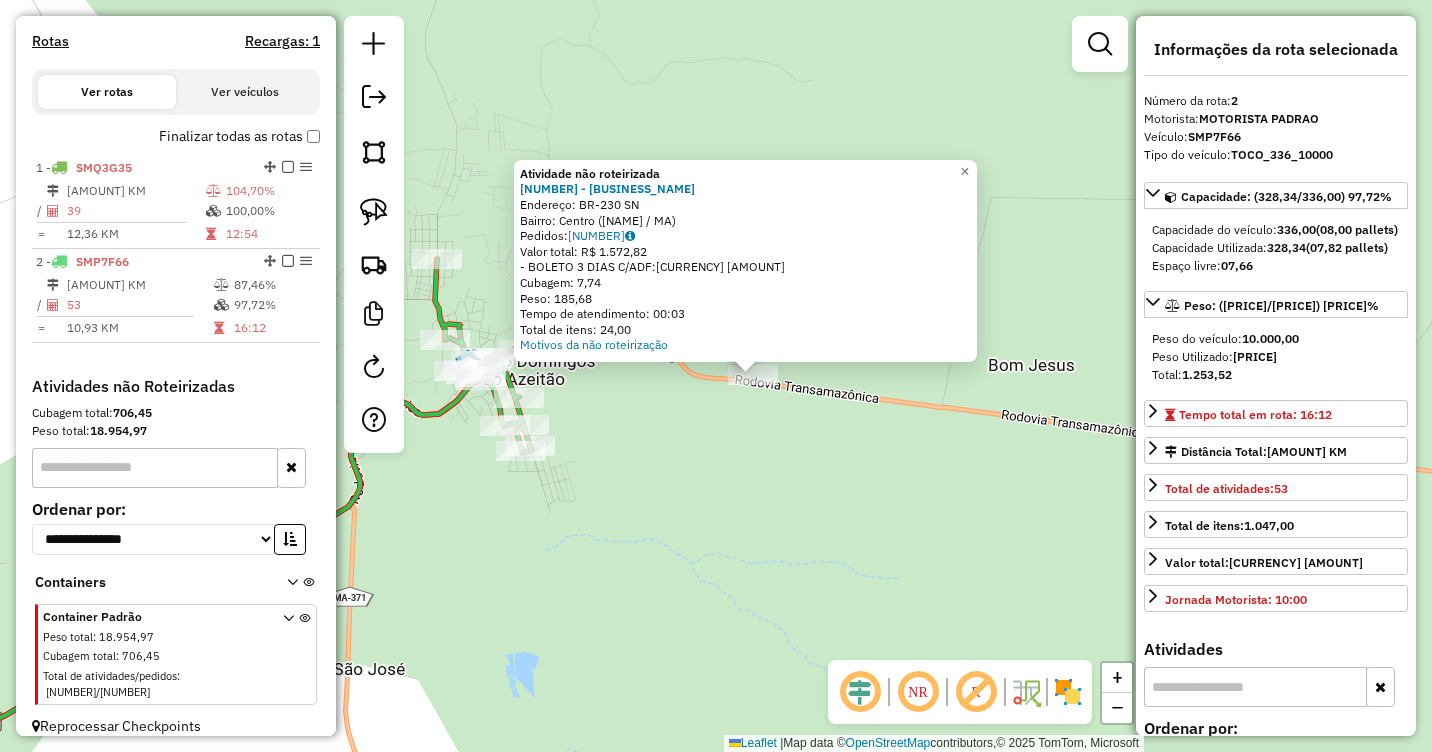 click on "Atividade não roteirizada [NUMBER] - LUMA MARIA COELHO P Endereço: BR-[NUMBER] SN Bairro: Centro ([NAME] / MA) Pedidos: [NUMBER] Valor total: R$ [PRICE] -BOLETO 3 DIAS C/ADF: R$ [PRICE] Cubagem: [NUMBER] Peso: [NUMBER] Tempo de atendimento: [TIME] Total de itens: [NUMBER] Motivos da não roteirização × Janela de atendimento Grade de atendimento Capacidade Transportadoras Veículos Cliente Pedidos Rotas Selecione os dias de semana para filtrar as janelas de atendimento Seg Ter Qua Qui Sex Sáb Dom Informe o período da janela de atendimento: De: Até: Filtrar exatamente a janela do cliente Considerar janela de atendimento padrão Selecione os dias de semana para filtrar as grades de atendimento Seg Ter Qua Qui Sex Sáb Dom Considerar clientes sem dia de atendimento cadastrado Clientes fora do dia de atendimento selecionado Filtrar as atividades entre os valores definidos abaixo: Peso mínimo: Peso máximo: Cubagem mínima: Cubagem máxima: De: Até: De:+" 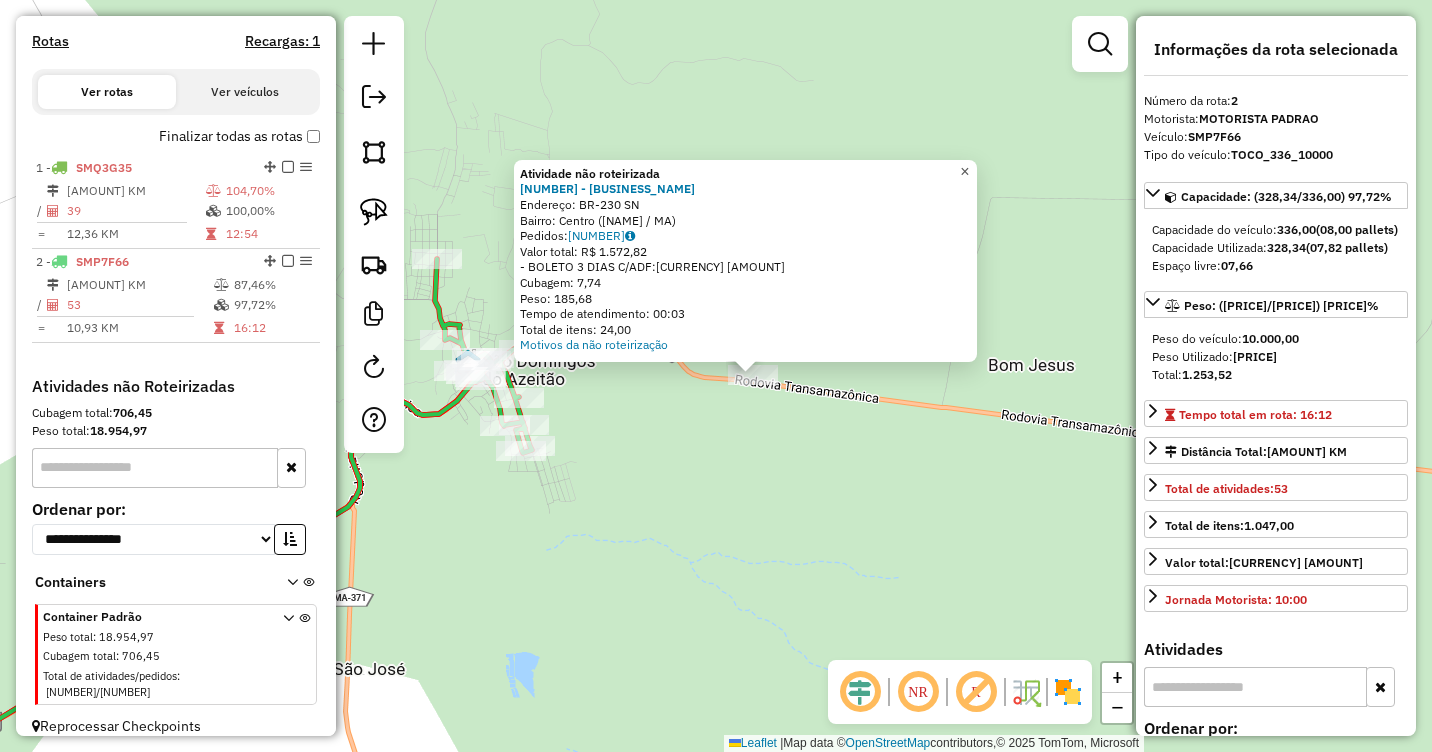 click on "×" 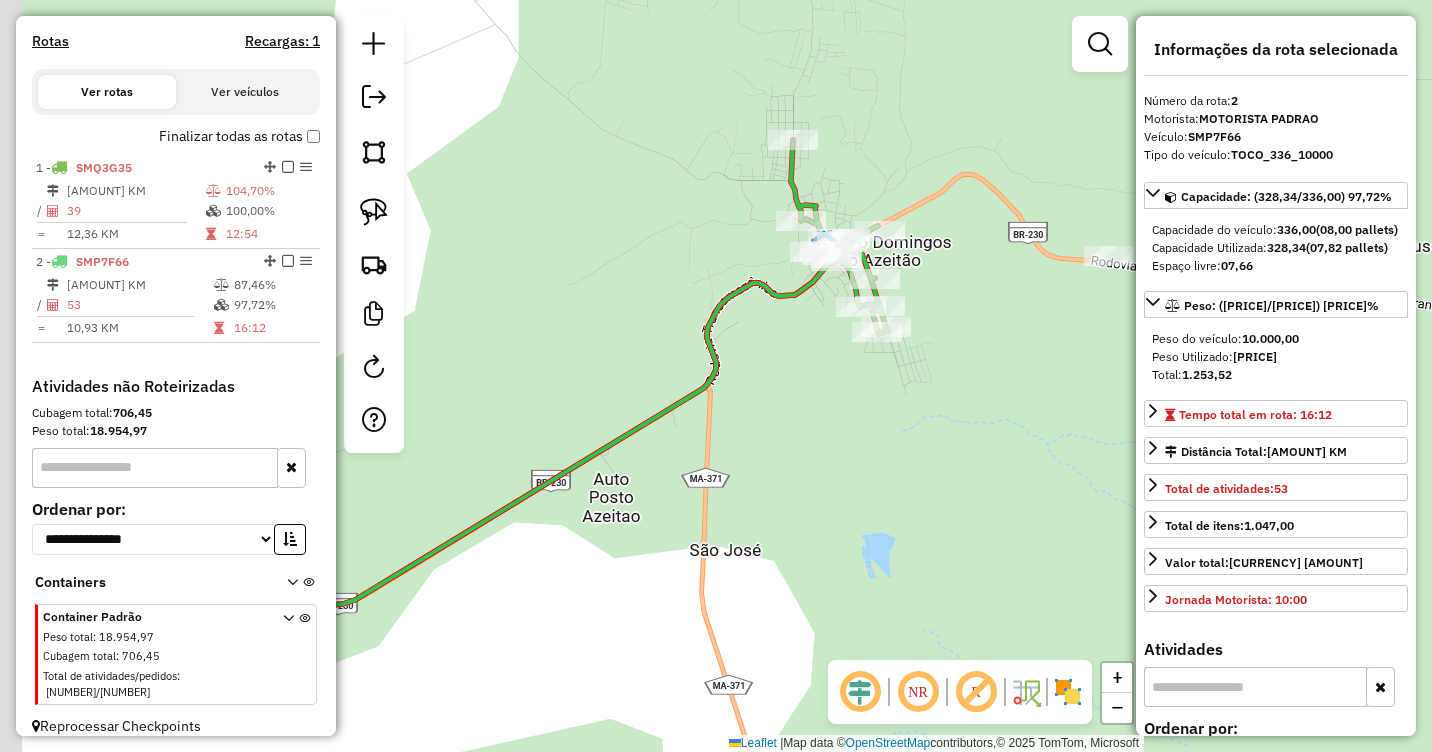 drag, startPoint x: 604, startPoint y: 548, endPoint x: 962, endPoint y: 424, distance: 378.86673 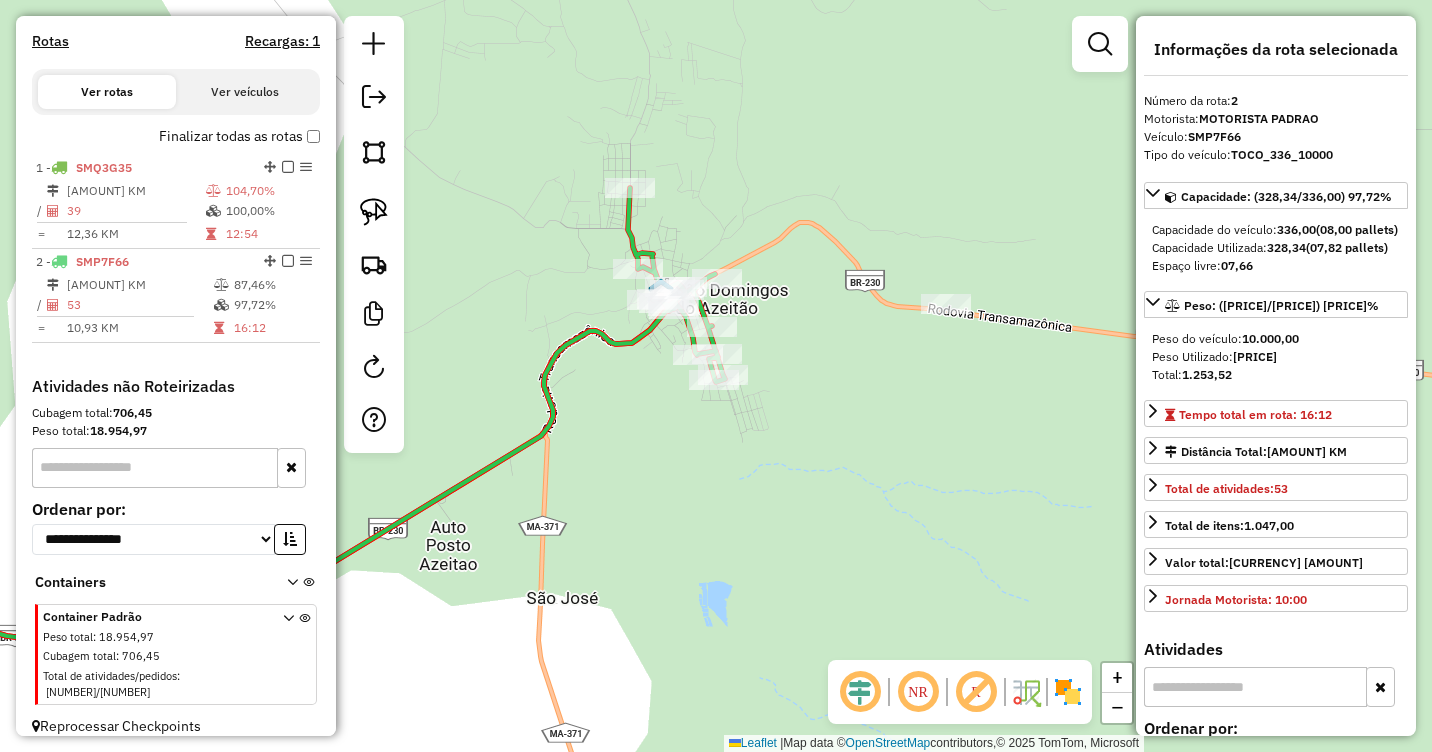 drag, startPoint x: 935, startPoint y: 413, endPoint x: 756, endPoint y: 476, distance: 189.76302 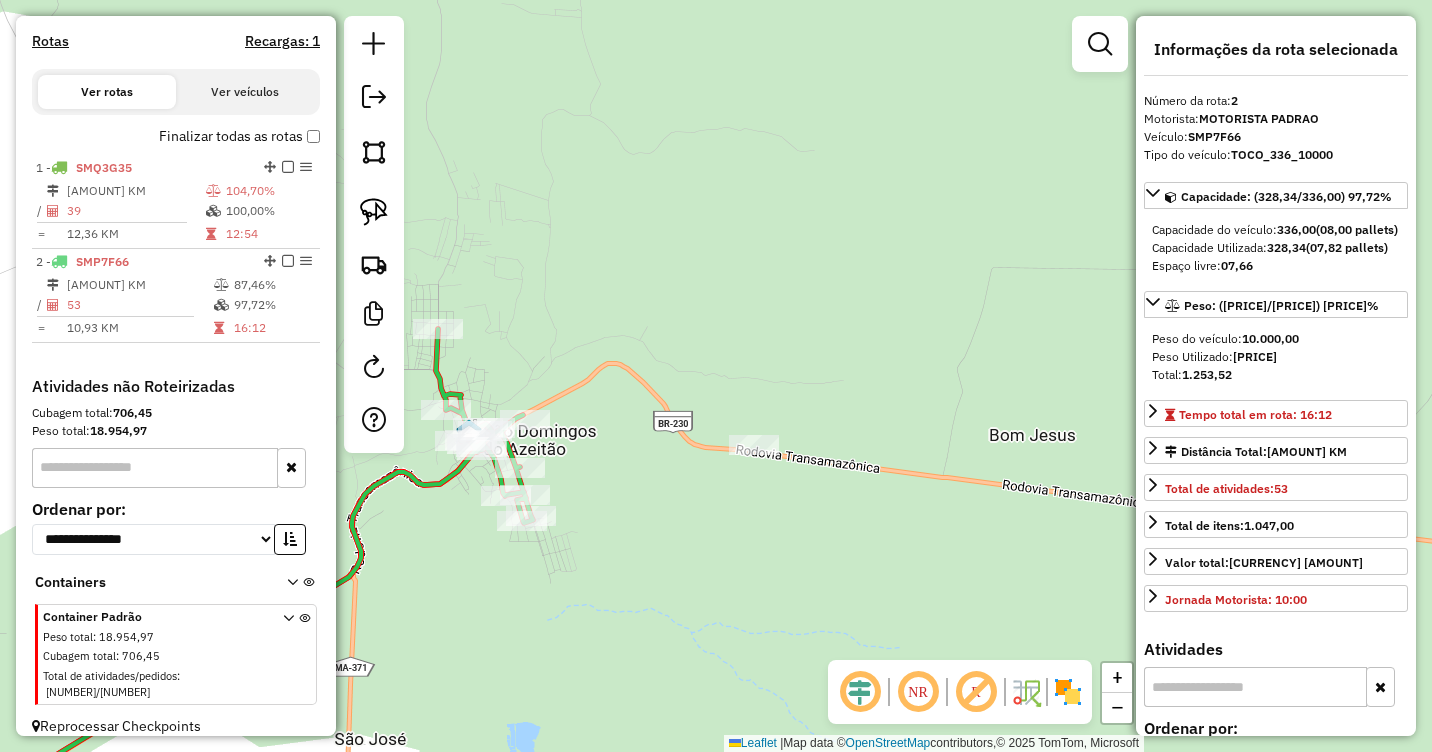 drag, startPoint x: 919, startPoint y: 365, endPoint x: 738, endPoint y: 496, distance: 223.43231 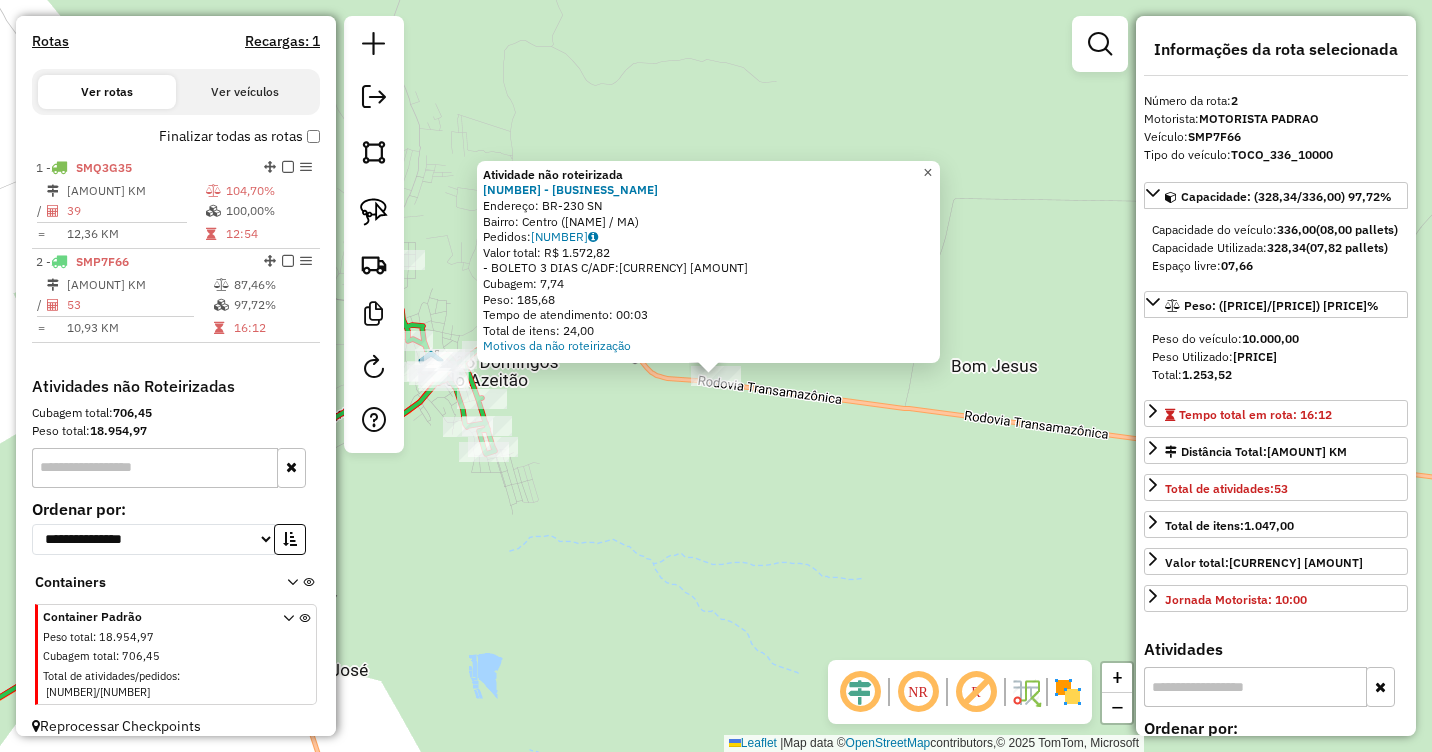 click on "×" 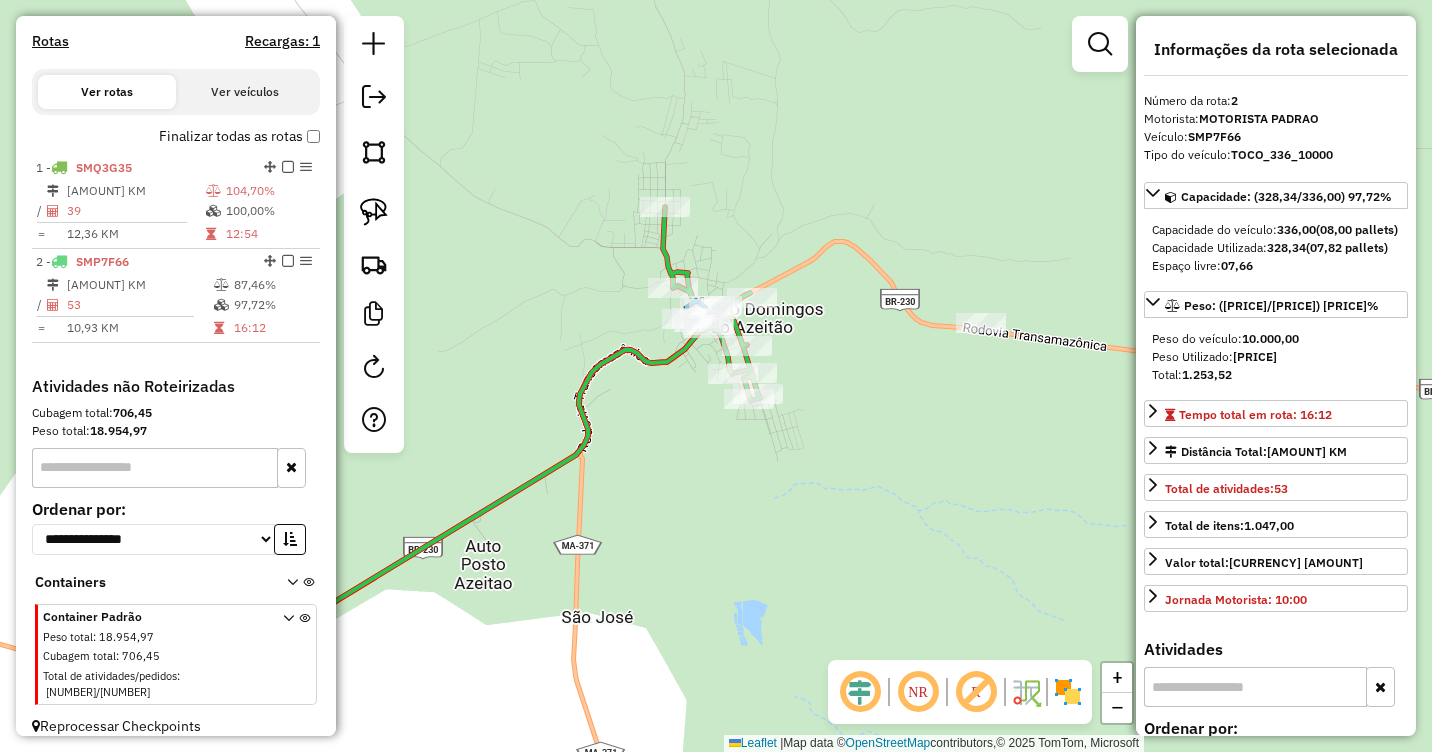 drag, startPoint x: 626, startPoint y: 522, endPoint x: 947, endPoint y: 454, distance: 328.12344 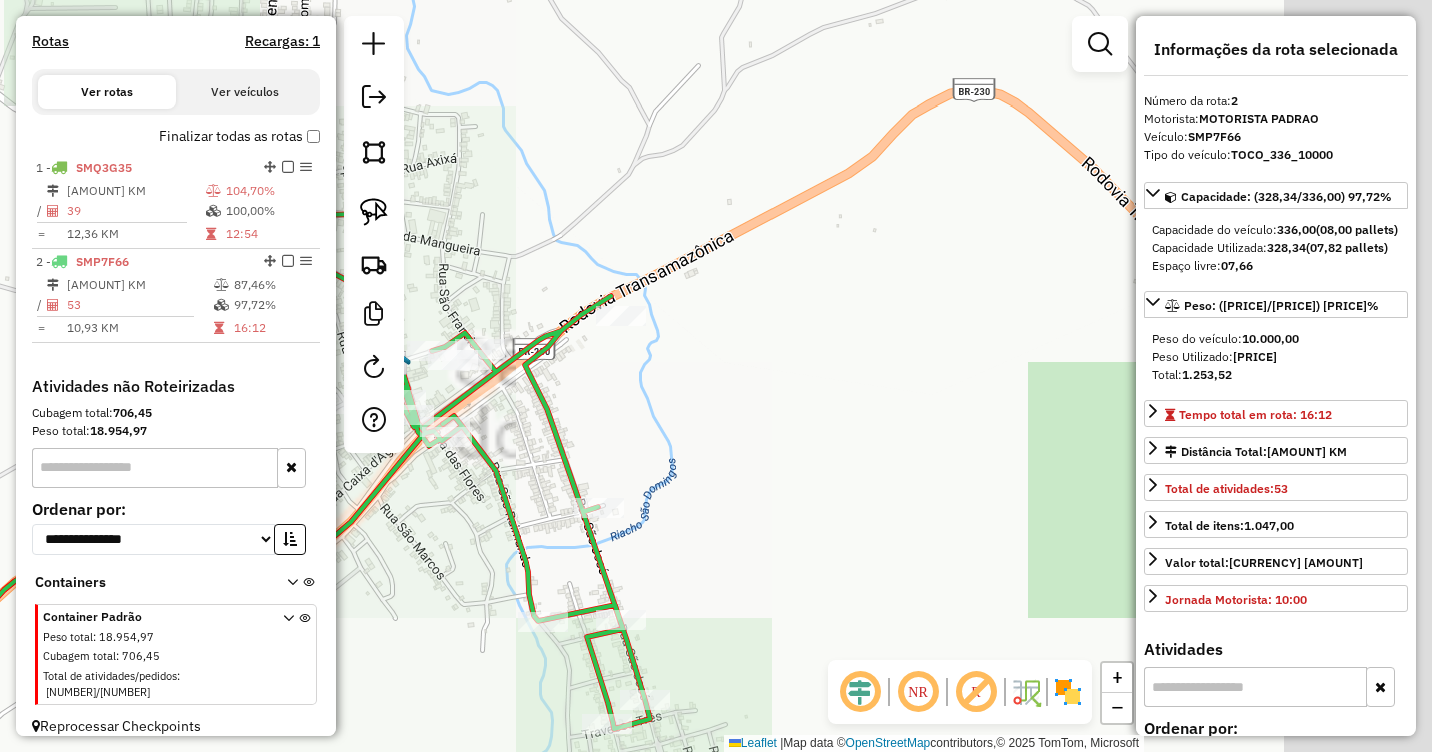 drag, startPoint x: 990, startPoint y: 330, endPoint x: 736, endPoint y: 453, distance: 282.21445 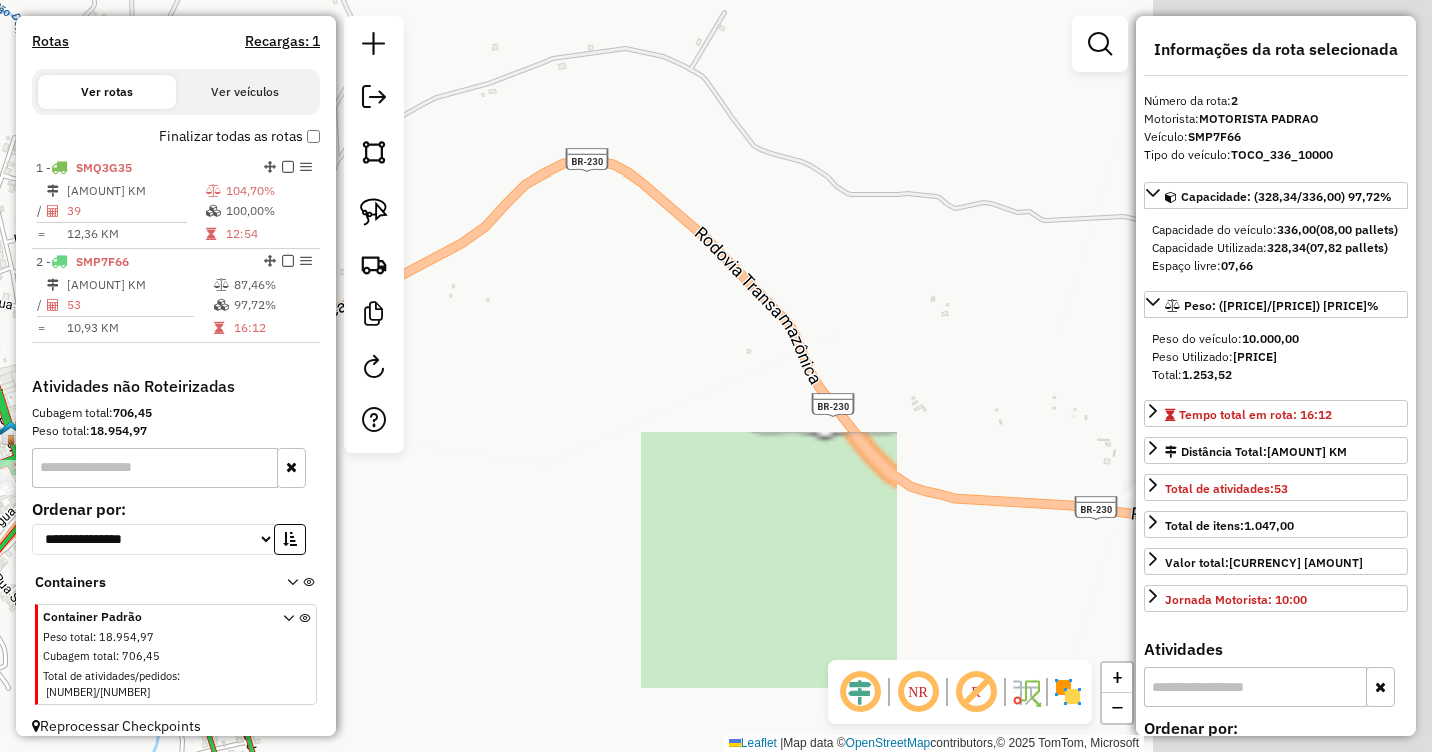 drag, startPoint x: 867, startPoint y: 416, endPoint x: 541, endPoint y: 438, distance: 326.7415 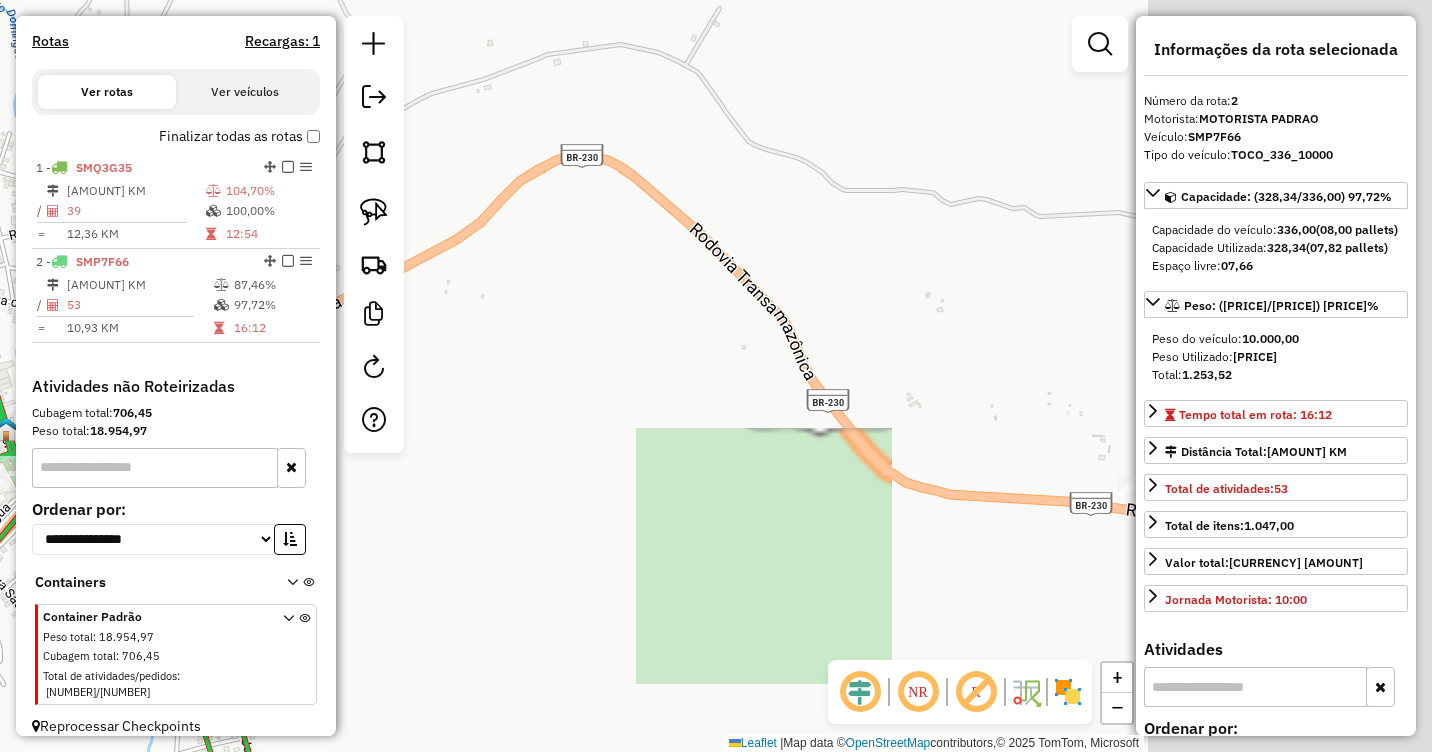 drag, startPoint x: 914, startPoint y: 404, endPoint x: 558, endPoint y: 211, distance: 404.95062 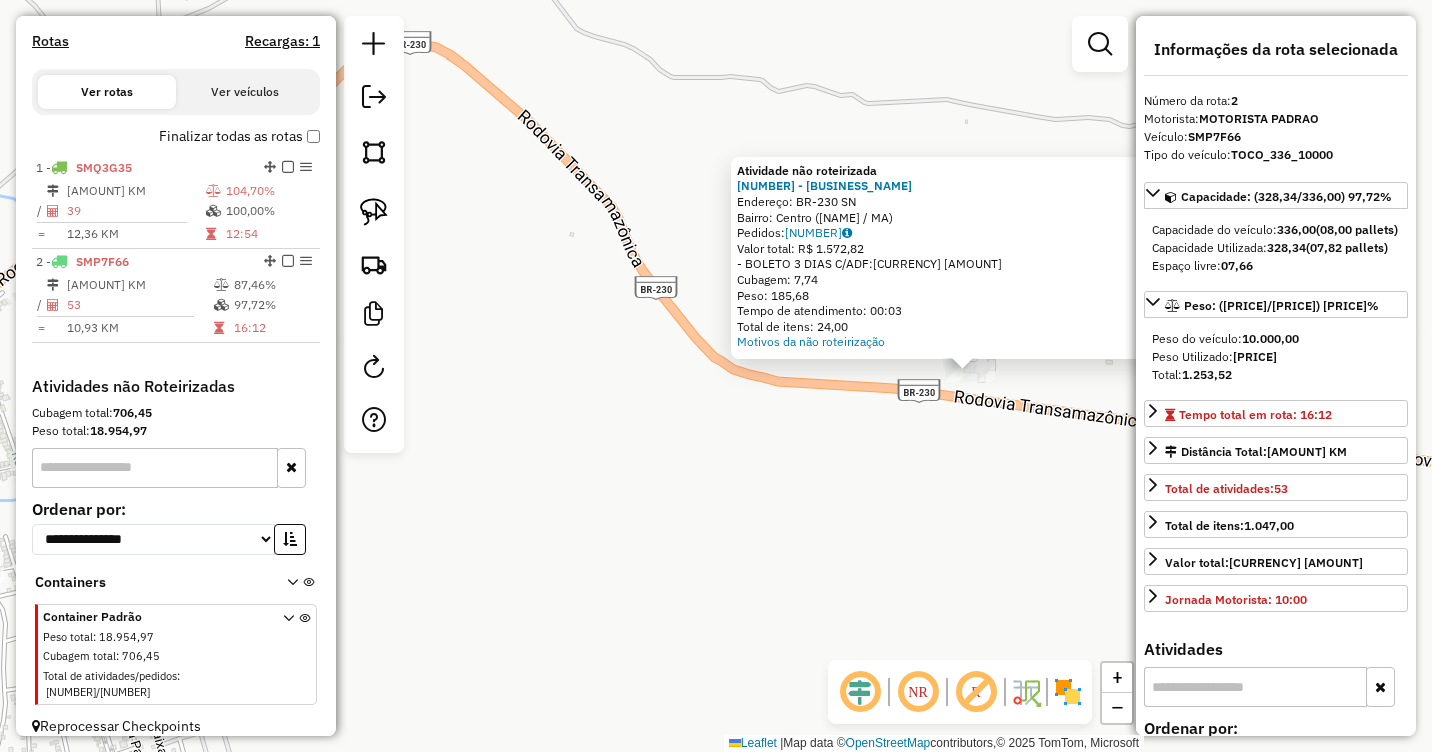 drag, startPoint x: 597, startPoint y: 478, endPoint x: 851, endPoint y: 473, distance: 254.04921 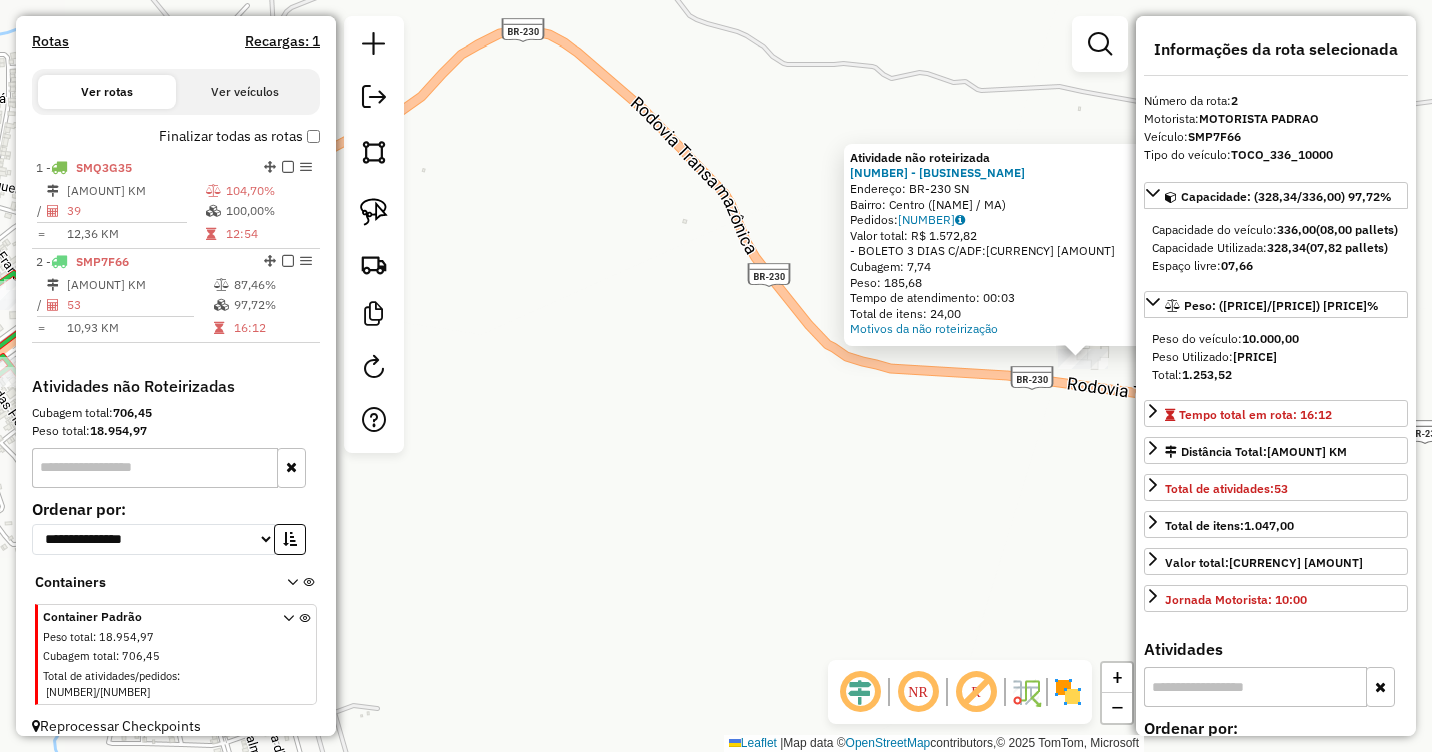 drag, startPoint x: 623, startPoint y: 454, endPoint x: 835, endPoint y: 436, distance: 212.76277 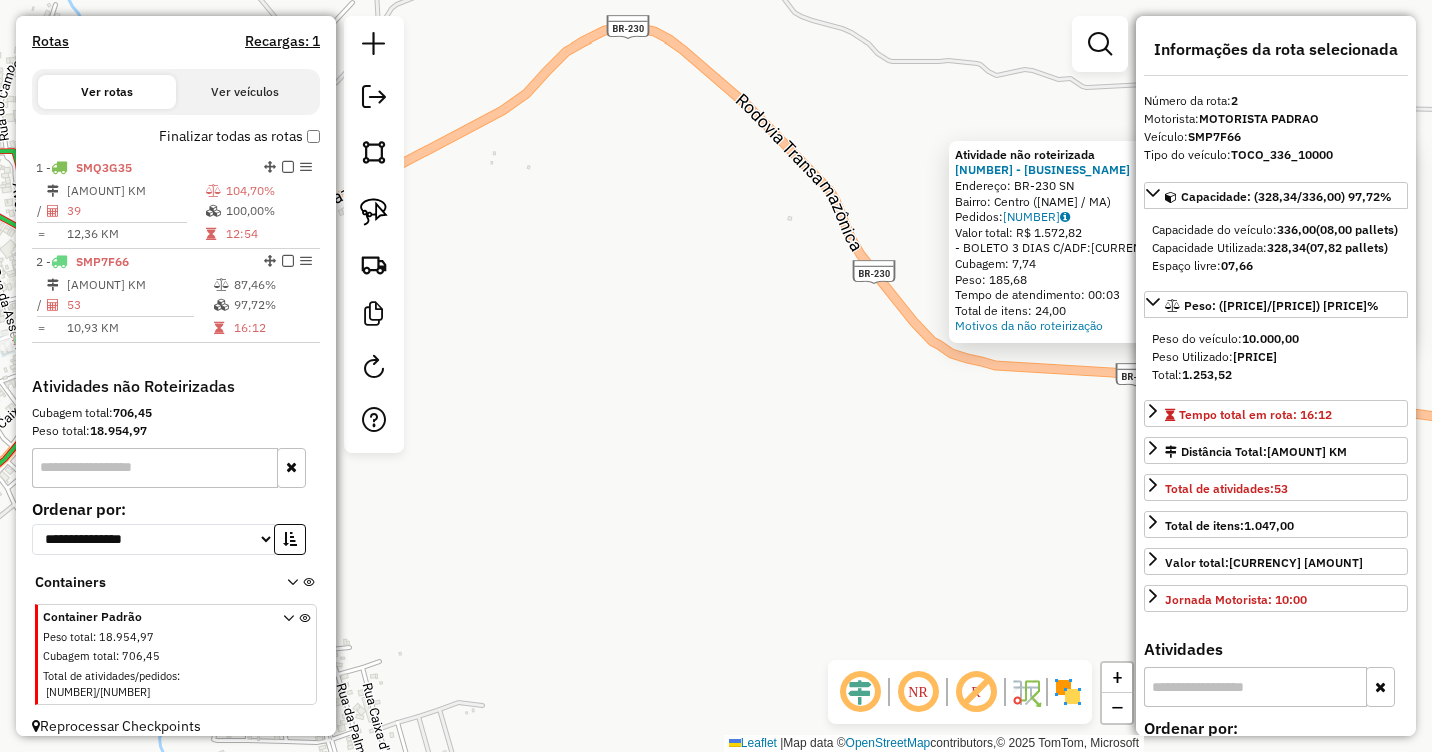 drag, startPoint x: 716, startPoint y: 400, endPoint x: 863, endPoint y: 414, distance: 147.66516 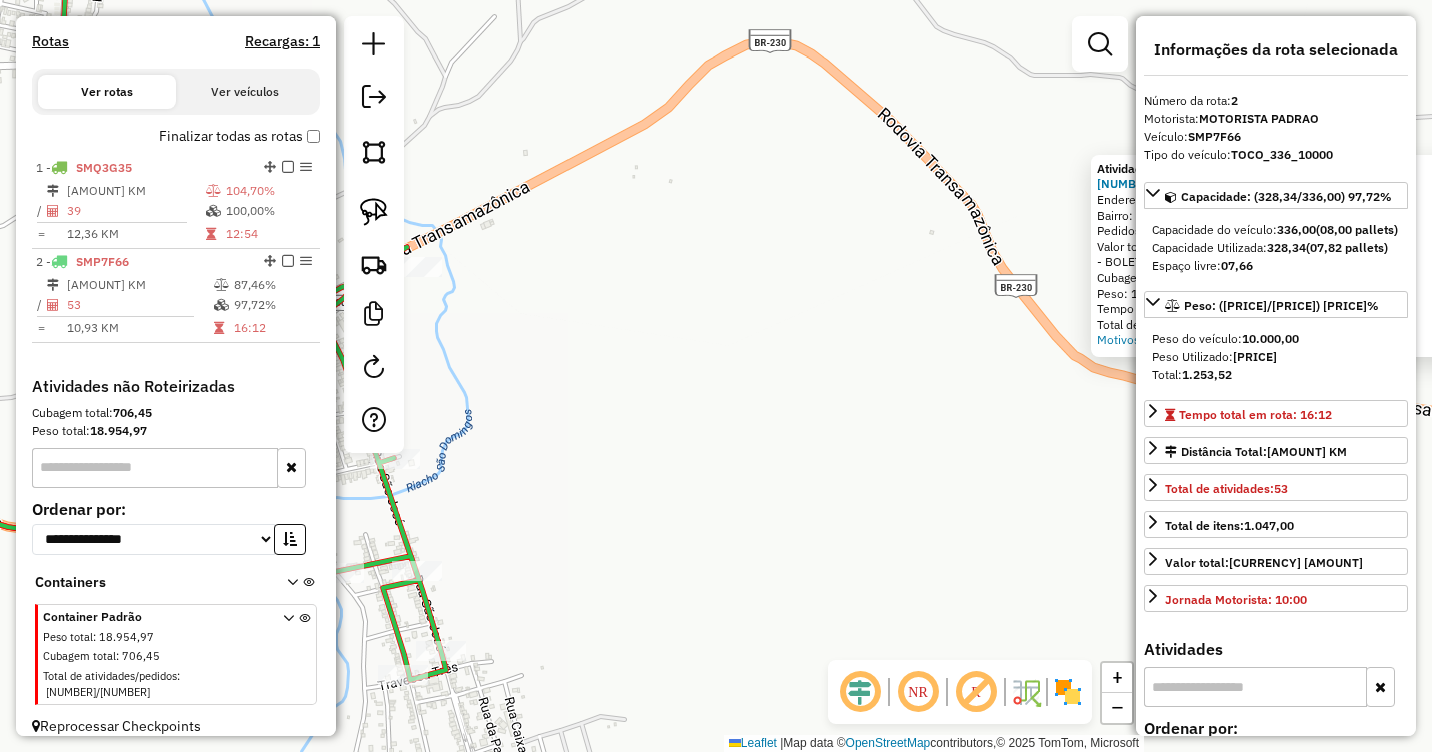 drag, startPoint x: 781, startPoint y: 385, endPoint x: 794, endPoint y: 390, distance: 13.928389 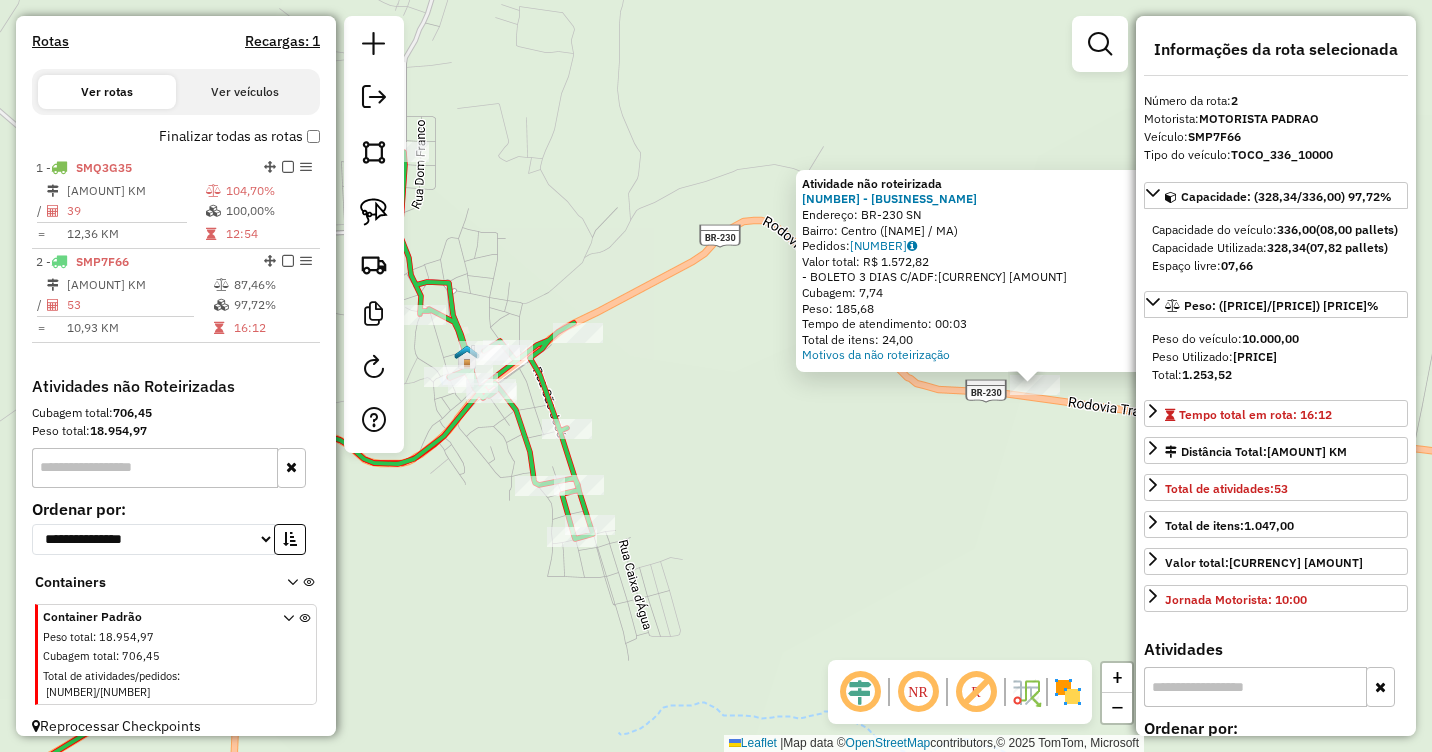 drag, startPoint x: 733, startPoint y: 460, endPoint x: 822, endPoint y: 451, distance: 89.453896 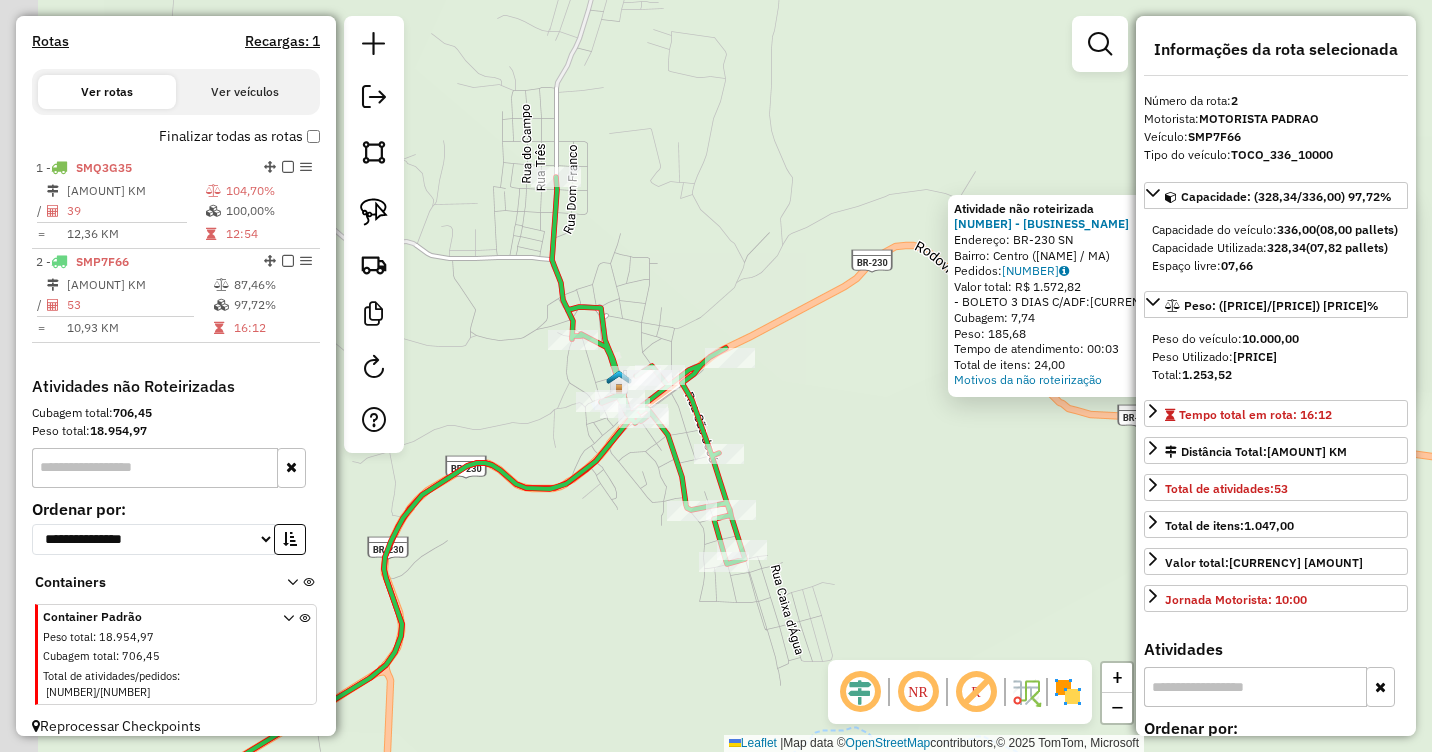 drag, startPoint x: 800, startPoint y: 440, endPoint x: 888, endPoint y: 469, distance: 92.65527 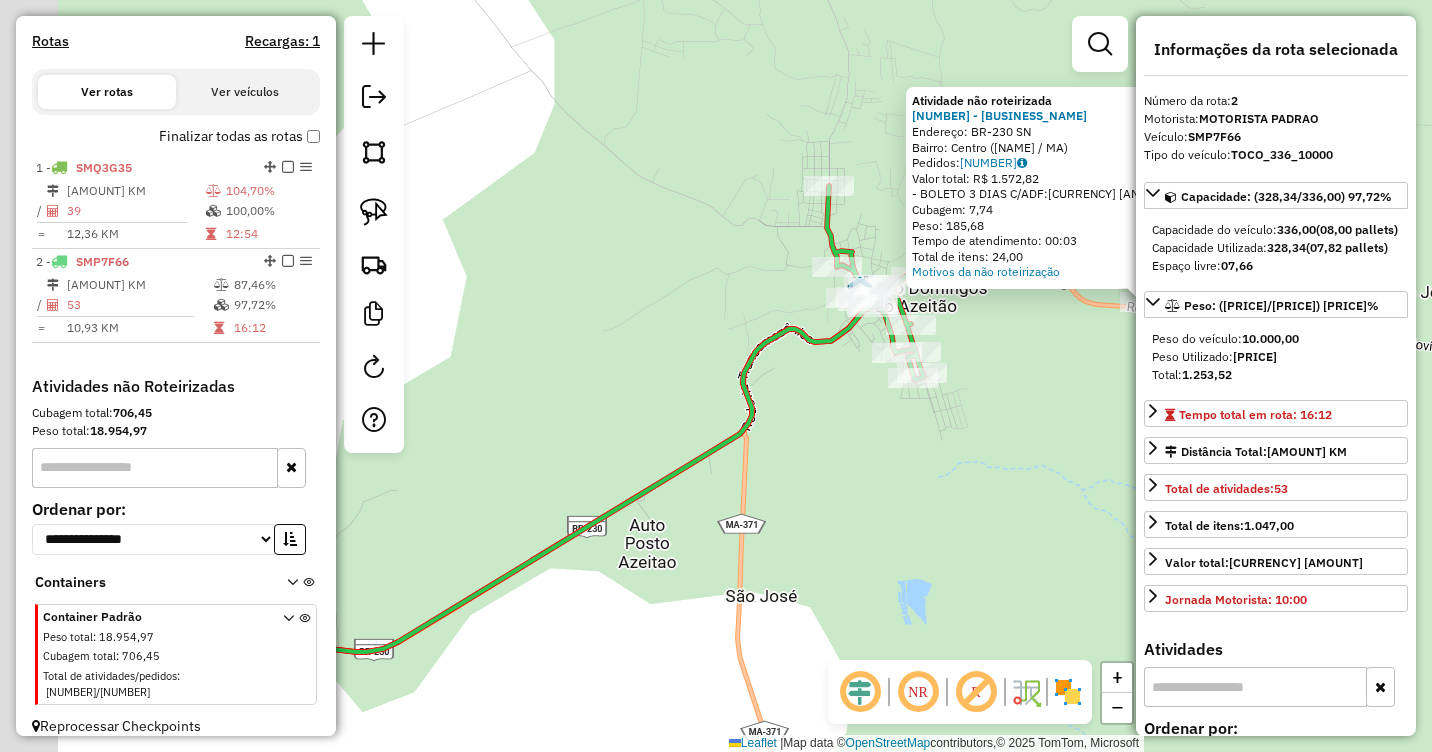 drag, startPoint x: 796, startPoint y: 558, endPoint x: 960, endPoint y: 449, distance: 196.91876 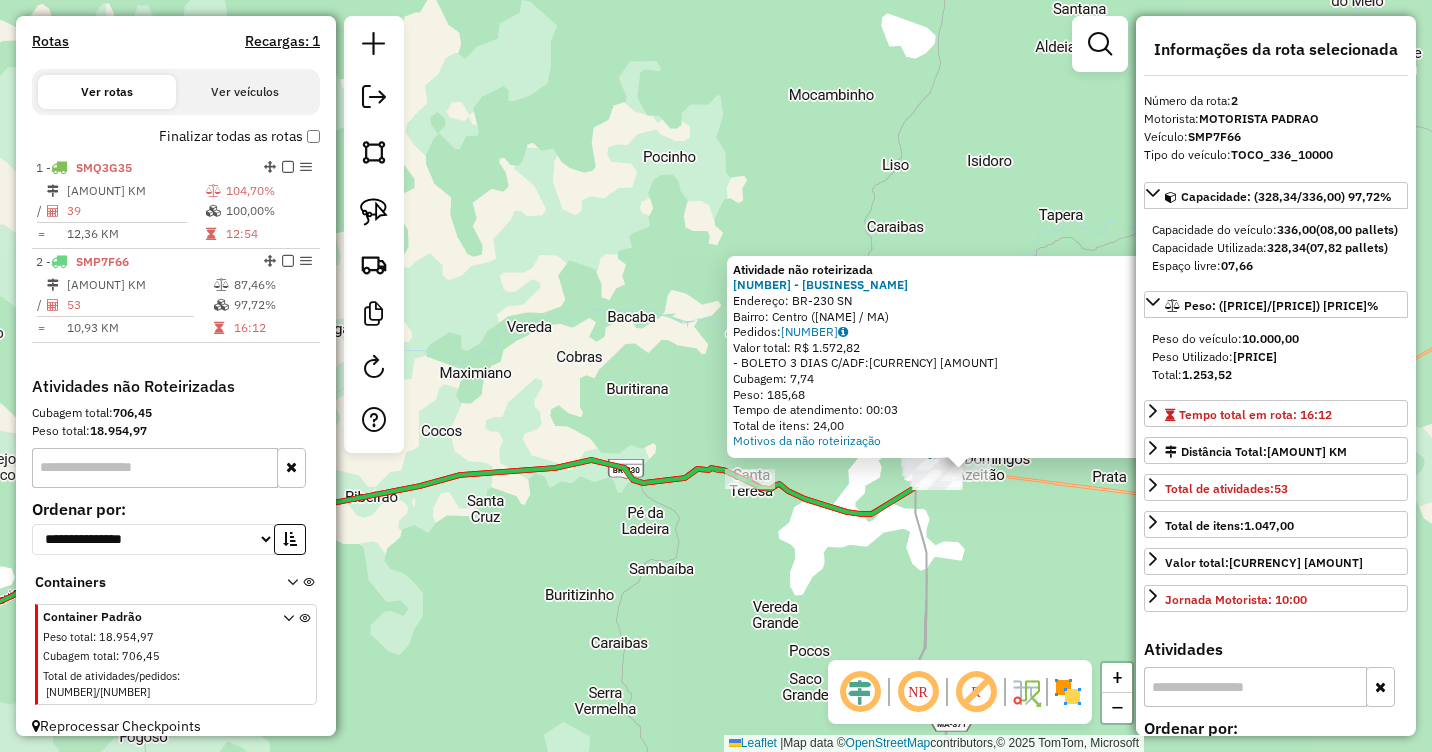 drag, startPoint x: 1034, startPoint y: 513, endPoint x: 631, endPoint y: 515, distance: 403.00497 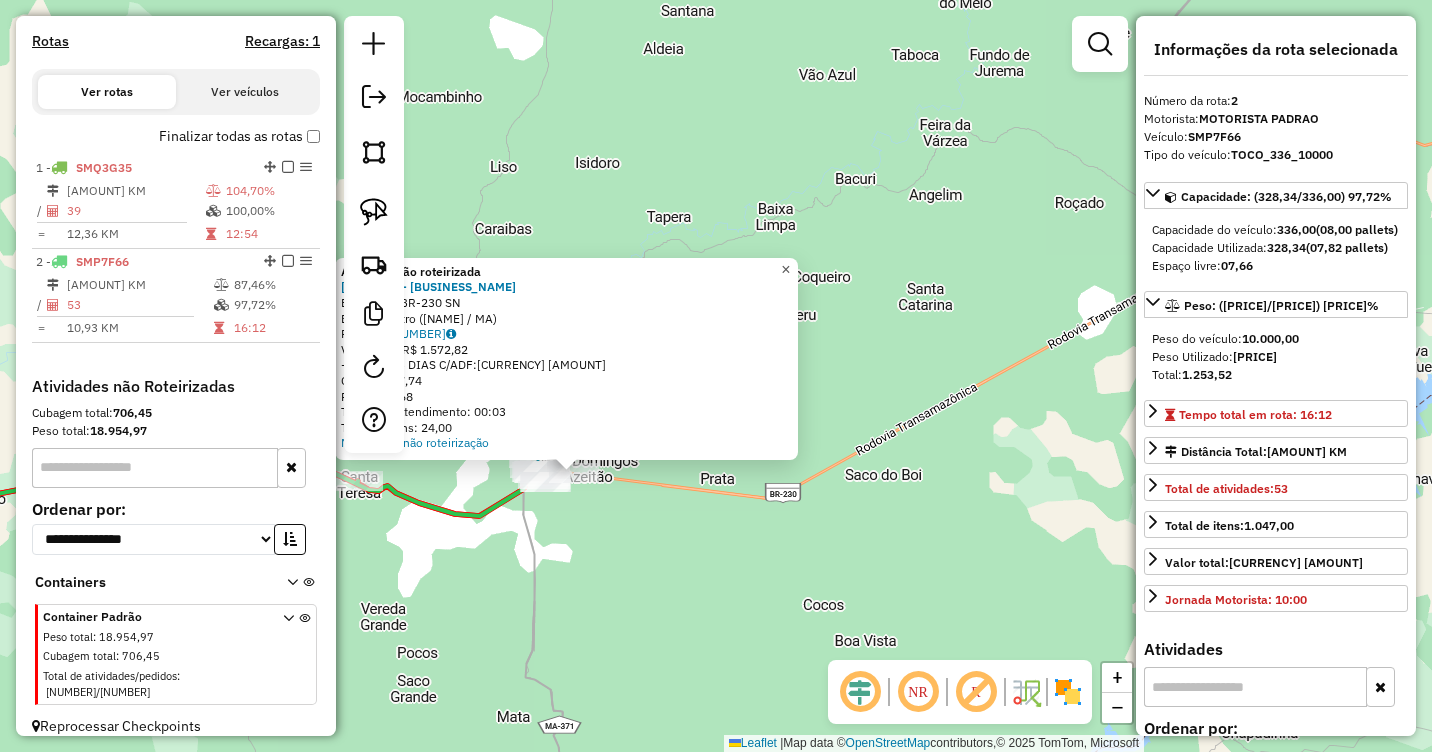 click on "×" 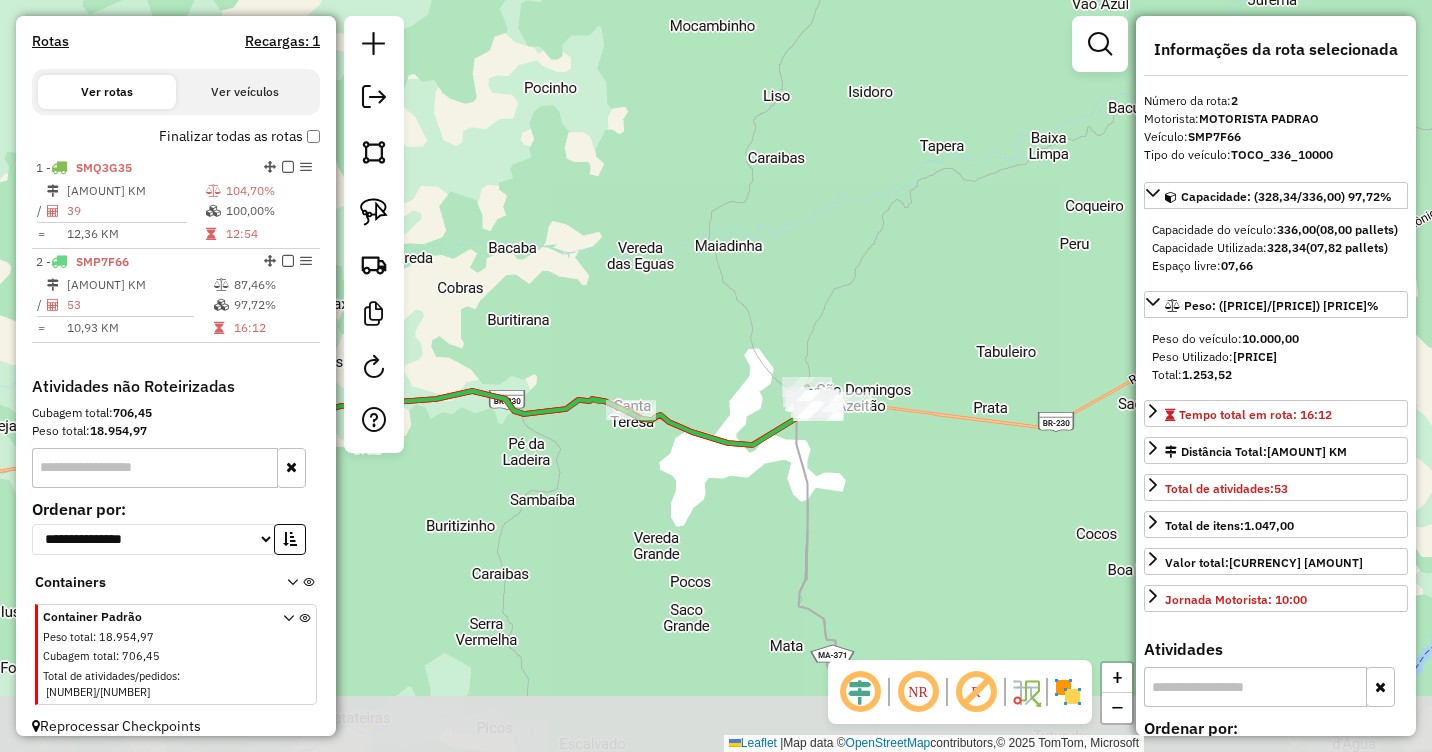 drag, startPoint x: 689, startPoint y: 542, endPoint x: 961, endPoint y: 471, distance: 281.11386 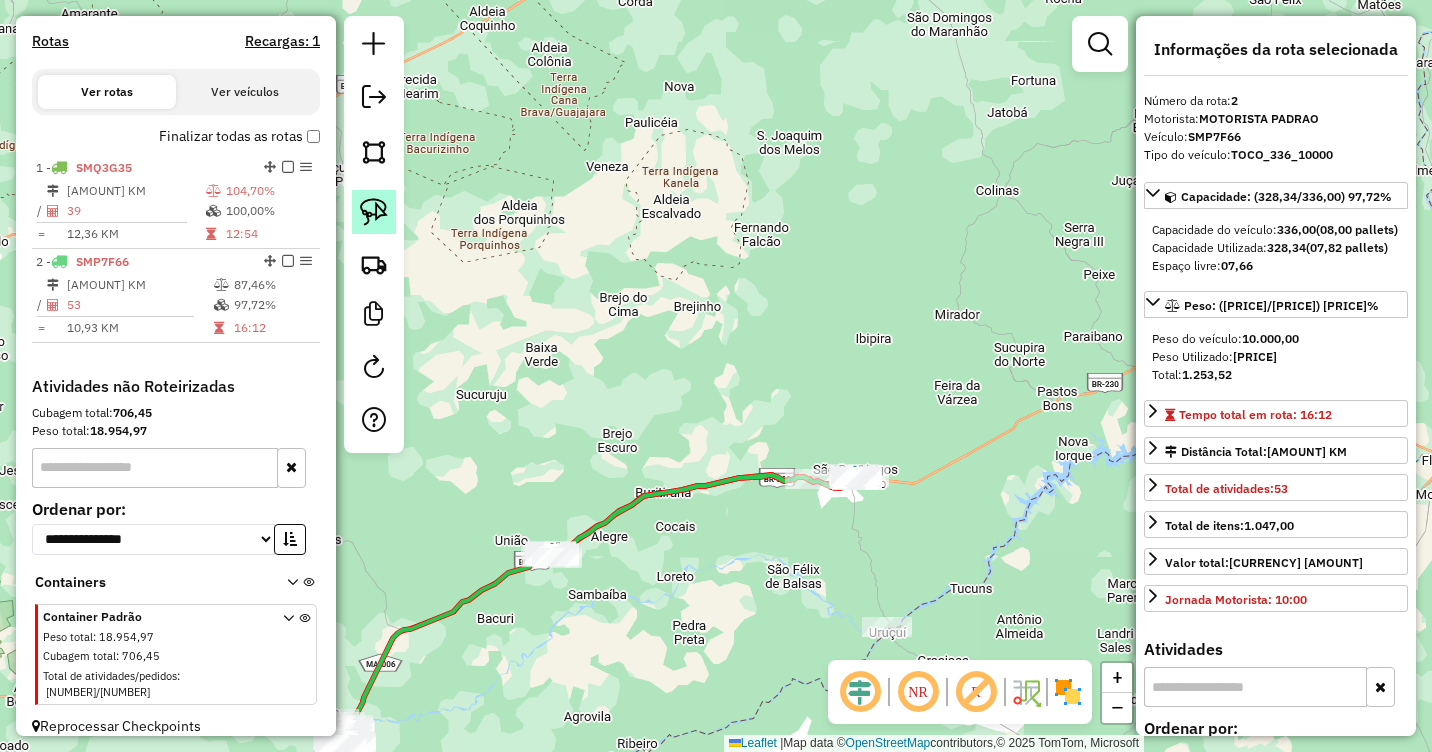 click 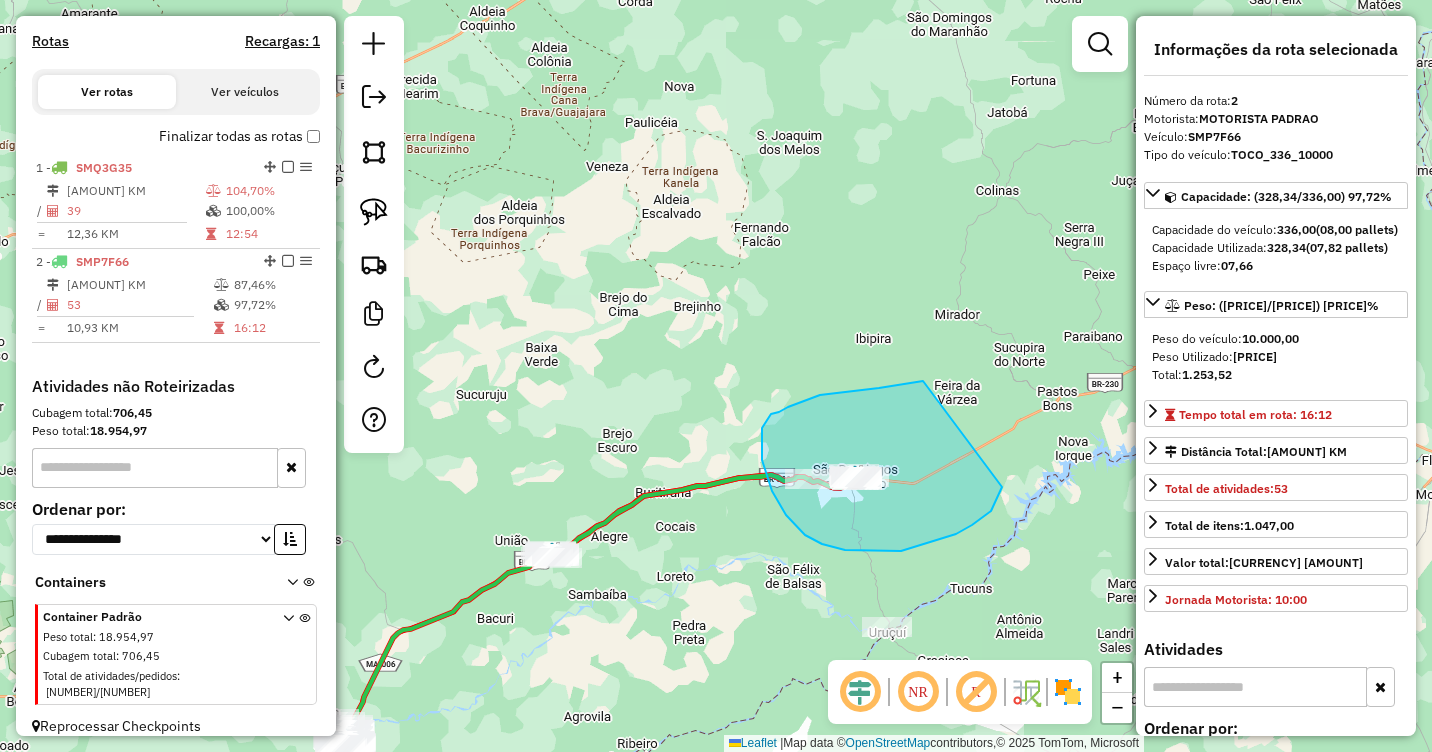 drag, startPoint x: 923, startPoint y: 381, endPoint x: 1002, endPoint y: 483, distance: 129.0155 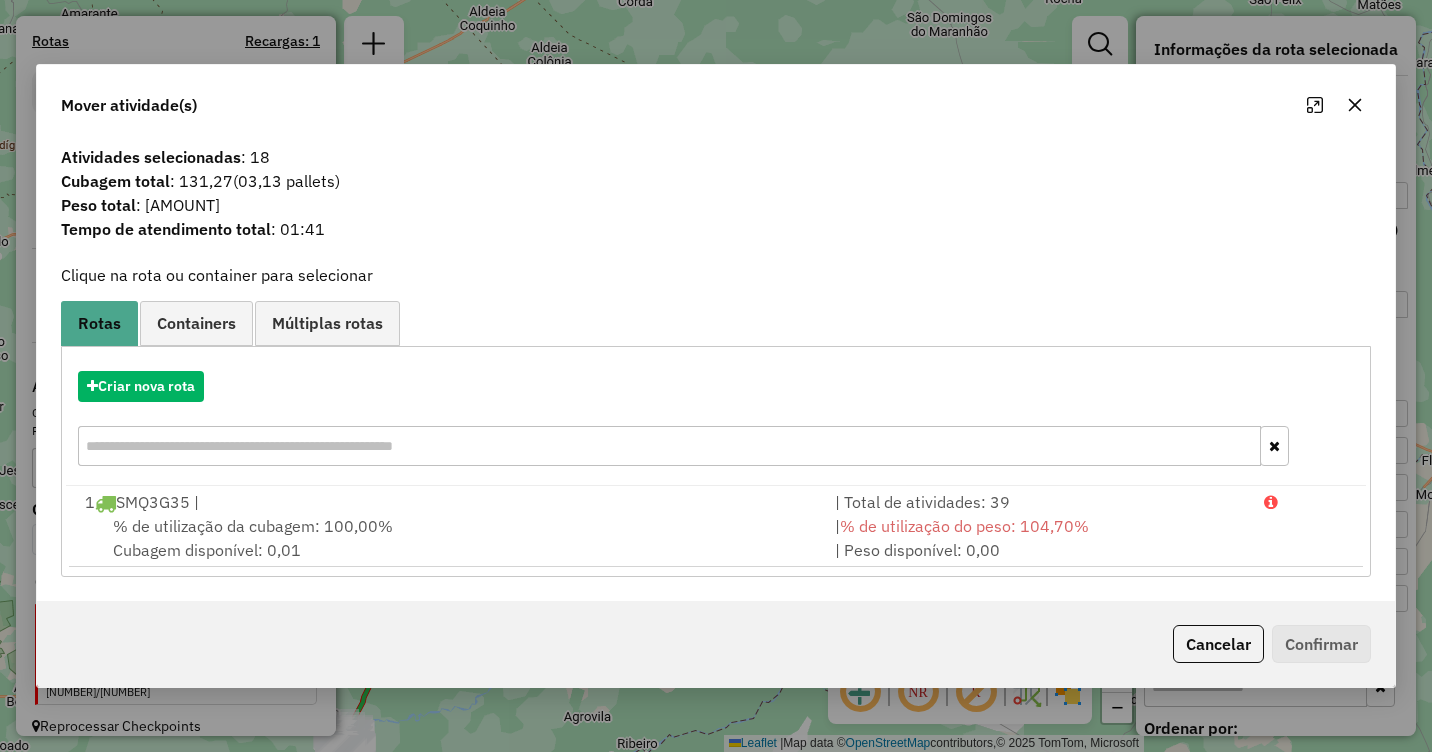 click 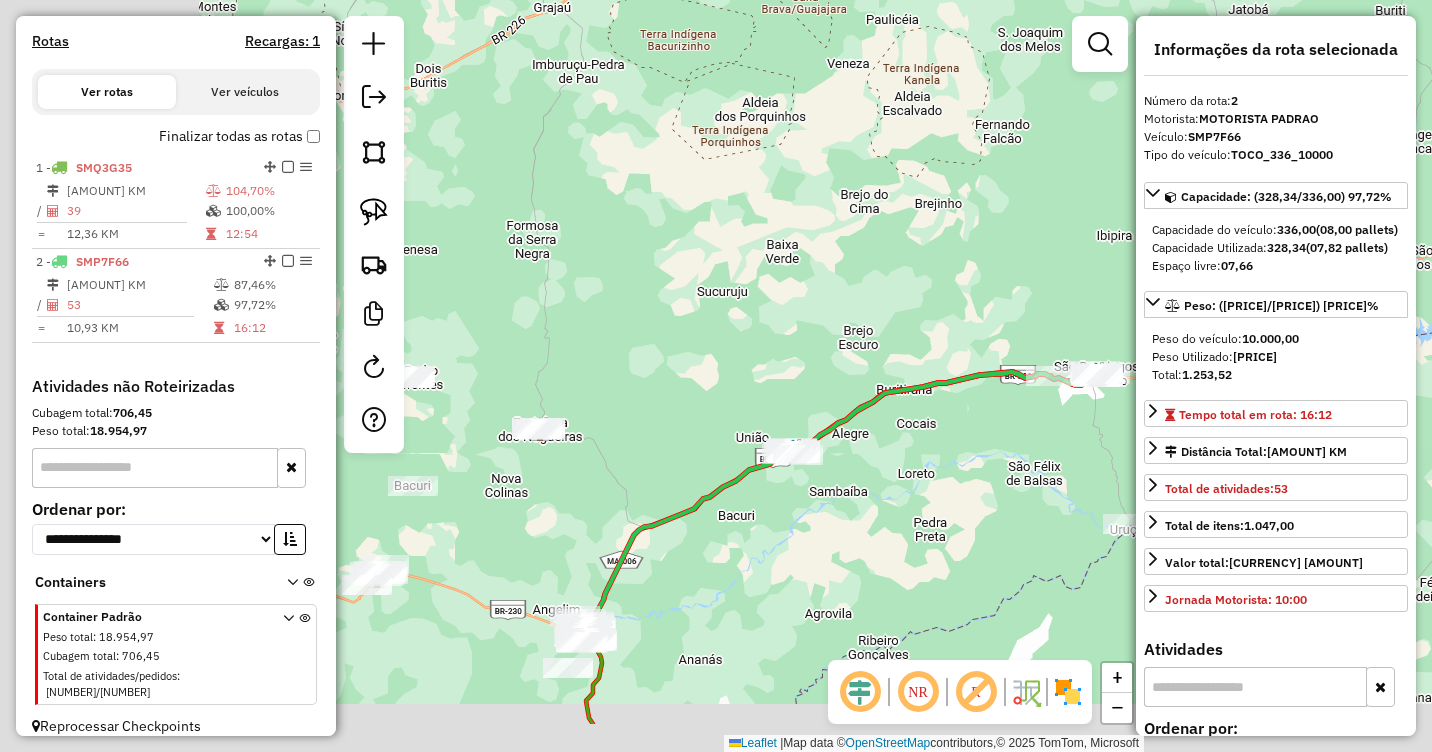 drag, startPoint x: 626, startPoint y: 402, endPoint x: 867, endPoint y: 299, distance: 262.08777 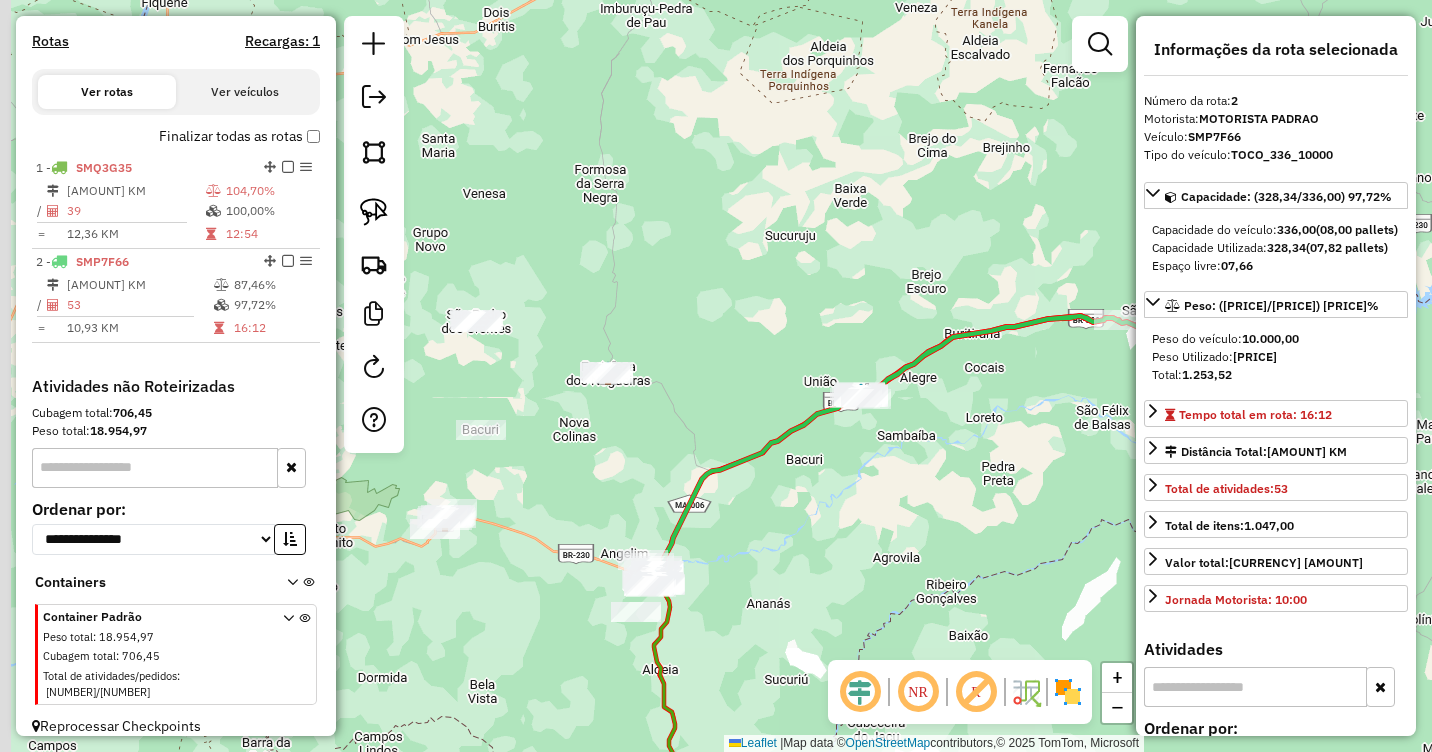 drag, startPoint x: 726, startPoint y: 370, endPoint x: 838, endPoint y: 252, distance: 162.6899 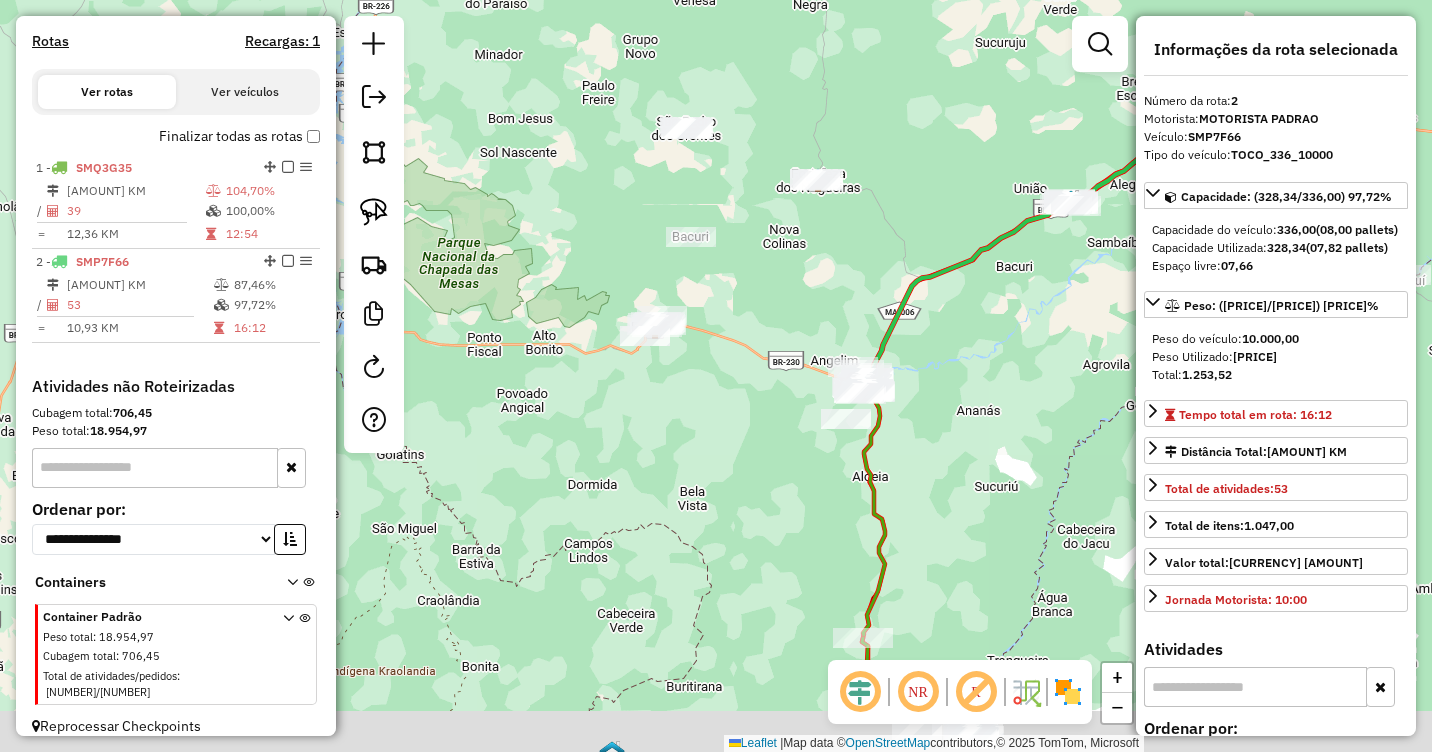 drag, startPoint x: 739, startPoint y: 342, endPoint x: 906, endPoint y: 210, distance: 212.8685 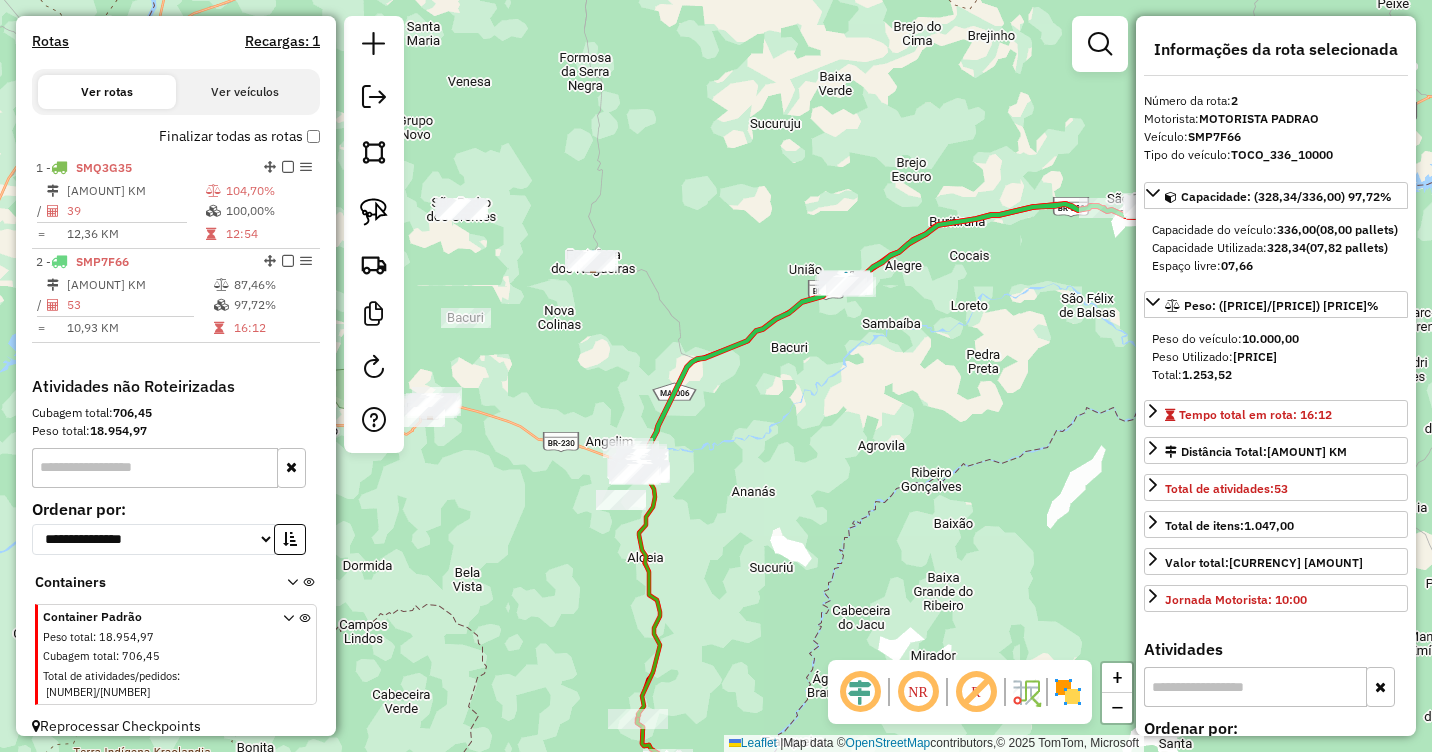drag, startPoint x: 791, startPoint y: 284, endPoint x: 565, endPoint y: 365, distance: 240.07707 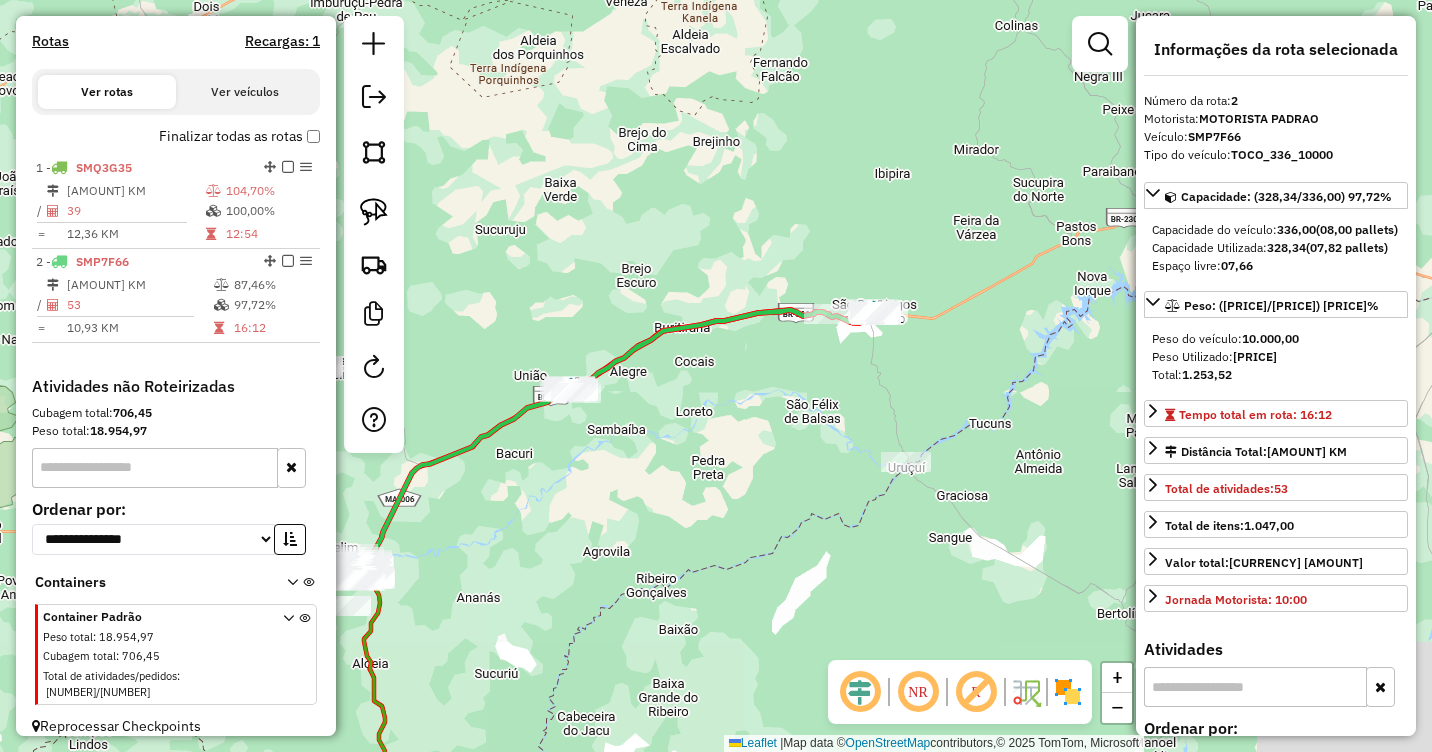drag, startPoint x: 840, startPoint y: 425, endPoint x: 553, endPoint y: 547, distance: 311.85413 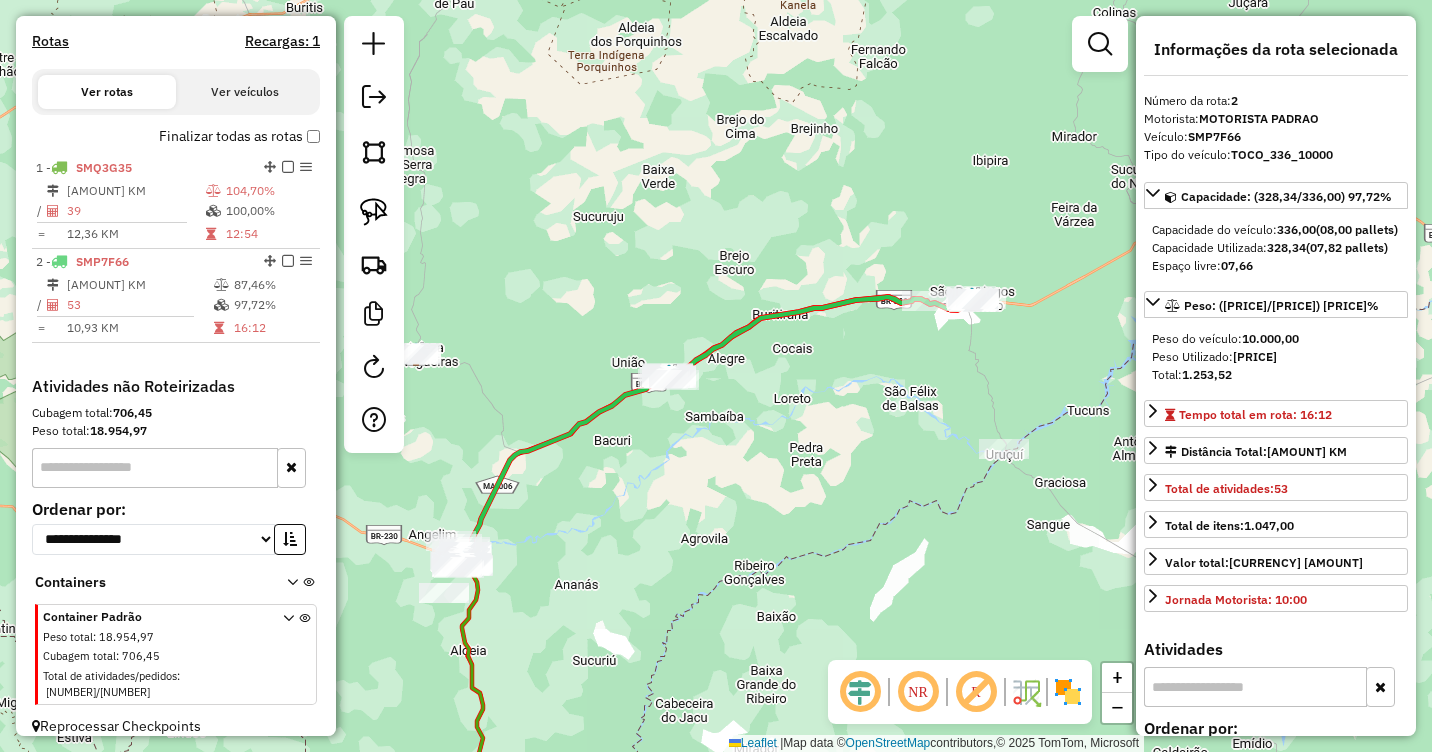 drag, startPoint x: 610, startPoint y: 505, endPoint x: 758, endPoint y: 467, distance: 152.80052 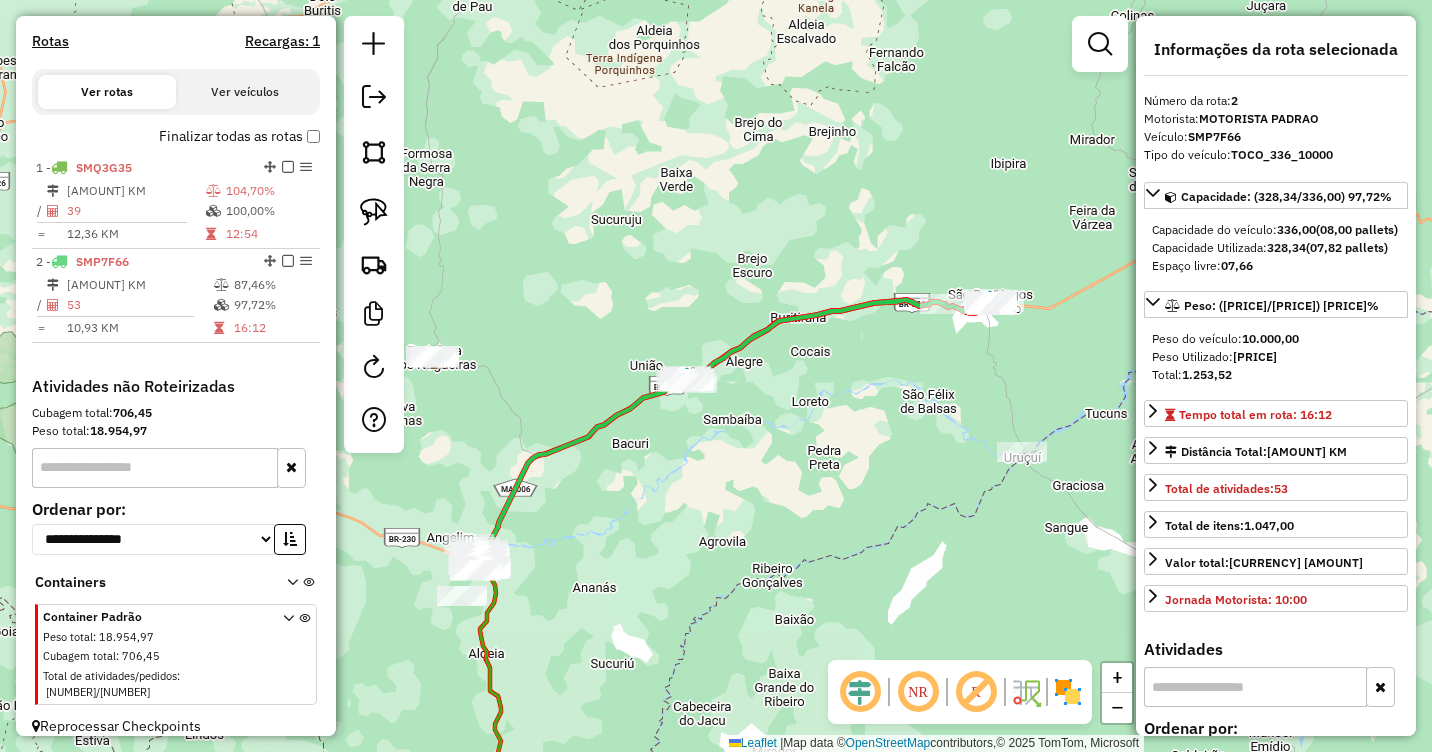 drag, startPoint x: 645, startPoint y: 469, endPoint x: 939, endPoint y: 416, distance: 298.739 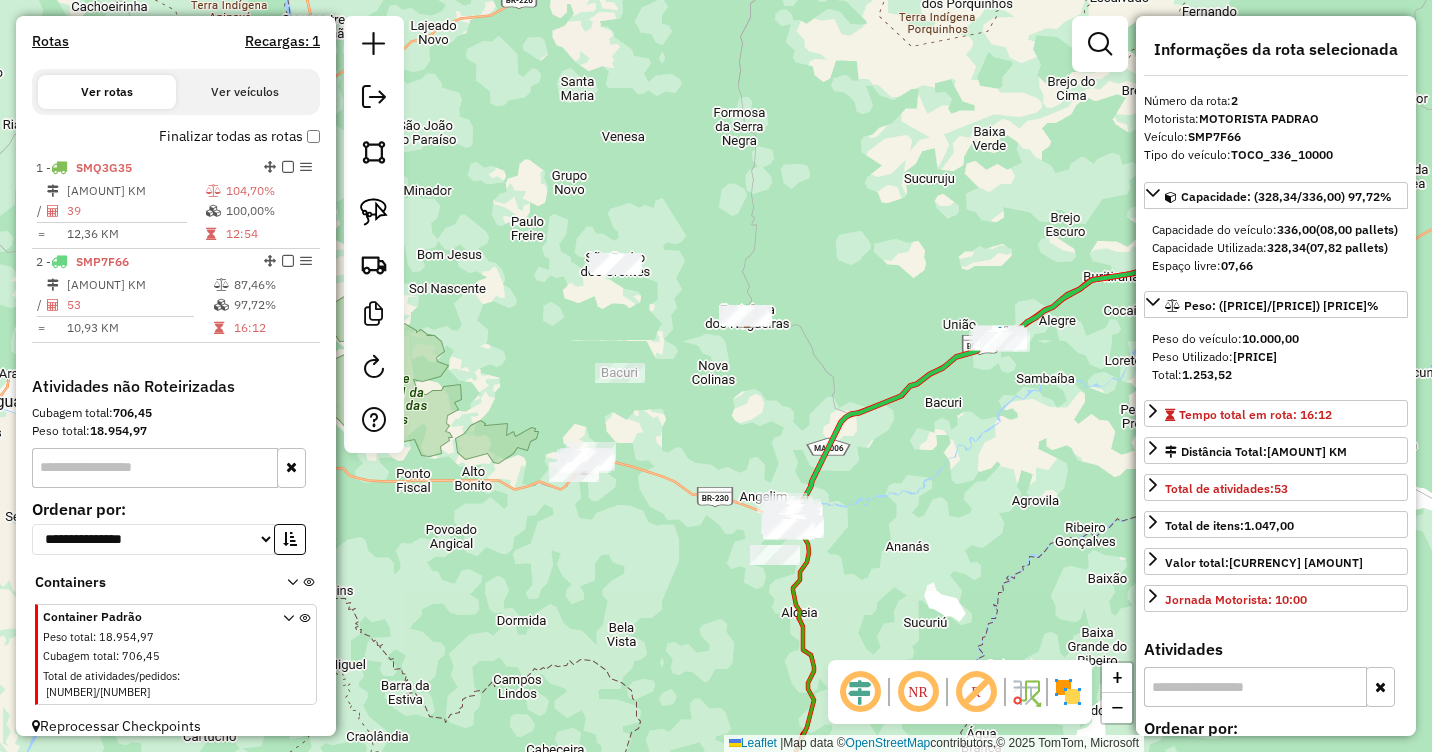 drag, startPoint x: 817, startPoint y: 303, endPoint x: 854, endPoint y: 341, distance: 53.037724 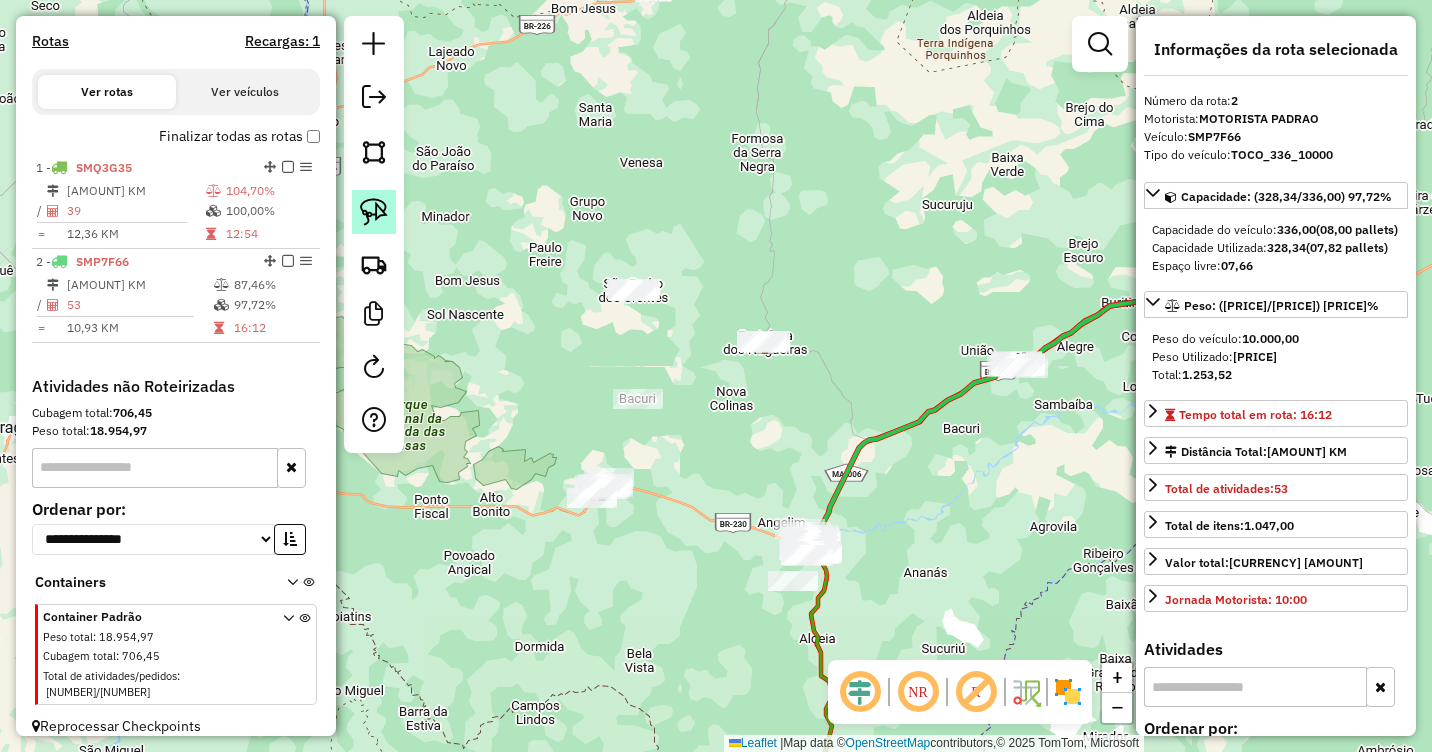 click 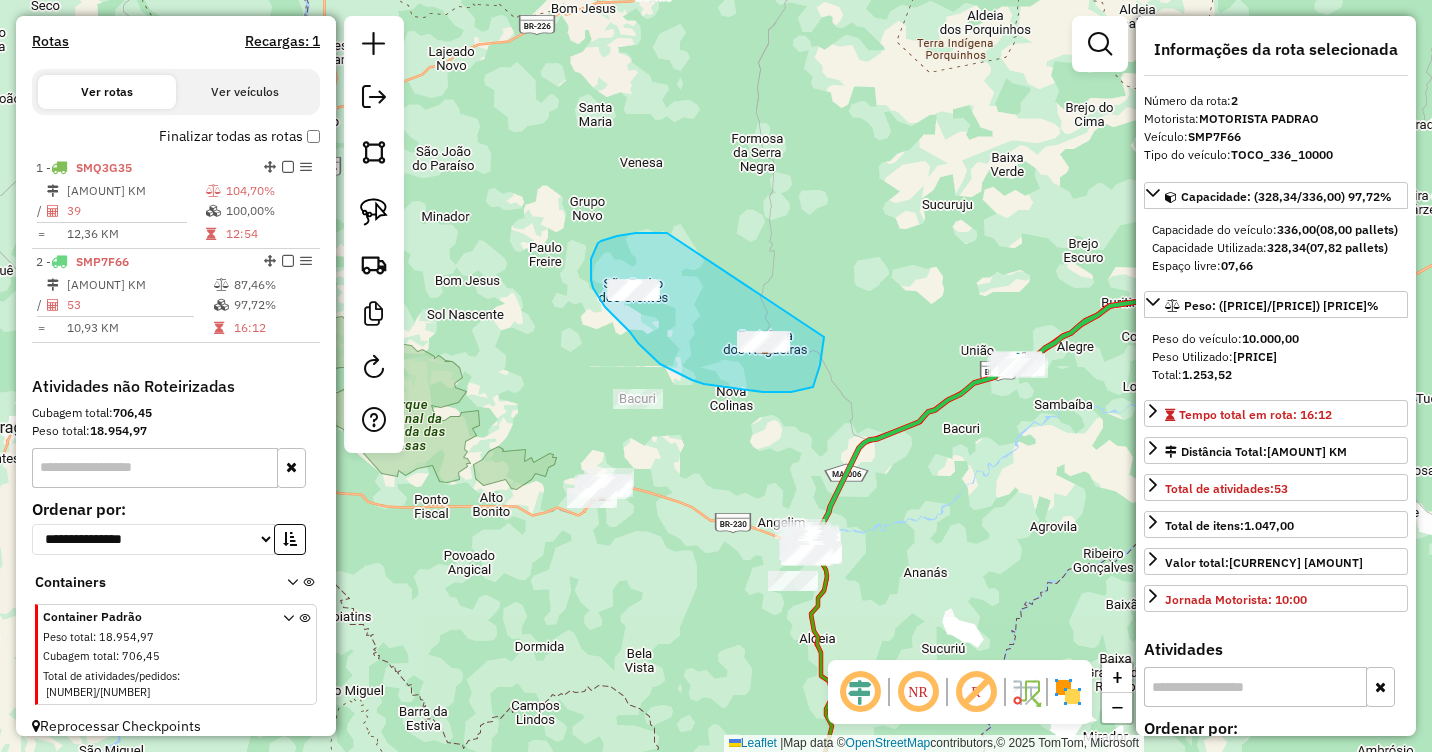 drag, startPoint x: 667, startPoint y: 233, endPoint x: 824, endPoint y: 337, distance: 188.32153 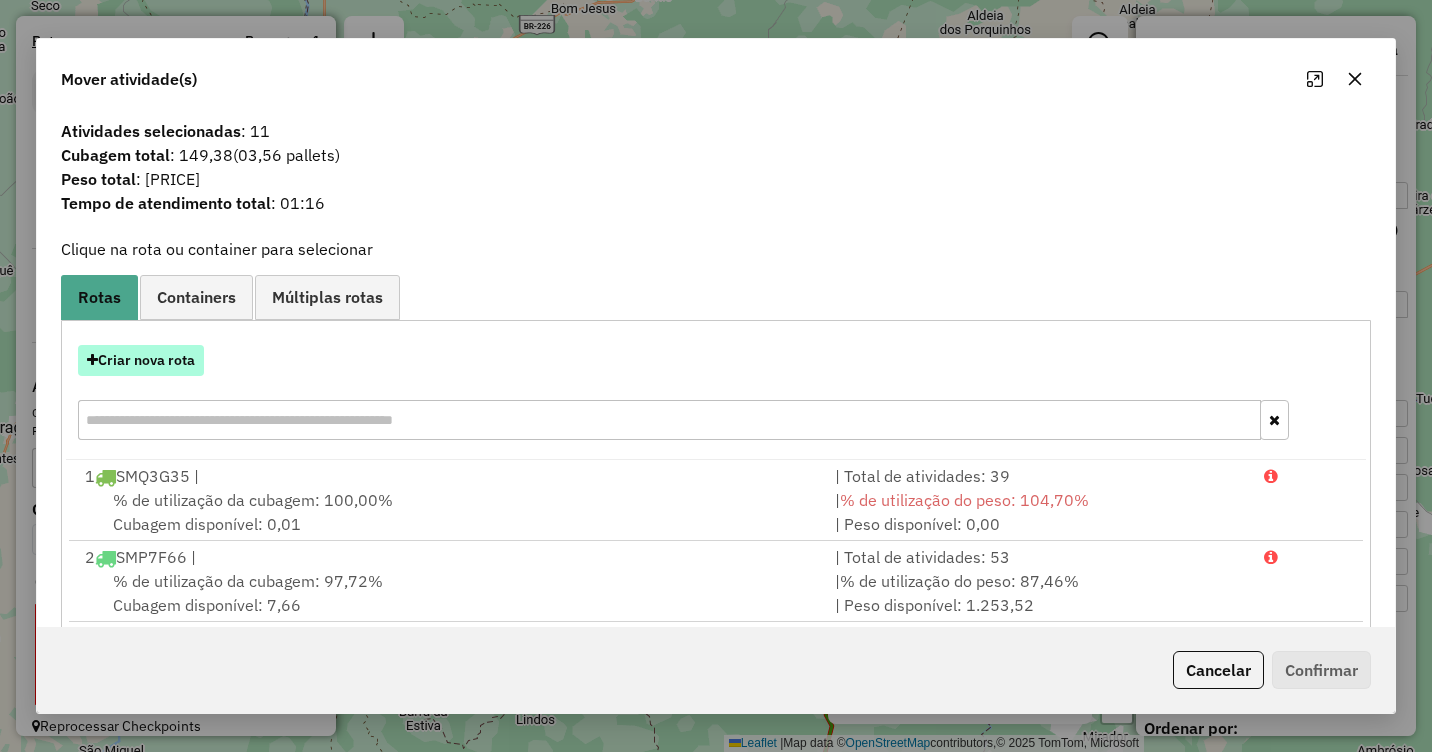 click on "Criar nova rota" at bounding box center [141, 360] 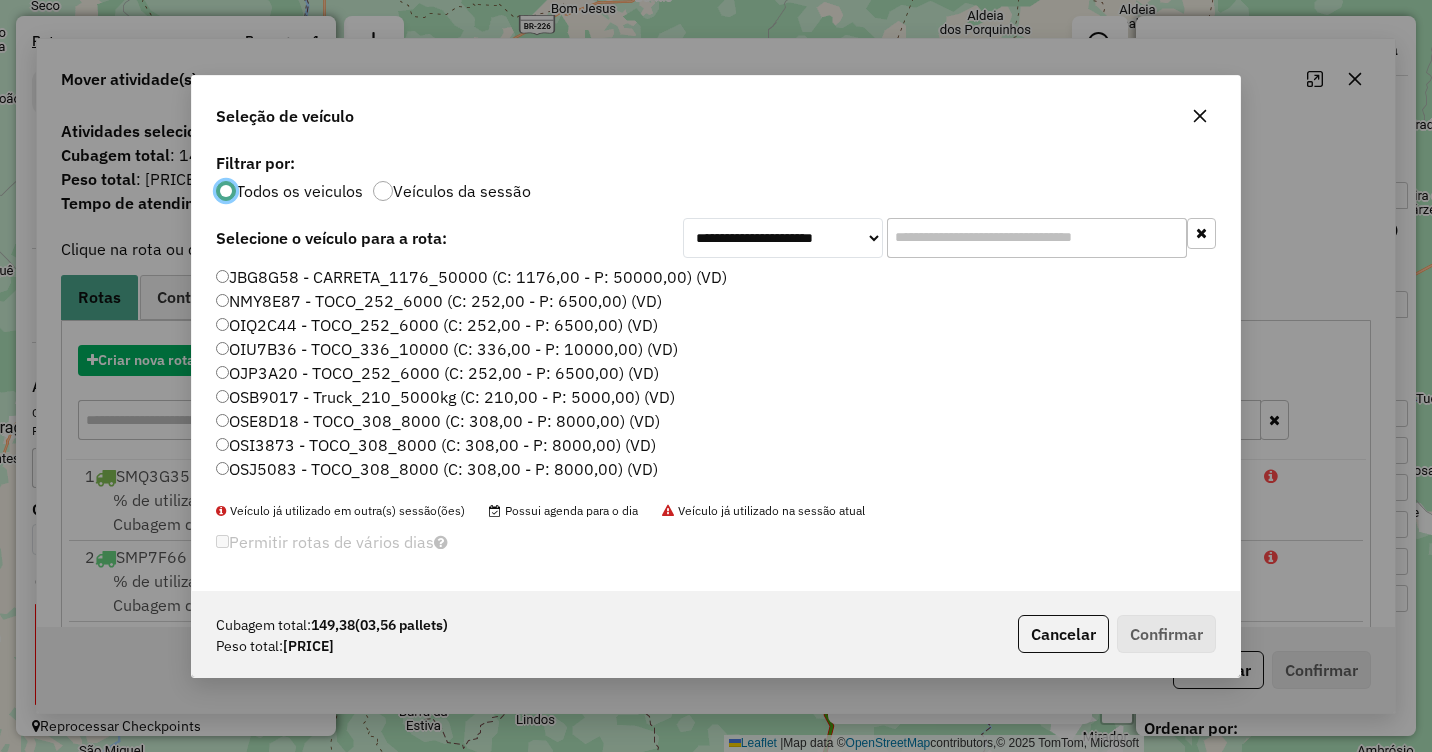 scroll, scrollTop: 11, scrollLeft: 6, axis: both 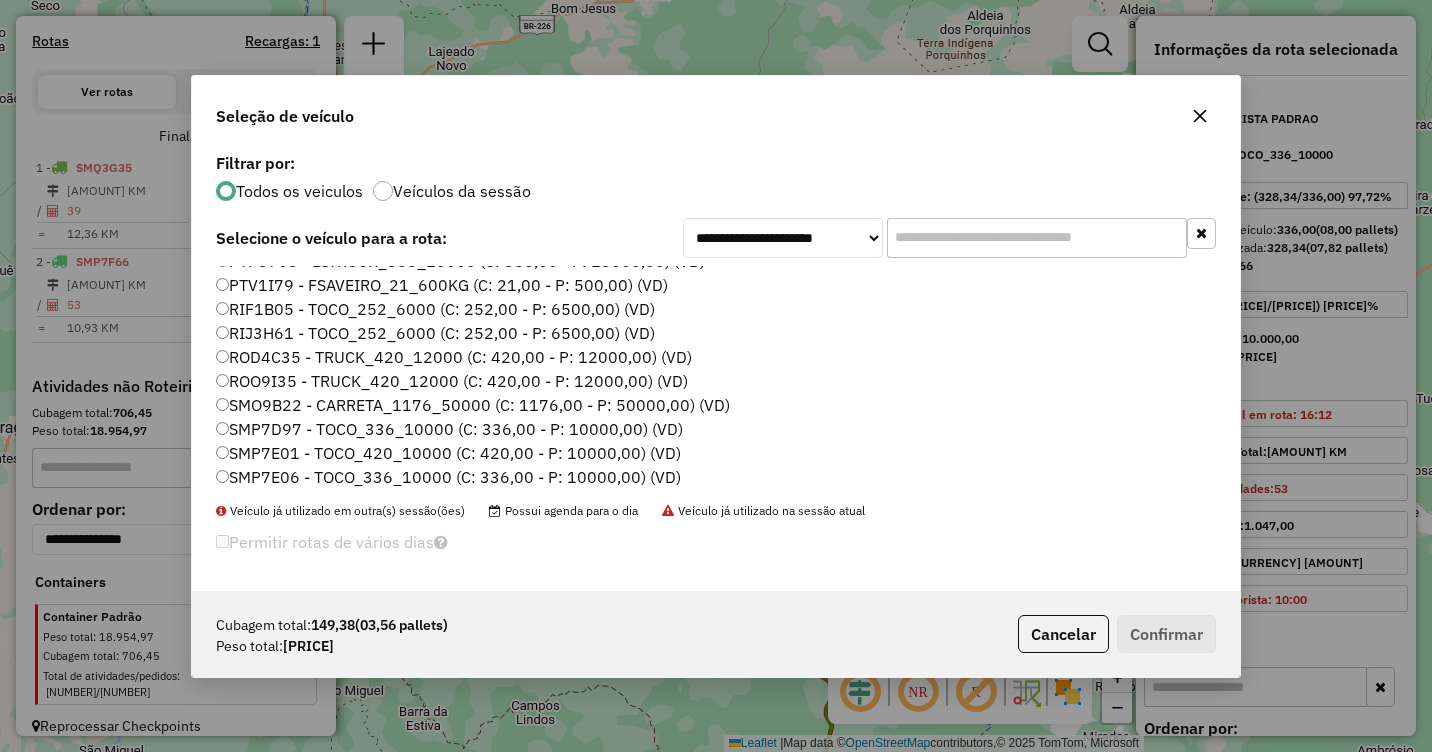 click on "RIJ3H61 - TOCO_252_6000 (C: 252,00 - P: 6500,00) (VD)" 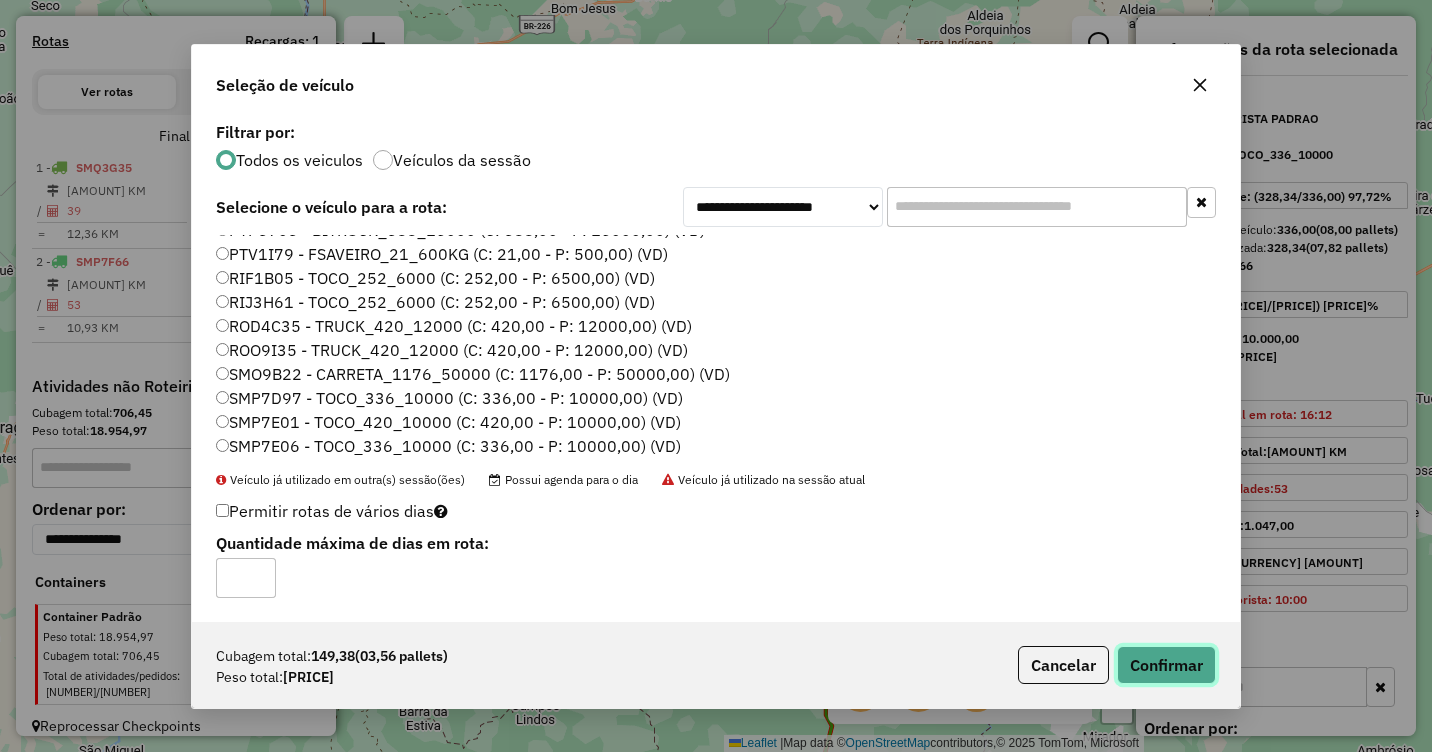 click on "Confirmar" 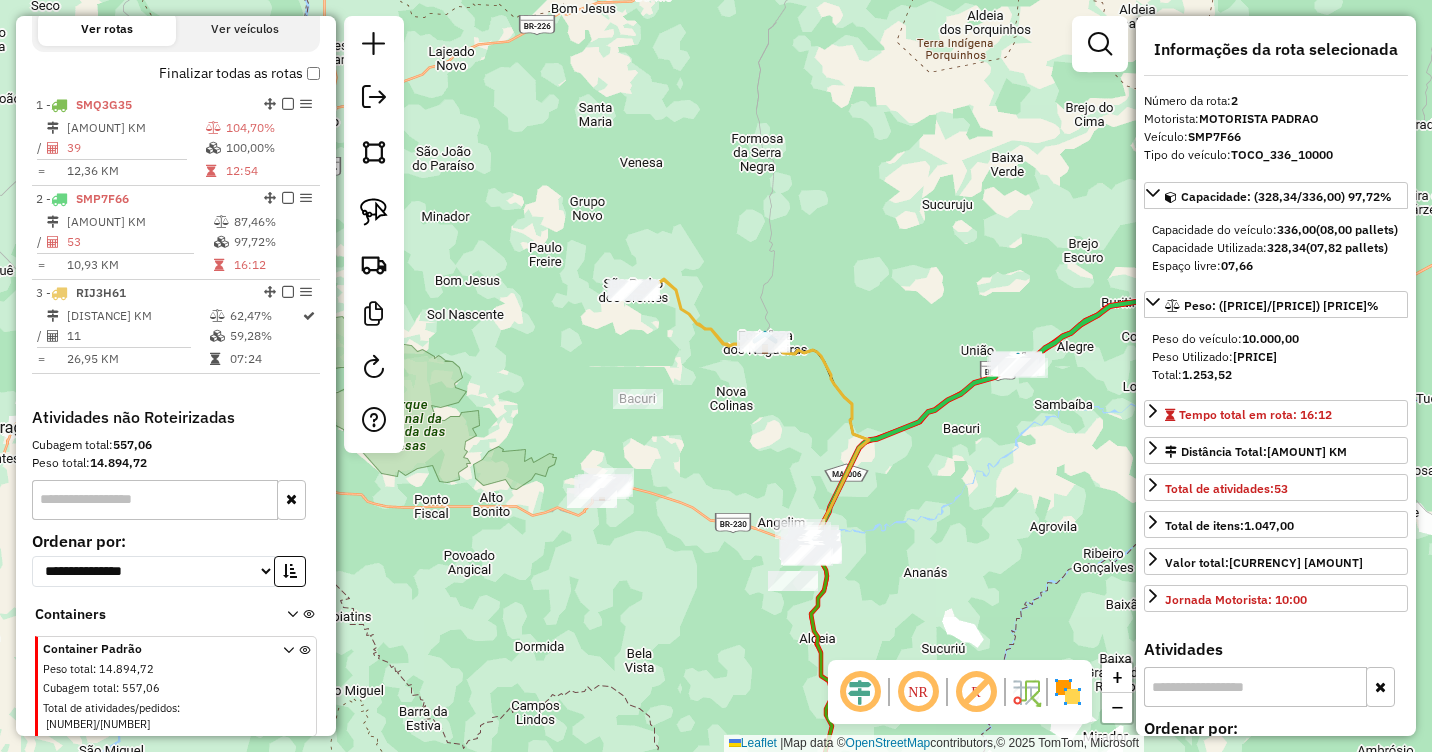 scroll, scrollTop: 730, scrollLeft: 0, axis: vertical 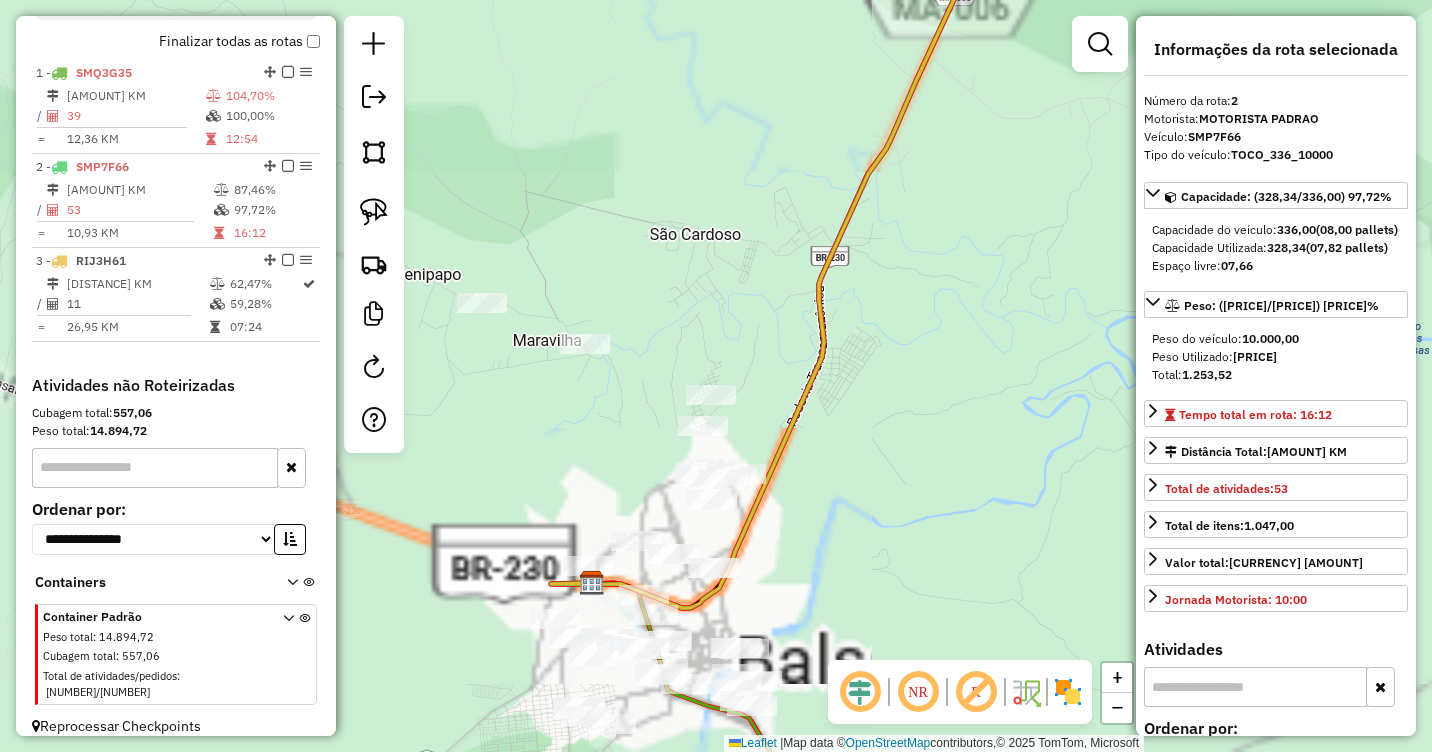 drag, startPoint x: 826, startPoint y: 525, endPoint x: 864, endPoint y: 426, distance: 106.04244 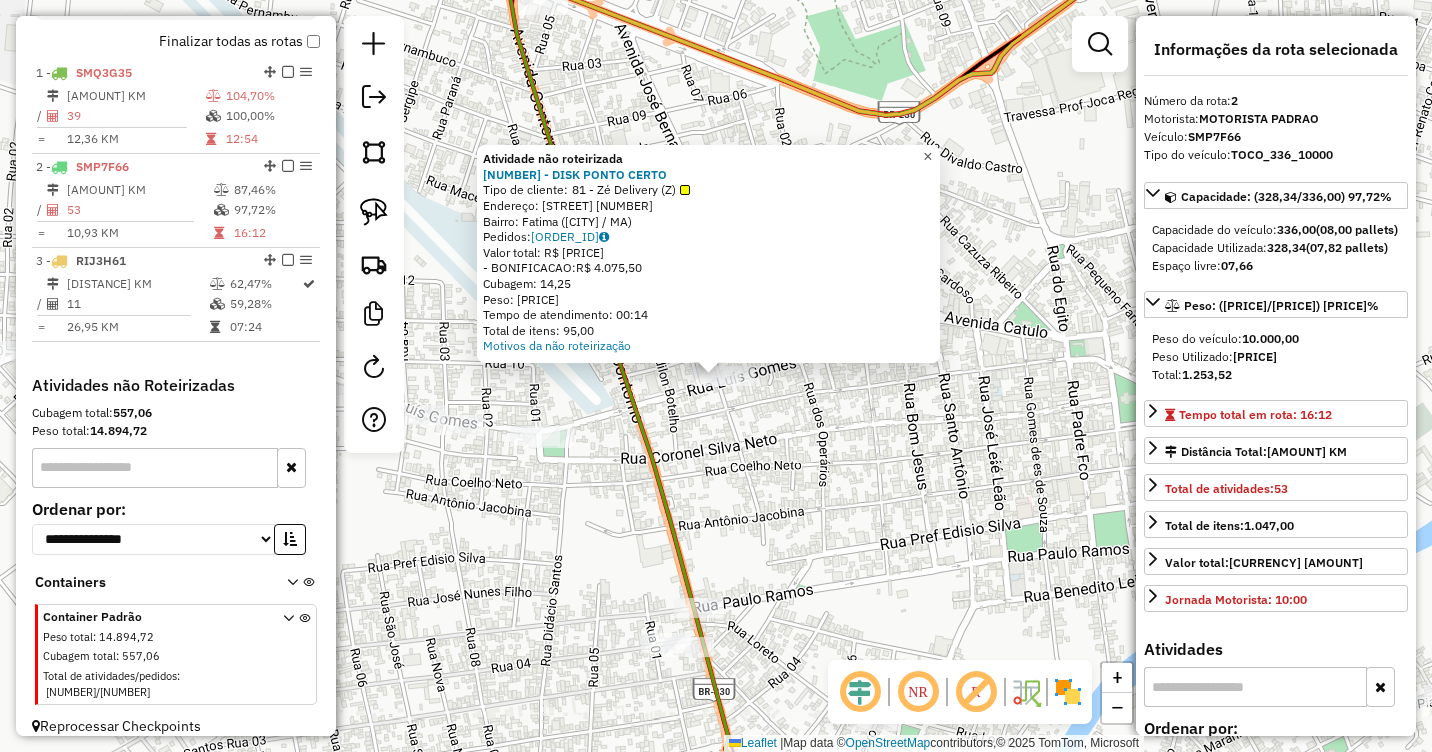 click on "×" 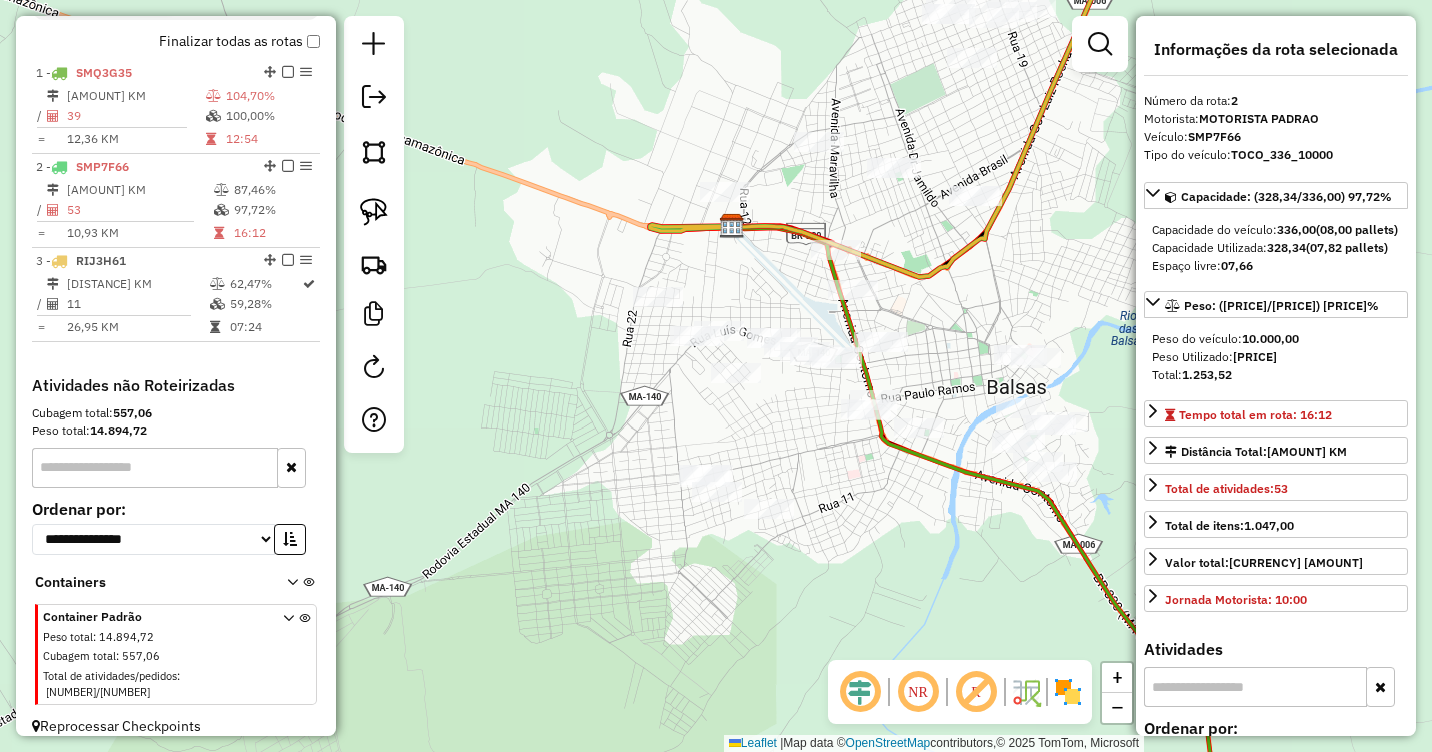 drag, startPoint x: 1028, startPoint y: 286, endPoint x: 940, endPoint y: 282, distance: 88.09086 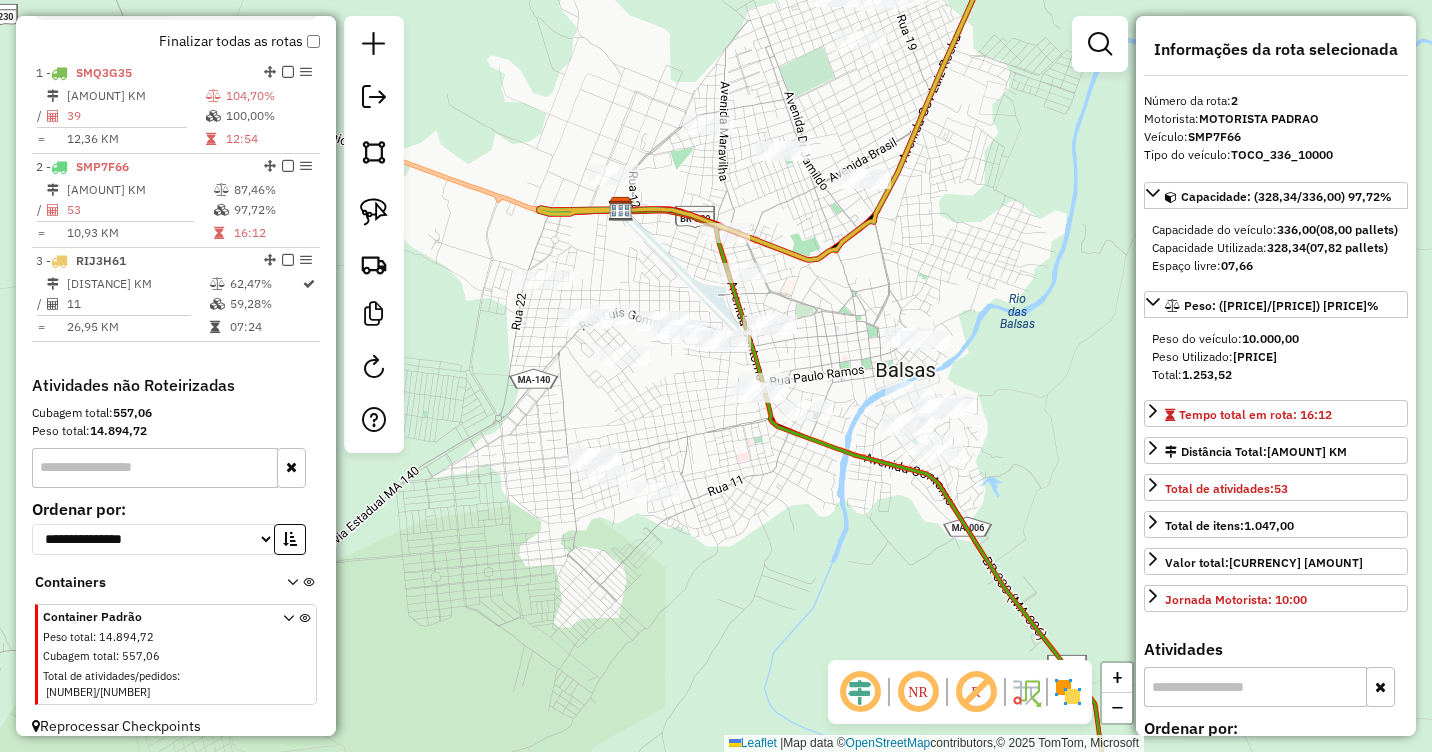 drag, startPoint x: 966, startPoint y: 298, endPoint x: 931, endPoint y: 283, distance: 38.078865 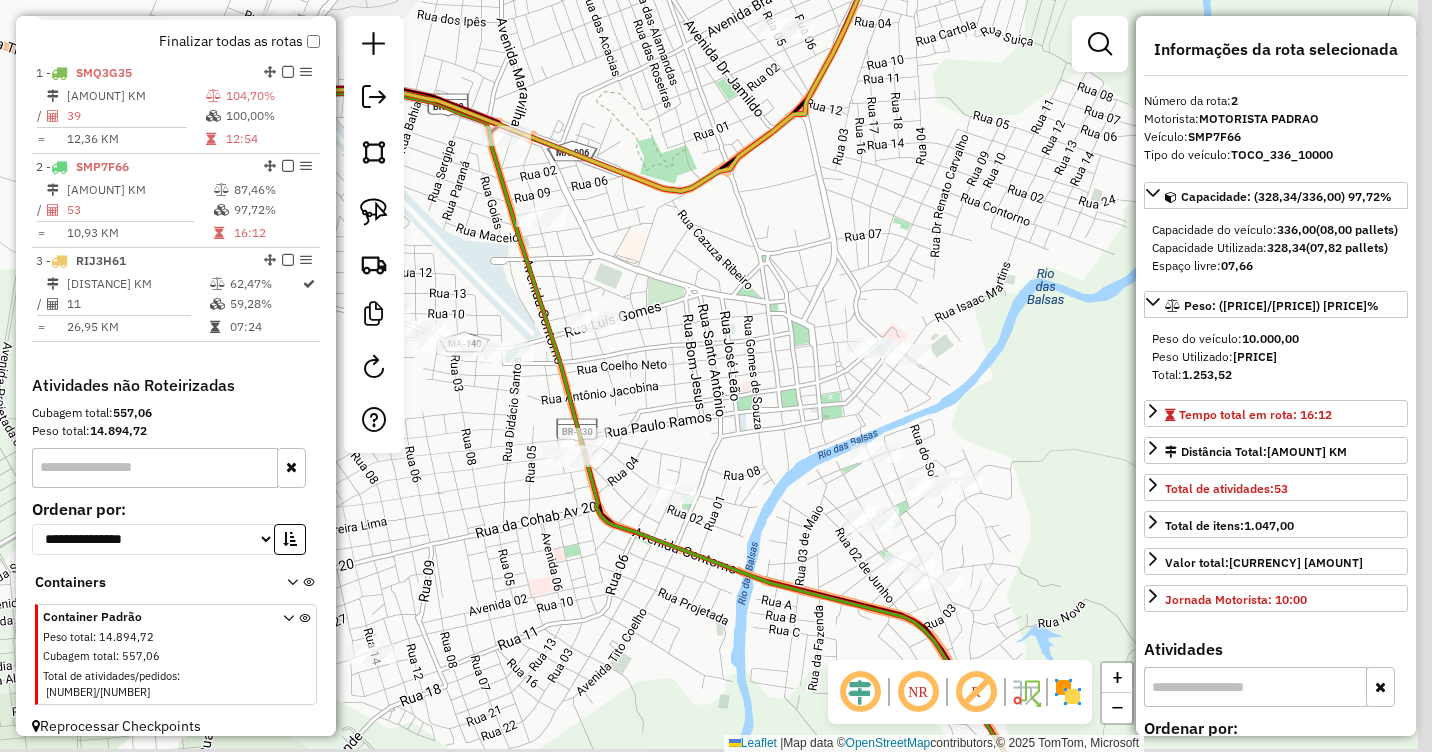 drag, startPoint x: 890, startPoint y: 291, endPoint x: 849, endPoint y: 273, distance: 44.777225 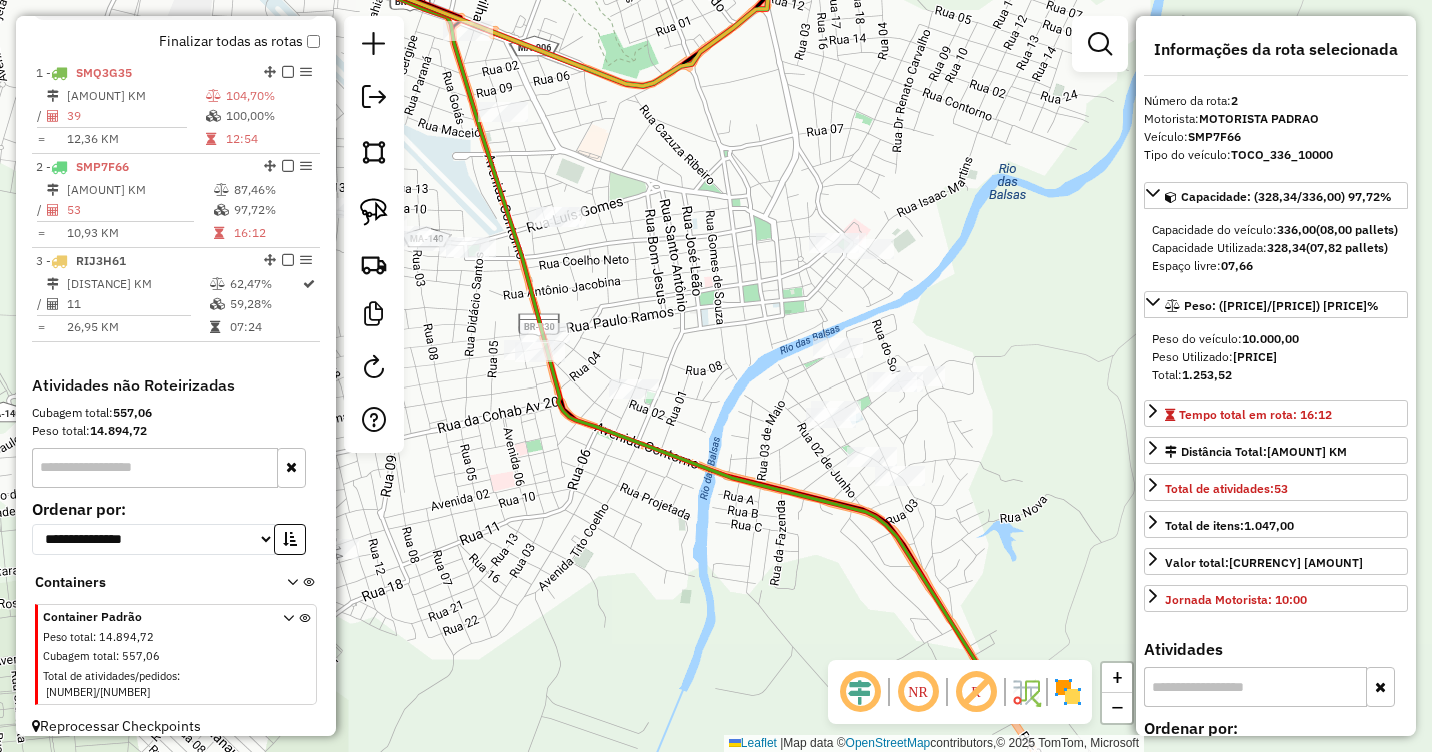 drag, startPoint x: 799, startPoint y: 399, endPoint x: 761, endPoint y: 295, distance: 110.724884 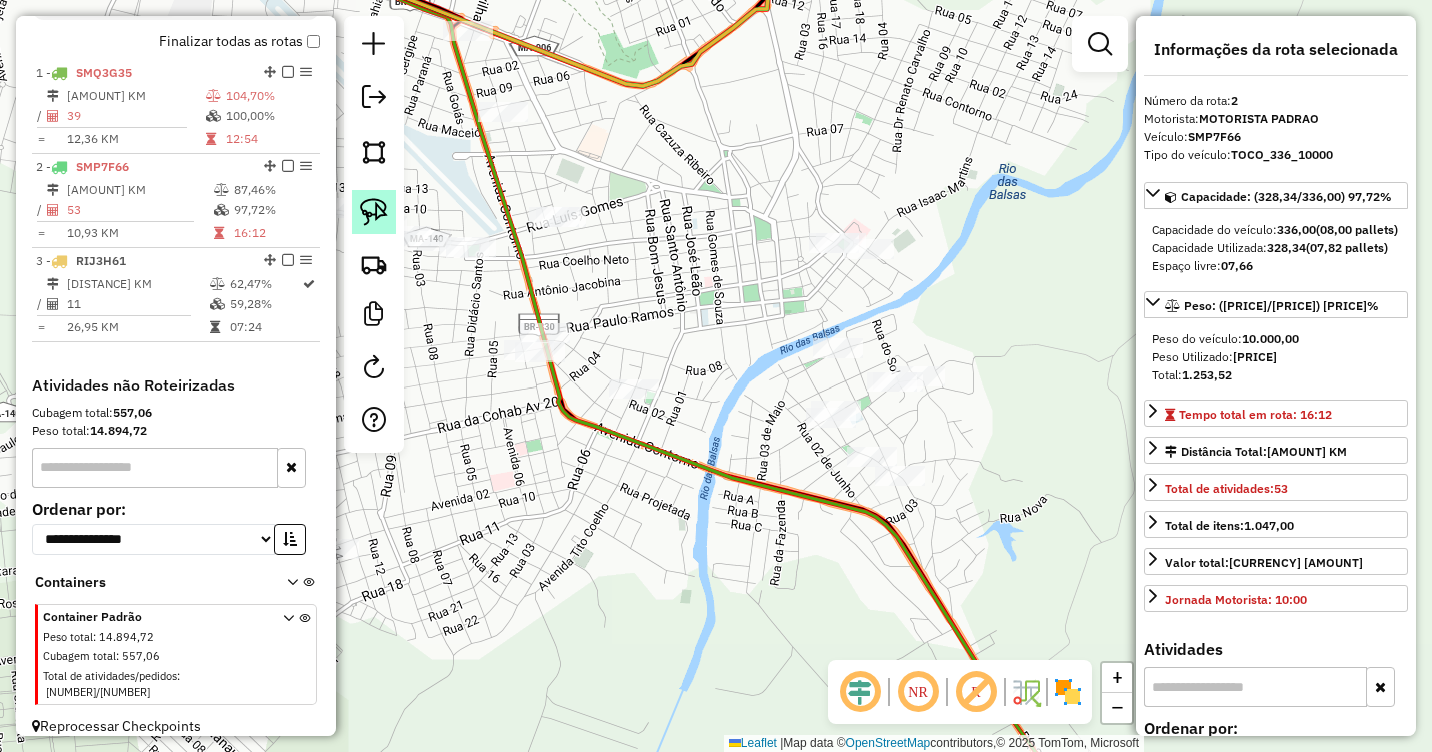 click 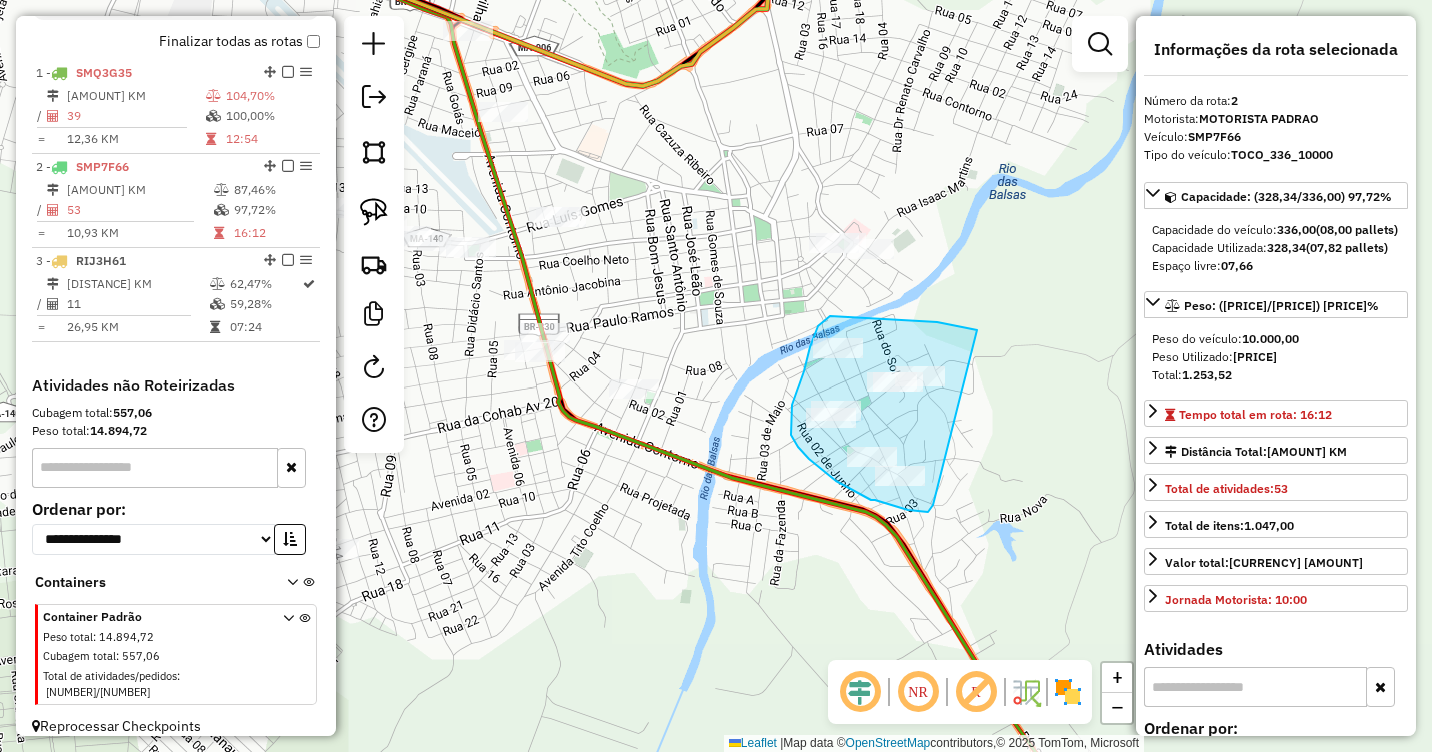 drag, startPoint x: 959, startPoint y: 326, endPoint x: 935, endPoint y: 497, distance: 172.676 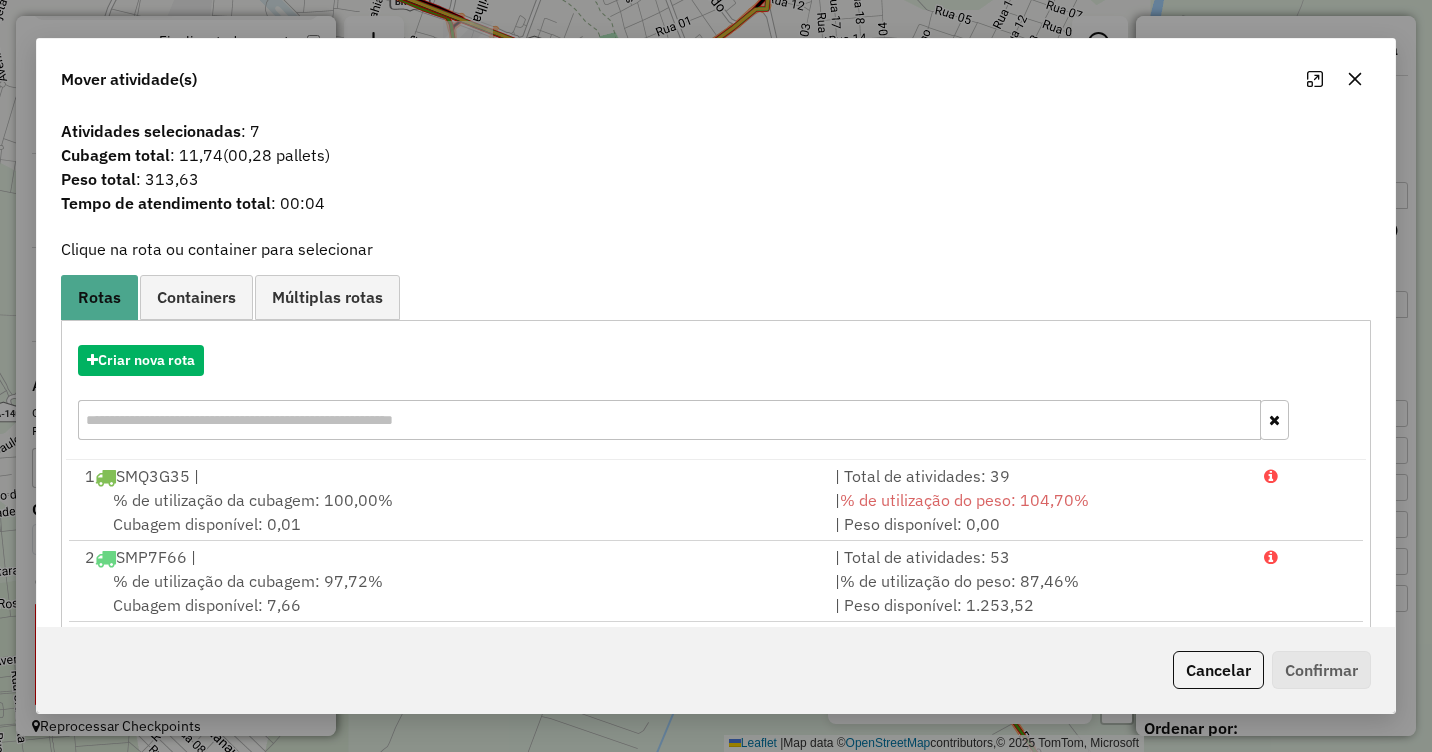 click 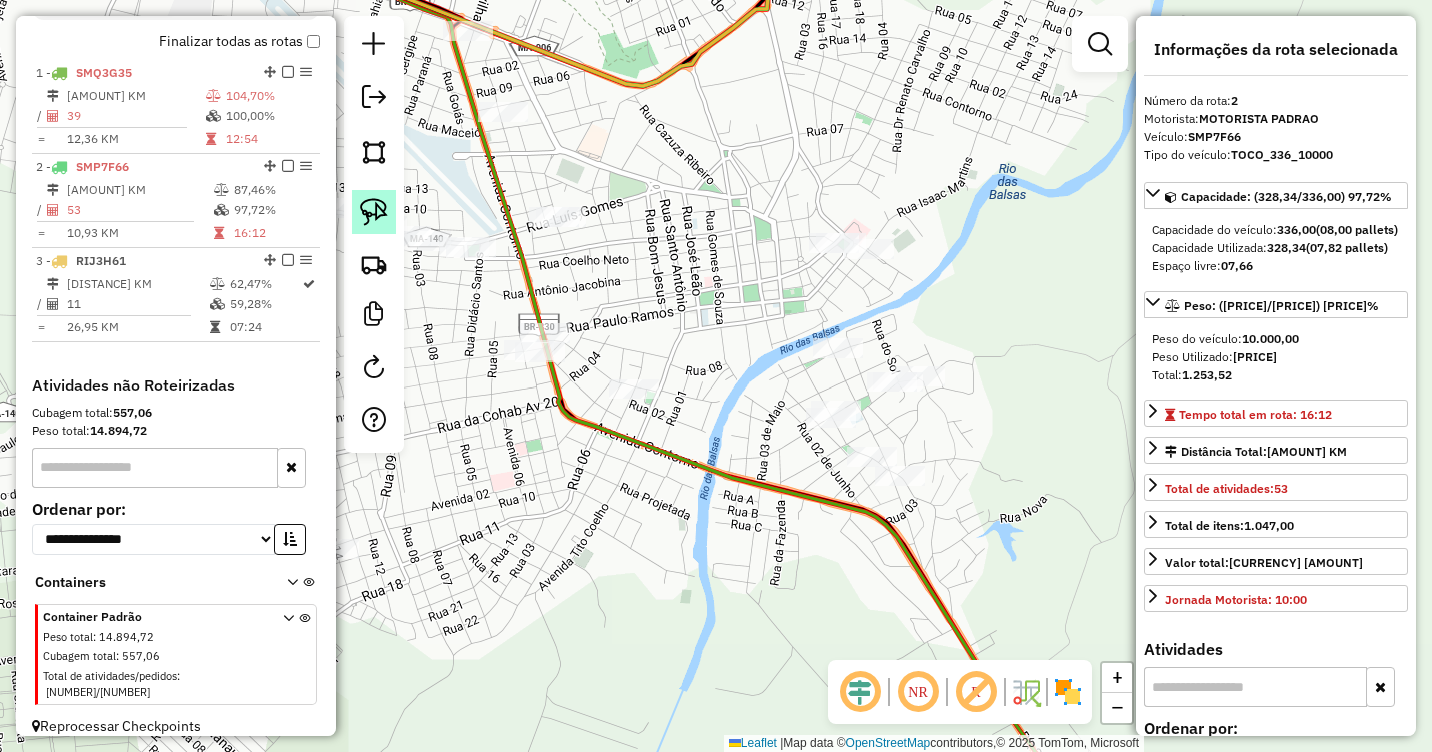 click 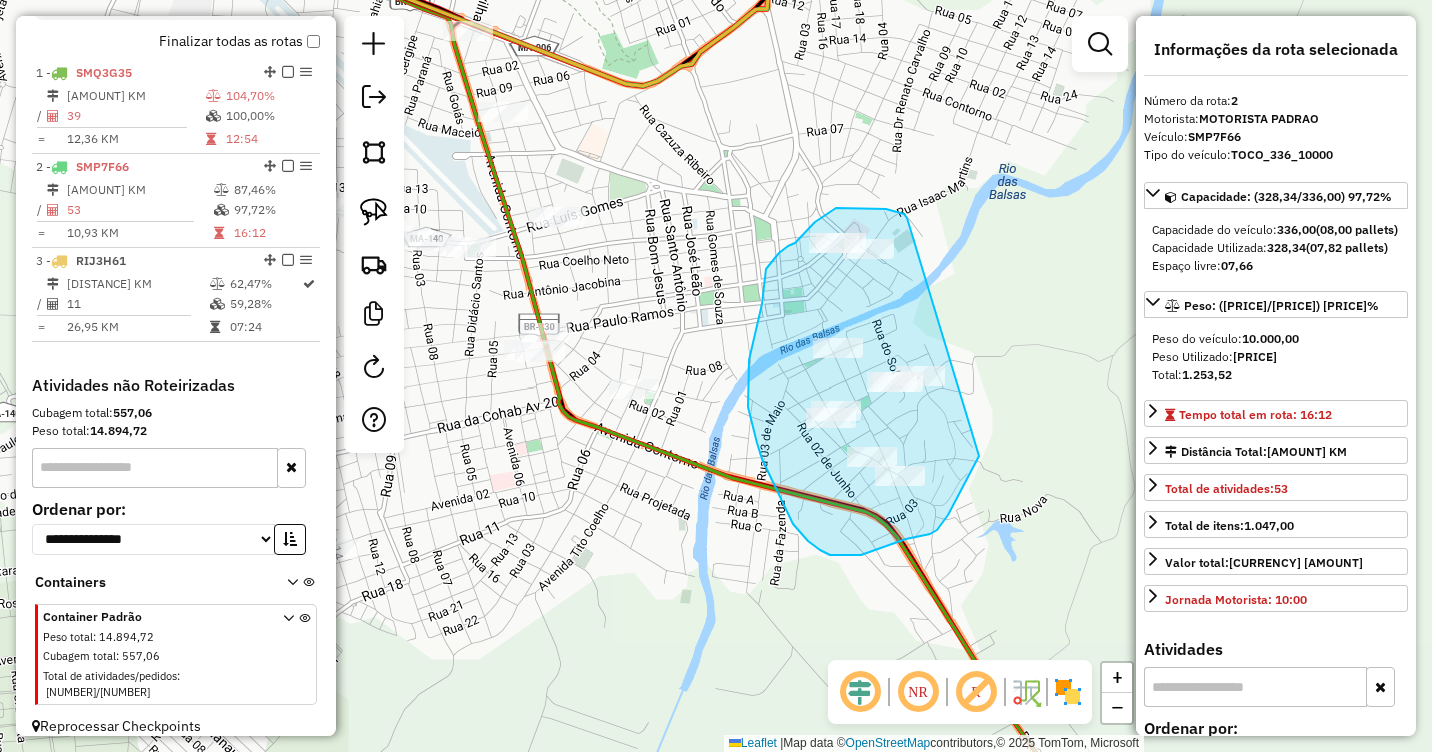 drag, startPoint x: 906, startPoint y: 216, endPoint x: 979, endPoint y: 456, distance: 250.85654 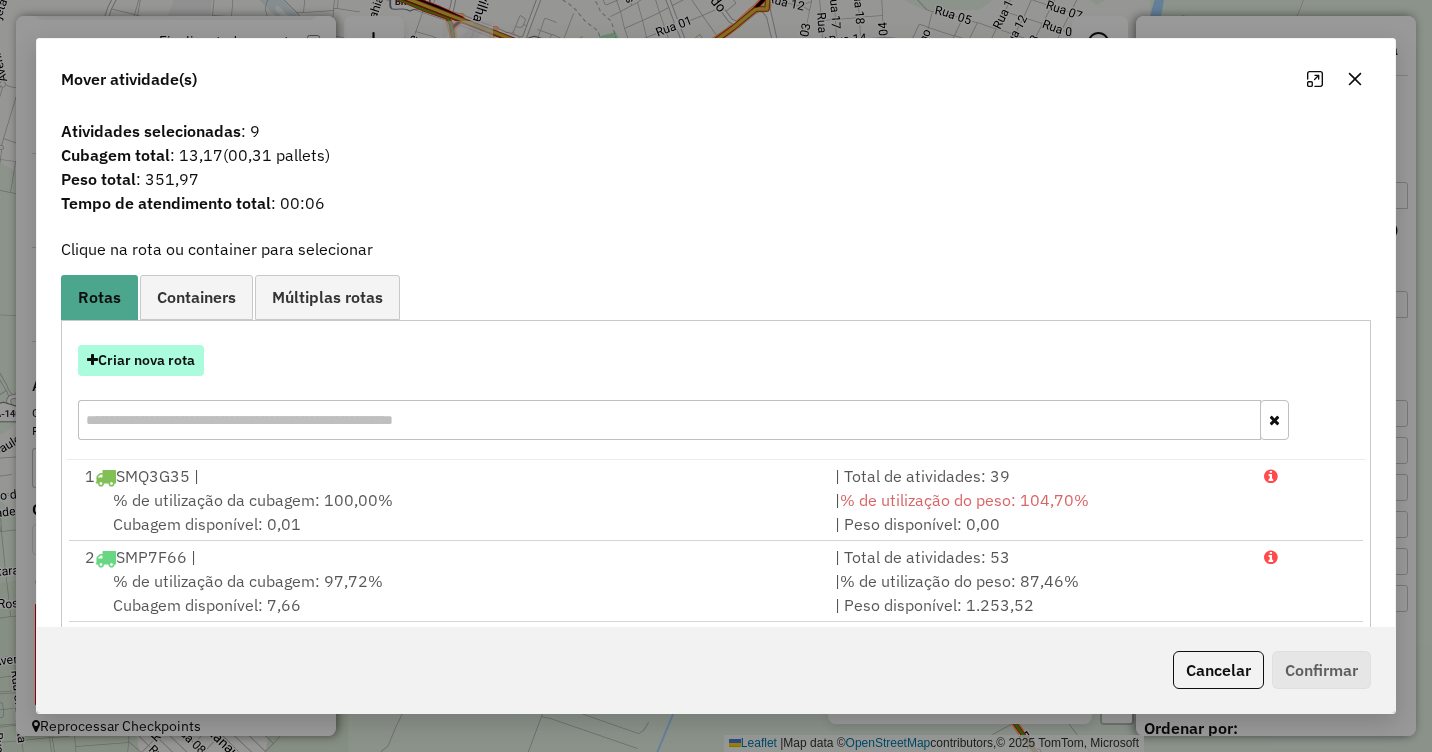 click on "Criar nova rota" at bounding box center [141, 360] 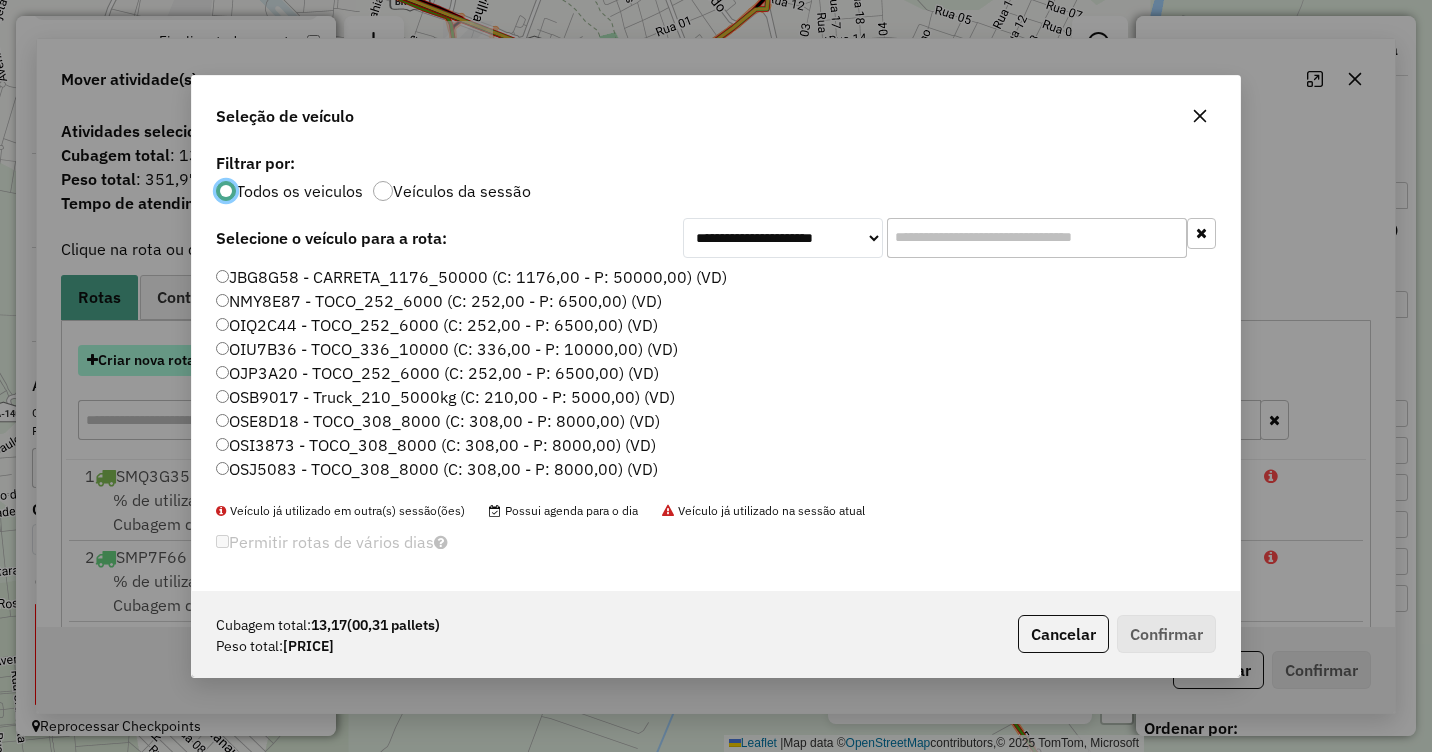 scroll, scrollTop: 11, scrollLeft: 6, axis: both 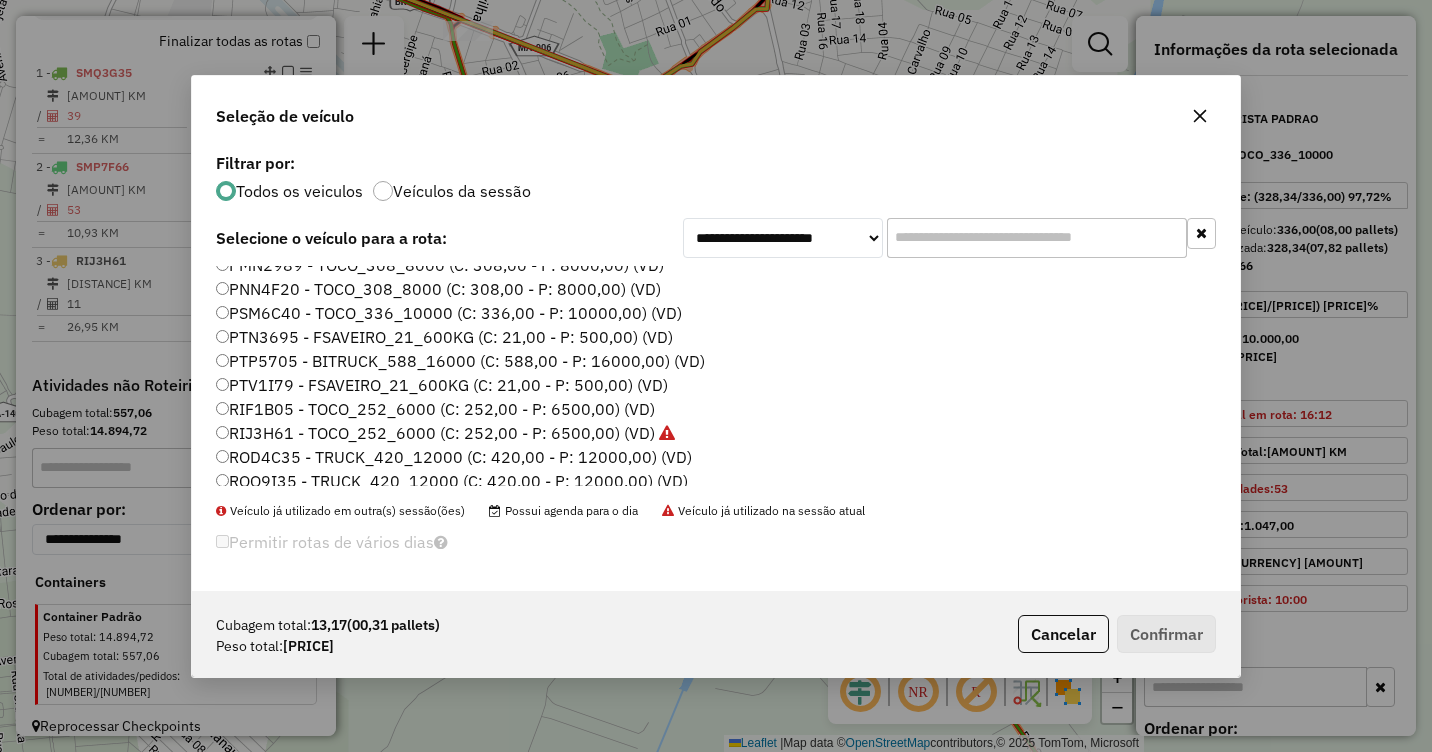 click on "PTV1I79 - FSAVEIRO_21_600KG (C: 21,00 - P: 500,00) (VD)" 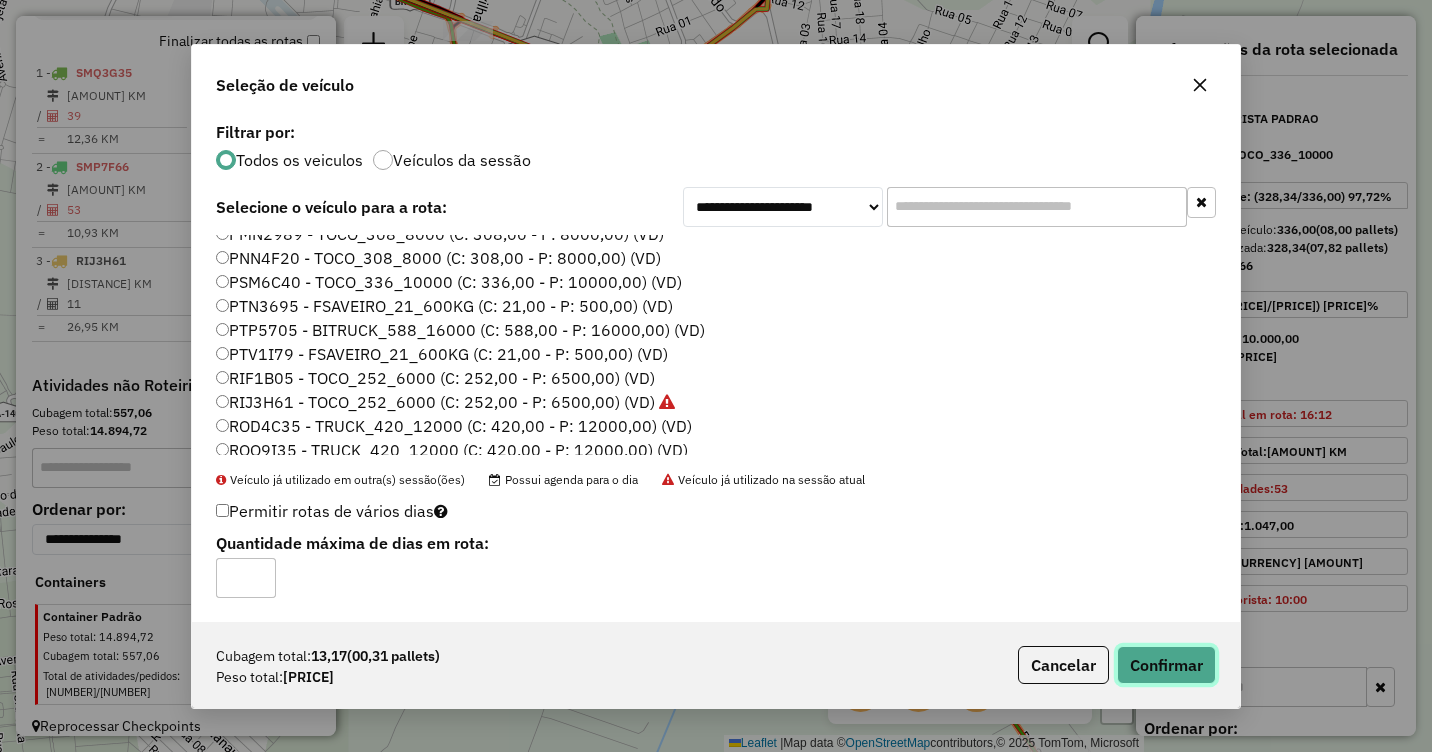 click on "Confirmar" 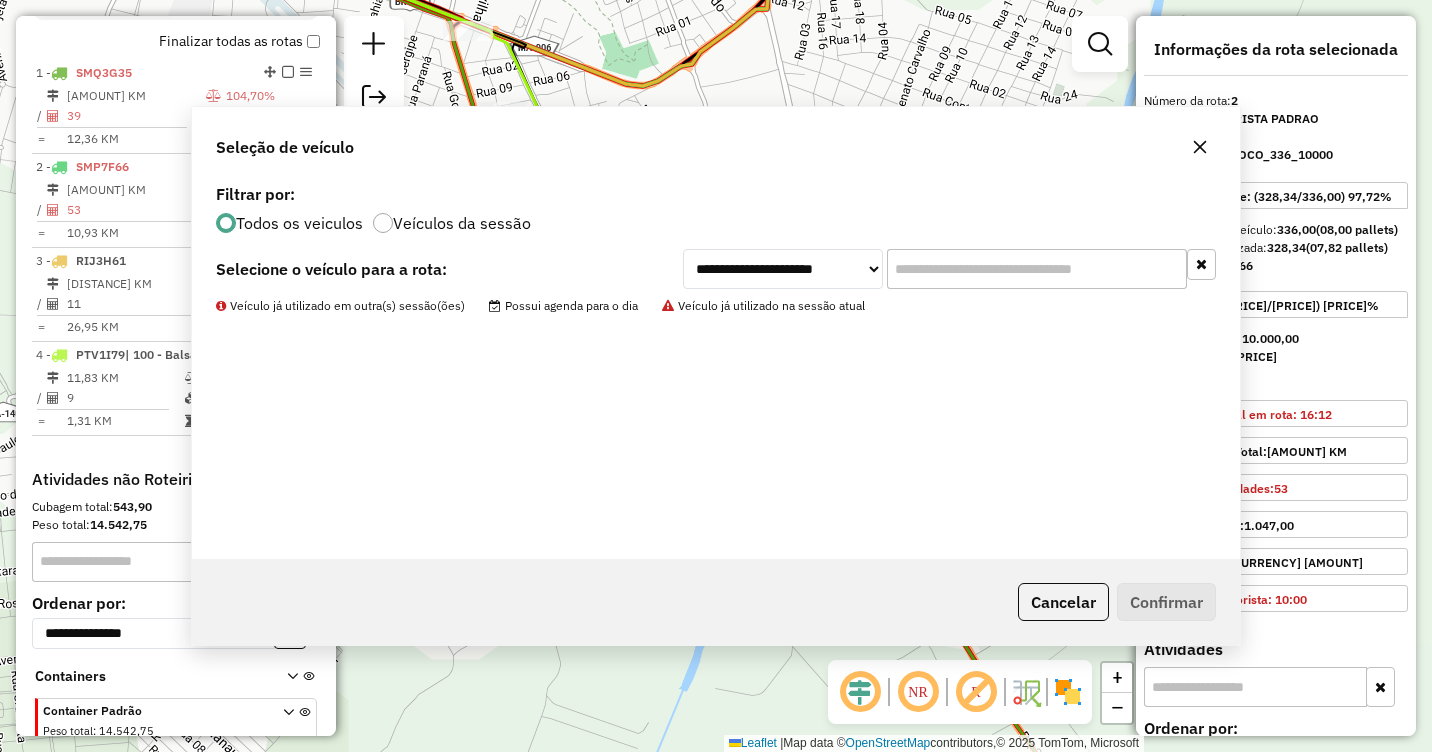 scroll, scrollTop: 824, scrollLeft: 0, axis: vertical 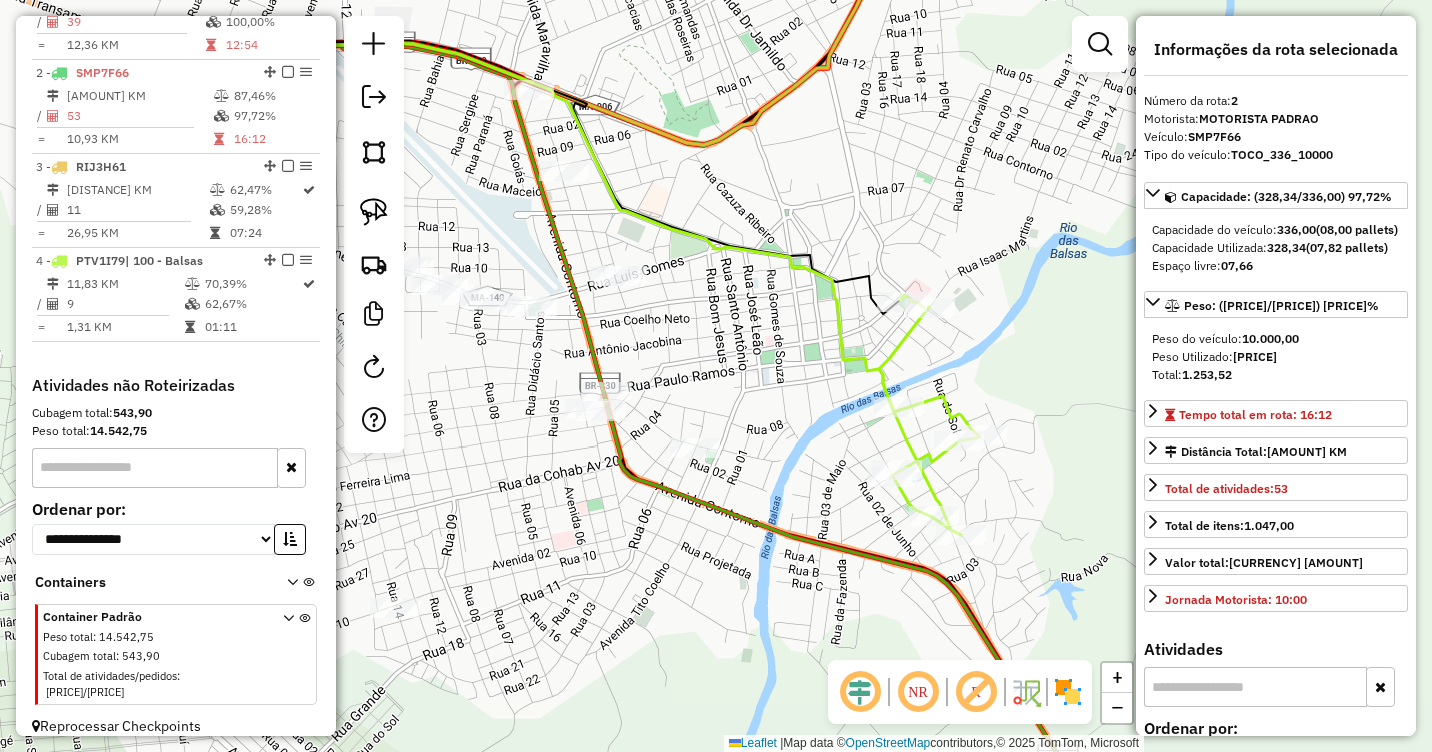 drag, startPoint x: 729, startPoint y: 385, endPoint x: 824, endPoint y: 459, distance: 120.4201 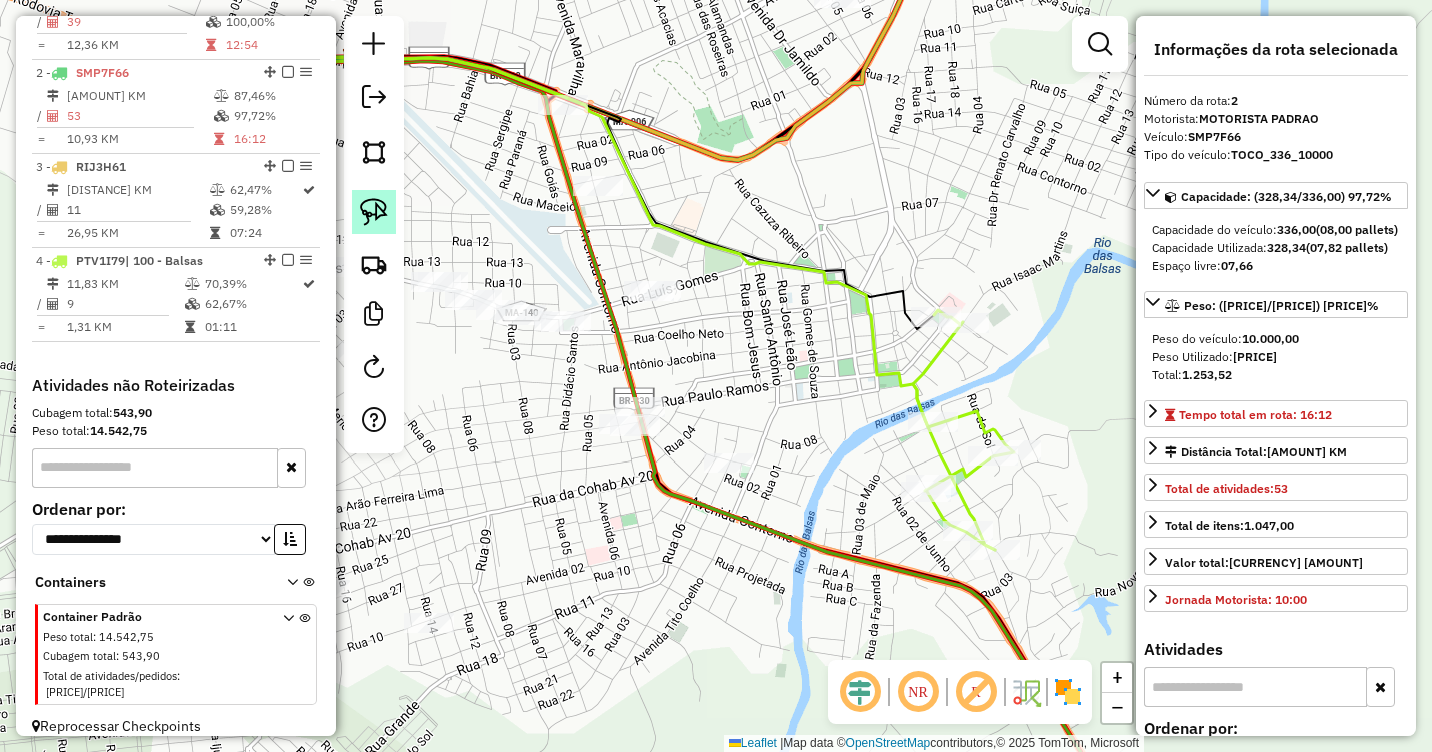 click 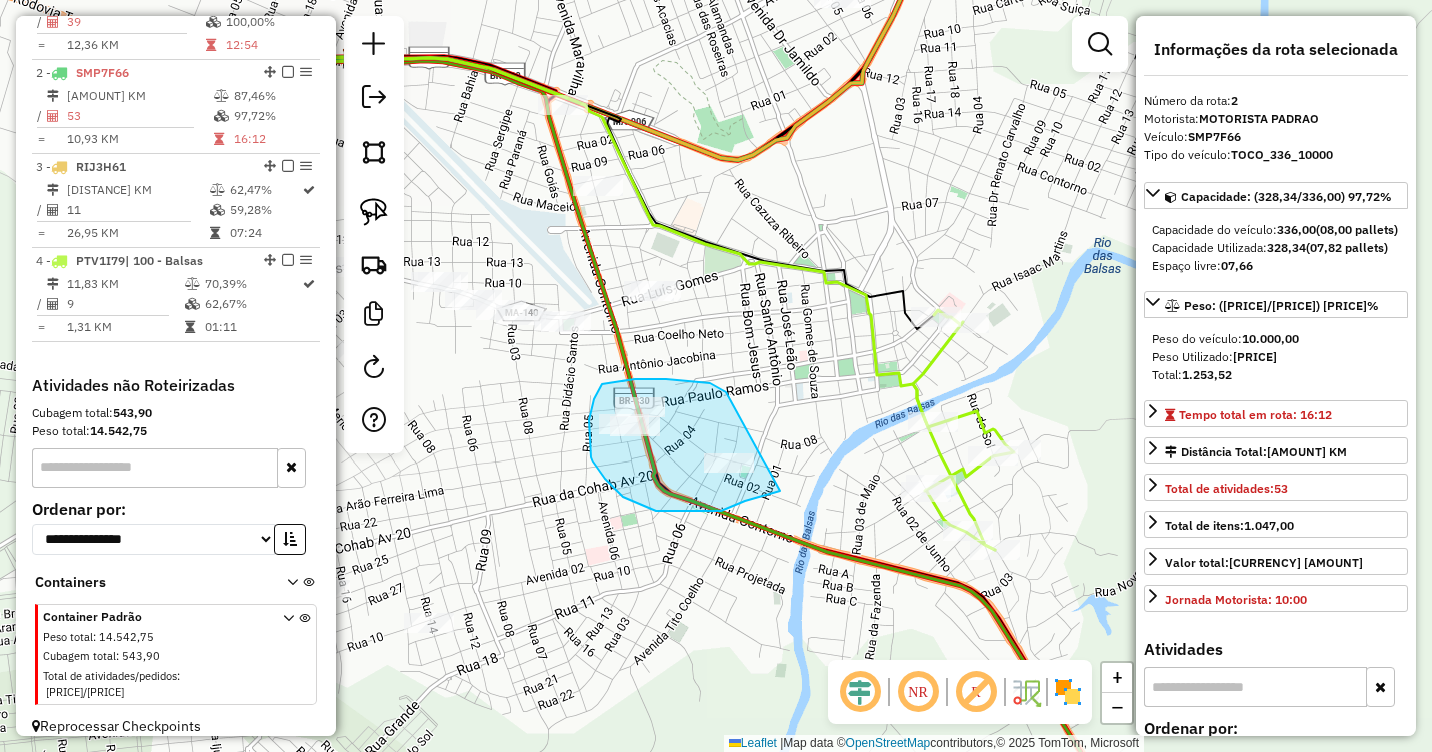 drag, startPoint x: 716, startPoint y: 386, endPoint x: 788, endPoint y: 481, distance: 119.20151 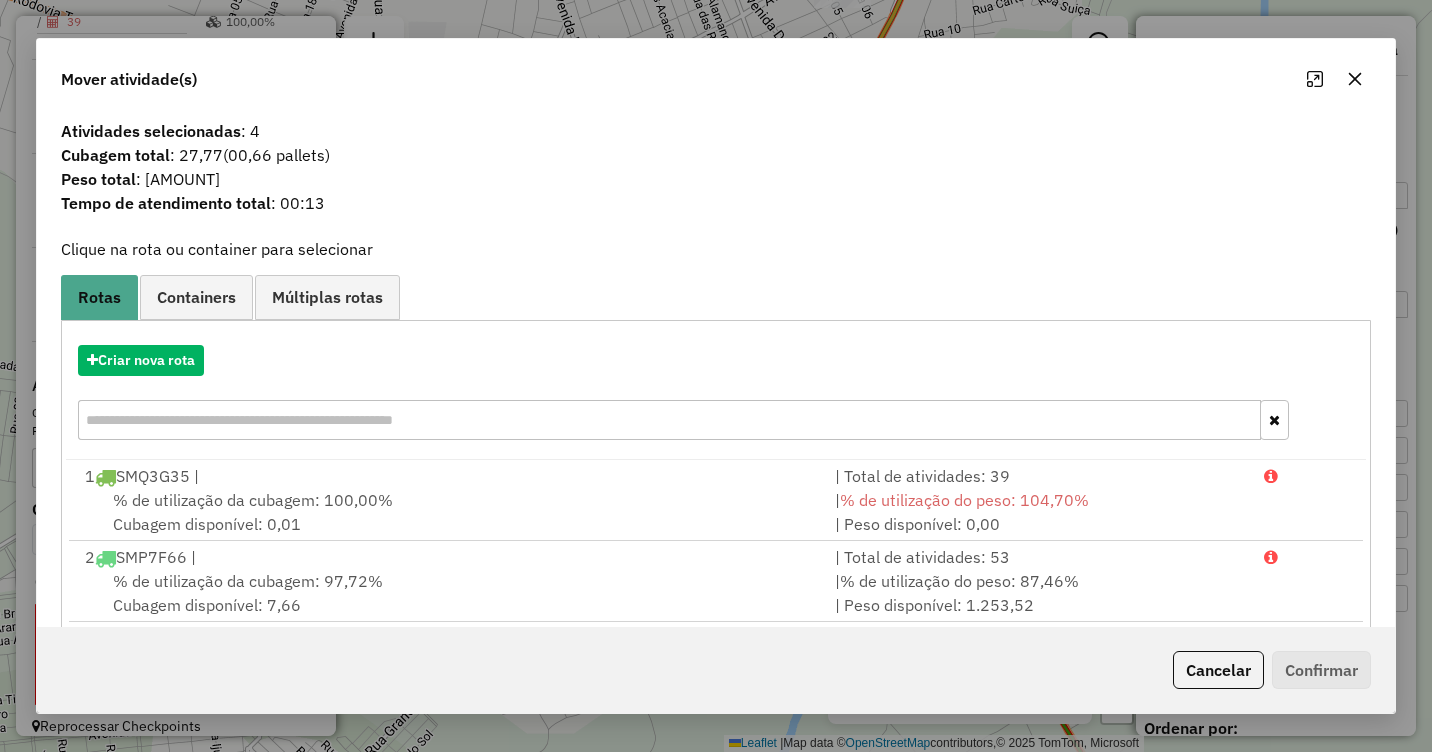click 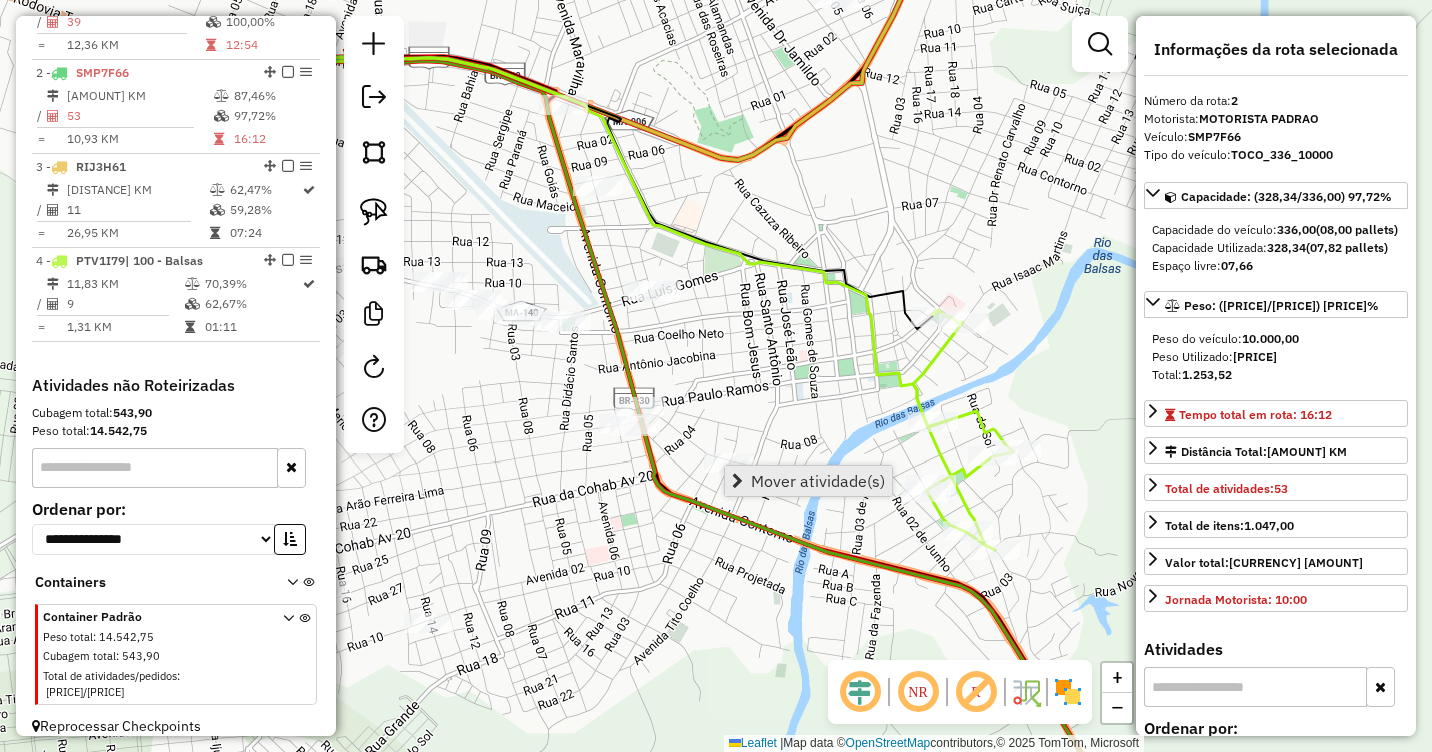 click on "Mover atividade(s)" at bounding box center [818, 481] 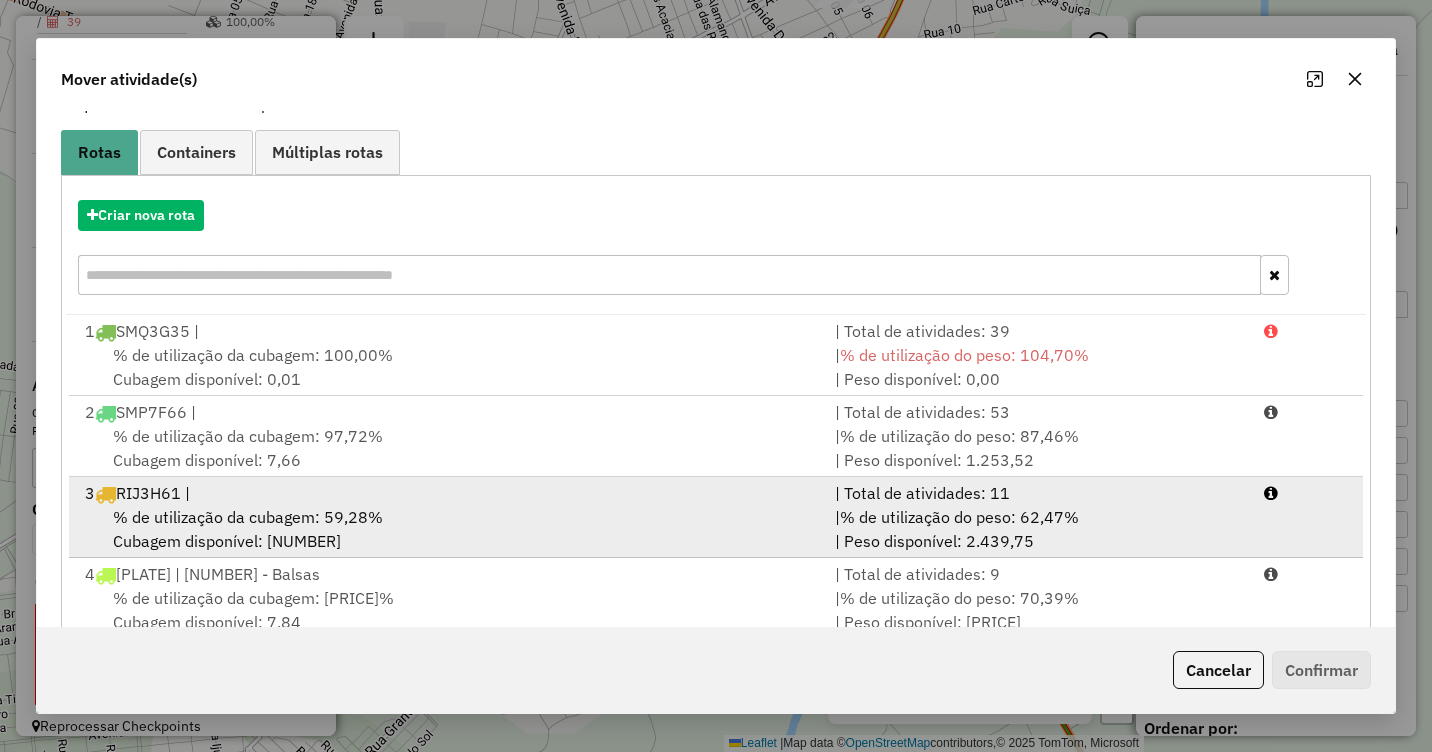 scroll, scrollTop: 191, scrollLeft: 0, axis: vertical 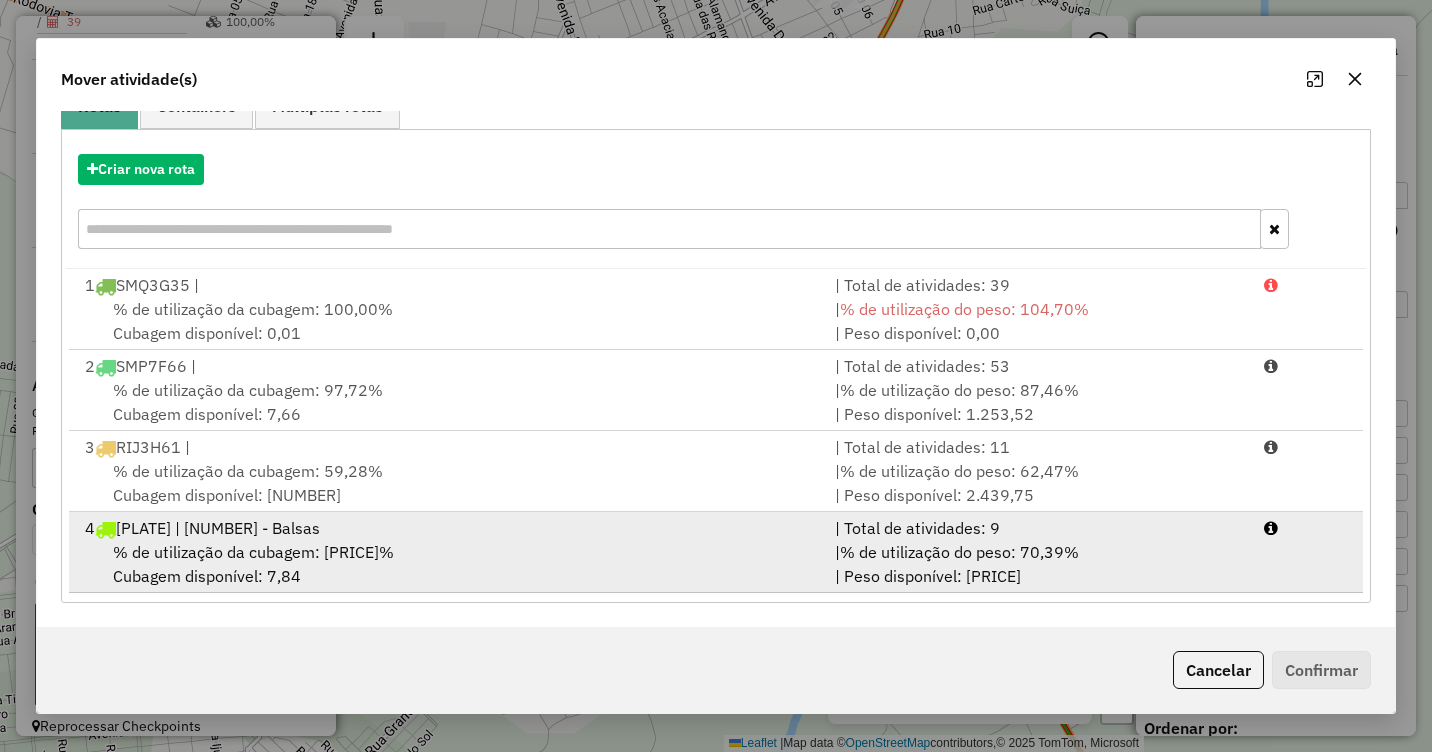click on "% de utilização da cubagem: [PRICE]%" at bounding box center [253, 552] 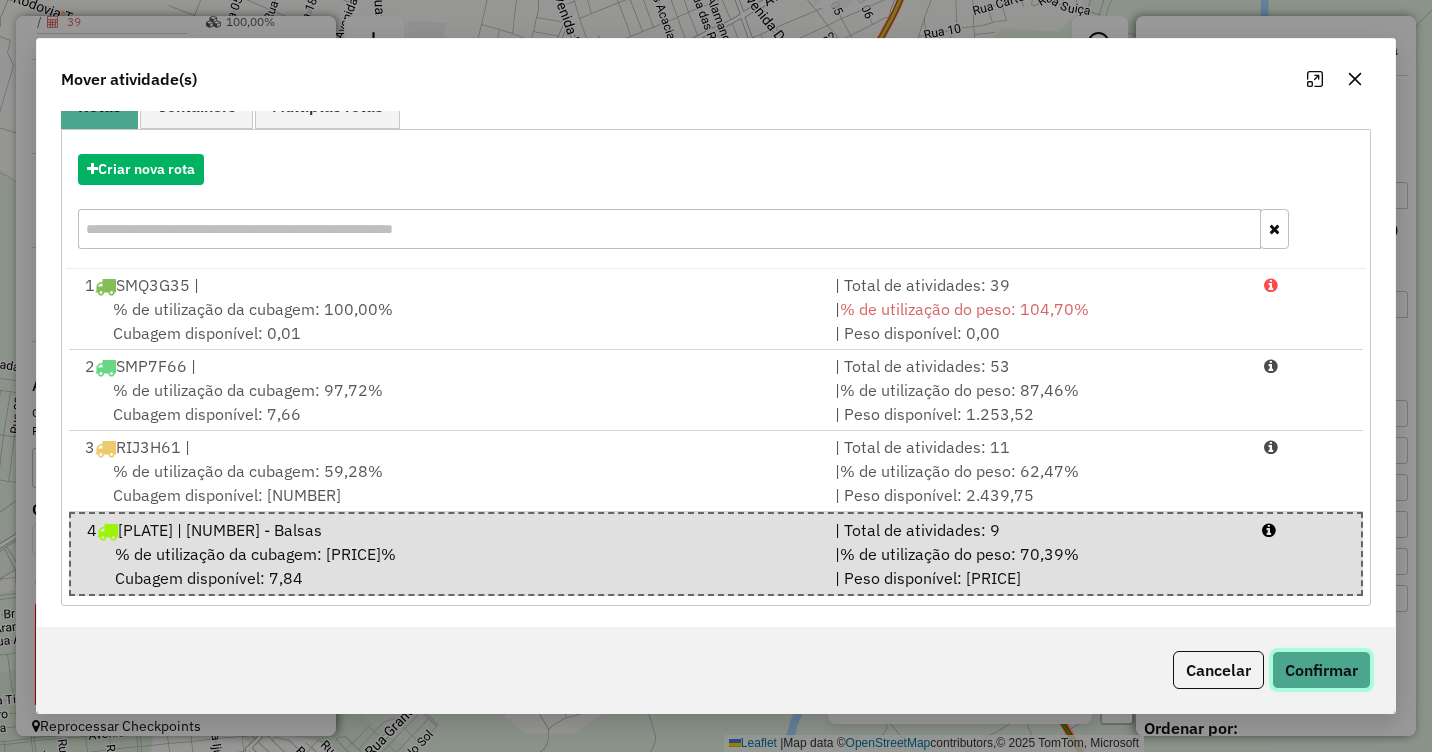 click on "Confirmar" 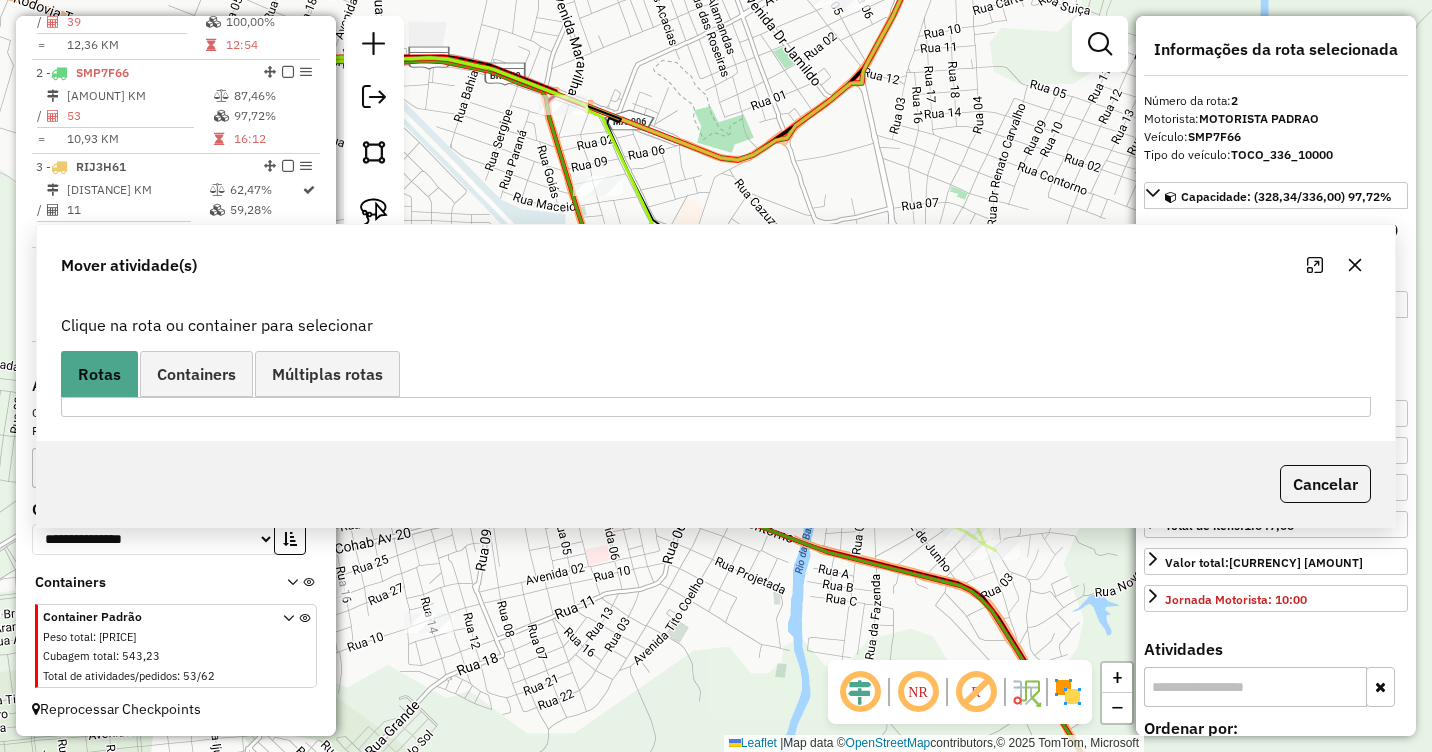 scroll, scrollTop: 0, scrollLeft: 0, axis: both 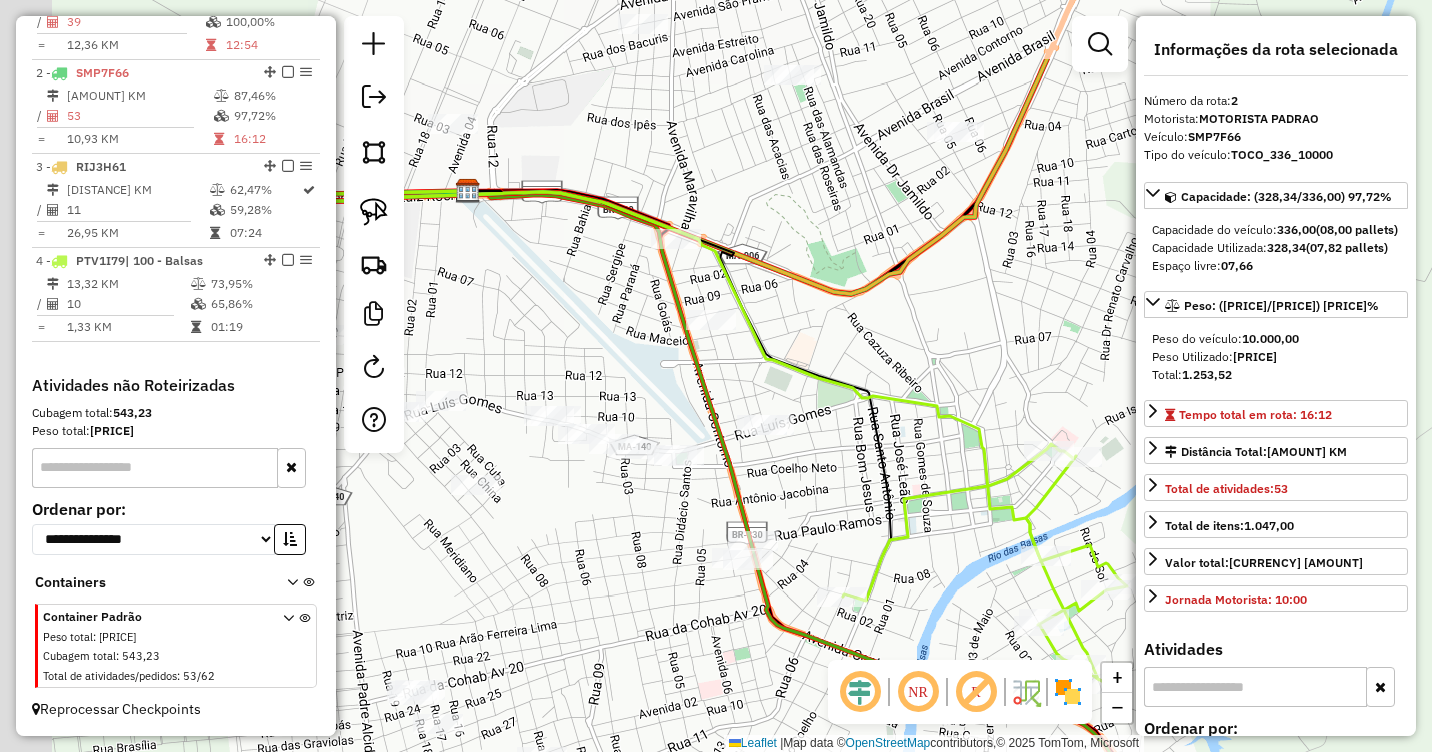 drag, startPoint x: 712, startPoint y: 367, endPoint x: 825, endPoint y: 501, distance: 175.28548 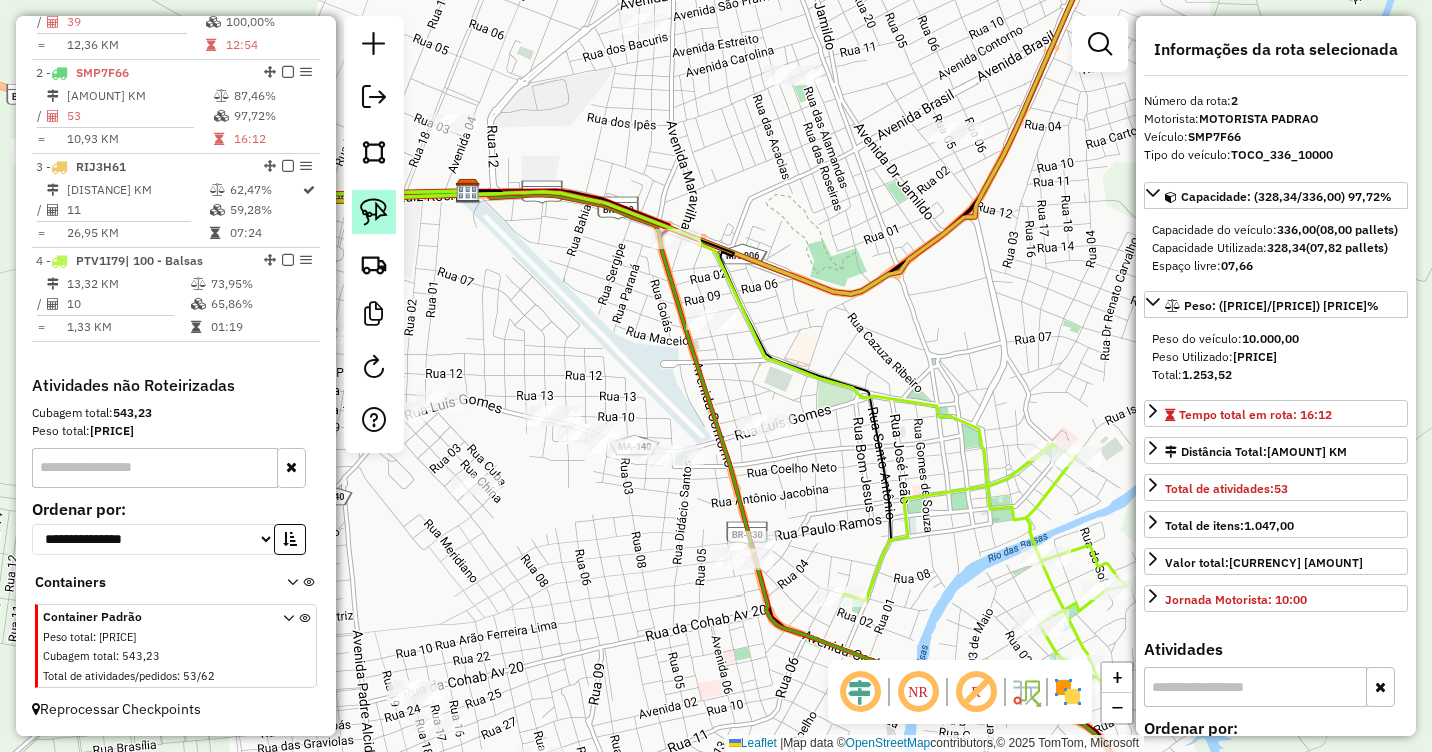click 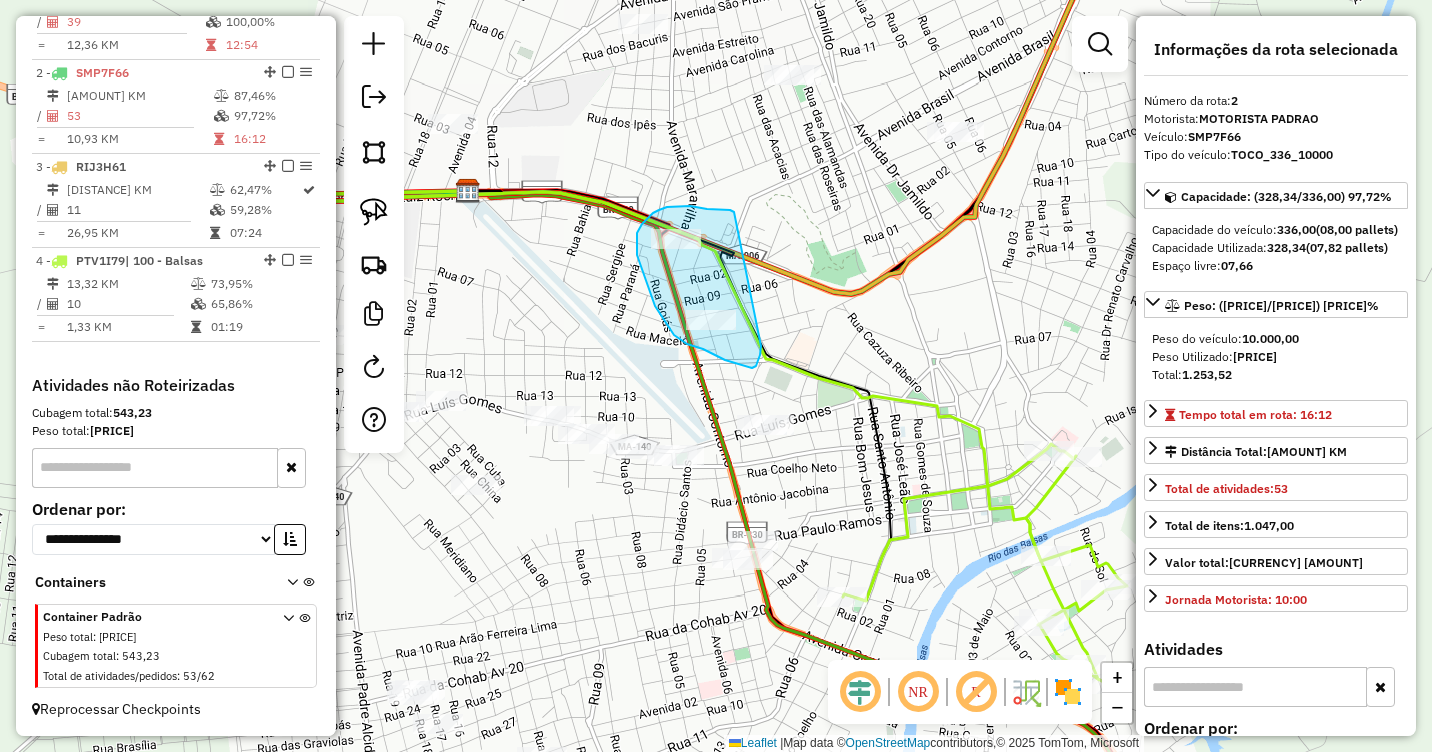 drag, startPoint x: 696, startPoint y: 207, endPoint x: 761, endPoint y: 343, distance: 150.73486 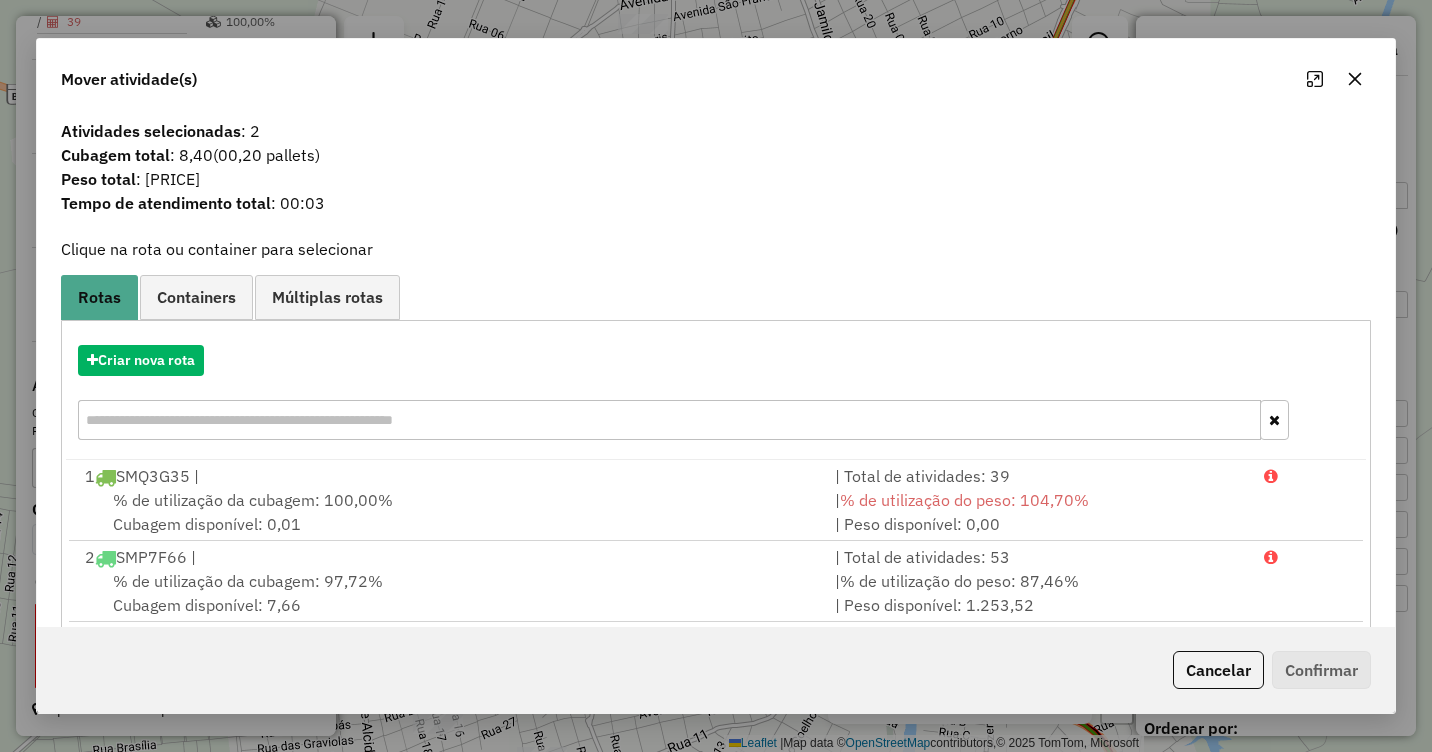 click 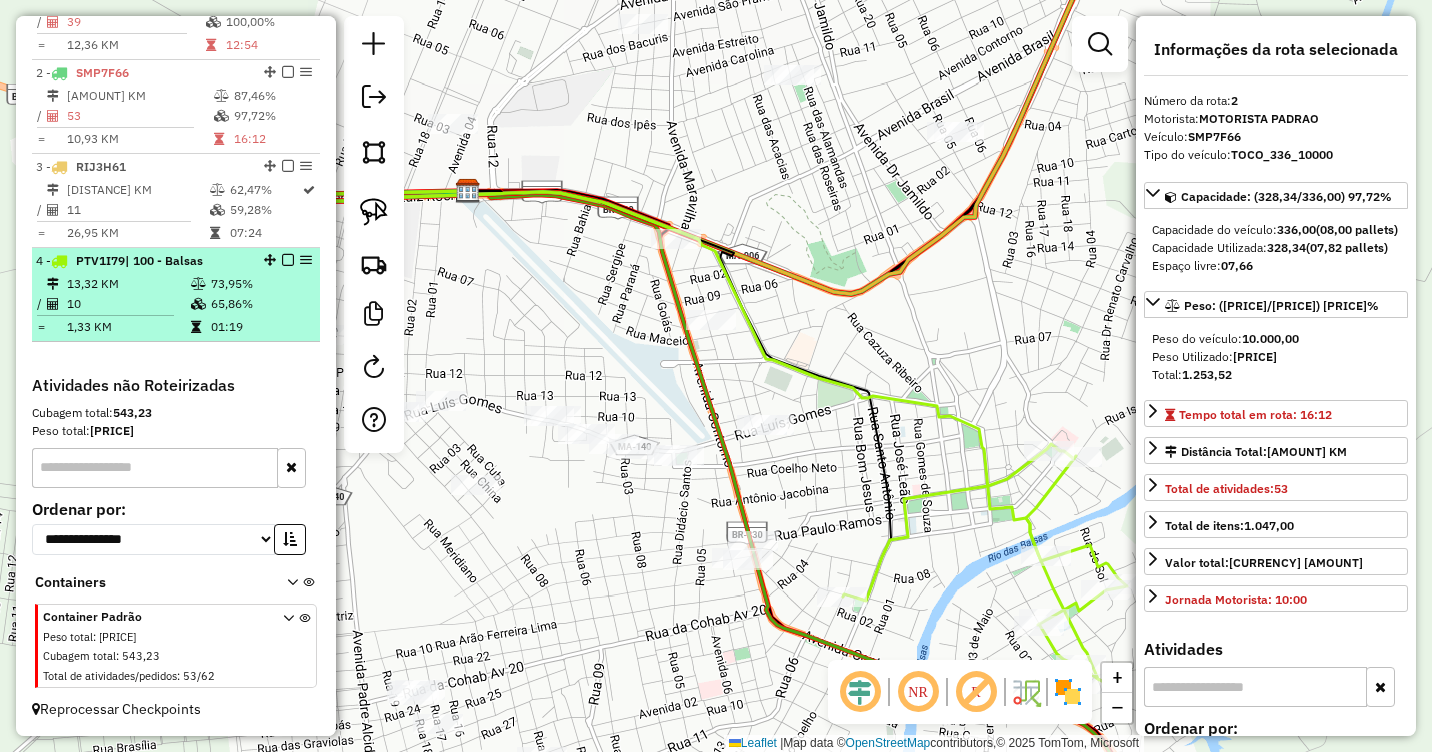 click at bounding box center [200, 284] 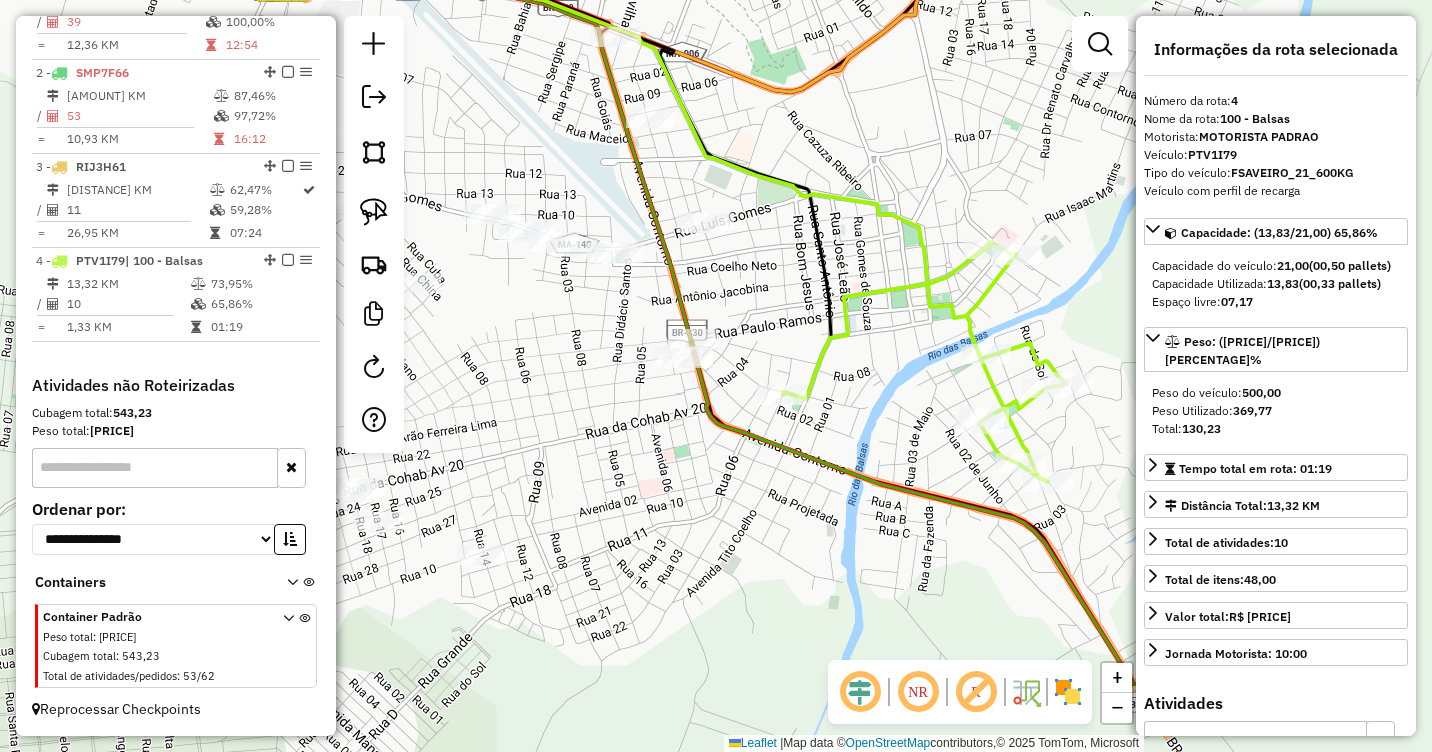 drag, startPoint x: 888, startPoint y: 413, endPoint x: 827, endPoint y: 279, distance: 147.23111 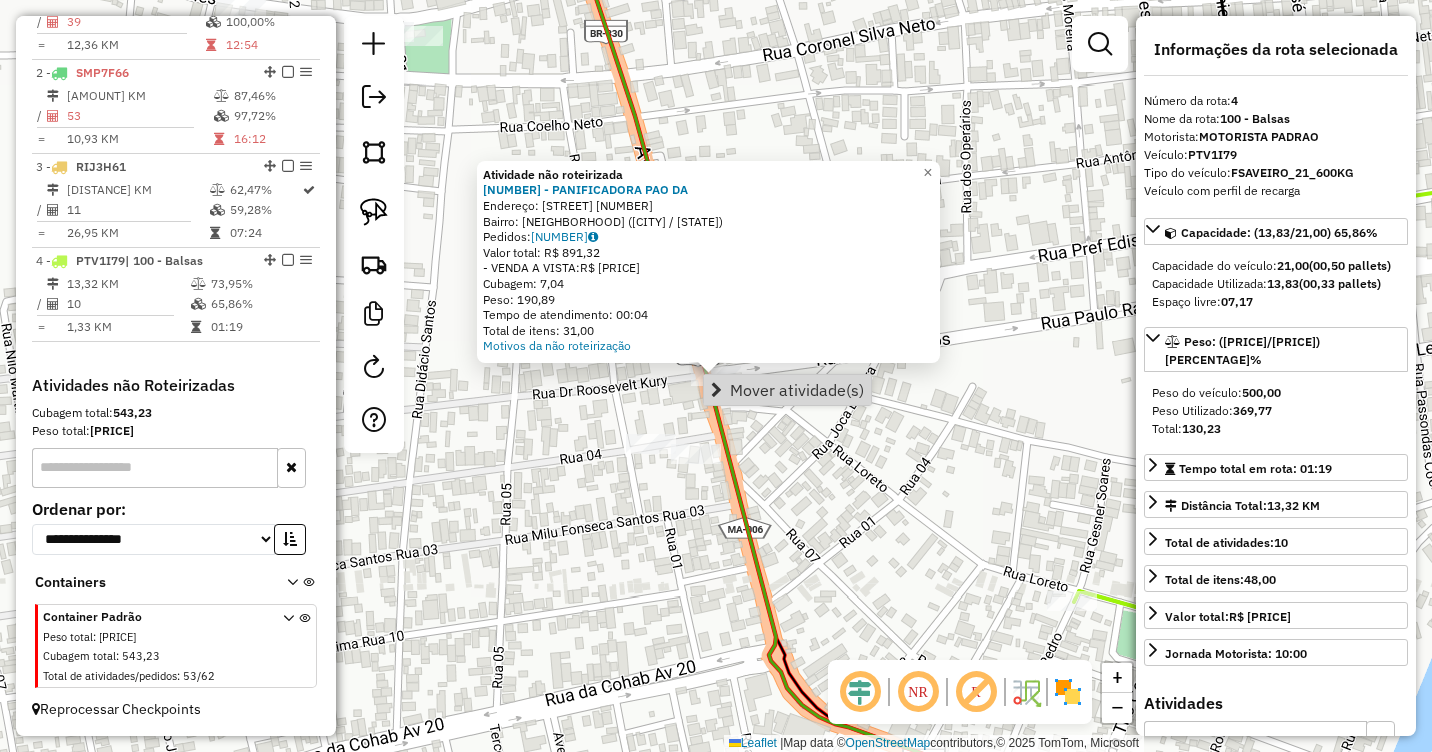 click on "Atividade não roteirizada [NUMBER] - PANIFICADORA PAO DA Endereço: RUA PAULO RAMOS [NUMBER] Bairro: Catumbi (BALSAS / MA) Pedidos: [NUMBER] Valor total: R$ [PRICE] -VENDA A VISTA: R$ [PRICE] Cubagem: [NUMBER] Peso: [NUMBER] Tempo de atendimento: [TIME] Total de itens: [NUMBER] Motivos da não roteirização × Janela de atendimento Grade de atendimento Capacidade Transportadoras Veículos Cliente Pedidos Rotas Selecione os dias de semana para filtrar as janelas de atendimento Seg Ter Qua Qui Sex Sáb Dom Informe o período da janela de atendimento: De: Até: Filtrar exatamente a janela do cliente Considerar janela de atendimento padrão Selecione os dias de semana para filtrar as grades de atendimento Seg Ter Qua Qui Sex Sáb Dom Considerar clientes sem dia de atendimento cadastrado Clientes fora do dia de atendimento selecionado Filtrar as atividades entre os valores definidos abaixo: Peso mínimo: Peso máximo: Cubagem mínima: Cubagem máxima: De: Até: De:" 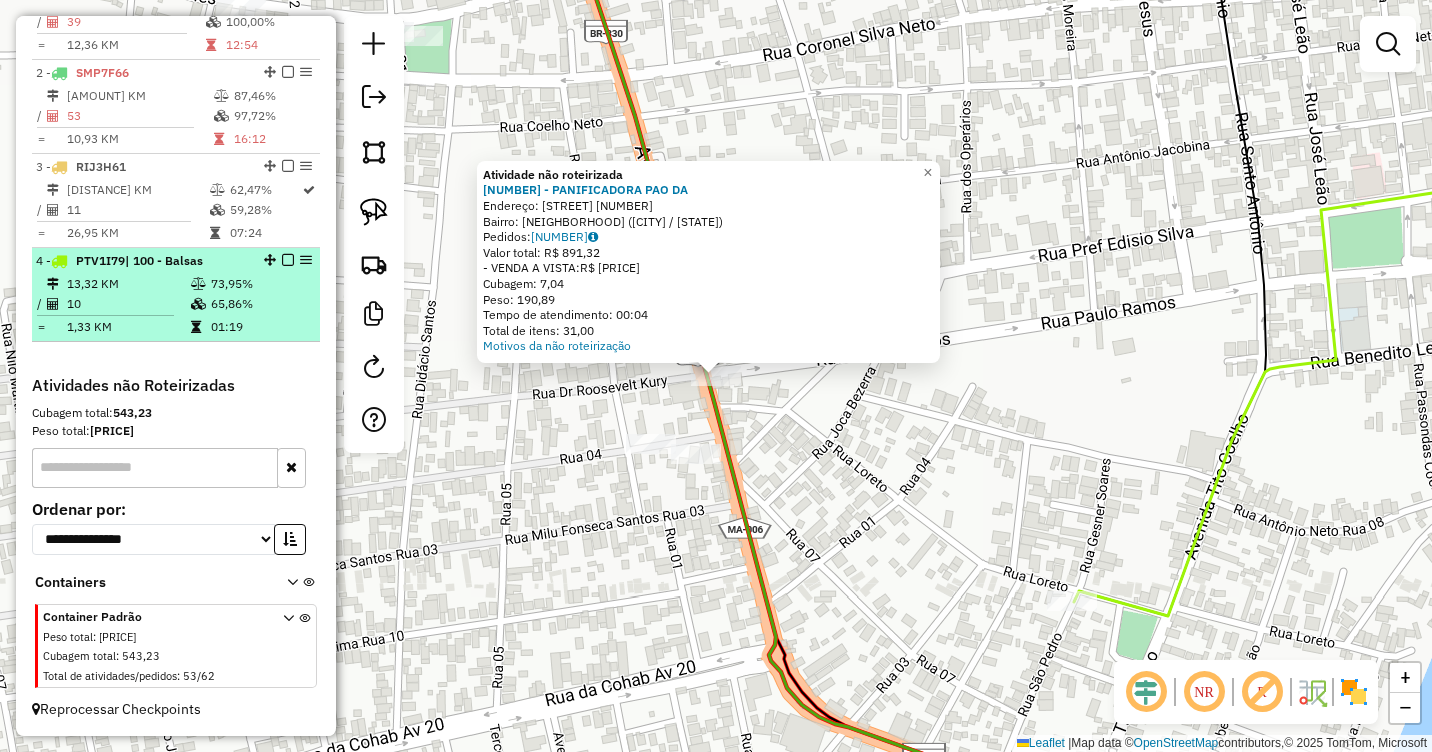 click on "73,95%" at bounding box center (260, 284) 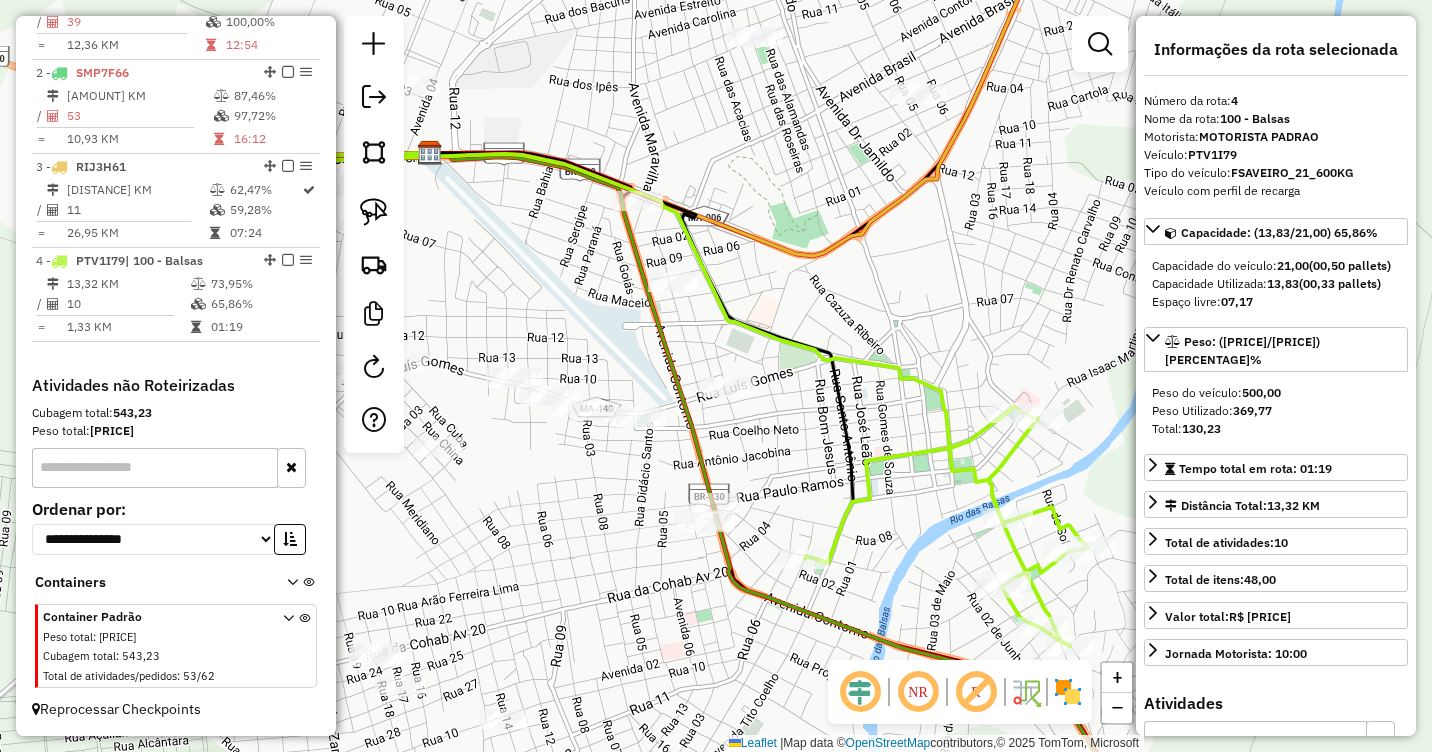 drag, startPoint x: 665, startPoint y: 502, endPoint x: 627, endPoint y: 536, distance: 50.990196 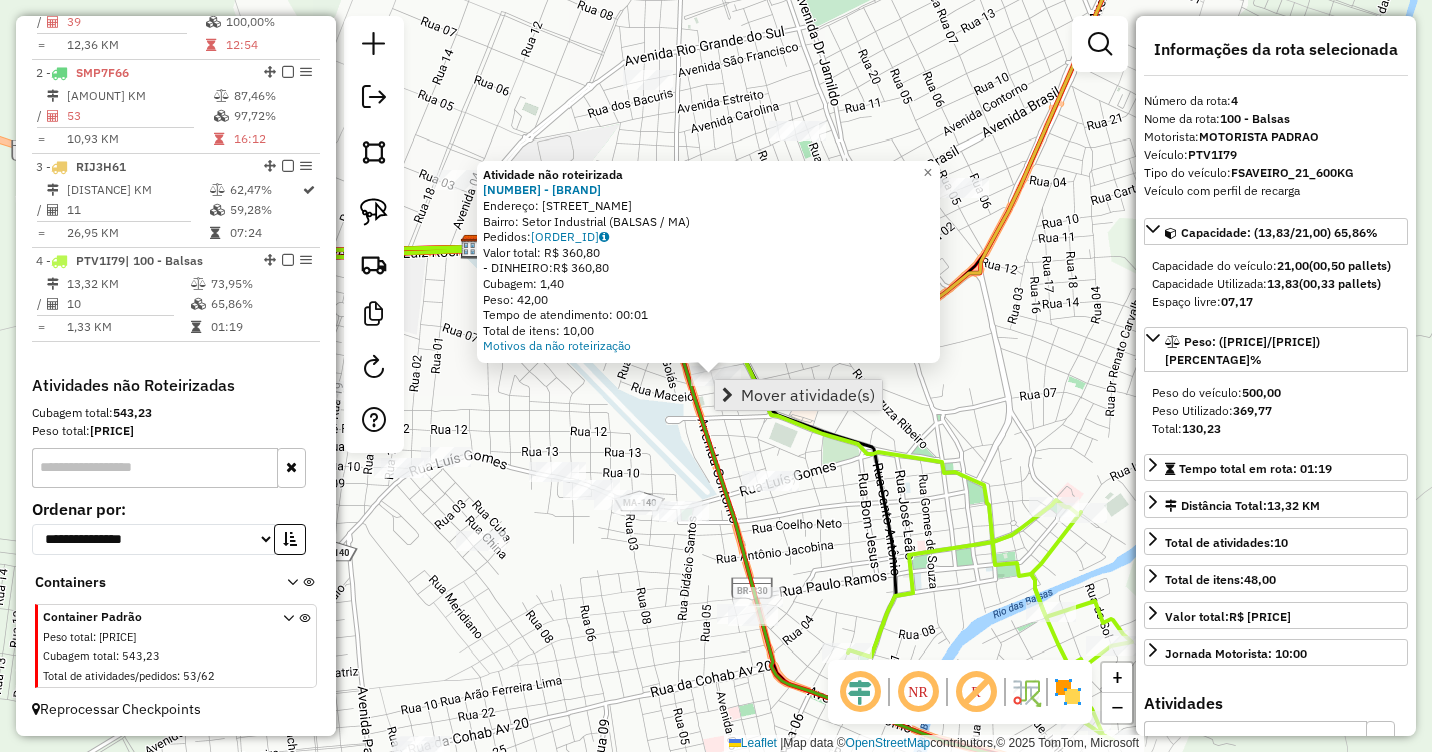 click on "Mover atividade(s)" at bounding box center (808, 395) 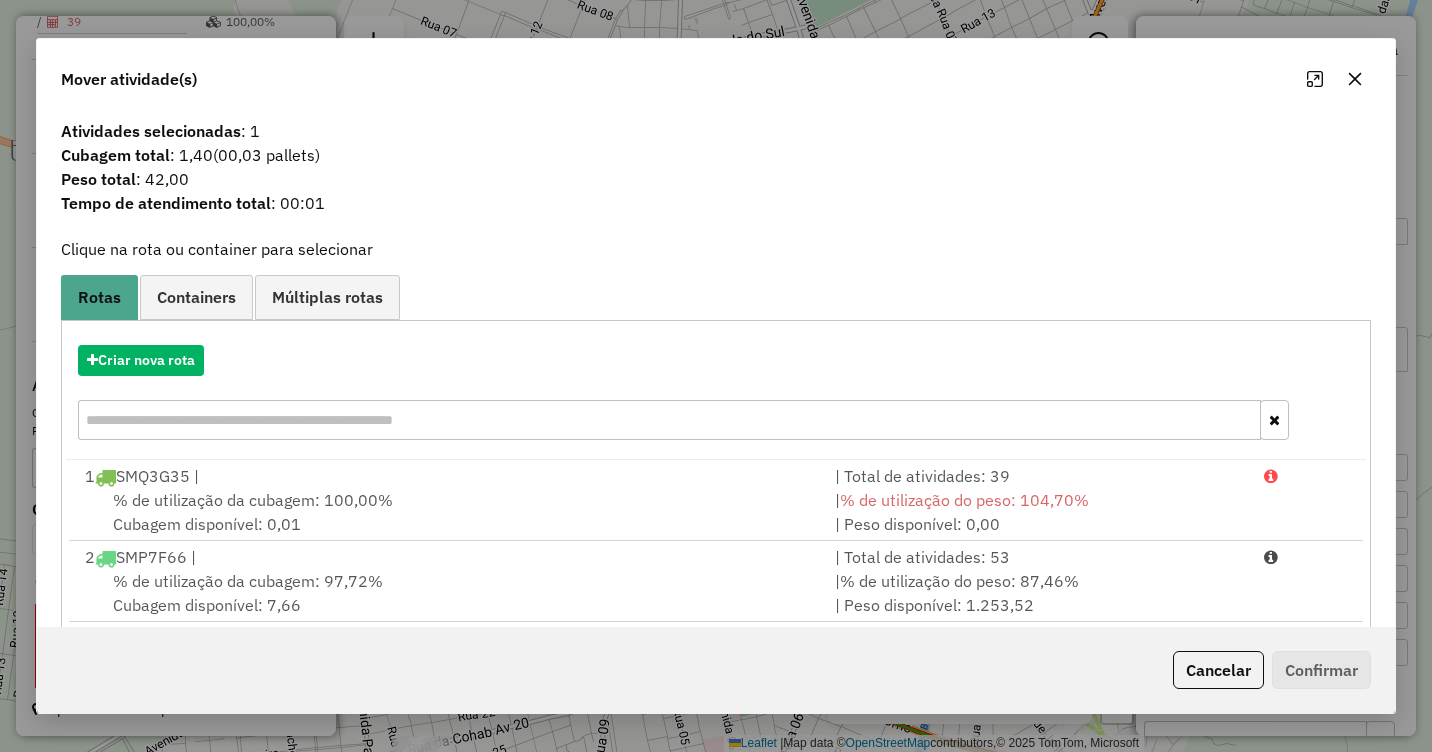 scroll, scrollTop: 191, scrollLeft: 0, axis: vertical 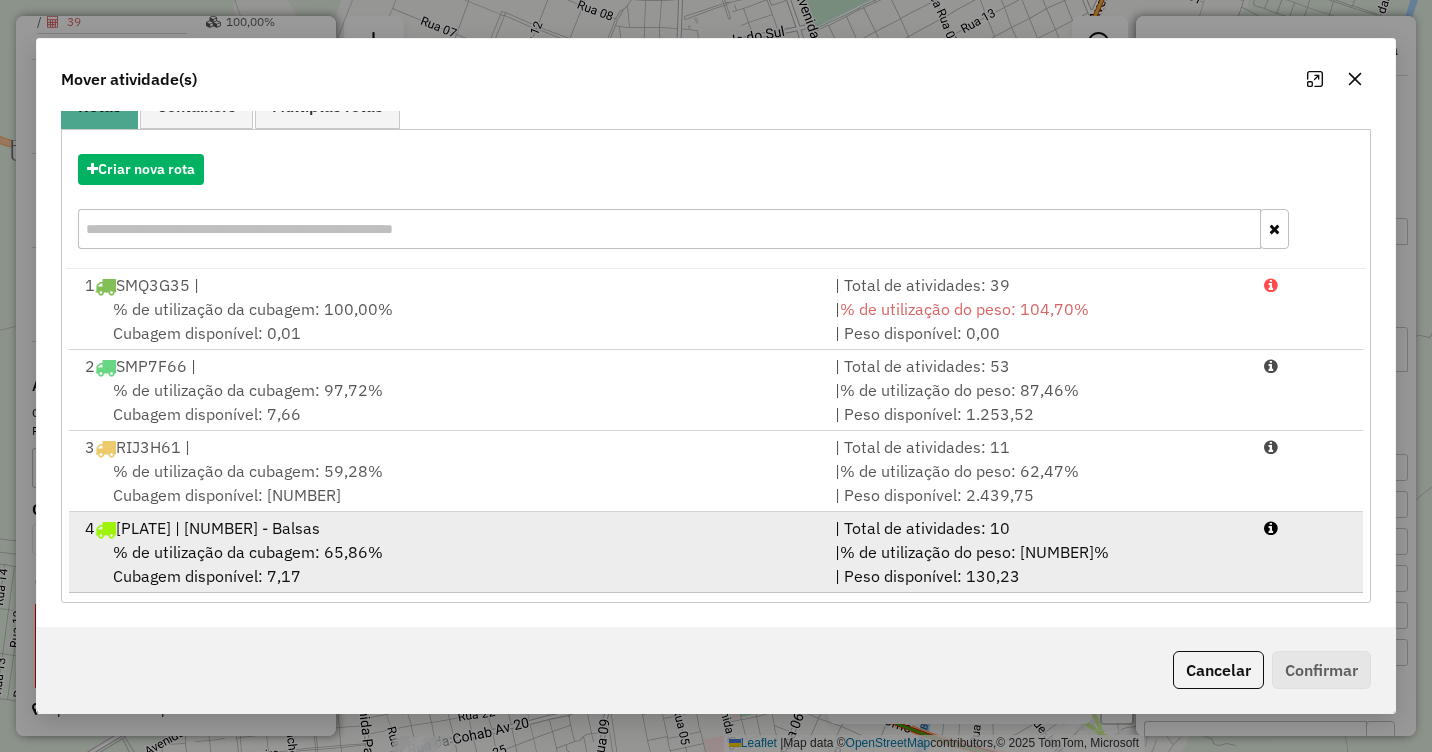 click on "% de utilização da cubagem: 65,86%" at bounding box center [248, 552] 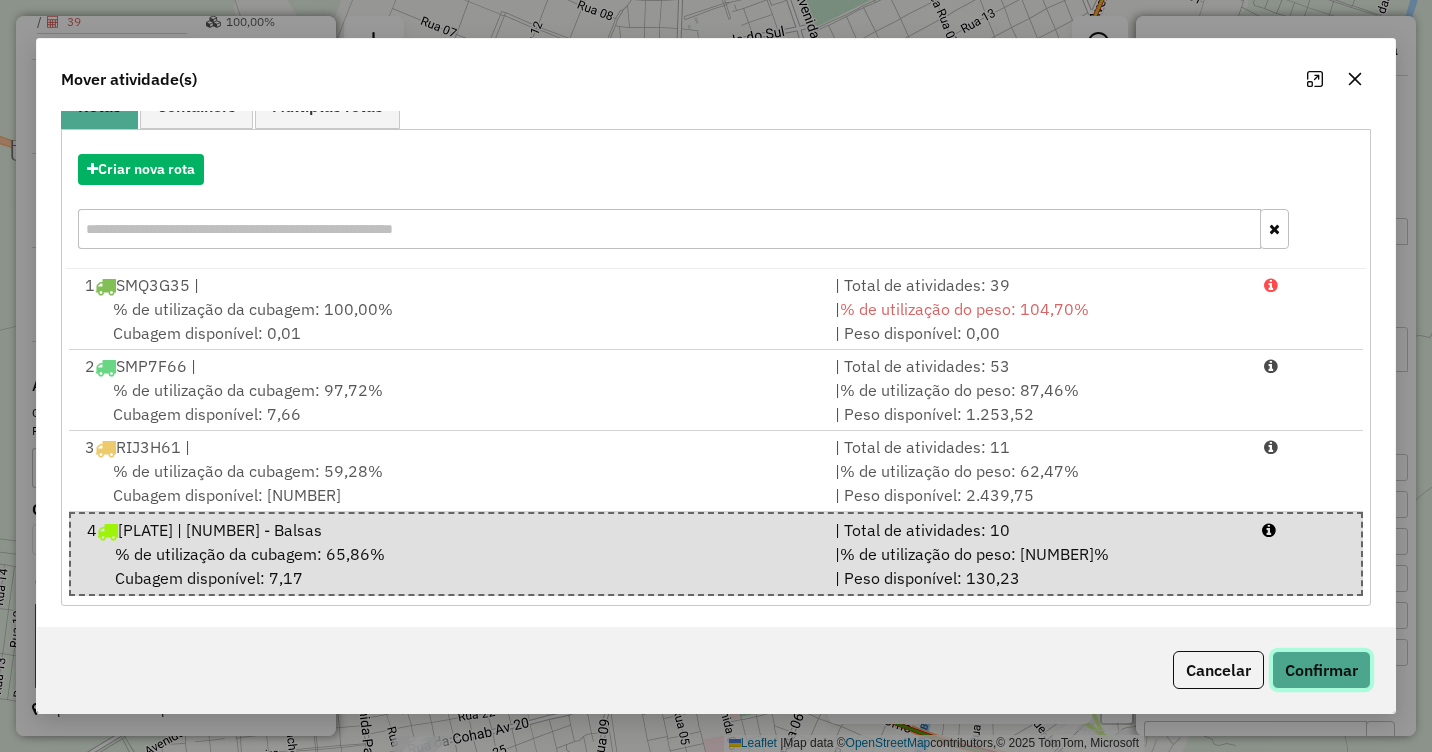 click on "Confirmar" 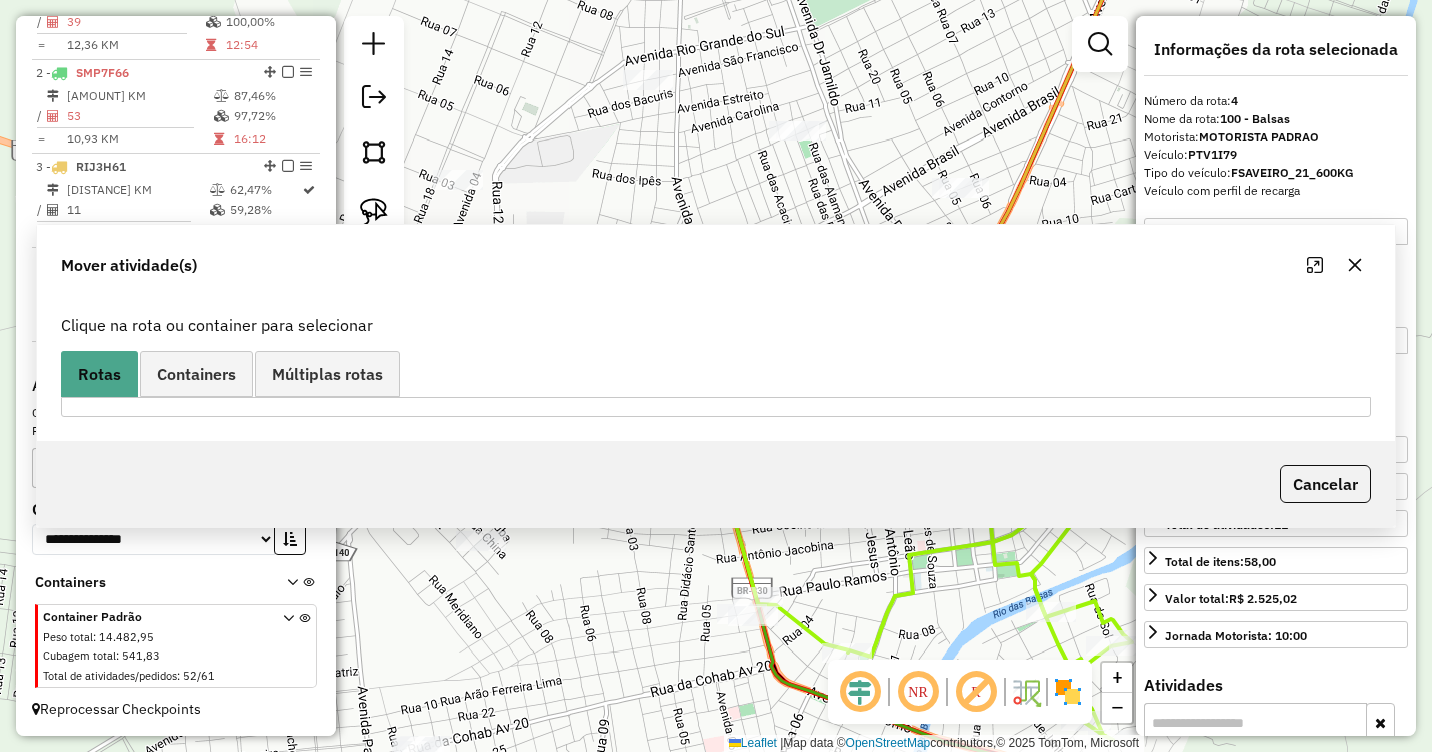 scroll, scrollTop: 0, scrollLeft: 0, axis: both 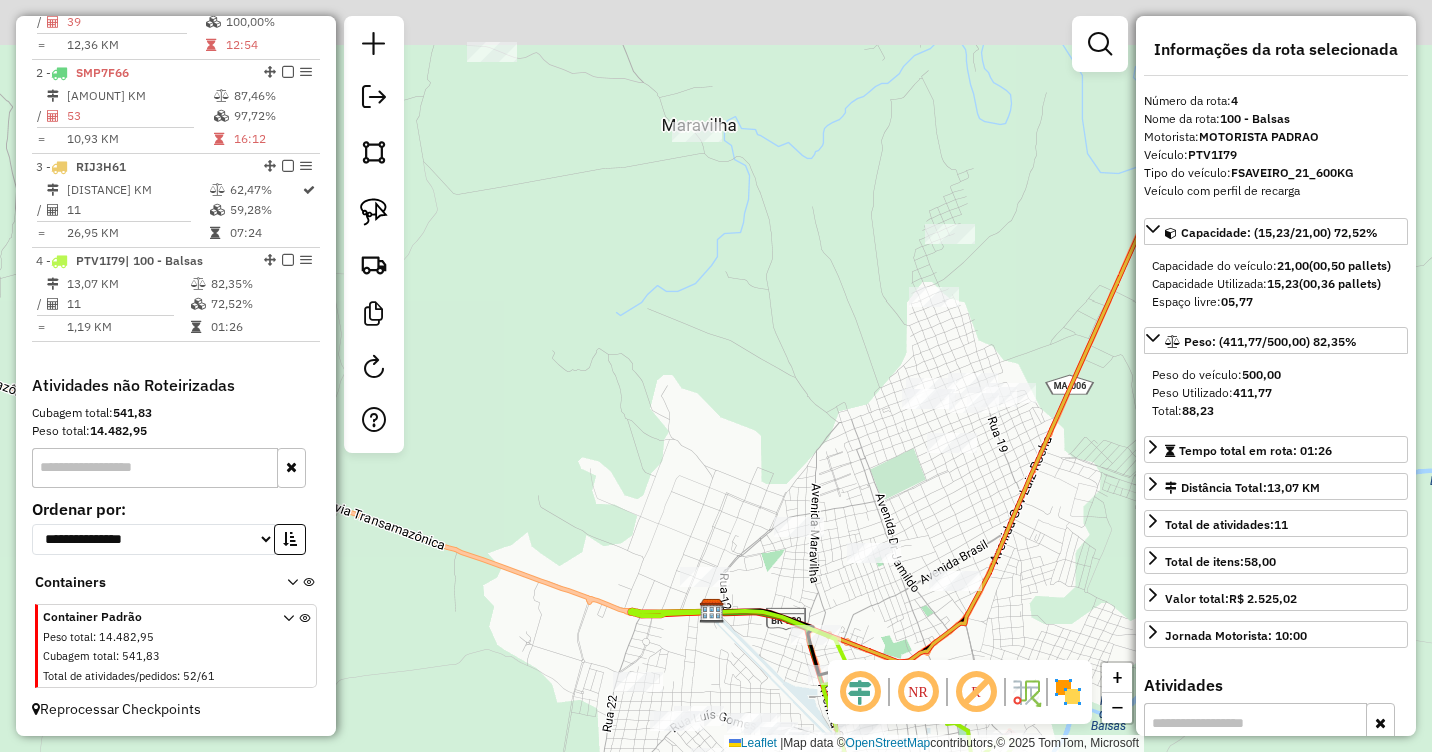 drag, startPoint x: 995, startPoint y: 359, endPoint x: 1097, endPoint y: 548, distance: 214.76732 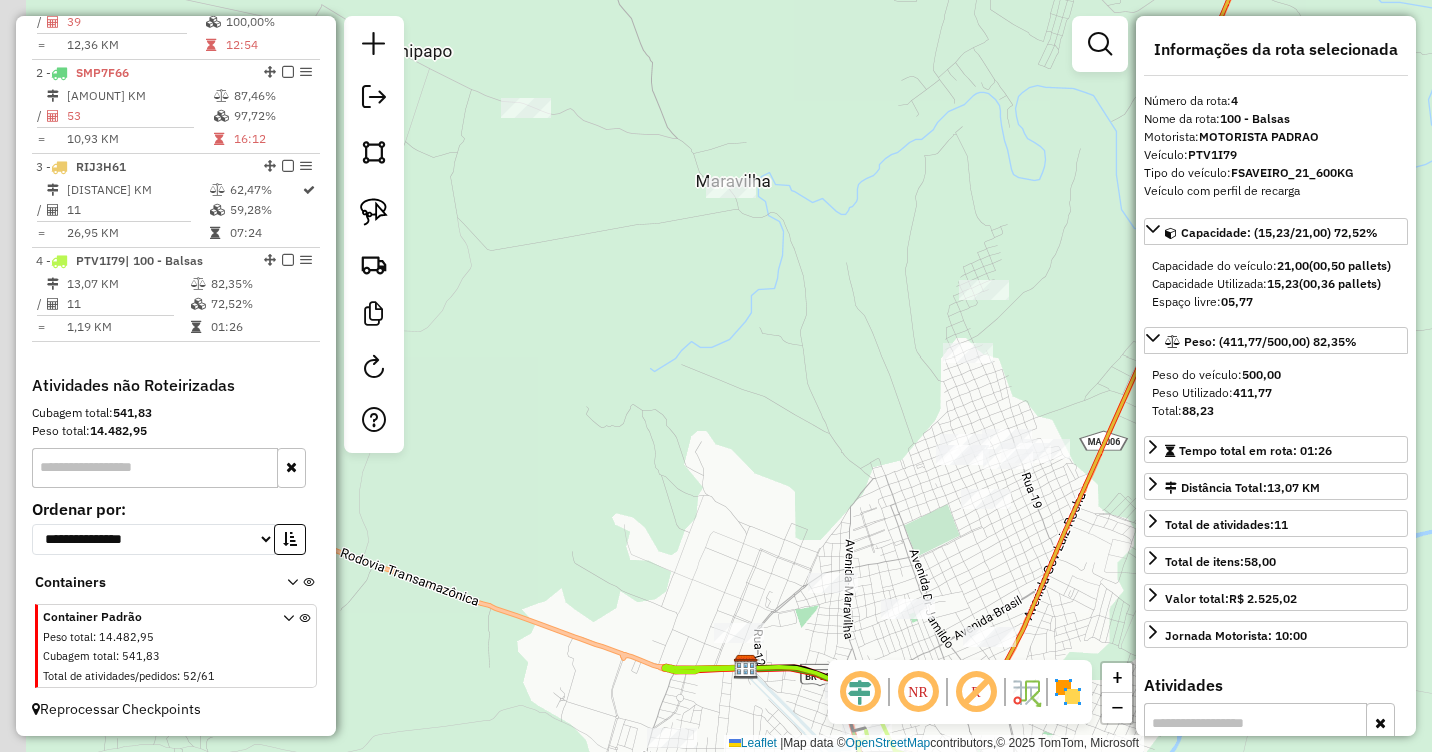 drag, startPoint x: 719, startPoint y: 261, endPoint x: 775, endPoint y: 334, distance: 92.00543 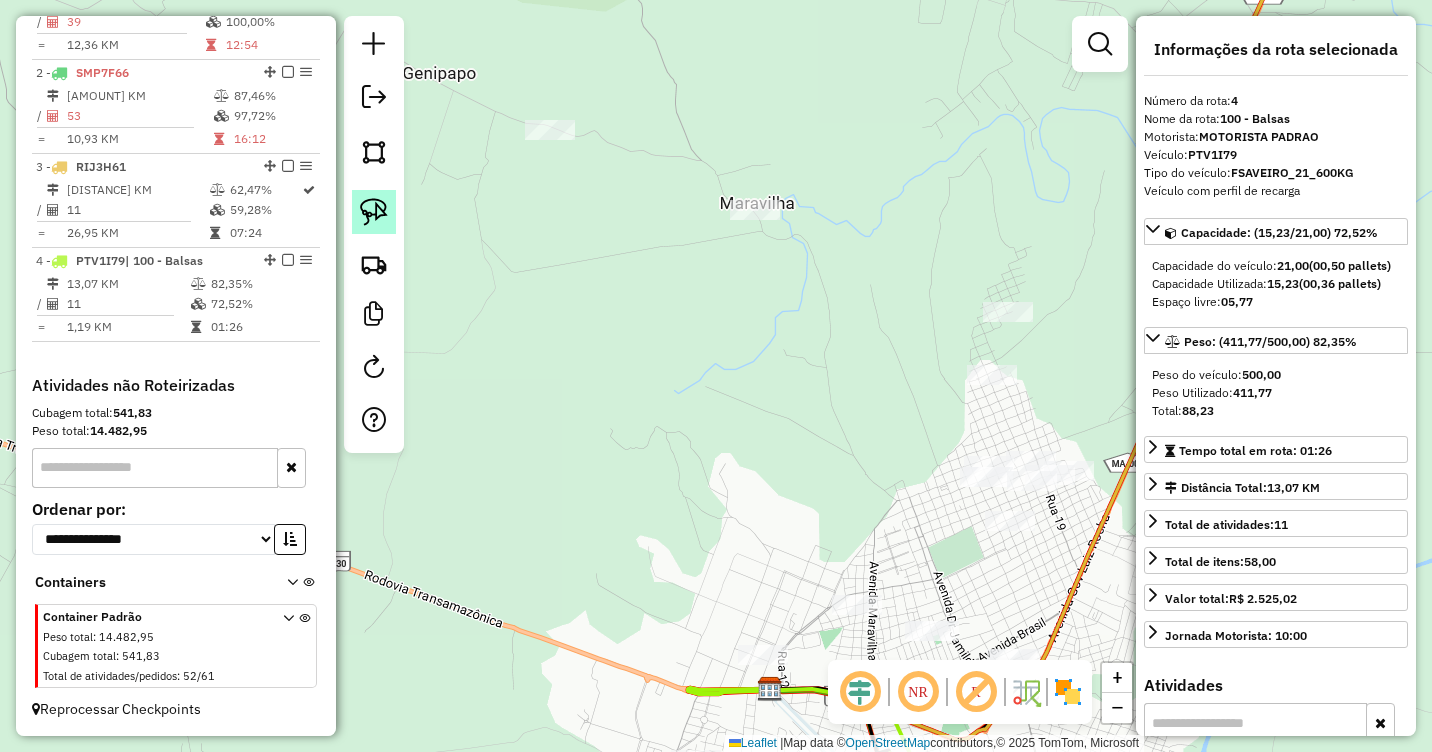 click 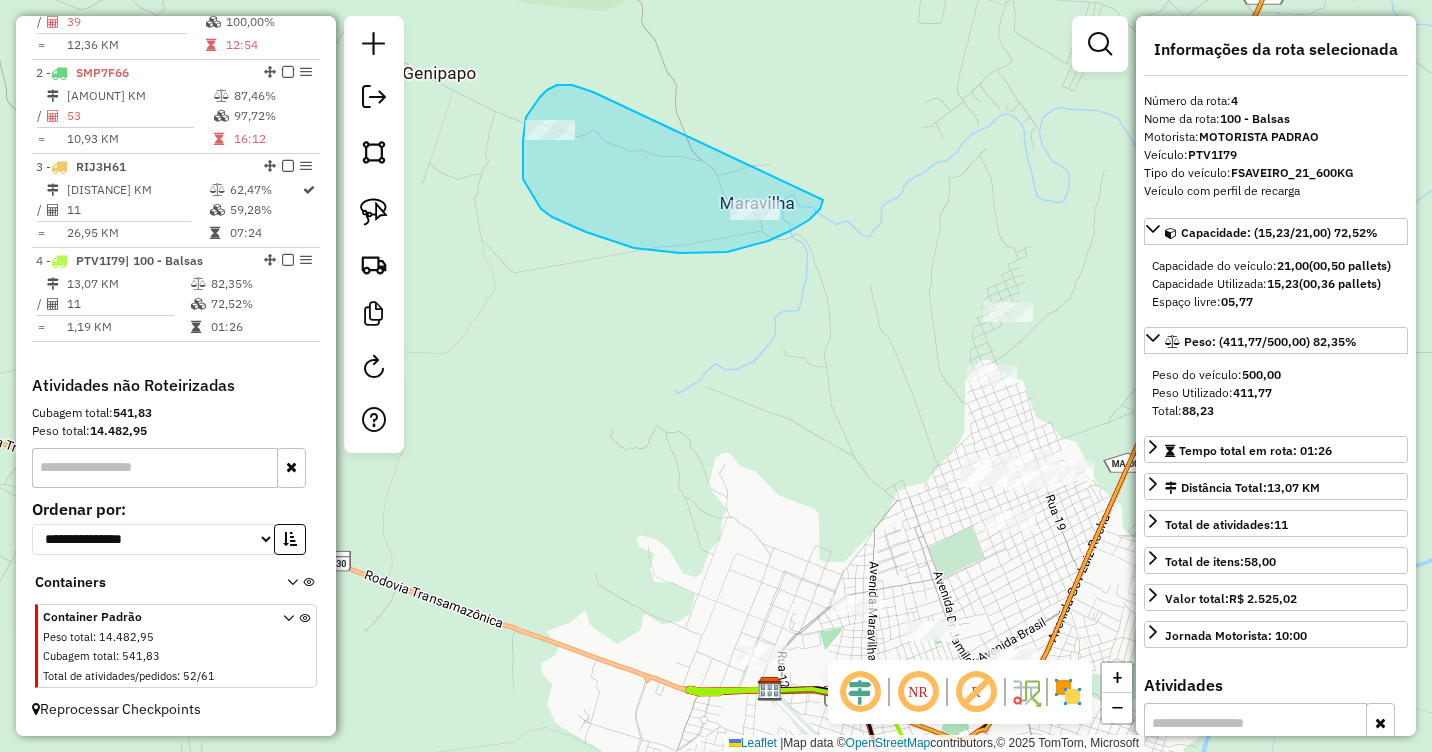 drag, startPoint x: 593, startPoint y: 92, endPoint x: 823, endPoint y: 198, distance: 253.25087 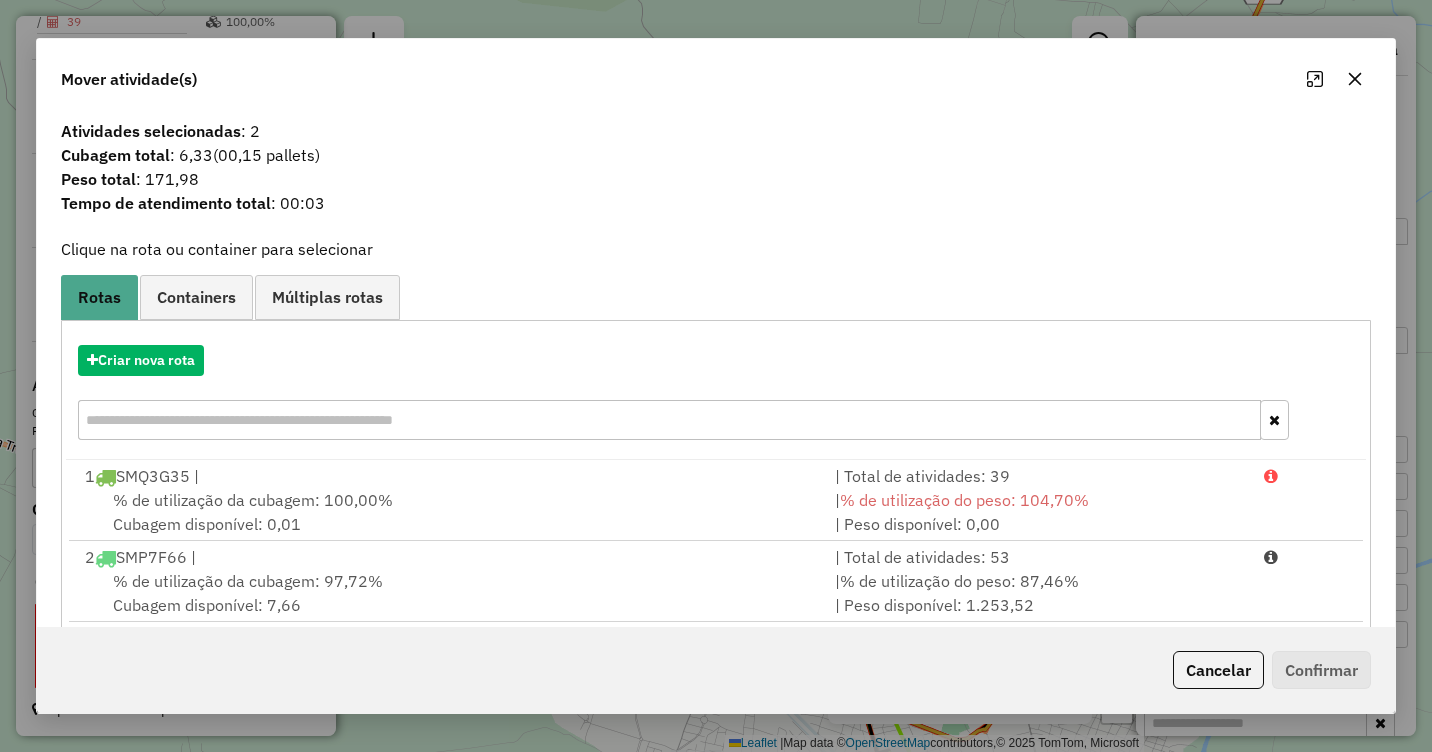 click 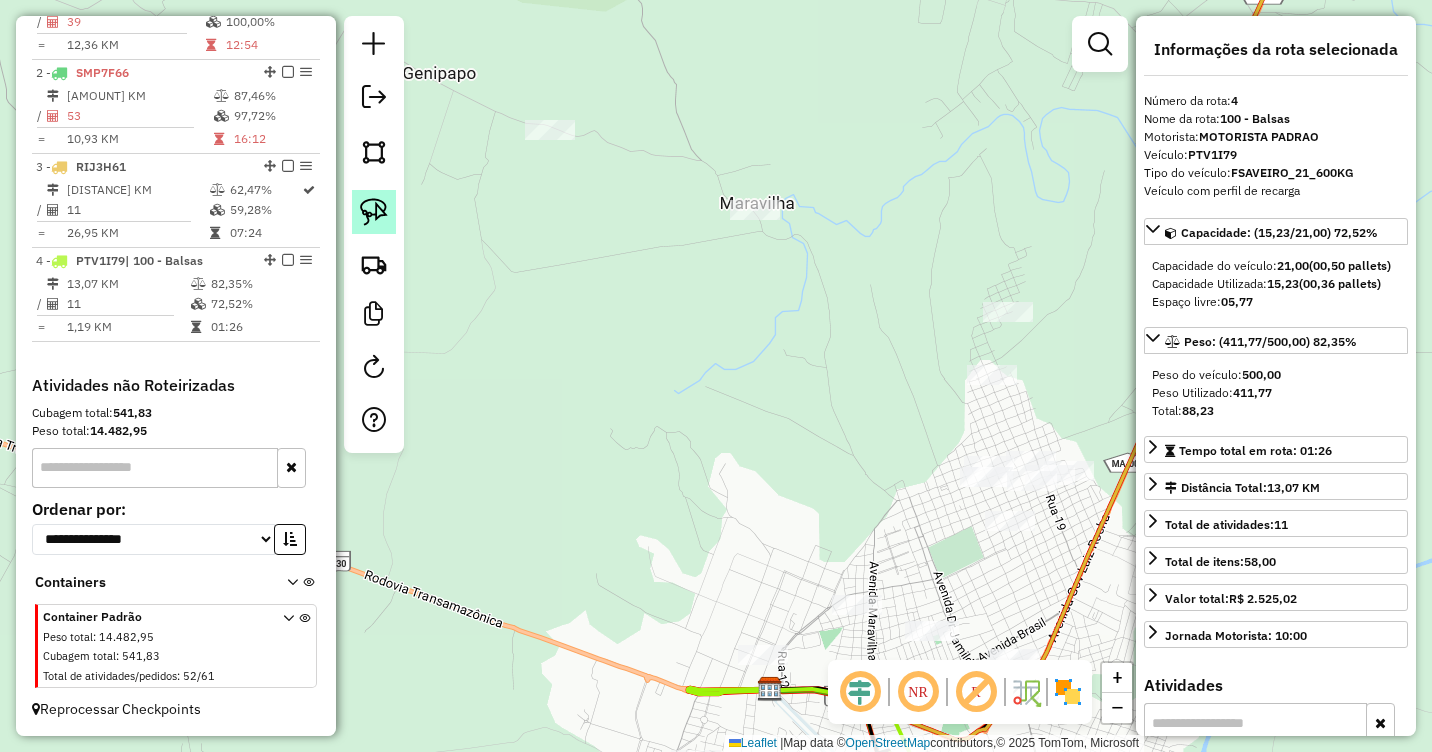 click 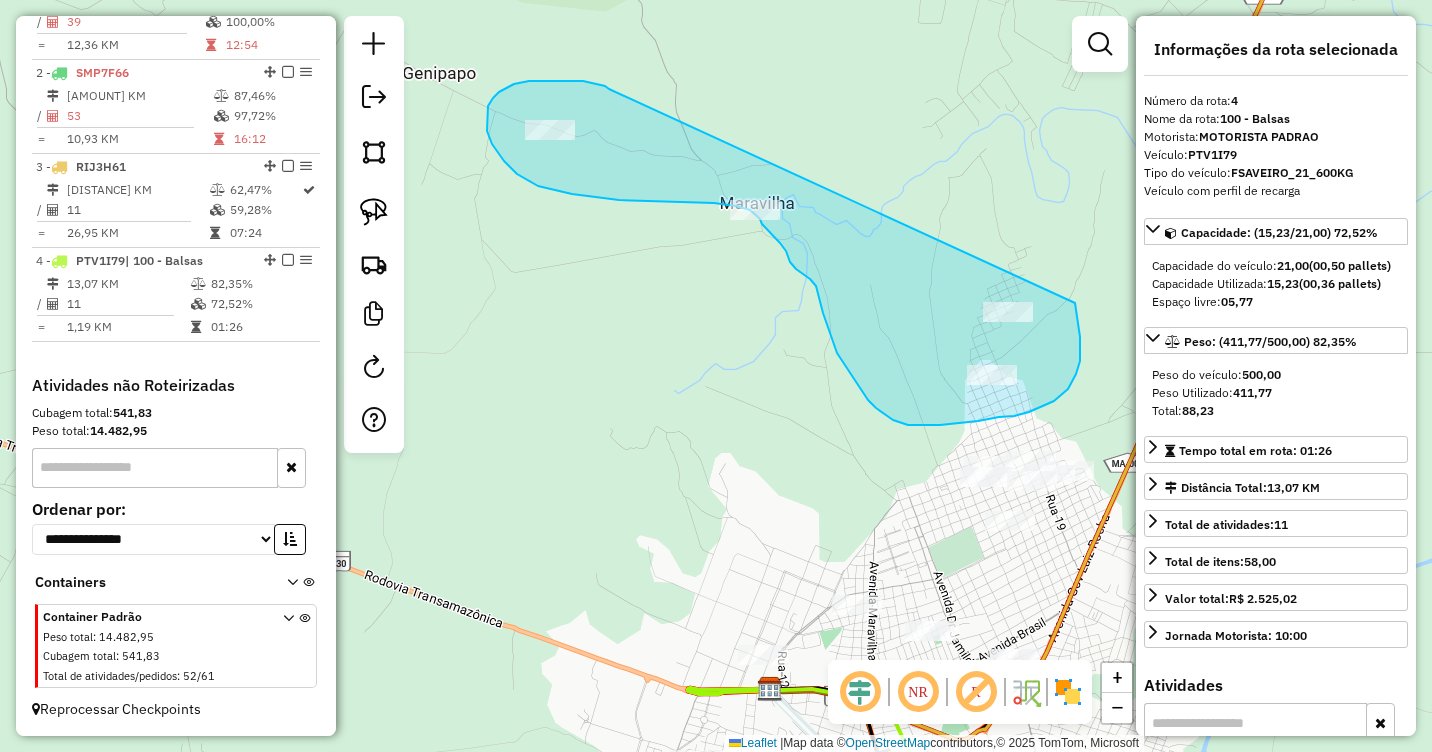 drag, startPoint x: 609, startPoint y: 89, endPoint x: 1075, endPoint y: 303, distance: 512.78845 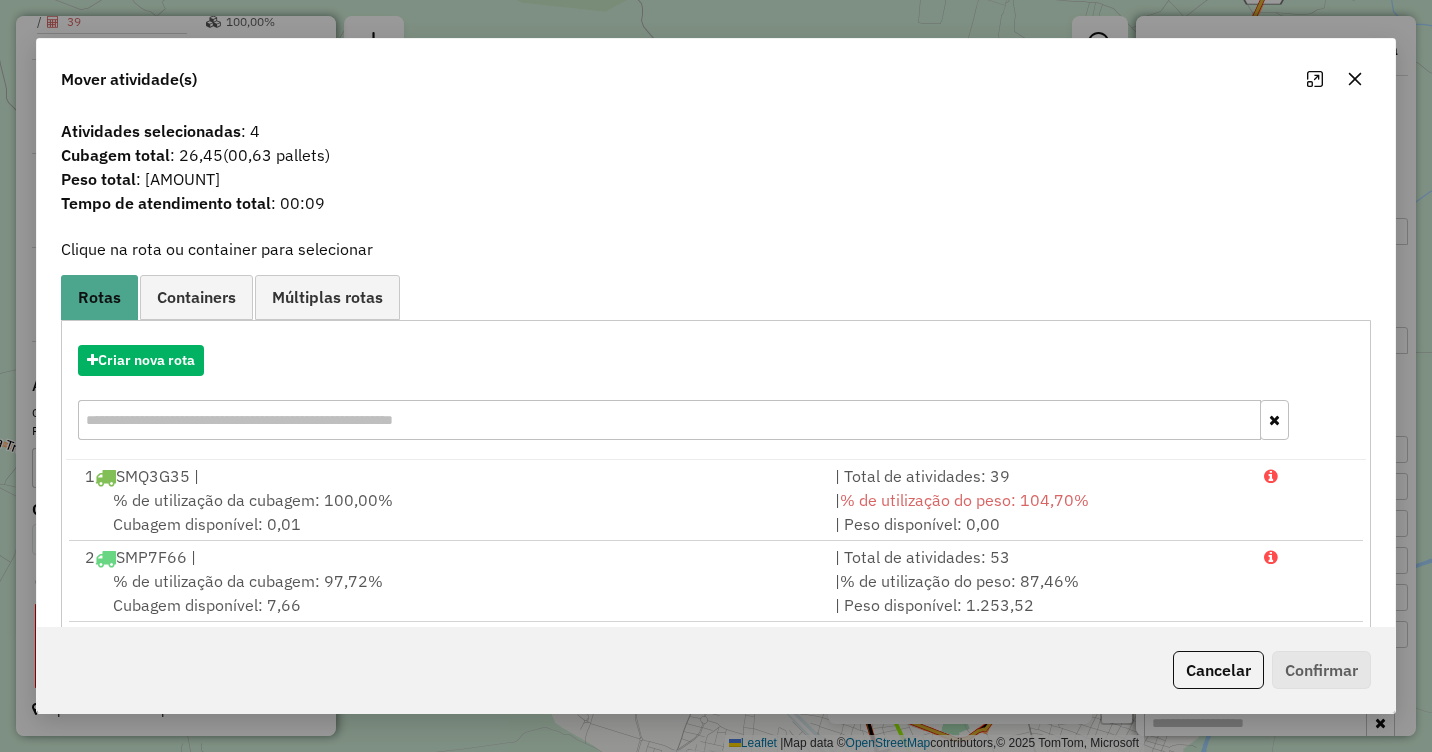 click 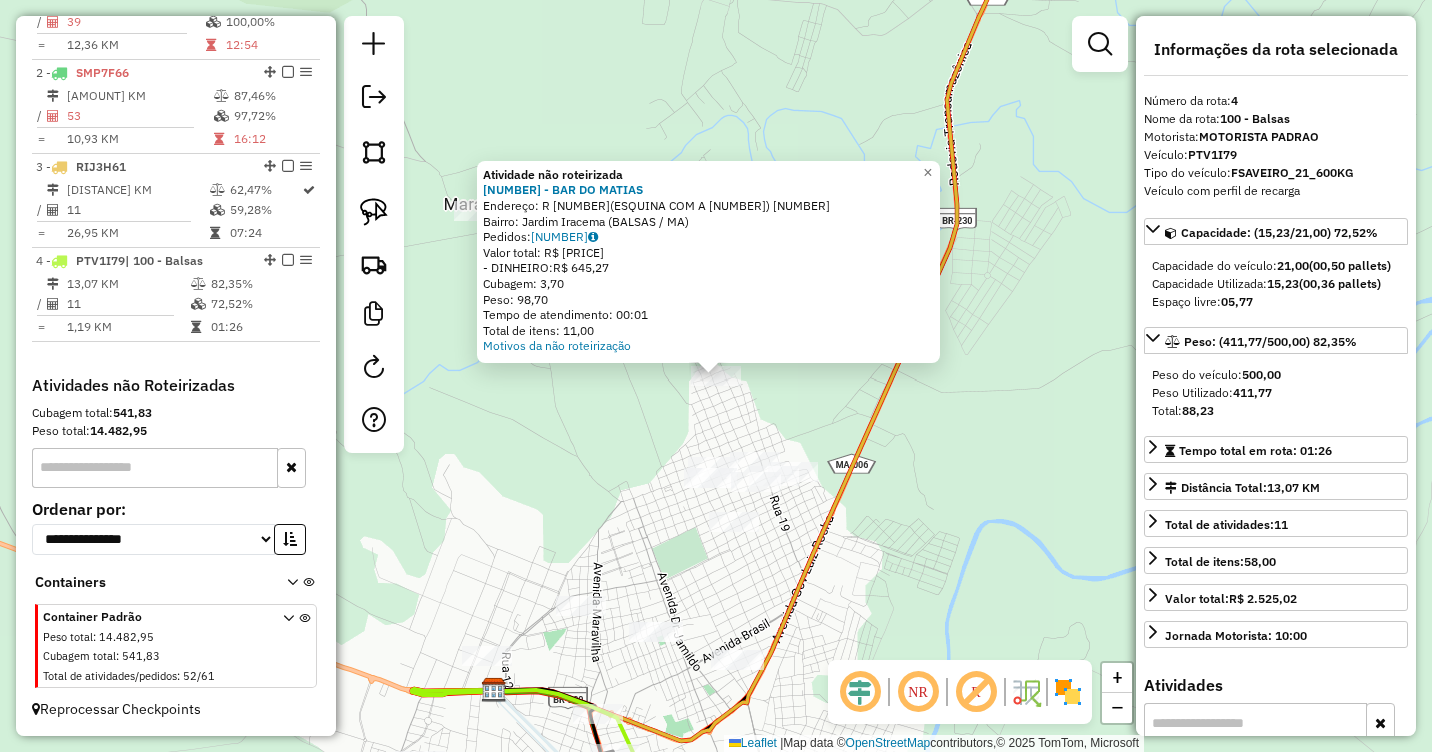click on "Atividade não roteirizada [NUMBER] - [BUSINESS_NAME] Endereço: [STREET_NAME] [NUMBER] Bairro: [NEIGHBORHOOD] ([CITY] / [STATE]) Pedidos: [ORDER_ID] Valor total: [CURRENCY] [AMOUNT] - DINHEIRO: [CURRENCY] [AMOUNT] Cubagem: [CUBAGE] Peso: [WEIGHT] Tempo de atendimento: [TIME] Total de itens: [ITEMS] Motivos da não roteirização × Janela de atendimento Grade de atendimento Capacidade Transportadoras Veículos Cliente Pedidos Rotas Selecione os dias de semana para filtrar as janelas de atendimento Seg Ter Qua Qui Sex Sáb Dom Informe o período da janela de atendimento: De: Até: Filtrar exatamente a janela do cliente Considerar janela de atendimento padrão Selecione os dias de semana para filtrar as grades de atendimento Seg Ter Qua Qui Sex Sáb Dom Considerar clientes sem dia de atendimento cadastrado Clientes fora do dia de atendimento selecionado Filtrar as atividades entre os valores definidos abaixo: Peso mínimo: Peso máximo: Cubagem mínima: Cubagem máxima: De: Até: De:" 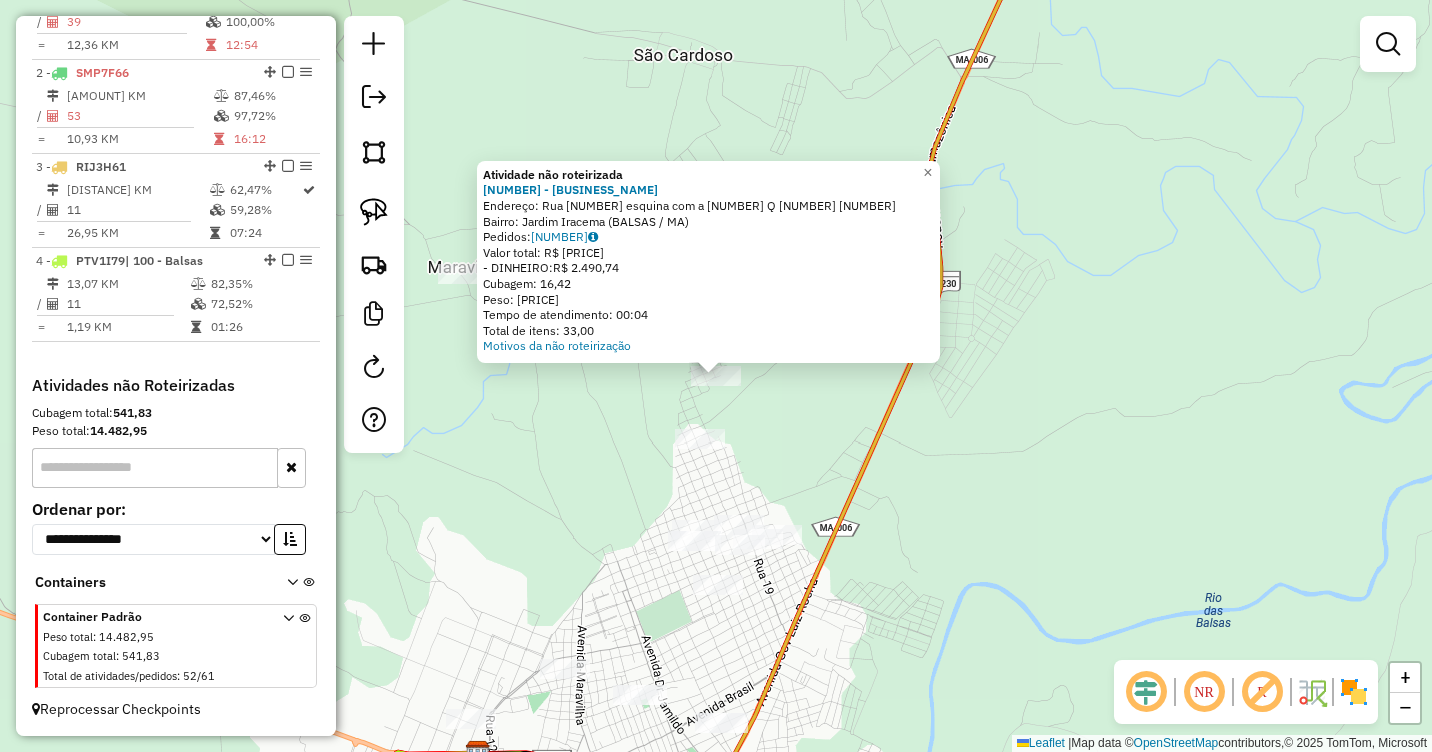 click on "Atividade não roteirizada [NUMBER] - [BRAND] Endereço: [STREET] [NUMBER] [NUMBER] Bairro: [BAIRRO] ([CITY] / [STATE]) Pedidos: [NUMBER] Valor total: R$ [PRICE] - DINHEIRO: R$ [PRICE] Cubagem: [PRICE] Peso: [PRICE] Tempo de atendimento: [TIME] Total de itens: [PRICE] Motivos da não roteirização × Janela de atendimento Grade de atendimento Capacidade Transportadoras Veículos Cliente Pedidos Rotas Selecione os dias de semana para filtrar as janelas de atendimento Seg Ter Qua Qui Sex Sáb Dom Informe o período da janela de atendimento: De: Até: Filtrar exatamente a janela do cliente Considerar janela de atendimento padrão Selecione os dias de semana para filtrar as grades de atendimento Seg Ter Qua Qui Sex Sáb Dom Considerar clientes sem dia de atendimento cadastrado Clientes fora do dia de atendimento selecionado Filtrar as atividades entre os valores definidos abaixo: Peso mínimo: Peso máximo: Cubagem mínima: Cubagem máxima: De: +" 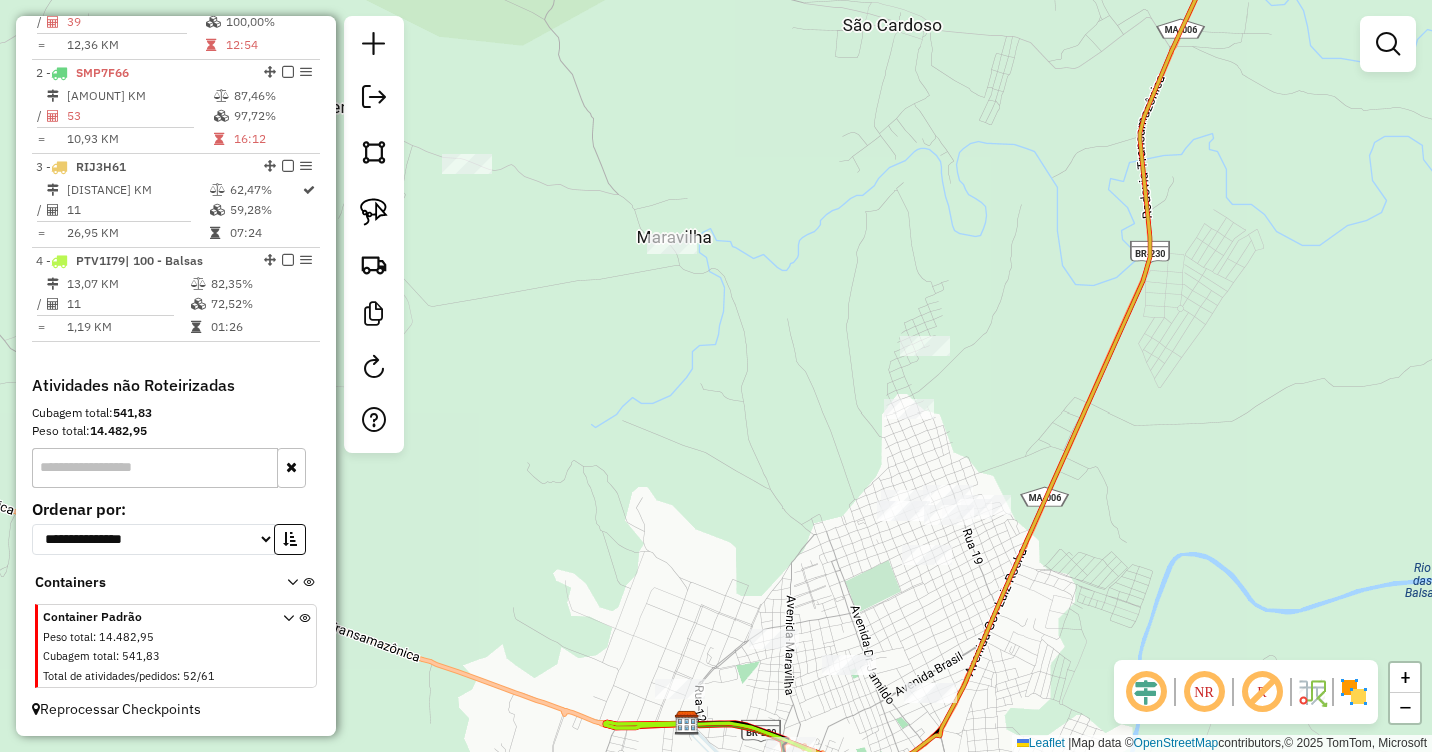drag, startPoint x: 581, startPoint y: 416, endPoint x: 790, endPoint y: 386, distance: 211.14214 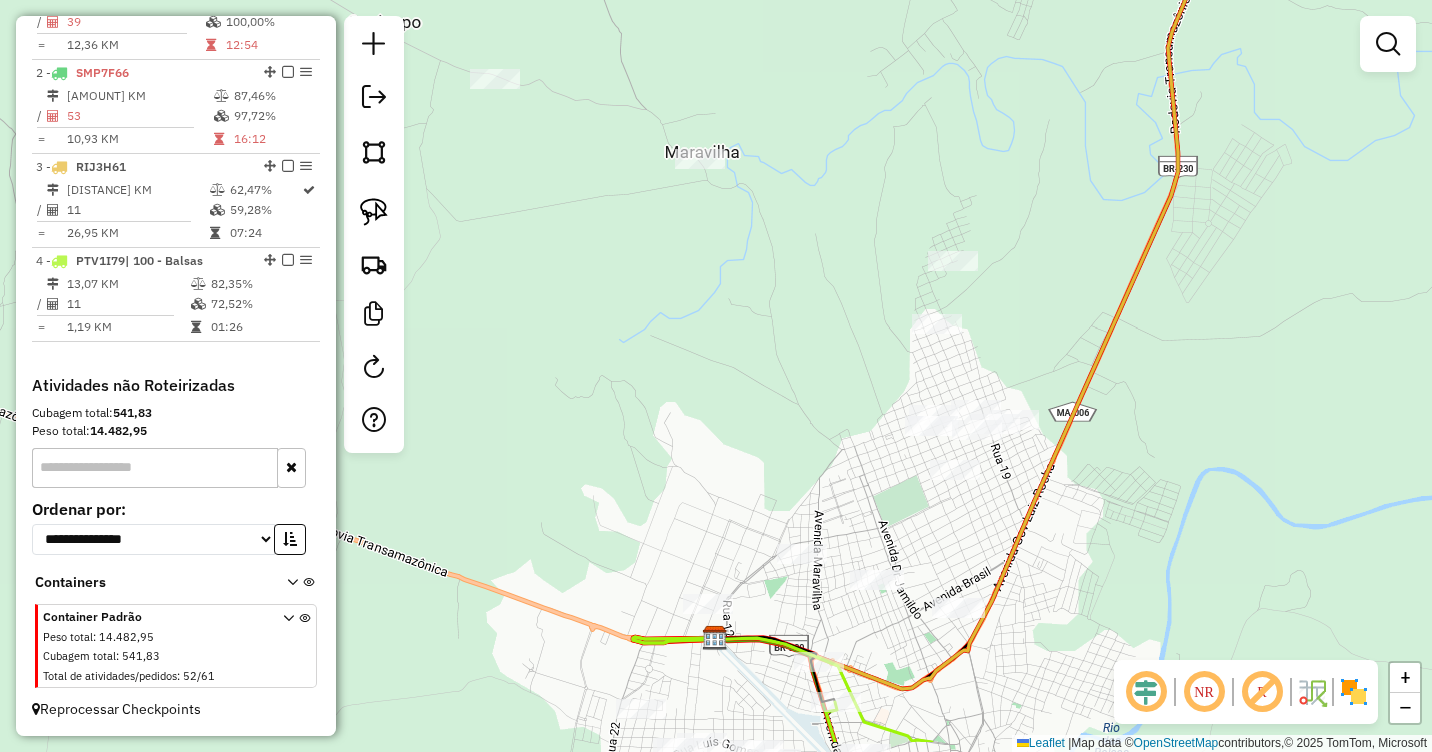 drag, startPoint x: 810, startPoint y: 422, endPoint x: 837, endPoint y: 337, distance: 89.1852 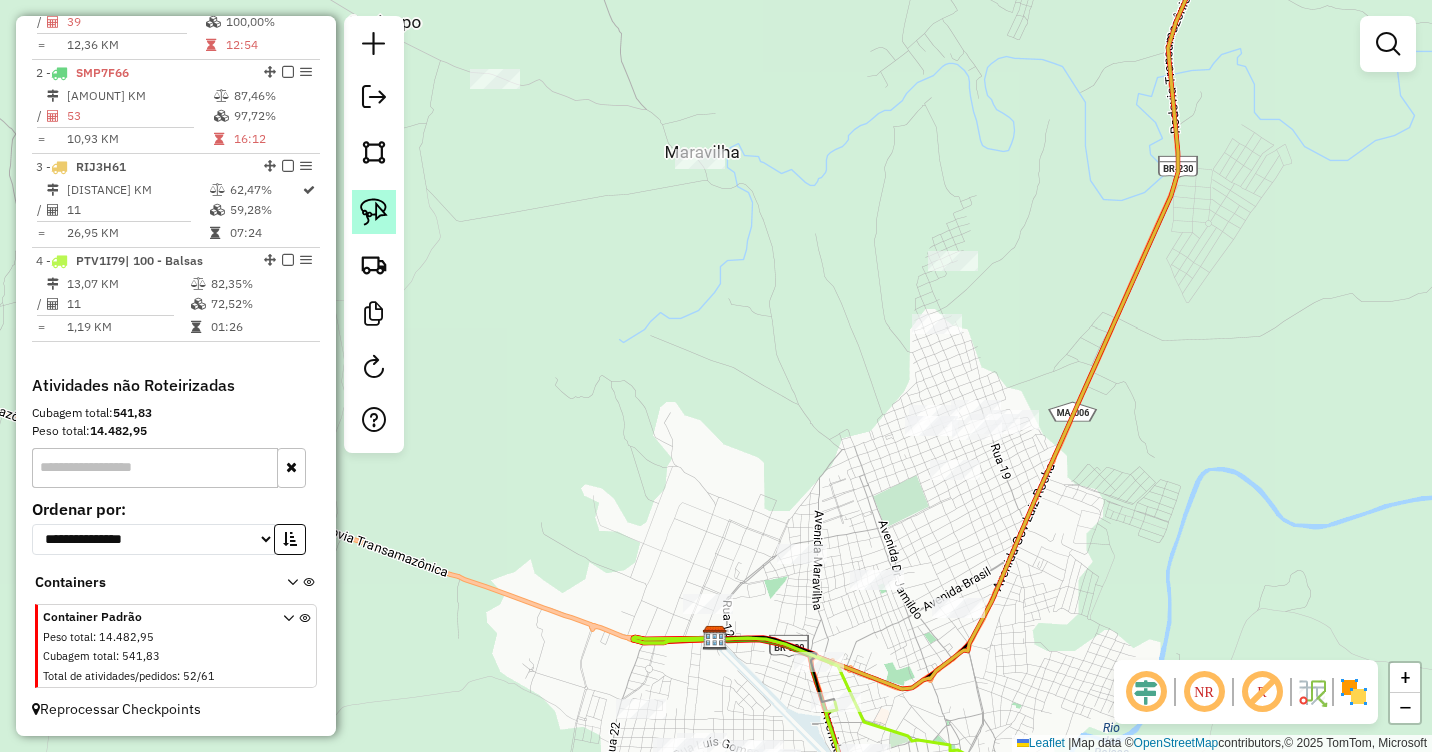 click 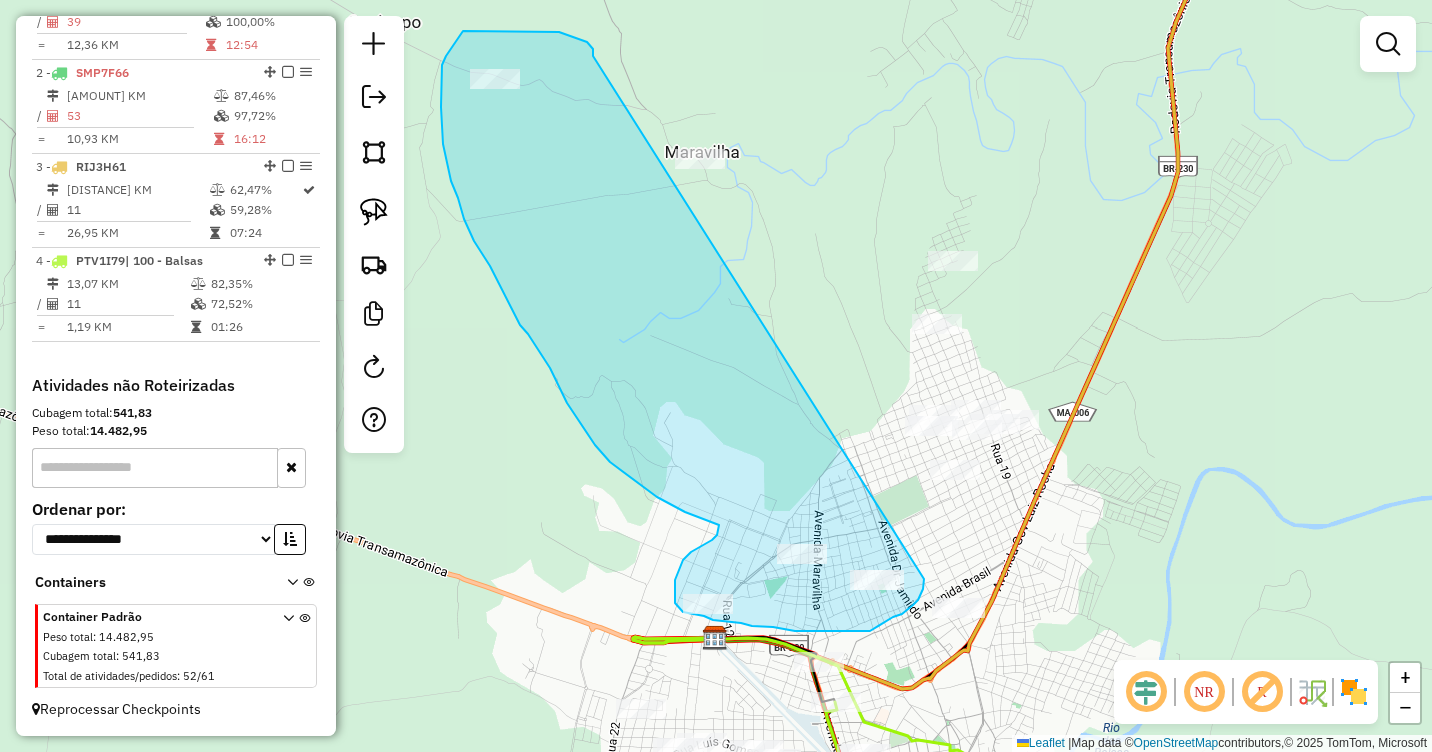 drag, startPoint x: 590, startPoint y: 45, endPoint x: 924, endPoint y: 579, distance: 629.85077 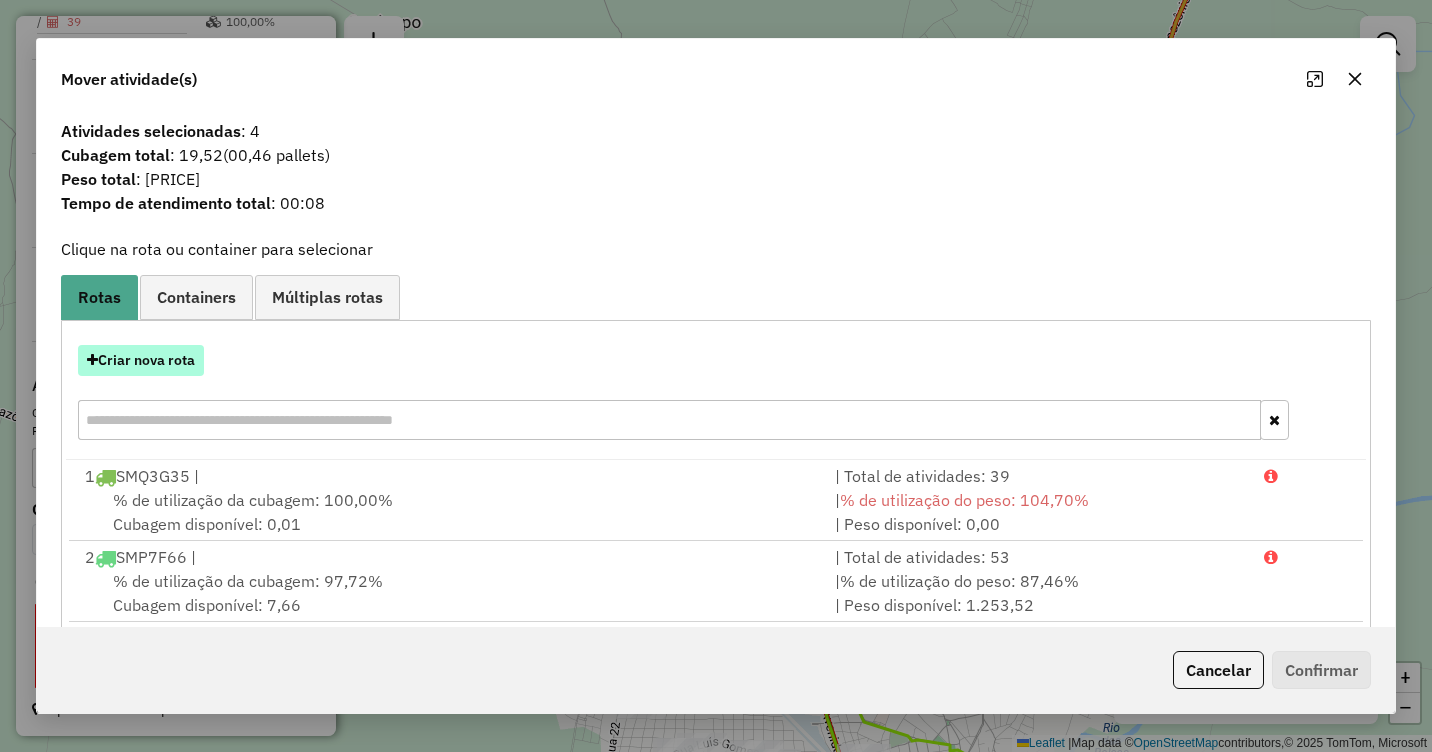 click on "Criar nova rota" at bounding box center [141, 360] 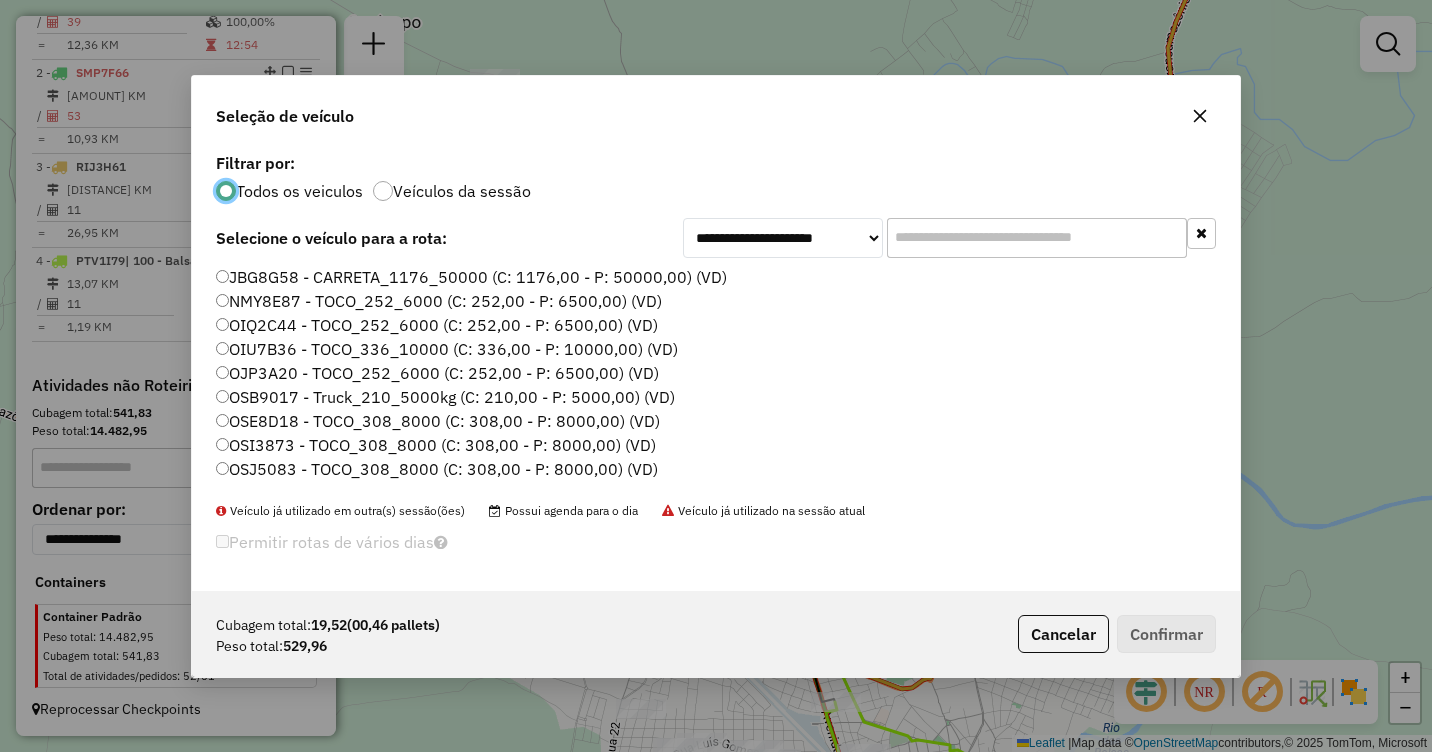 scroll, scrollTop: 11, scrollLeft: 6, axis: both 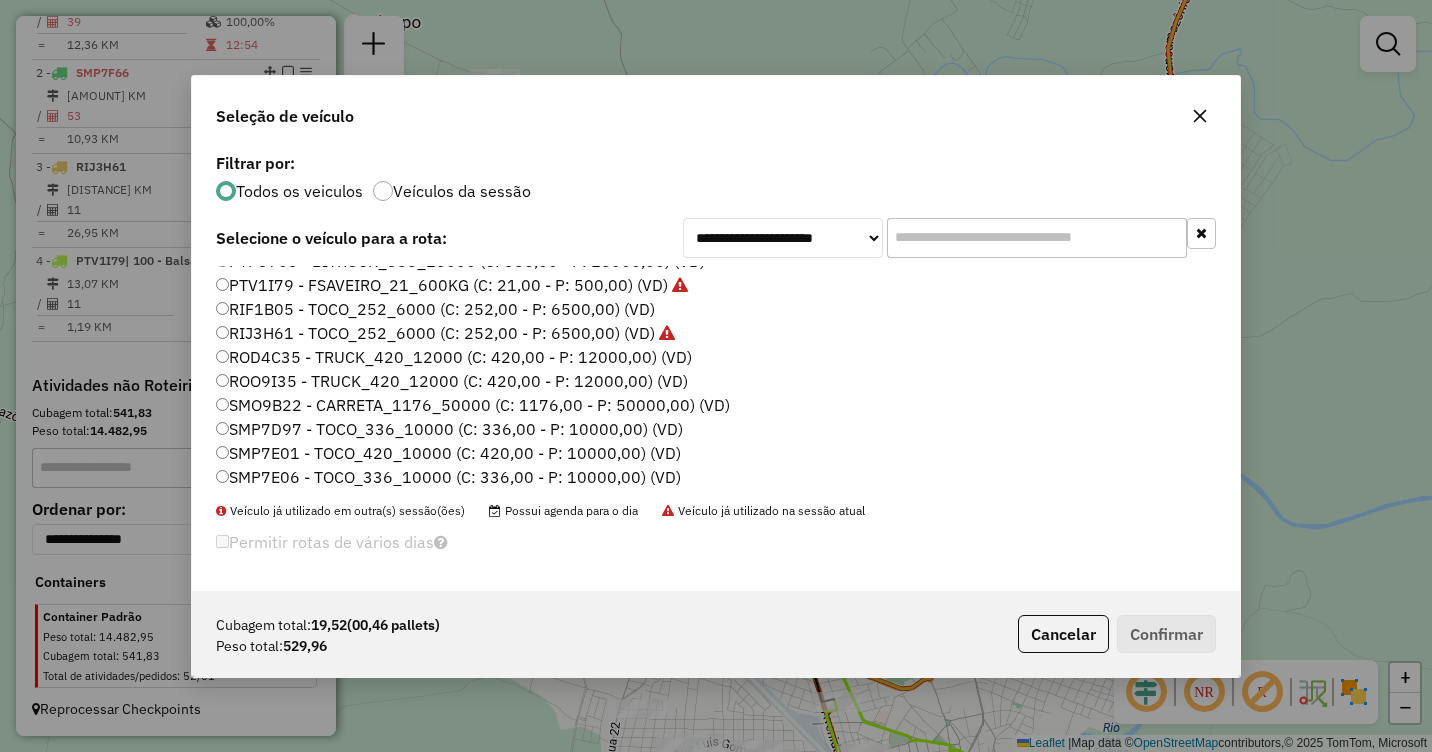 click on "PTV1I79 - FSAVEIRO_21_600KG (C: 21,00 - P: 500,00) (VD)" 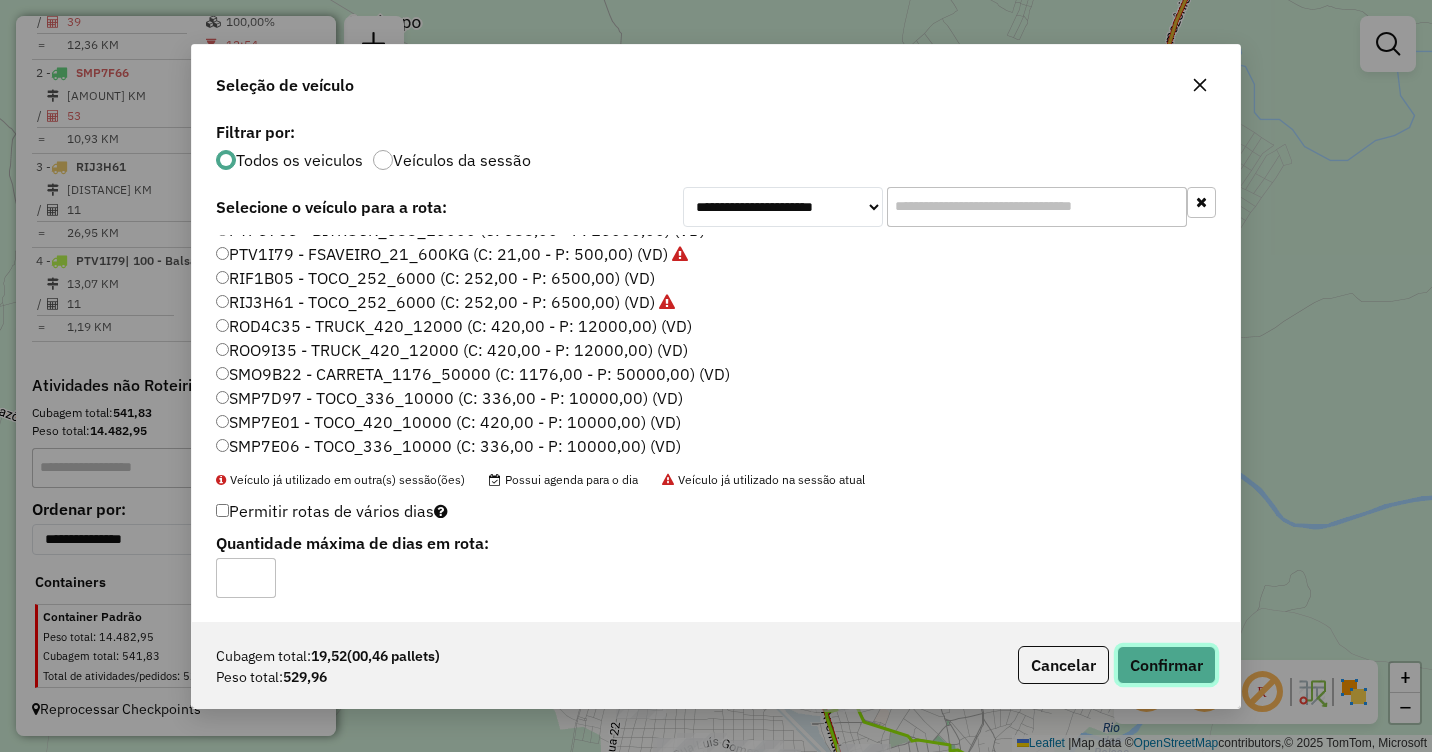 click on "Confirmar" 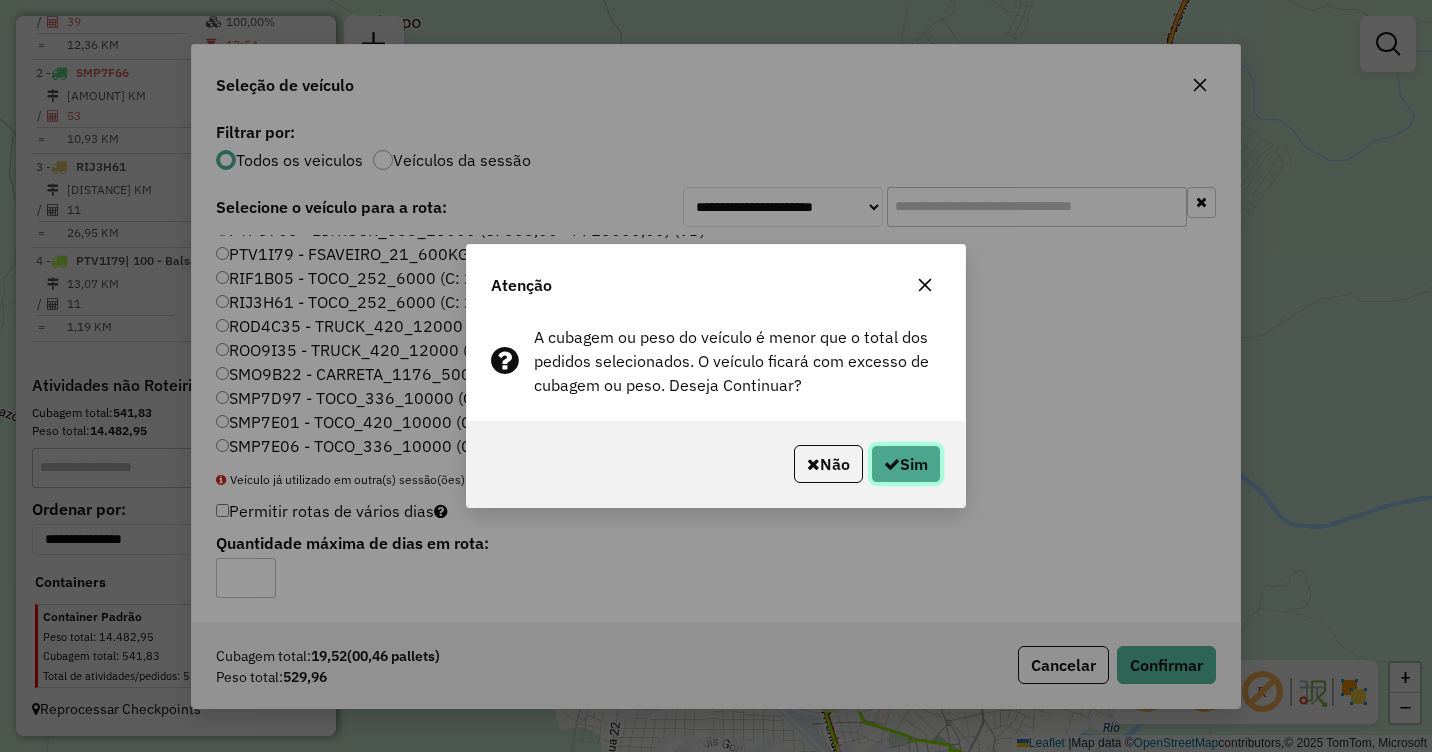 click on "Sim" 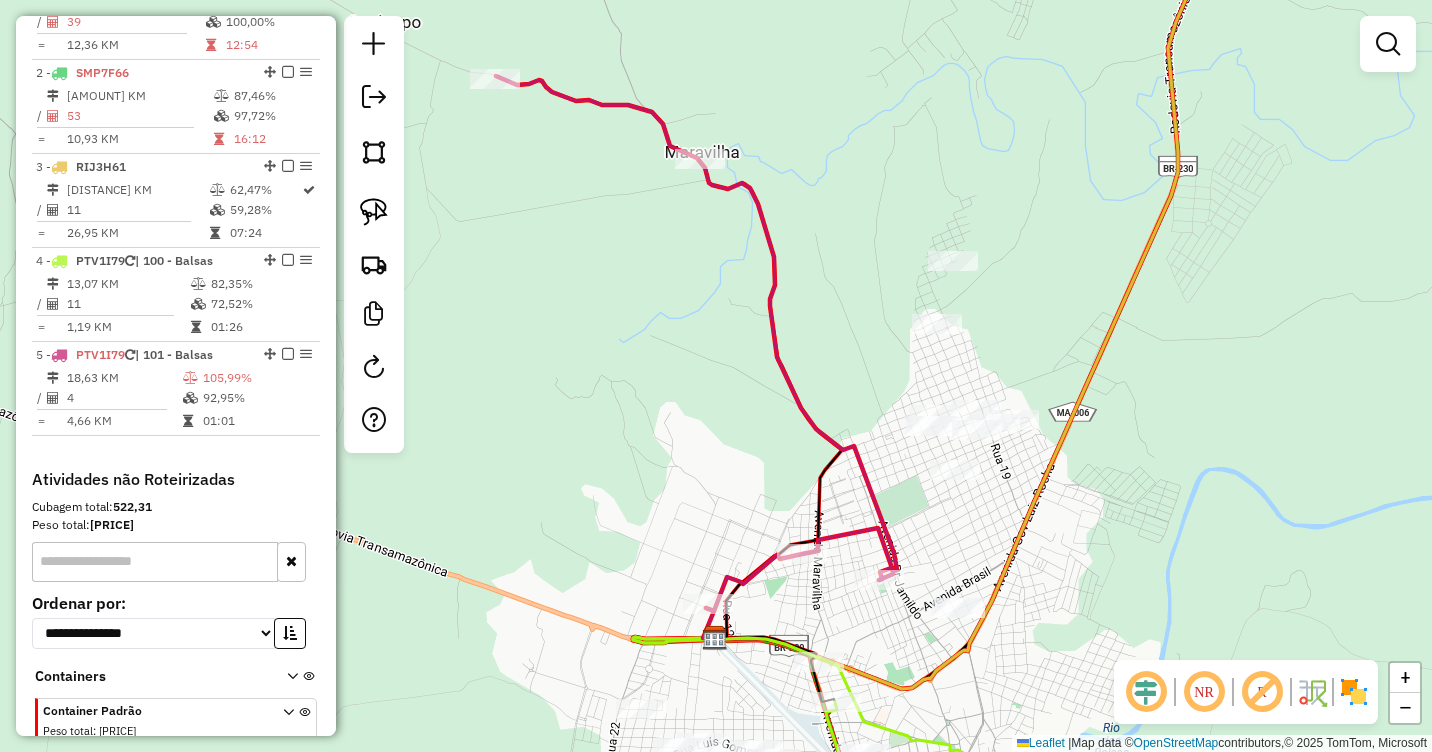 select on "**********" 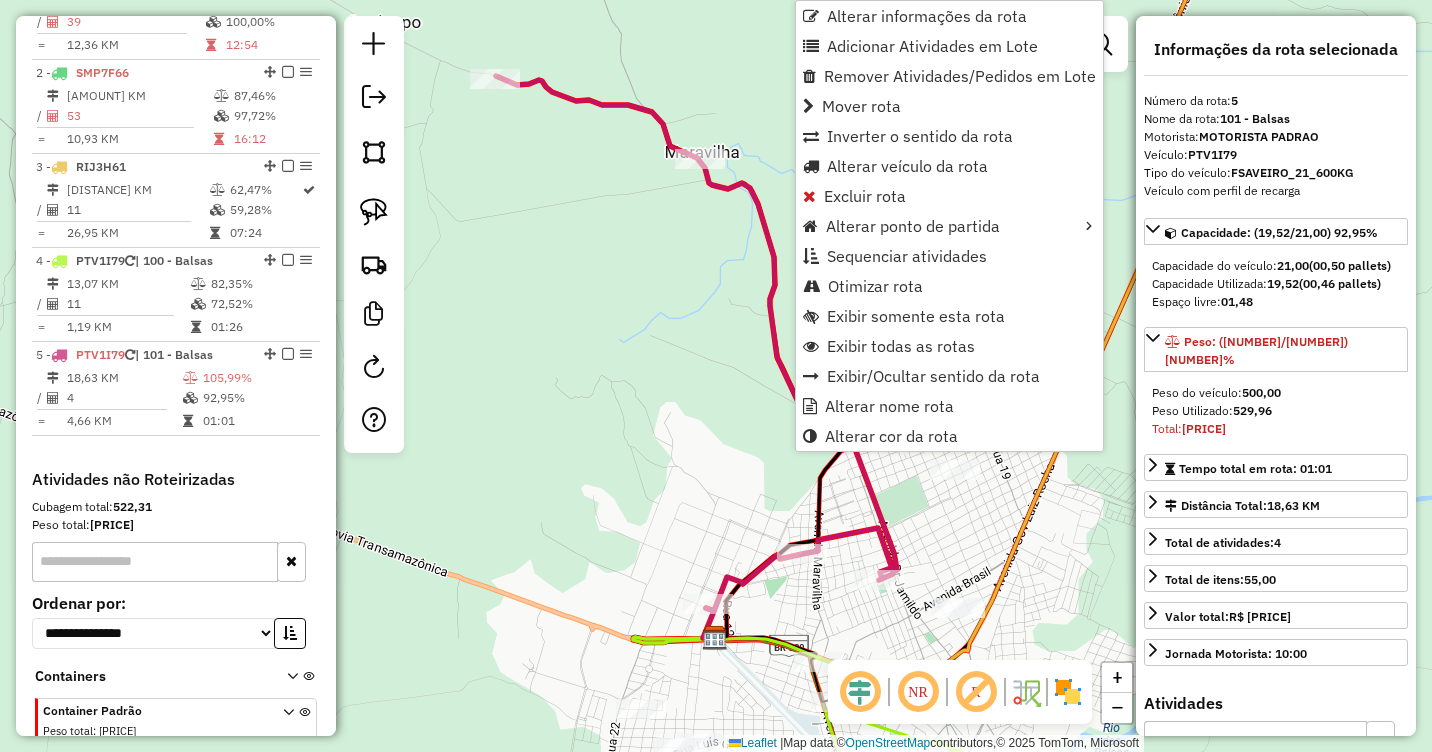 scroll, scrollTop: 918, scrollLeft: 0, axis: vertical 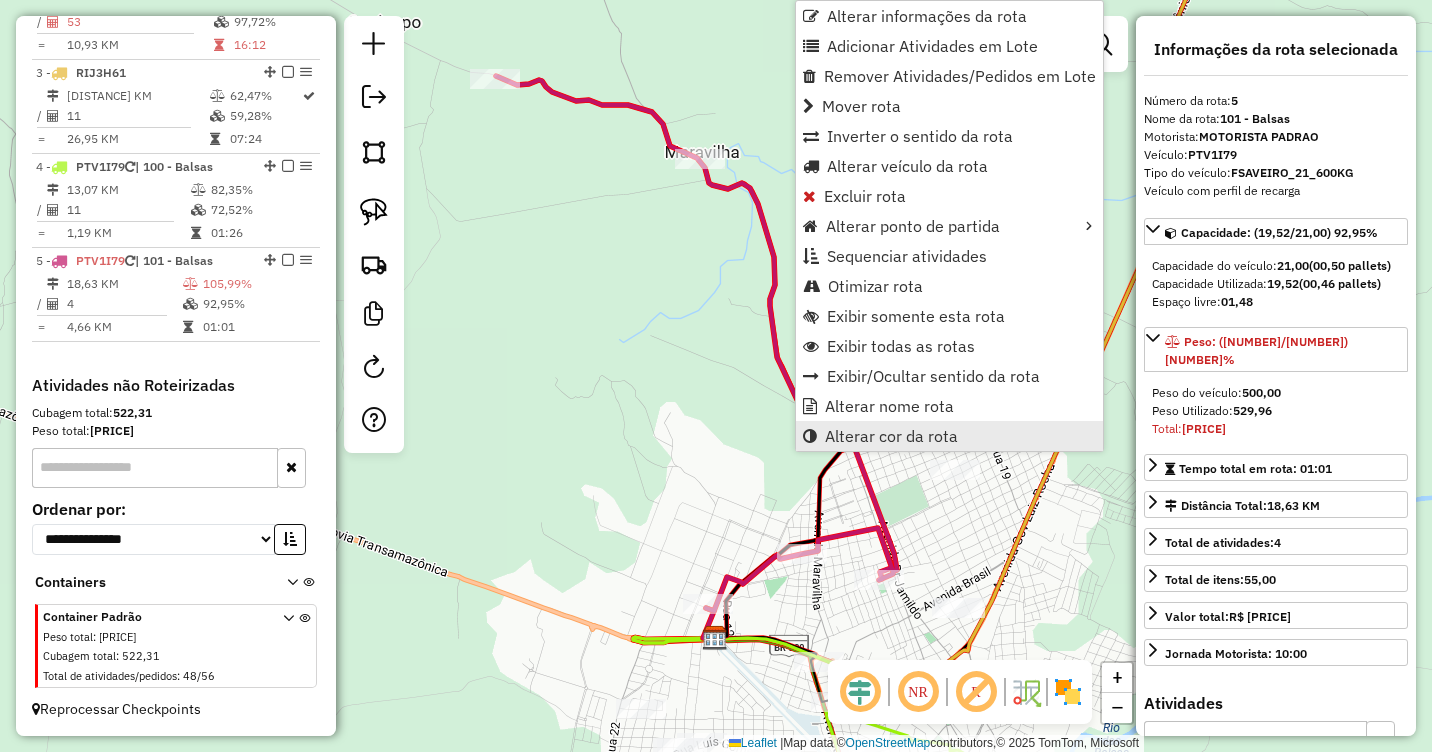 click on "Alterar cor da rota" at bounding box center [891, 436] 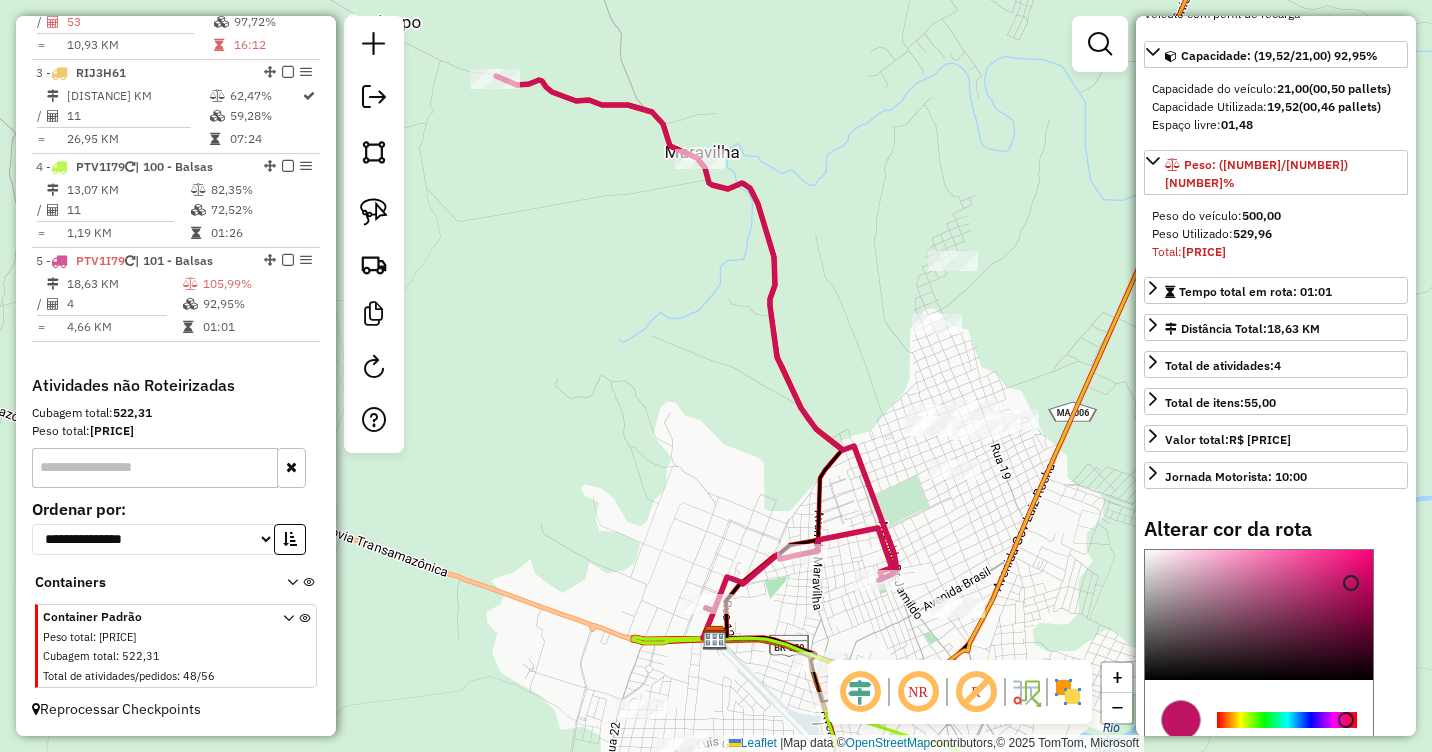 scroll, scrollTop: 366, scrollLeft: 0, axis: vertical 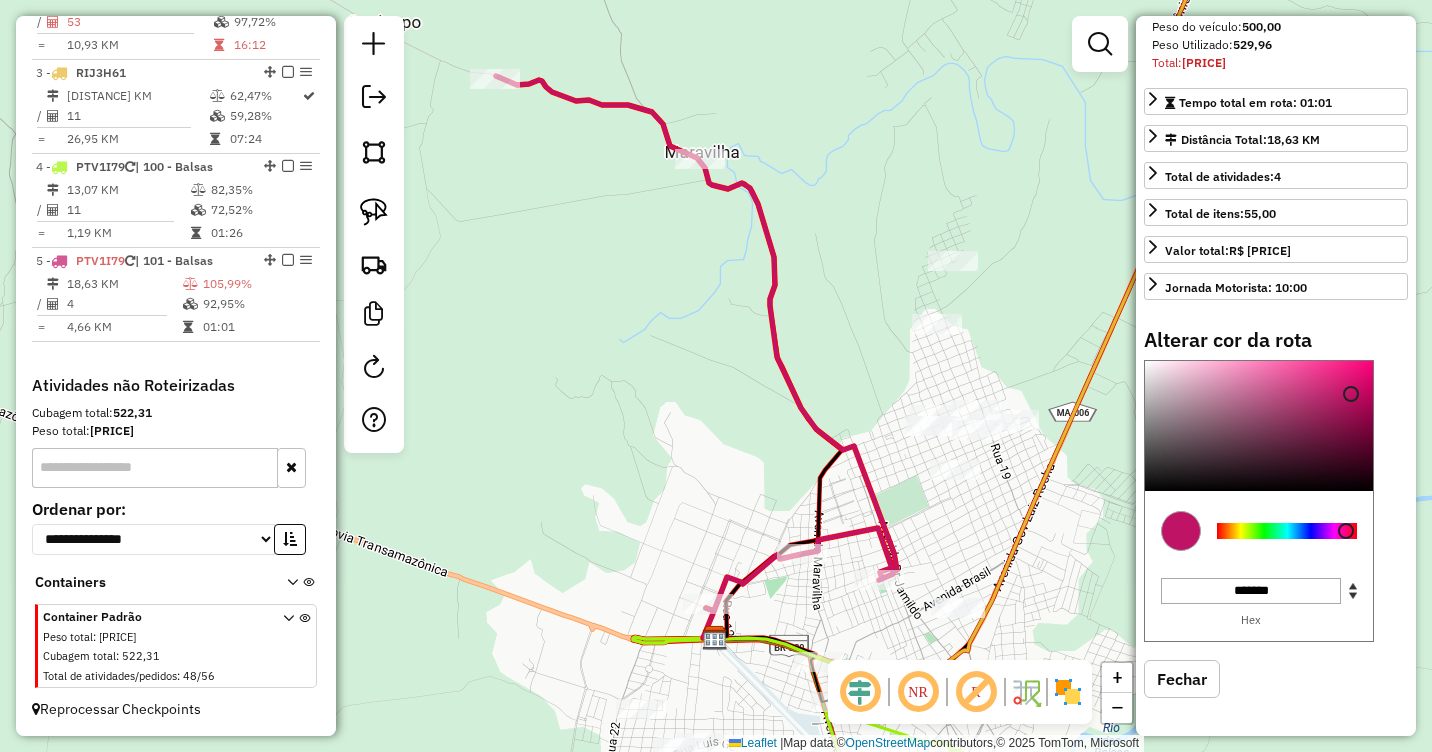 type on "*******" 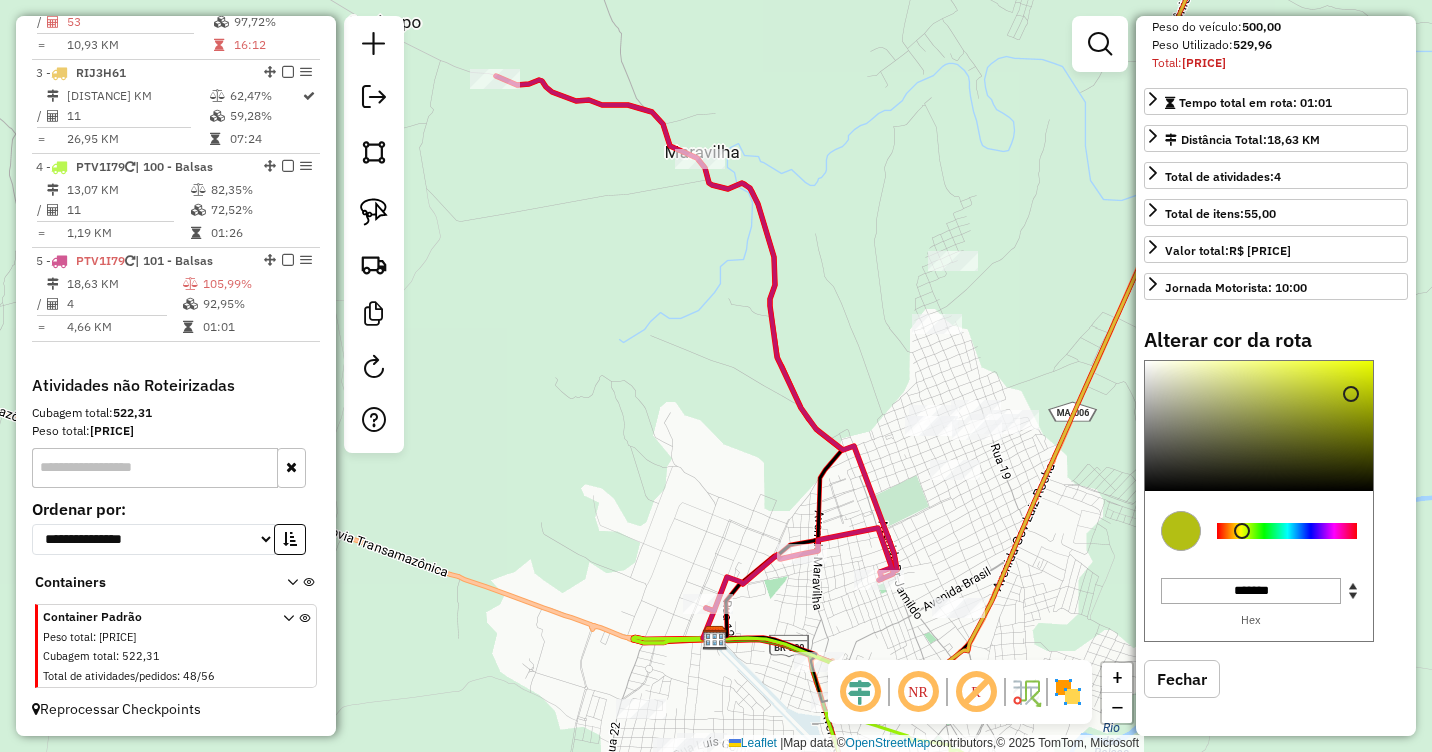 click at bounding box center (1287, 531) 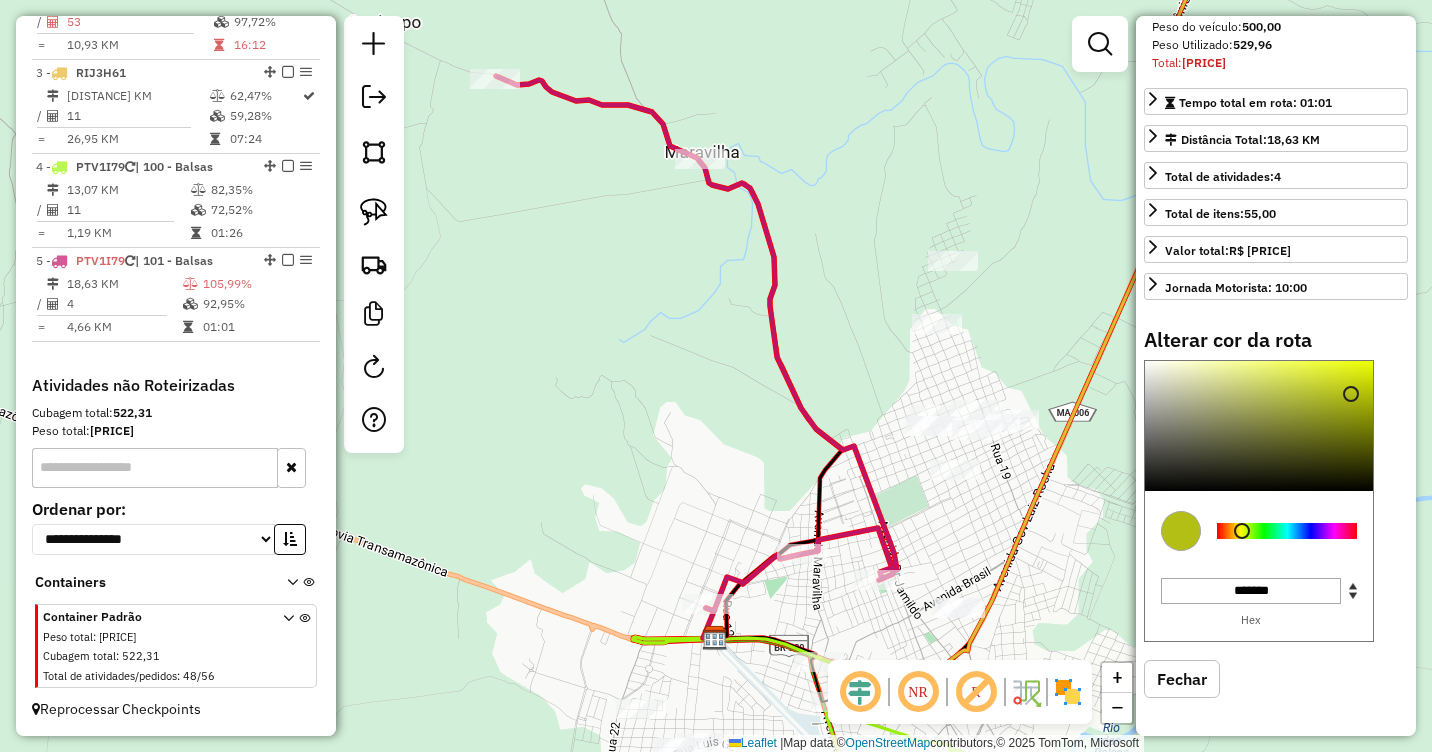 click on "Janela de atendimento Grade de atendimento Capacidade Transportadoras Veículos Cliente Pedidos  Rotas Selecione os dias de semana para filtrar as janelas de atendimento  Seg   Ter   Qua   Qui   Sex   Sáb   Dom  Informe o período da janela de atendimento: De: Até:  Filtrar exatamente a janela do cliente  Considerar janela de atendimento padrão  Selecione os dias de semana para filtrar as grades de atendimento  Seg   Ter   Qua   Qui   Sex   Sáb   Dom   Considerar clientes sem dia de atendimento cadastrado  Clientes fora do dia de atendimento selecionado Filtrar as atividades entre os valores definidos abaixo:  Peso mínimo:   Peso máximo:   Cubagem mínima:   Cubagem máxima:   De:   Até:  Filtrar as atividades entre o tempo de atendimento definido abaixo:  De:   Até:   Considerar capacidade total dos clientes não roteirizados Transportadora: Selecione um ou mais itens Tipo de veículo: Selecione um ou mais itens Veículo: Selecione um ou mais itens Motorista: Selecione um ou mais itens Nome: Rótulo:" 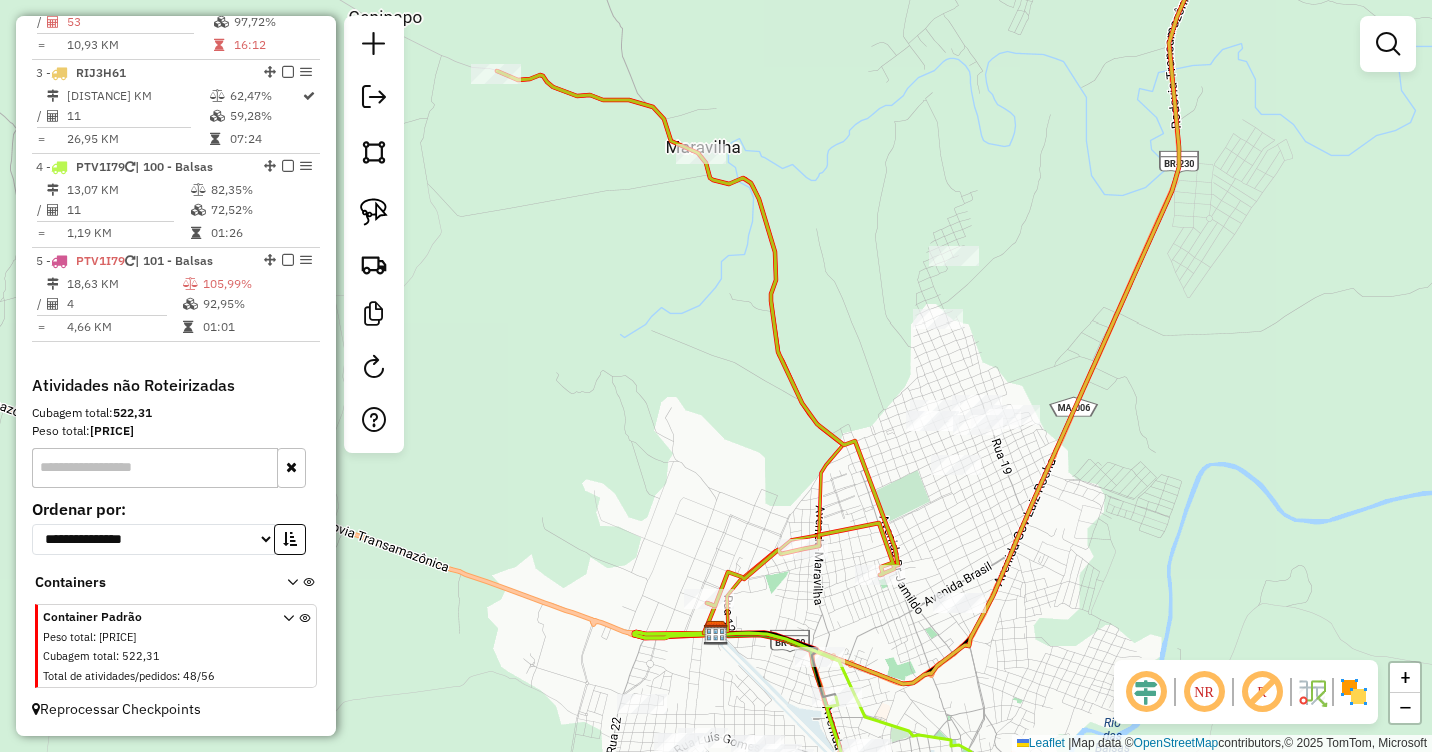 drag, startPoint x: 1046, startPoint y: 592, endPoint x: 1074, endPoint y: 323, distance: 270.4533 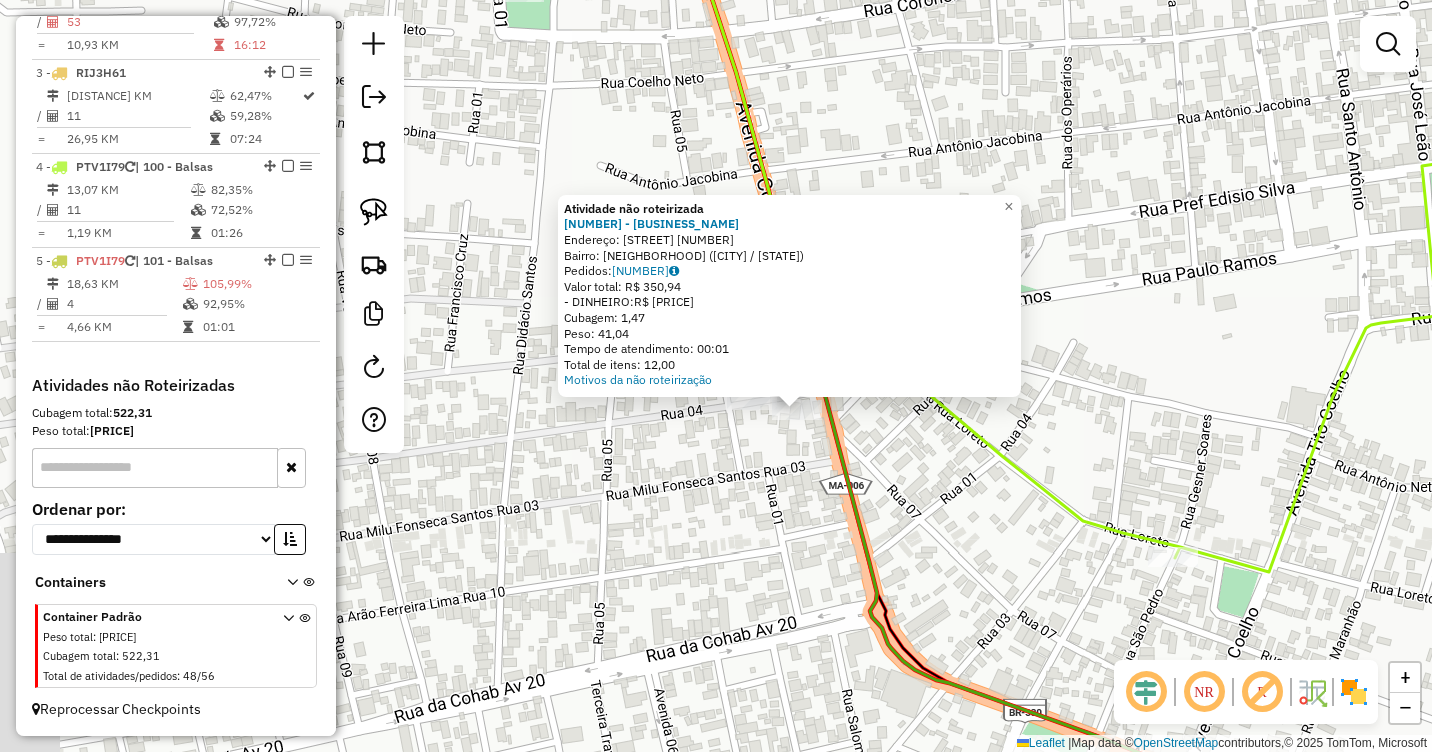 drag, startPoint x: 655, startPoint y: 418, endPoint x: 736, endPoint y: 452, distance: 87.84646 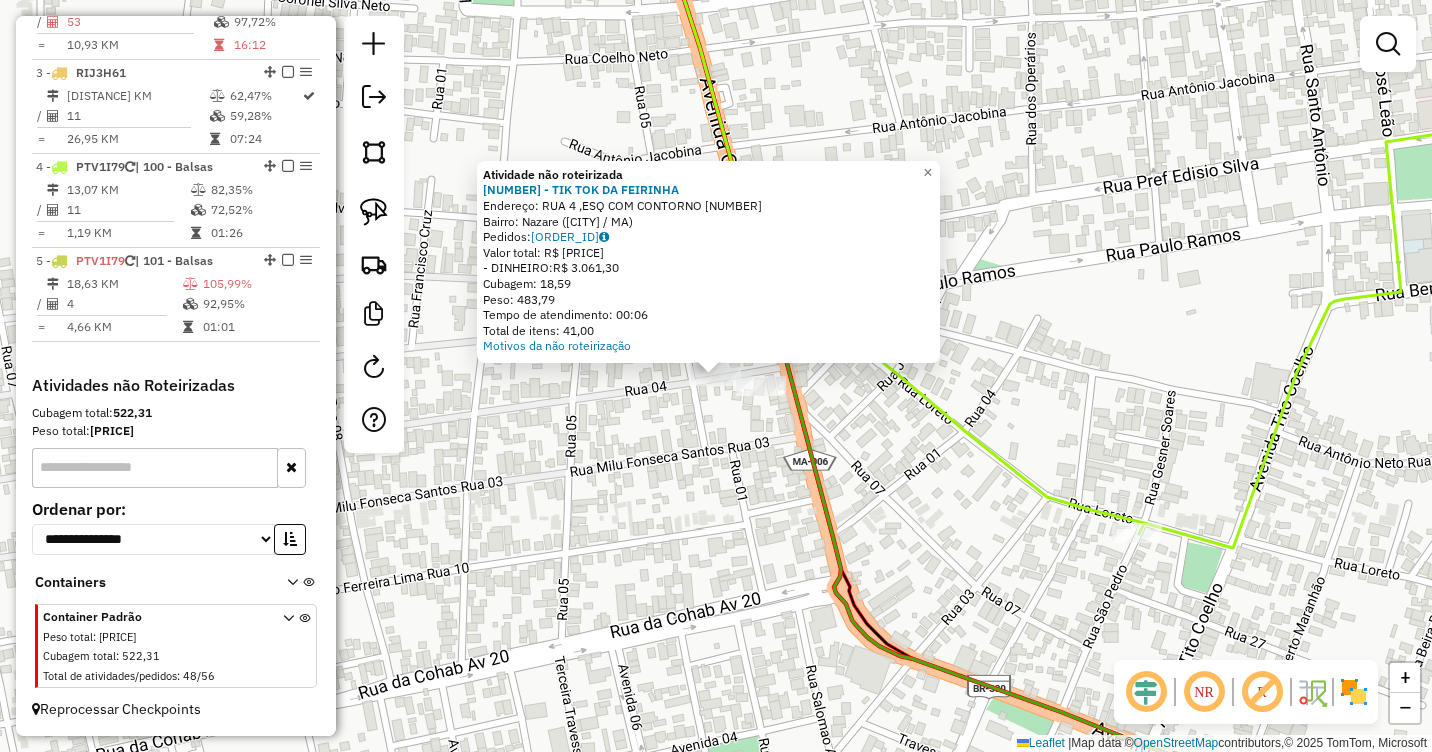 click on "Atividade não roteirizada [NUMBER] - [NAME] Endereço: [NAME] [NUMBER] , [NAME] [NUMBER] Bairro: [NAME] ([CITY] / [STATE]) Pedidos: [NUMBER] Valor total: [CURRENCY] [NUMBER] - DINHEIRO: [CURRENCY] [NUMBER] Cubagem: [NUMBER] Peso: [NUMBER] Tempo de atendimento: [TIME] Total de itens: [NUMBER] Motivos da não roteirização × Janela de atendimento Grade de atendimento Capacidade Transportadoras Veículos Cliente Pedidos Rotas Selecione os dias de semana para filtrar as janelas de atendimento Seg Ter Qua Qui Sex Sáb Dom Informe o período da janela de atendimento: De: Até: Filtrar exatamente a janela do cliente Considerar janela de atendimento padrão Selecione os dias de semana para filtrar as grades de atendimento Seg Ter Qua Qui Sex Sáb Dom Considerar clientes sem dia de atendimento cadastrado Clientes fora do dia de atendimento selecionado Filtrar as atividades entre os valores definidos abaixo: Peso mínimo: Peso máximo: Cubagem mínima: Cubagem máxima: De: Até:" 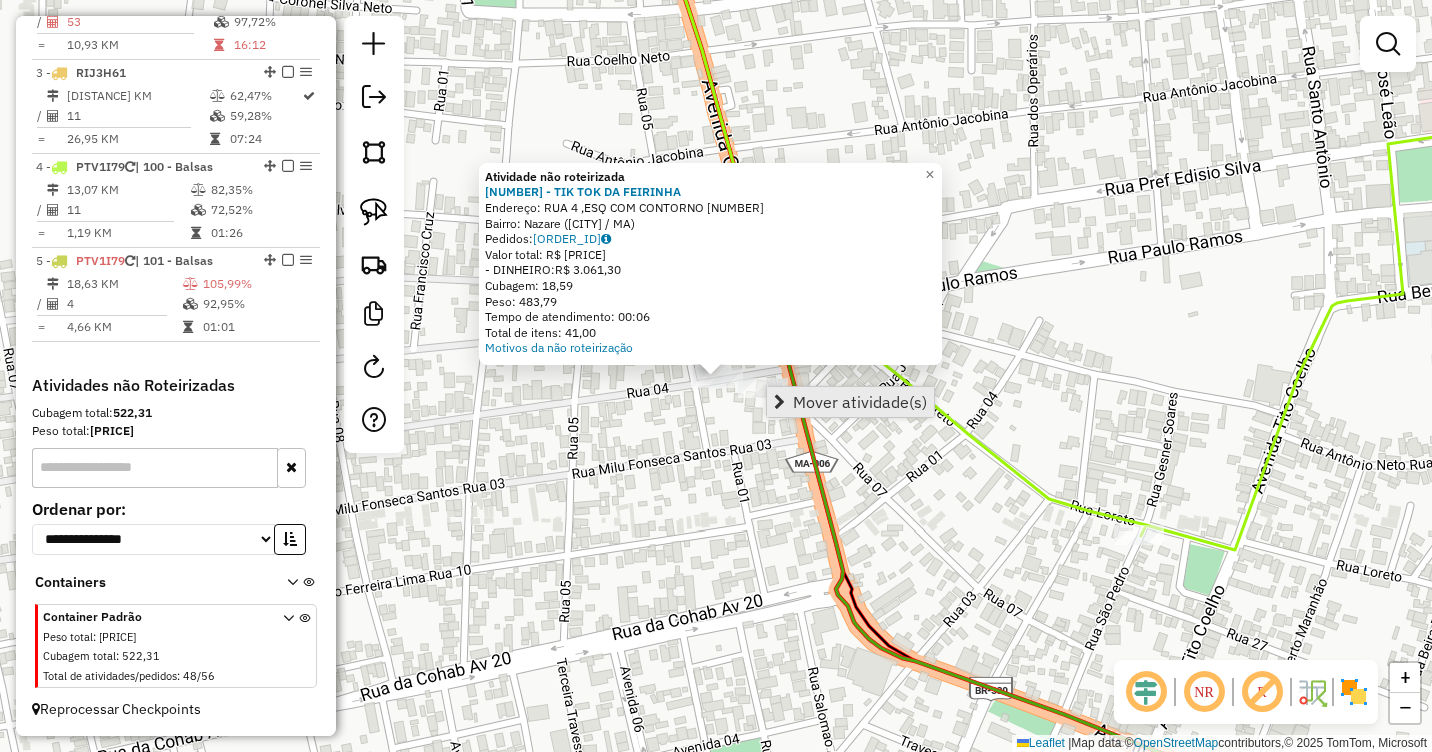 click on "Mover atividade(s)" at bounding box center [860, 402] 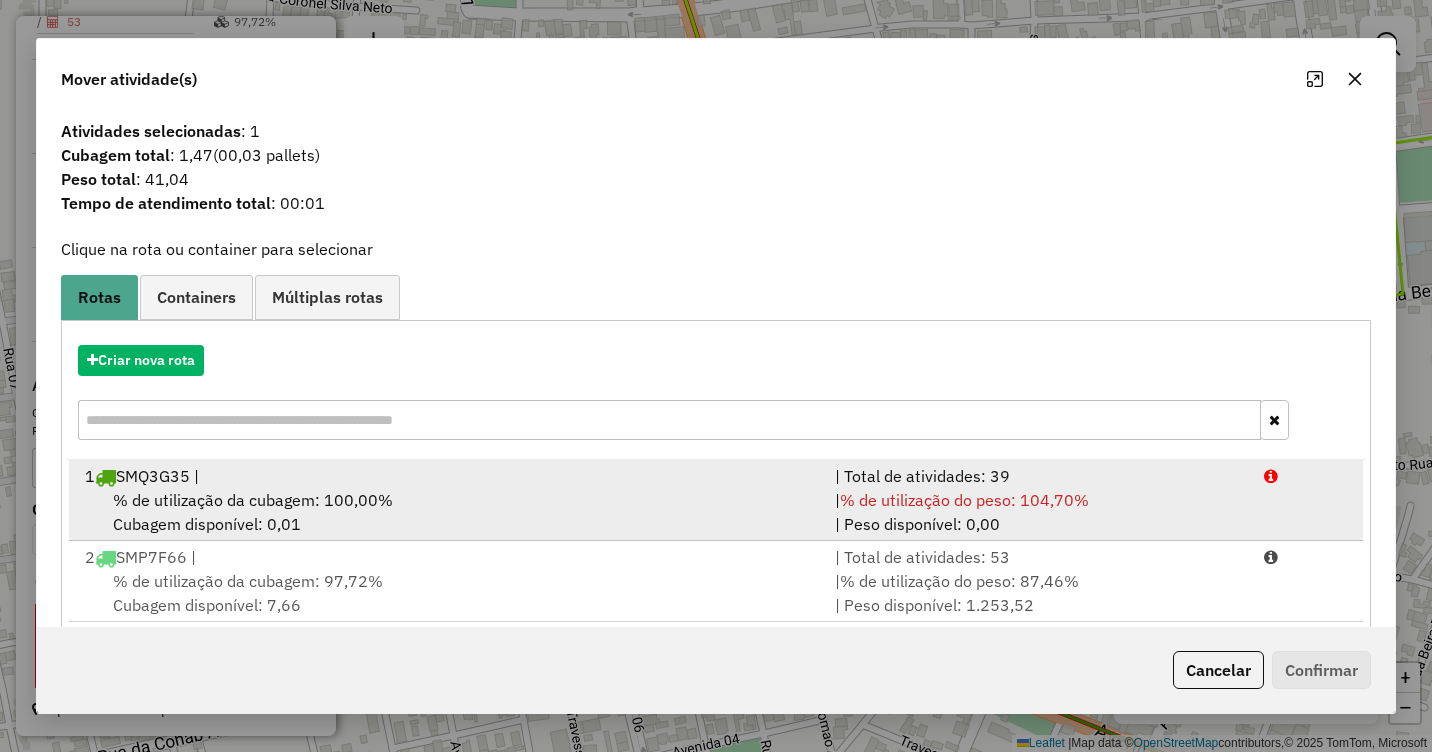 scroll, scrollTop: 5, scrollLeft: 0, axis: vertical 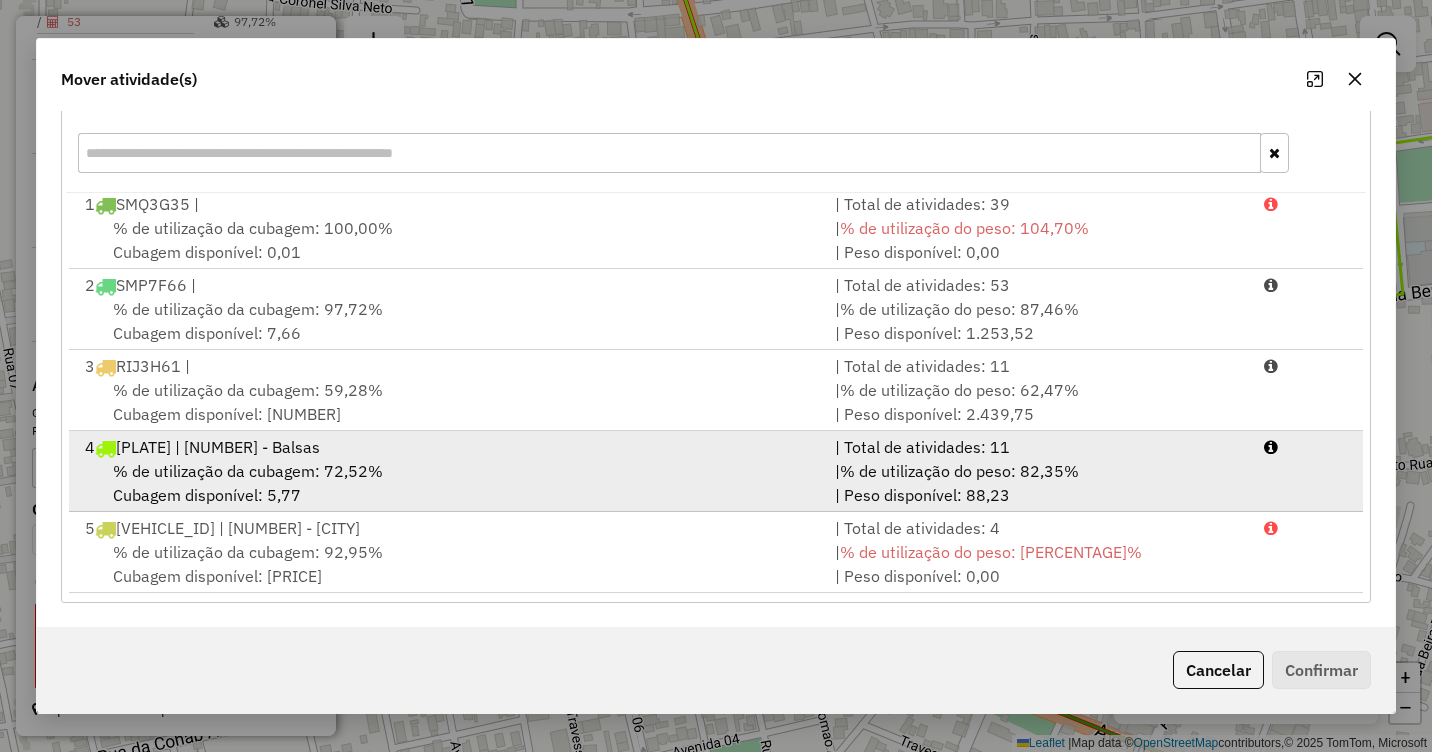 click on "% de utilização da cubagem: 72,52%" at bounding box center (248, 471) 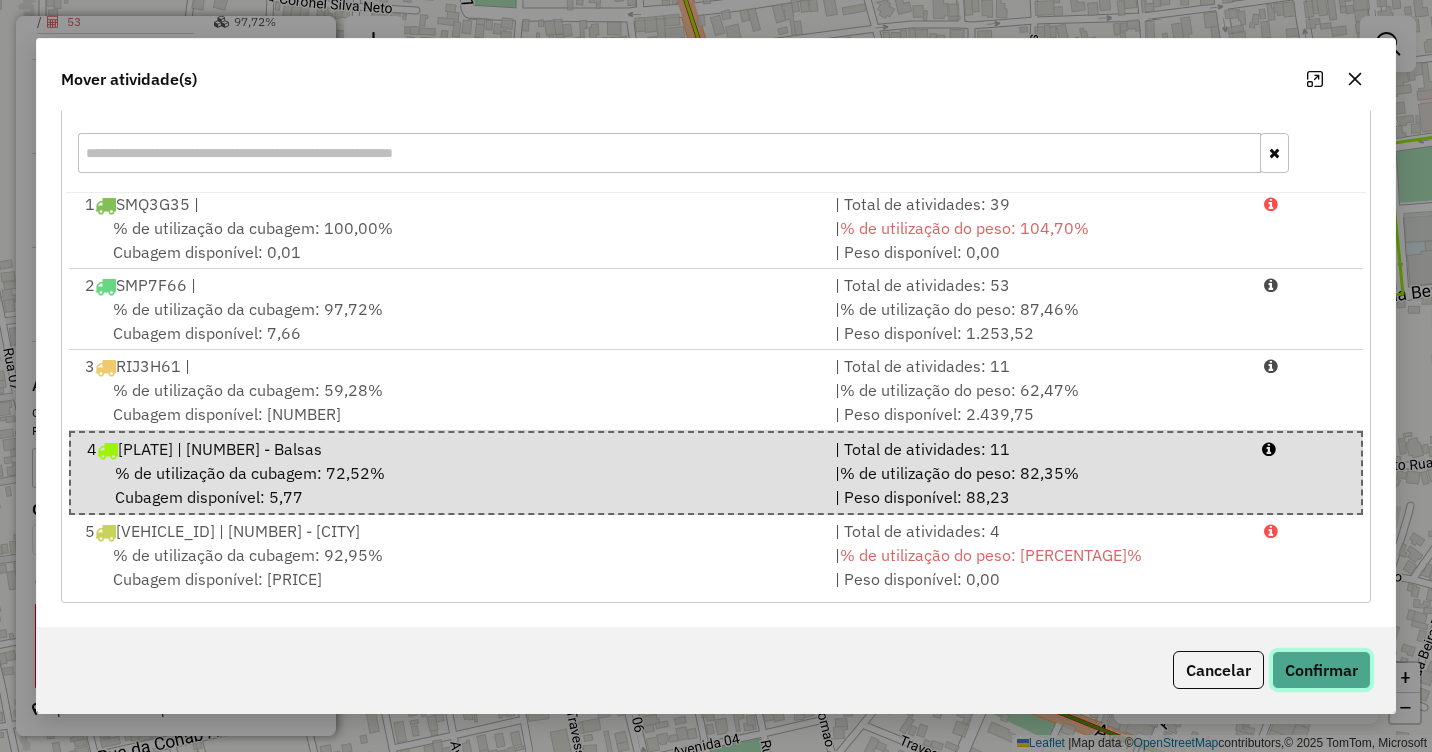 click on "Confirmar" 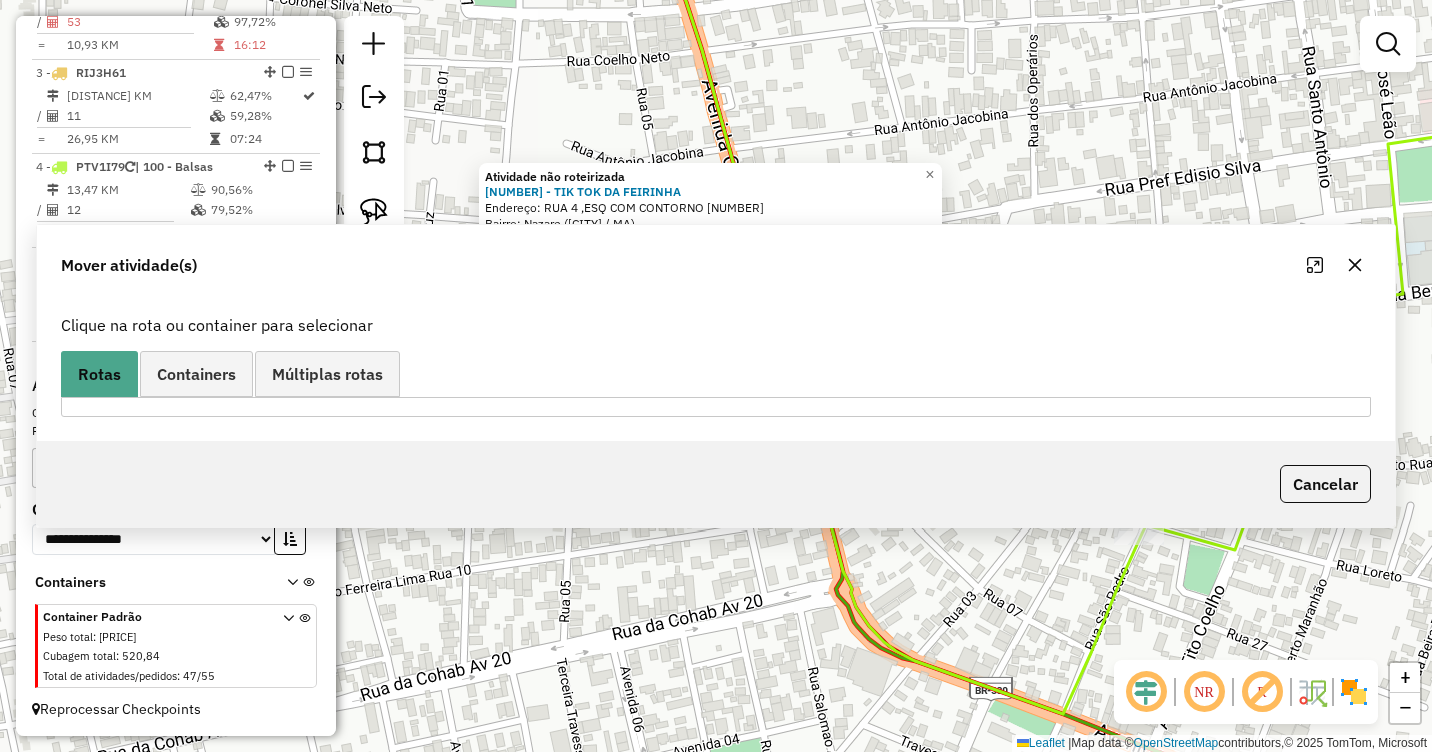 scroll, scrollTop: 0, scrollLeft: 0, axis: both 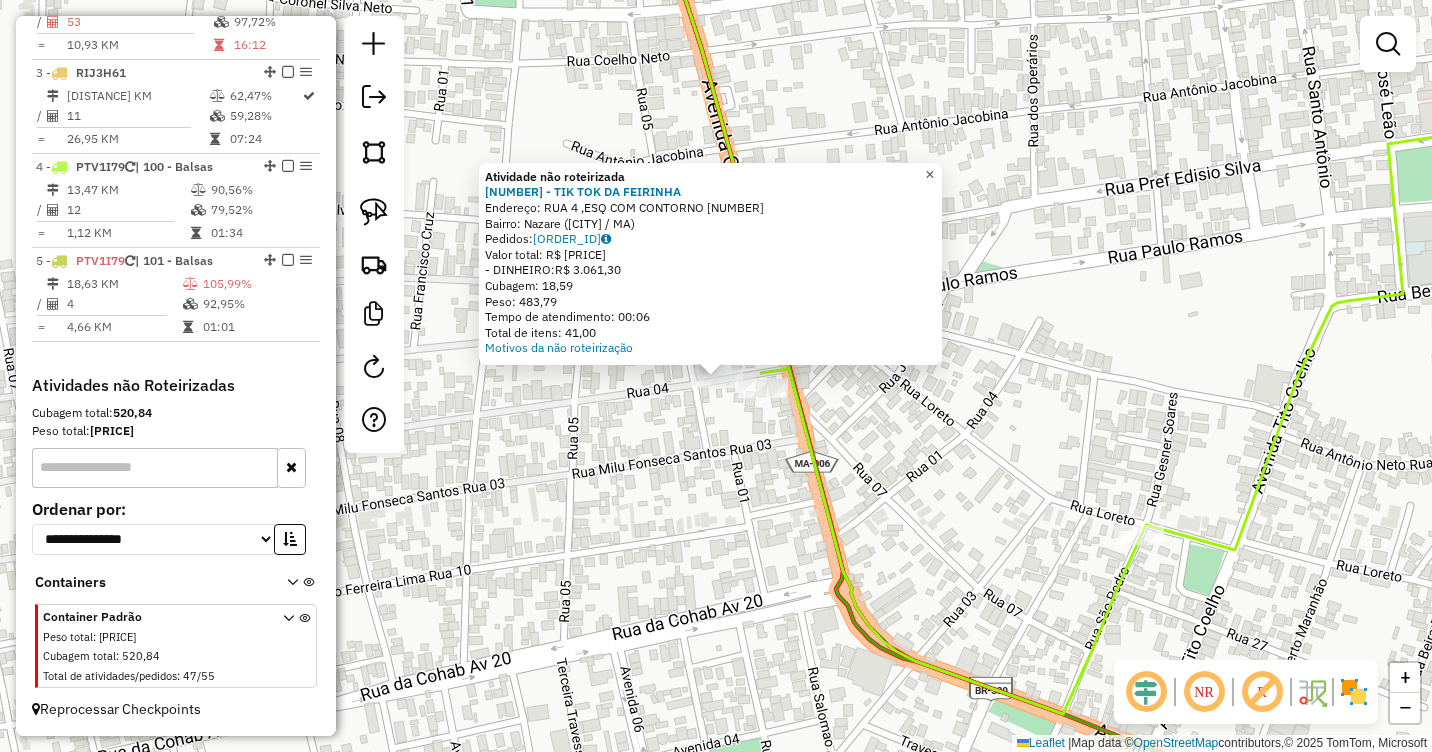 click on "×" 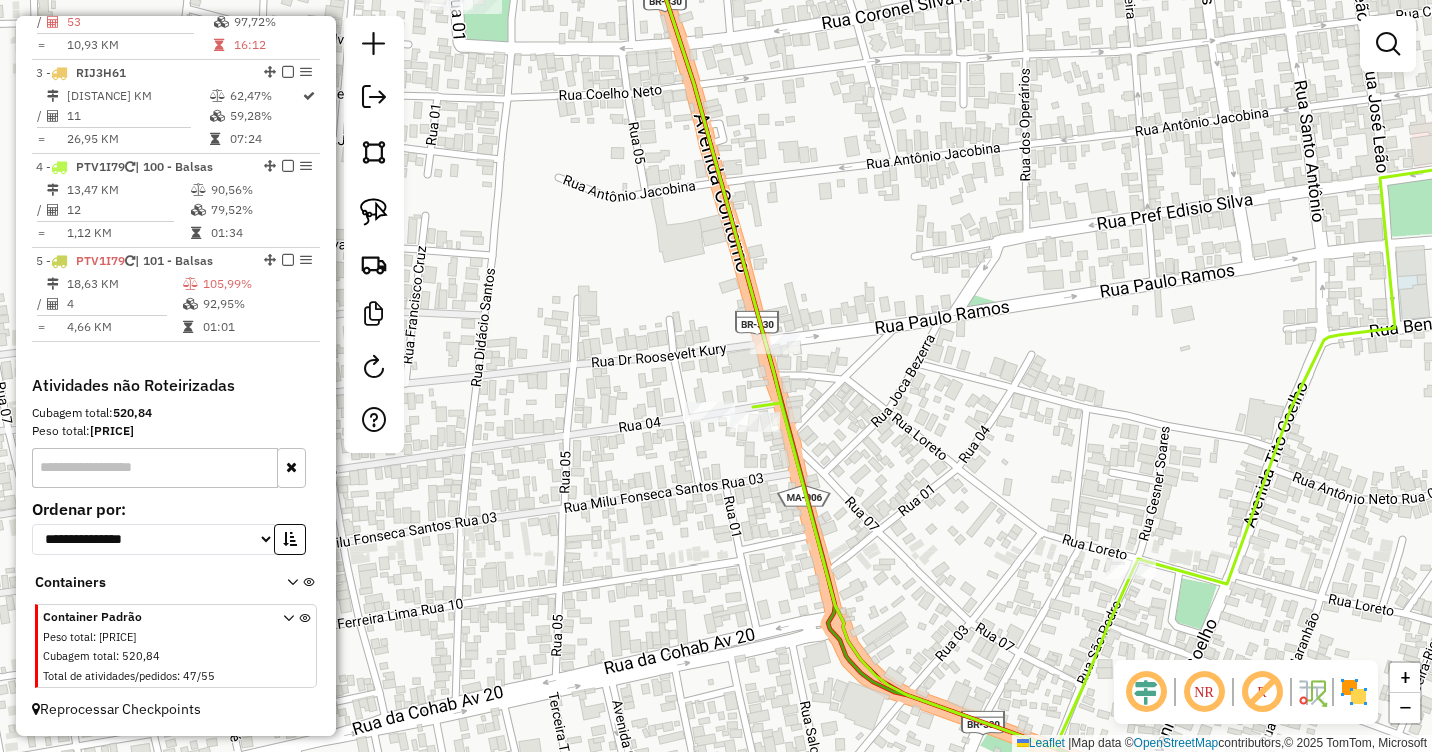 drag, startPoint x: 897, startPoint y: 423, endPoint x: 897, endPoint y: 477, distance: 54 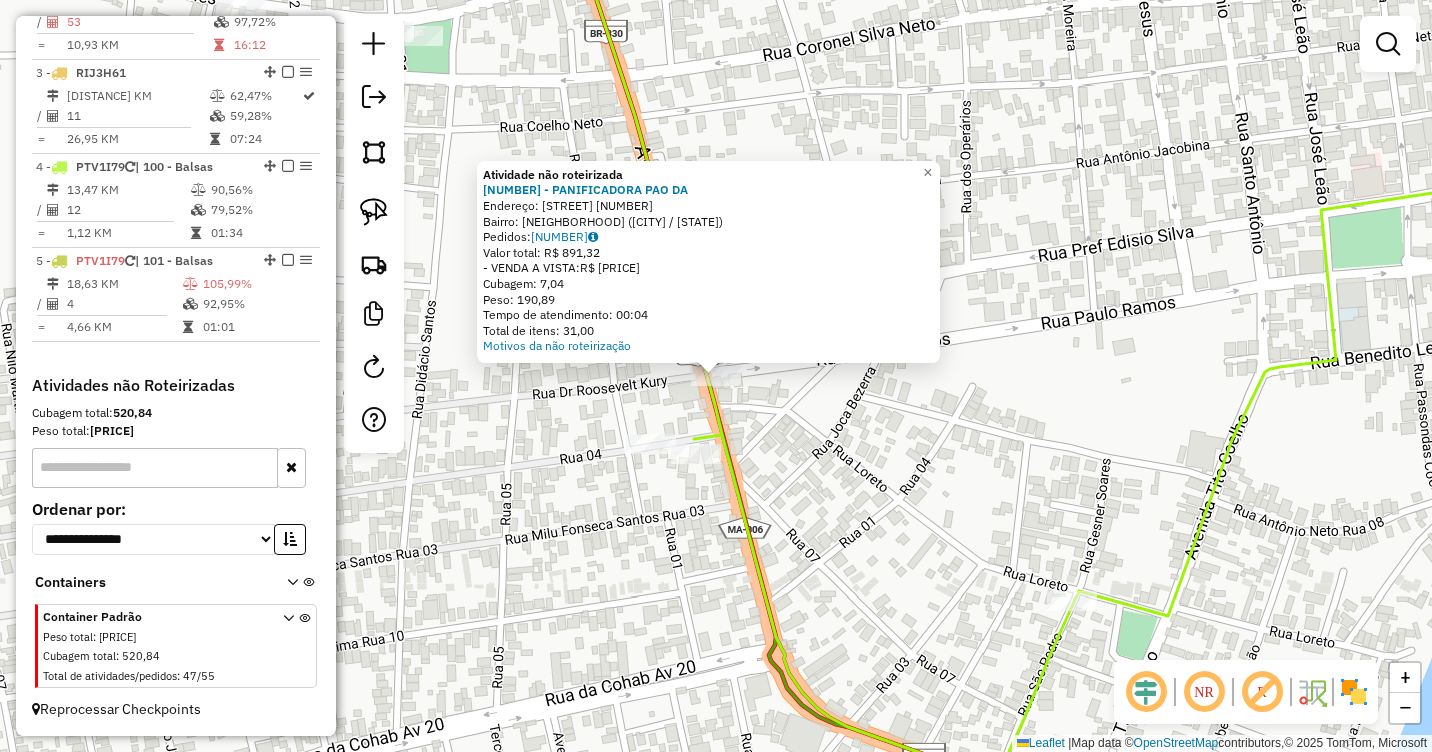 click on "Atividade não roteirizada [NUMBER] - PANIFICADORA PAO DA Endereço: RUA PAULO RAMOS [NUMBER] Bairro: Catumbi (BALSAS / MA) Pedidos: [NUMBER] Valor total: R$ [PRICE] -VENDA A VISTA: R$ [PRICE] Cubagem: [NUMBER] Peso: [NUMBER] Tempo de atendimento: [TIME] Total de itens: [NUMBER] Motivos da não roteirização × Janela de atendimento Grade de atendimento Capacidade Transportadoras Veículos Cliente Pedidos Rotas Selecione os dias de semana para filtrar as janelas de atendimento Seg Ter Qua Qui Sex Sáb Dom Informe o período da janela de atendimento: De: Até: Filtrar exatamente a janela do cliente Considerar janela de atendimento padrão Selecione os dias de semana para filtrar as grades de atendimento Seg Ter Qua Qui Sex Sáb Dom Considerar clientes sem dia de atendimento cadastrado Clientes fora do dia de atendimento selecionado Filtrar as atividades entre os valores definidos abaixo: Peso mínimo: Peso máximo: Cubagem mínima: Cubagem máxima: De: Até: De:" 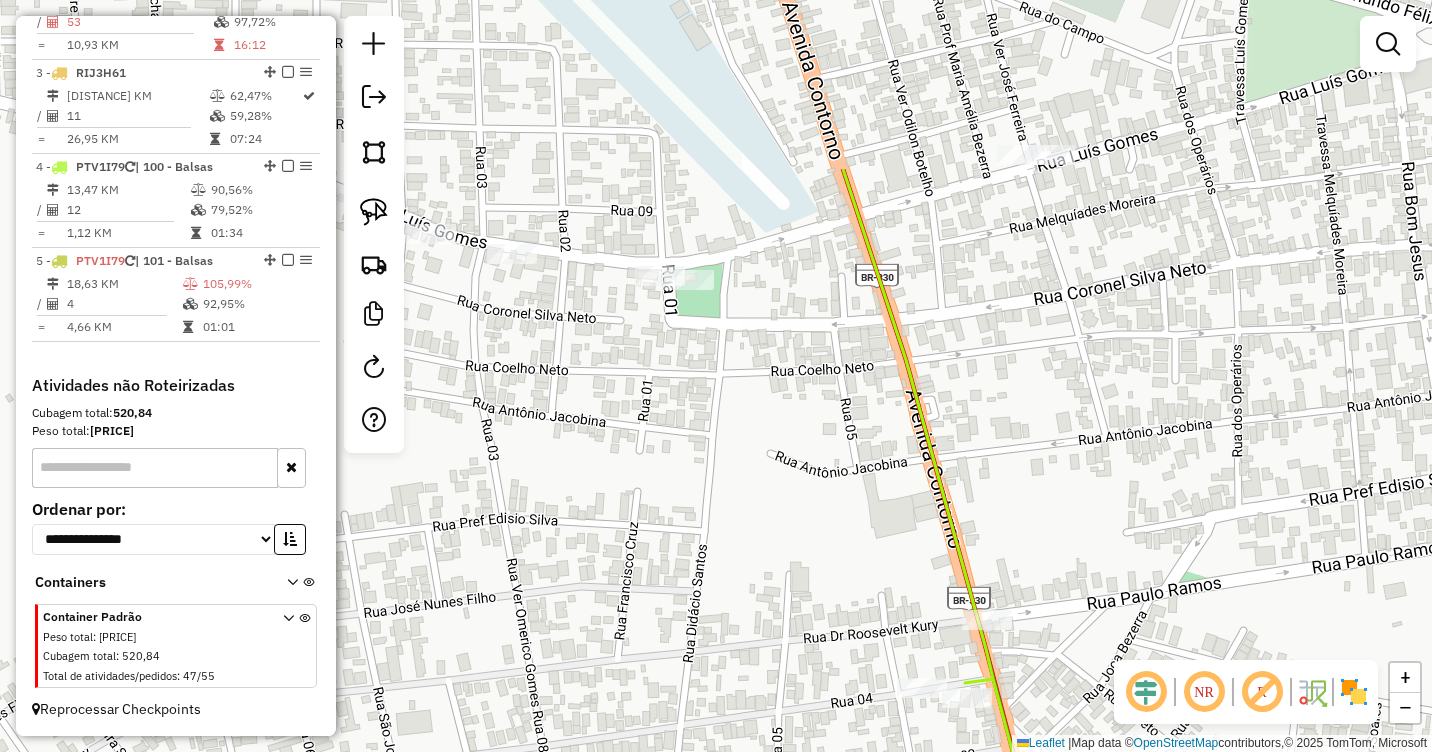 drag, startPoint x: 888, startPoint y: 353, endPoint x: 981, endPoint y: 443, distance: 129.41792 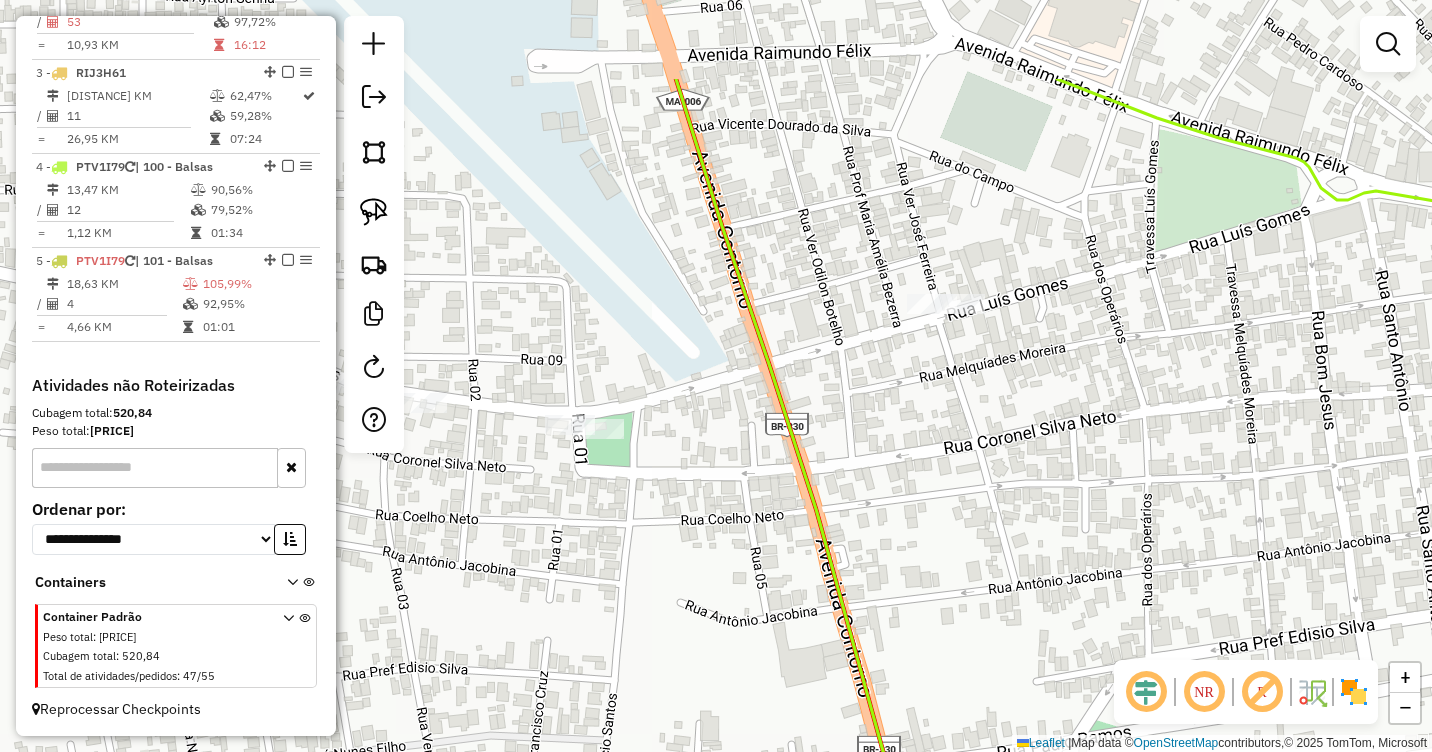 drag, startPoint x: 1036, startPoint y: 396, endPoint x: 962, endPoint y: 550, distance: 170.85666 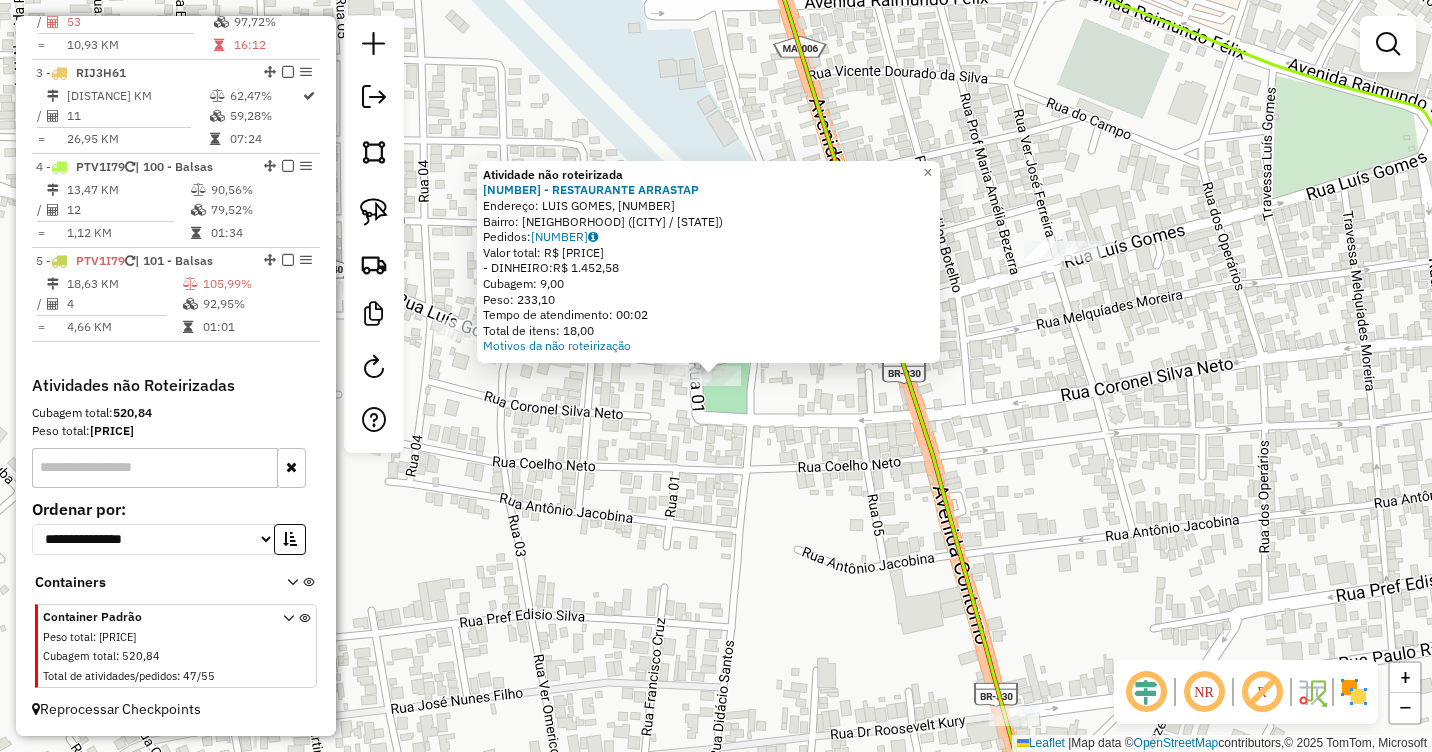 drag, startPoint x: 657, startPoint y: 442, endPoint x: 674, endPoint y: 447, distance: 17.720045 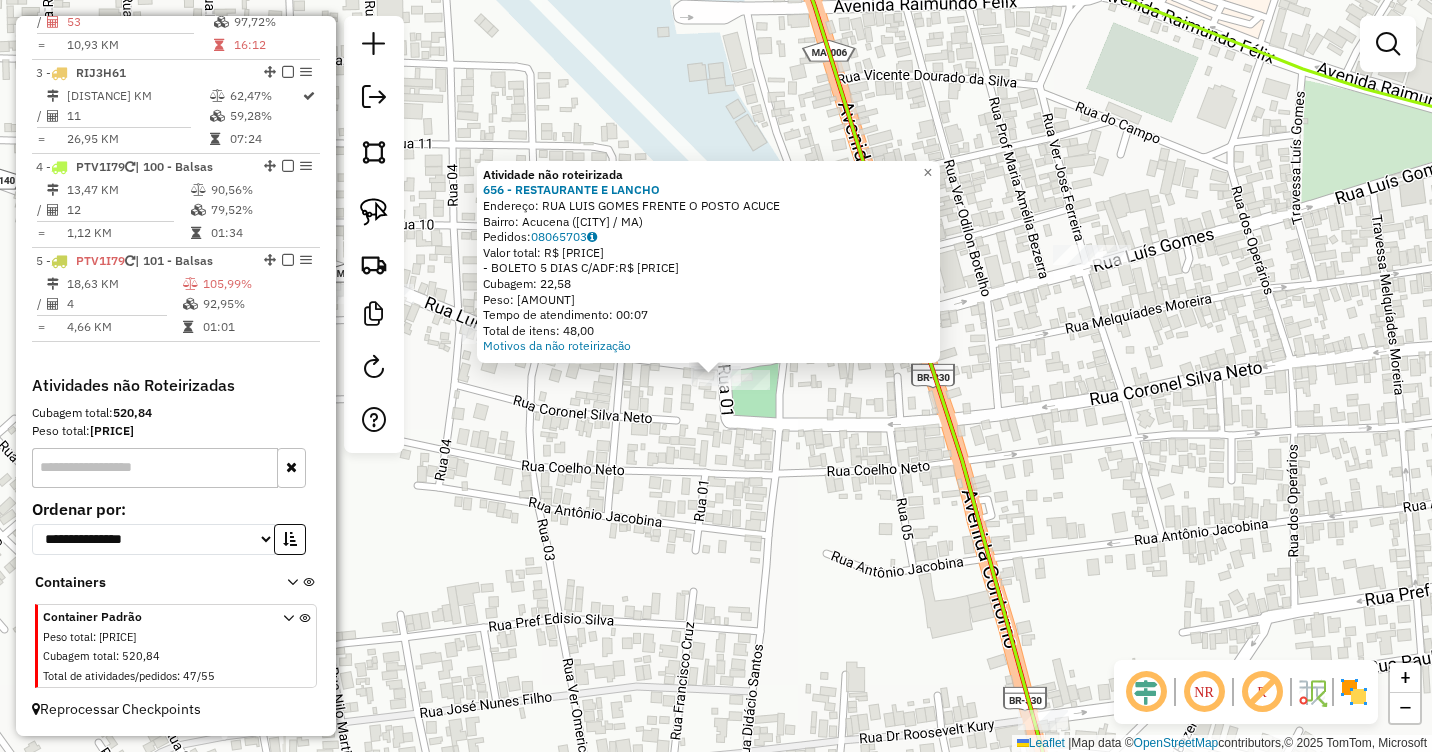 click on "Atividade não roteirizada 656 - RESTAURANTE E LANCHO  Endereço:  RUA LUIS GOMES  FRENTE O POSTO ACUCE   Bairro: Acucena ([CITY] / MA)   Pedidos:  [NUMBER]   Valor total: R$ [PRICE]   - BOLETO [NUMBER] DIAS C/ADF:  R$ [PRICE]   Cubagem: [PRICE]   Peso: [PRICE]   Tempo de atendimento: [TIME]   Total de itens: [NUMBER]  Motivos da não roteirização × Janela de atendimento Grade de atendimento Capacidade Transportadoras Veículos Cliente Pedidos  Rotas Selecione os dias de semana para filtrar as janelas de atendimento  Seg   Ter   Qua   Qui   Sex   Sáb   Dom  Informe o período da janela de atendimento: De: Até:  Filtrar exatamente a janela do cliente  Considerar janela de atendimento padrão  Selecione os dias de semana para filtrar as grades de atendimento  Seg   Ter   Qua   Qui   Sex   Sáb   Dom   Considerar clientes sem dia de atendimento cadastrado  Clientes fora do dia de atendimento selecionado Filtrar as atividades entre os valores definidos abaixo:  Peso mínimo:   Peso máximo:   Cubagem mínima:   De:  De:" 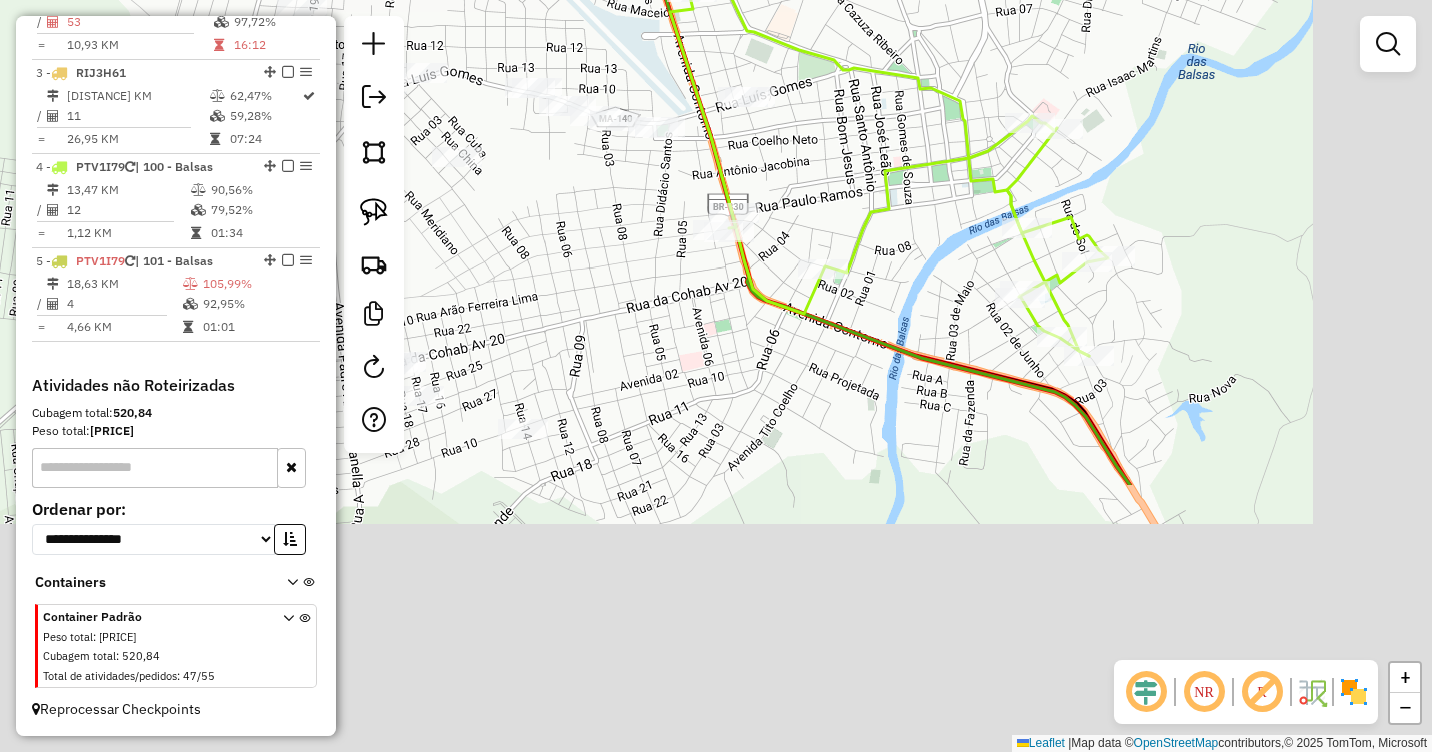 drag, startPoint x: 1088, startPoint y: 495, endPoint x: 881, endPoint y: 176, distance: 380.2762 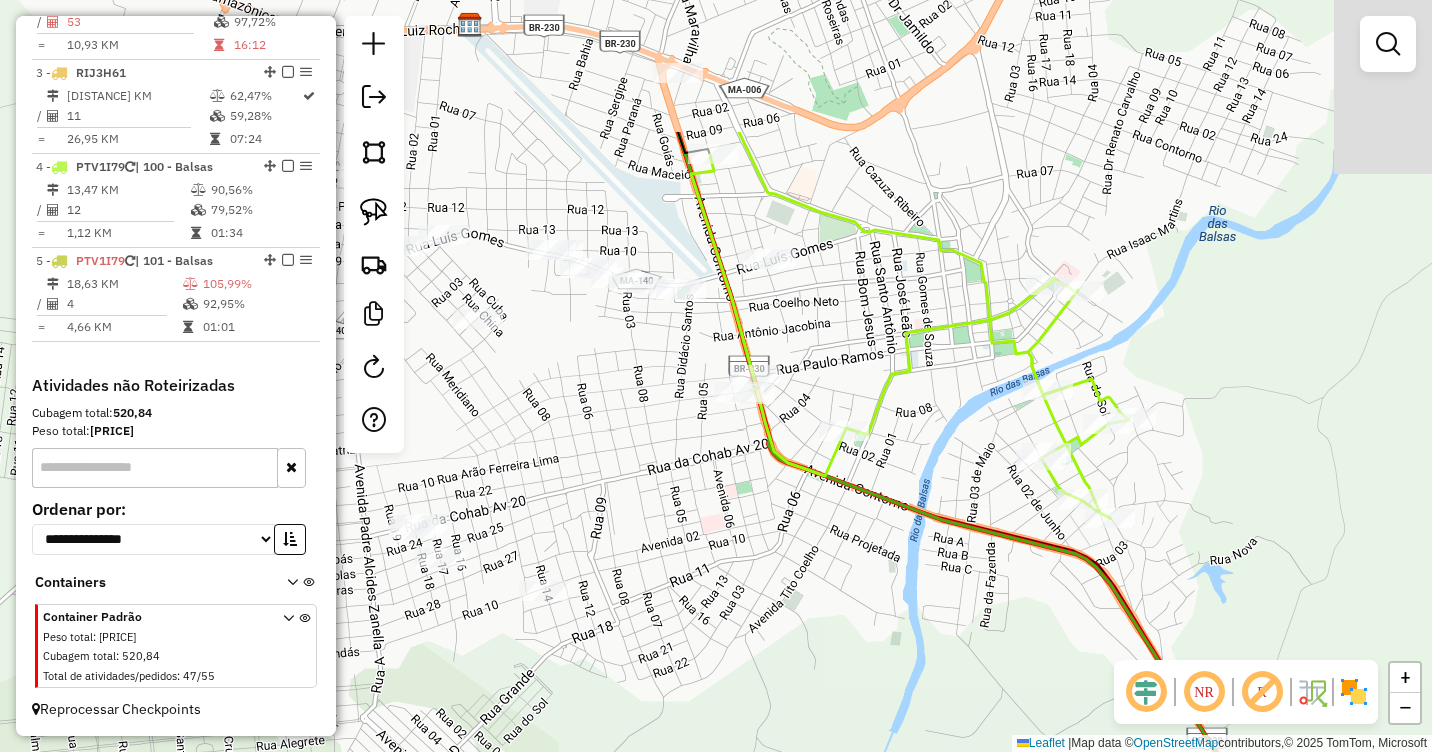 drag, startPoint x: 897, startPoint y: 141, endPoint x: 954, endPoint y: 425, distance: 289.6636 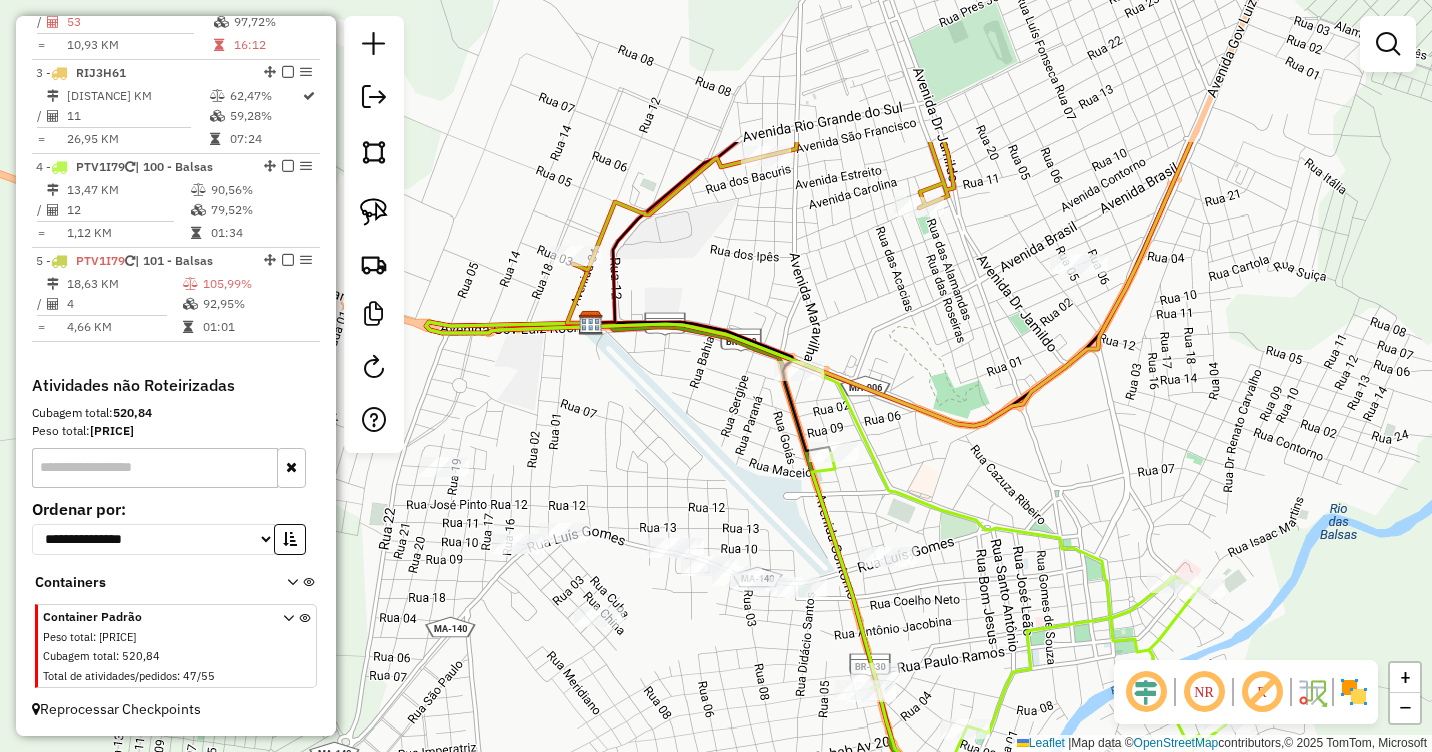 drag, startPoint x: 905, startPoint y: 275, endPoint x: 1005, endPoint y: 492, distance: 238.93304 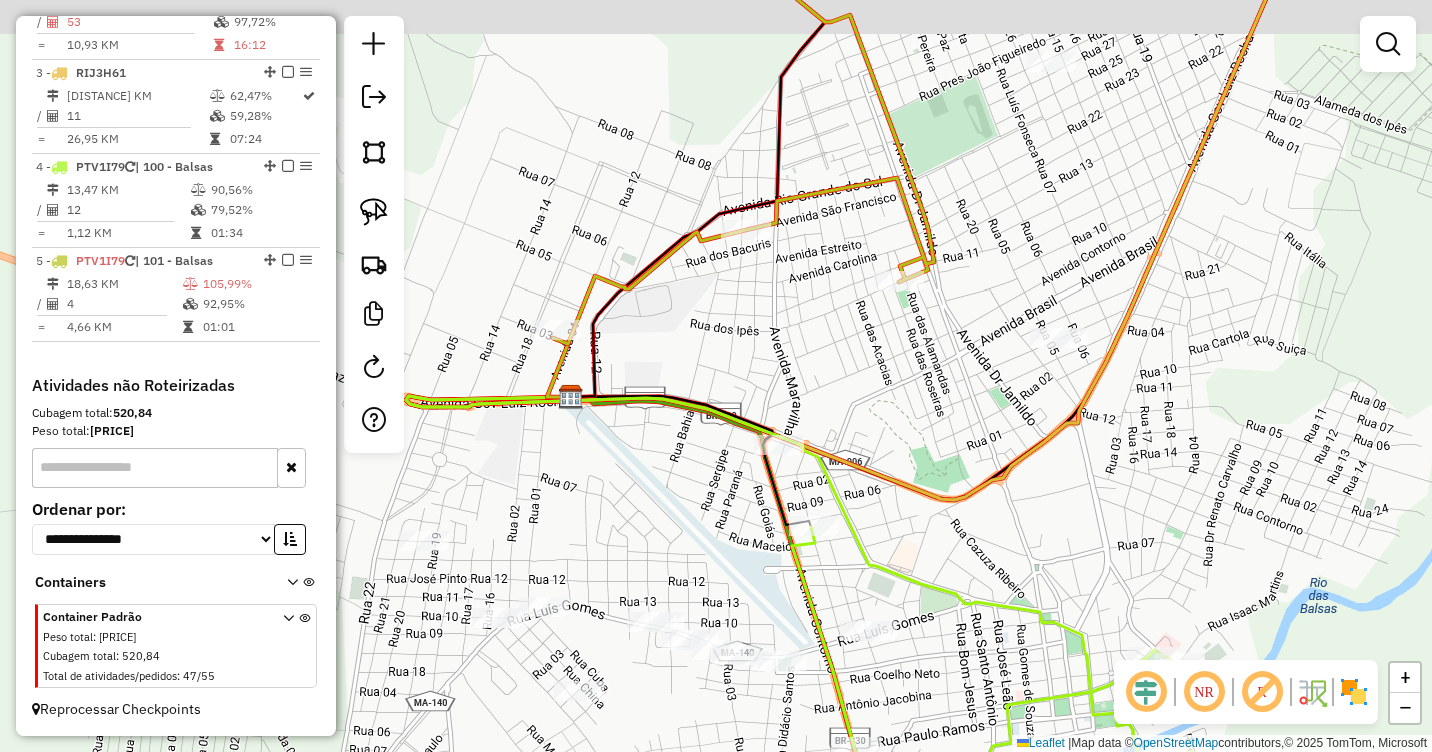 drag, startPoint x: 1000, startPoint y: 376, endPoint x: 979, endPoint y: 461, distance: 87.555695 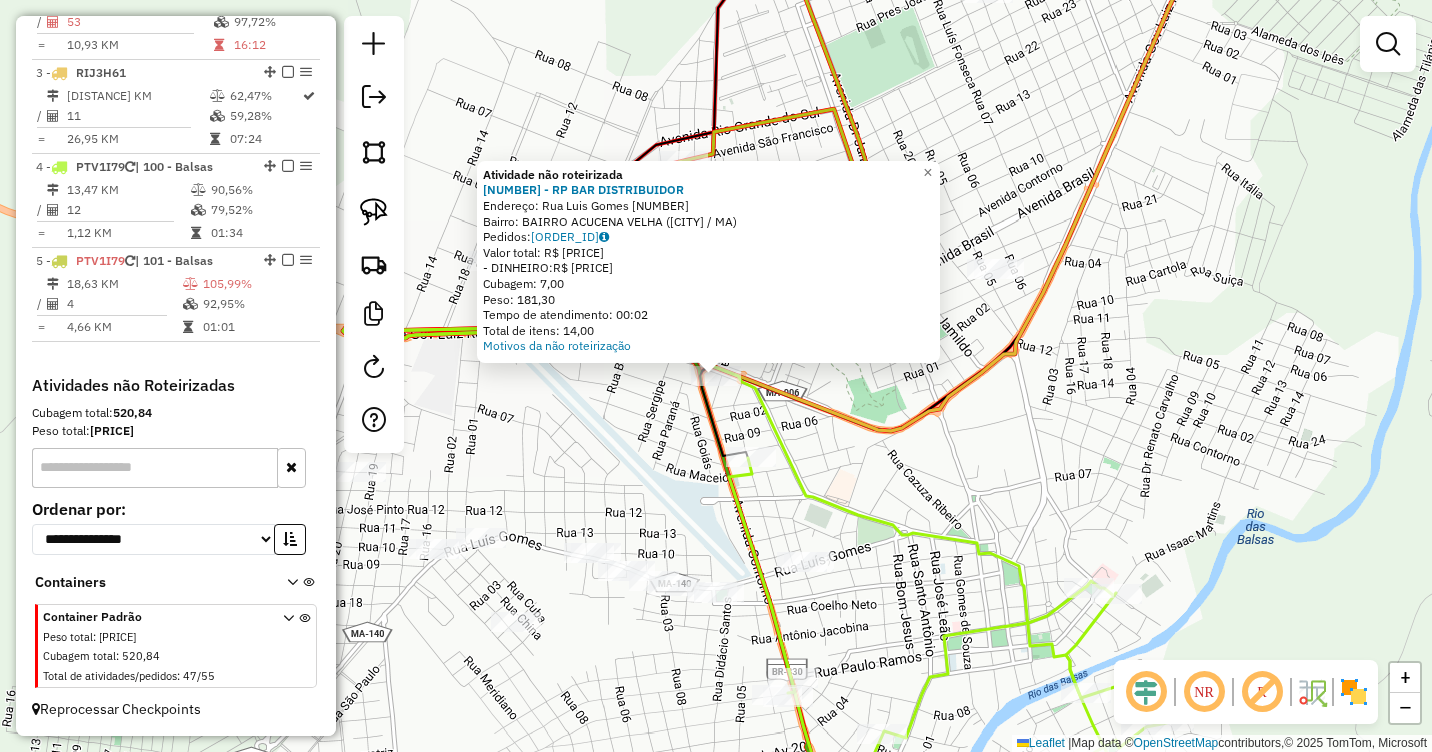 click 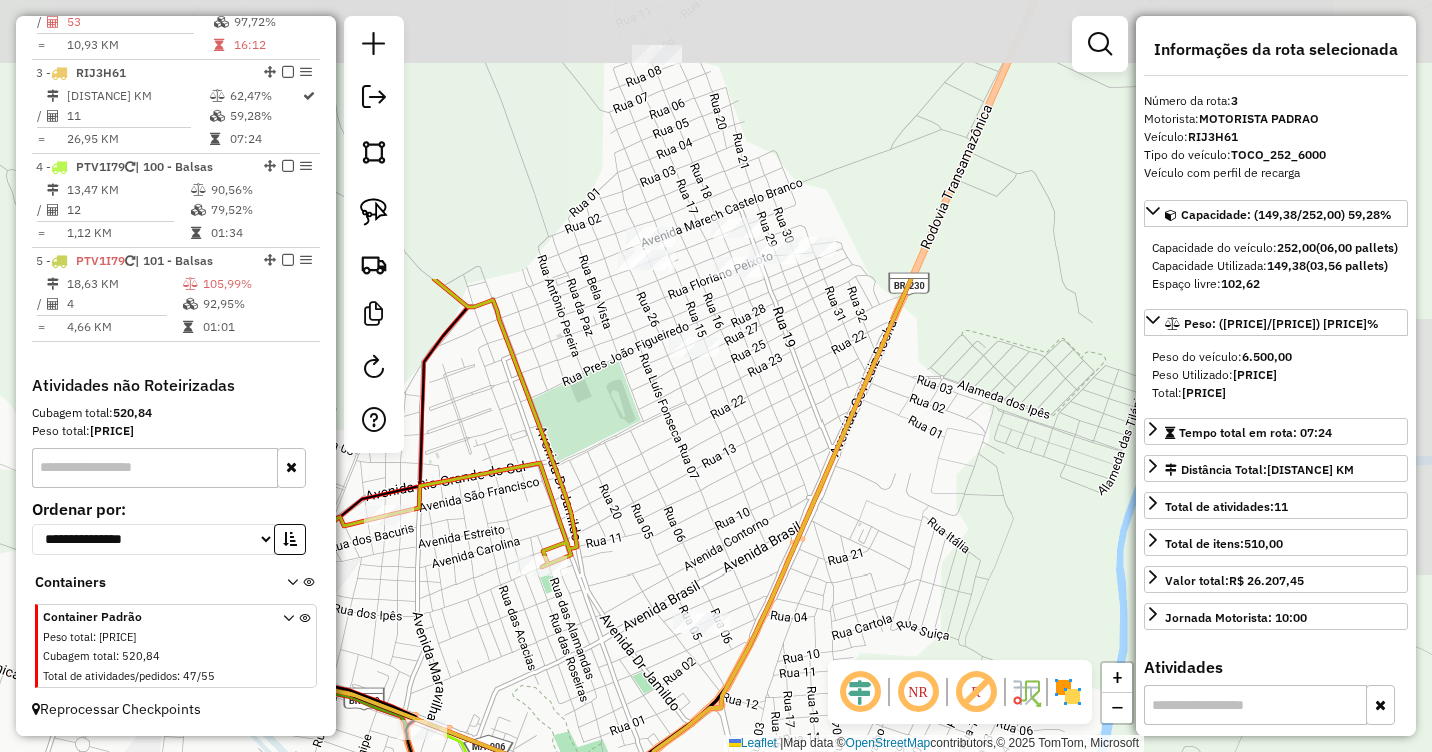 drag, startPoint x: 1072, startPoint y: 287, endPoint x: 795, endPoint y: 627, distance: 438.5533 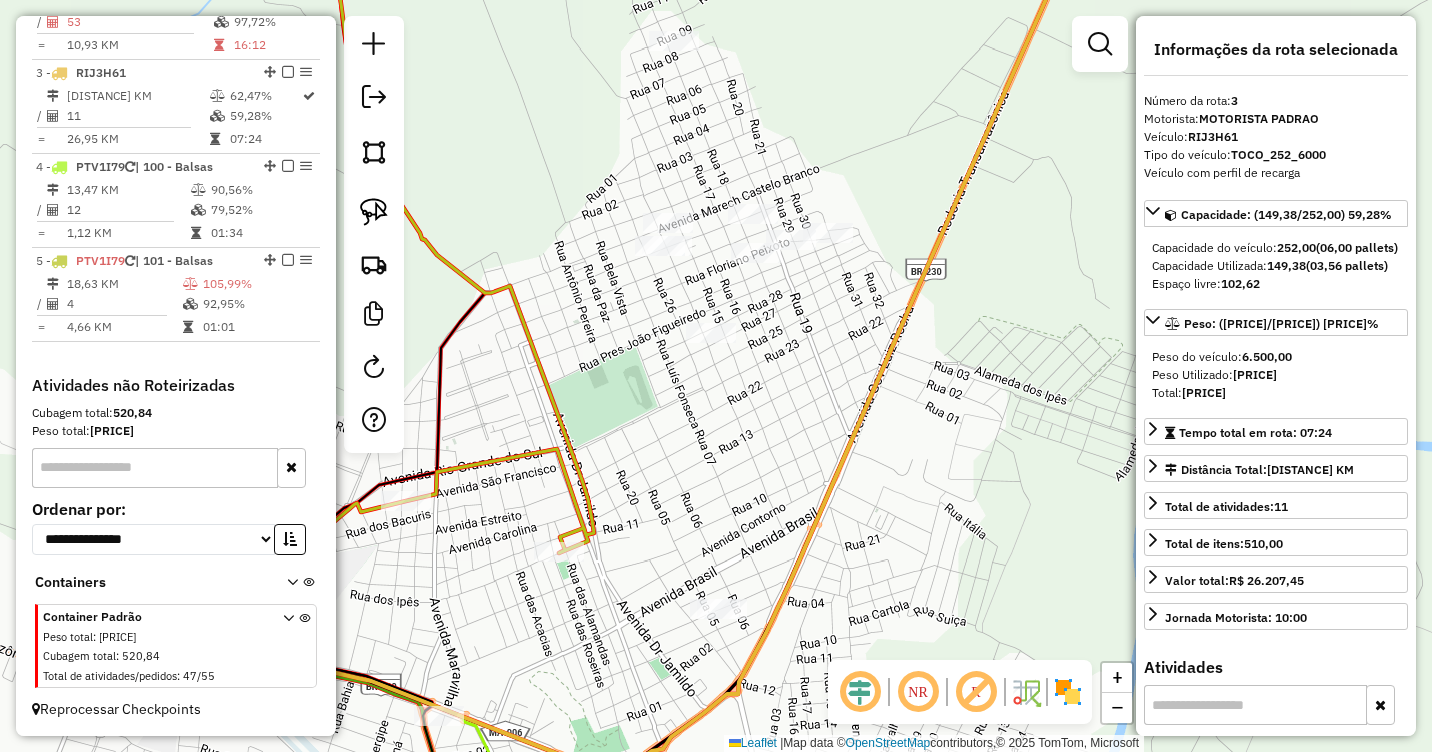 drag, startPoint x: 743, startPoint y: 406, endPoint x: 754, endPoint y: 515, distance: 109.55364 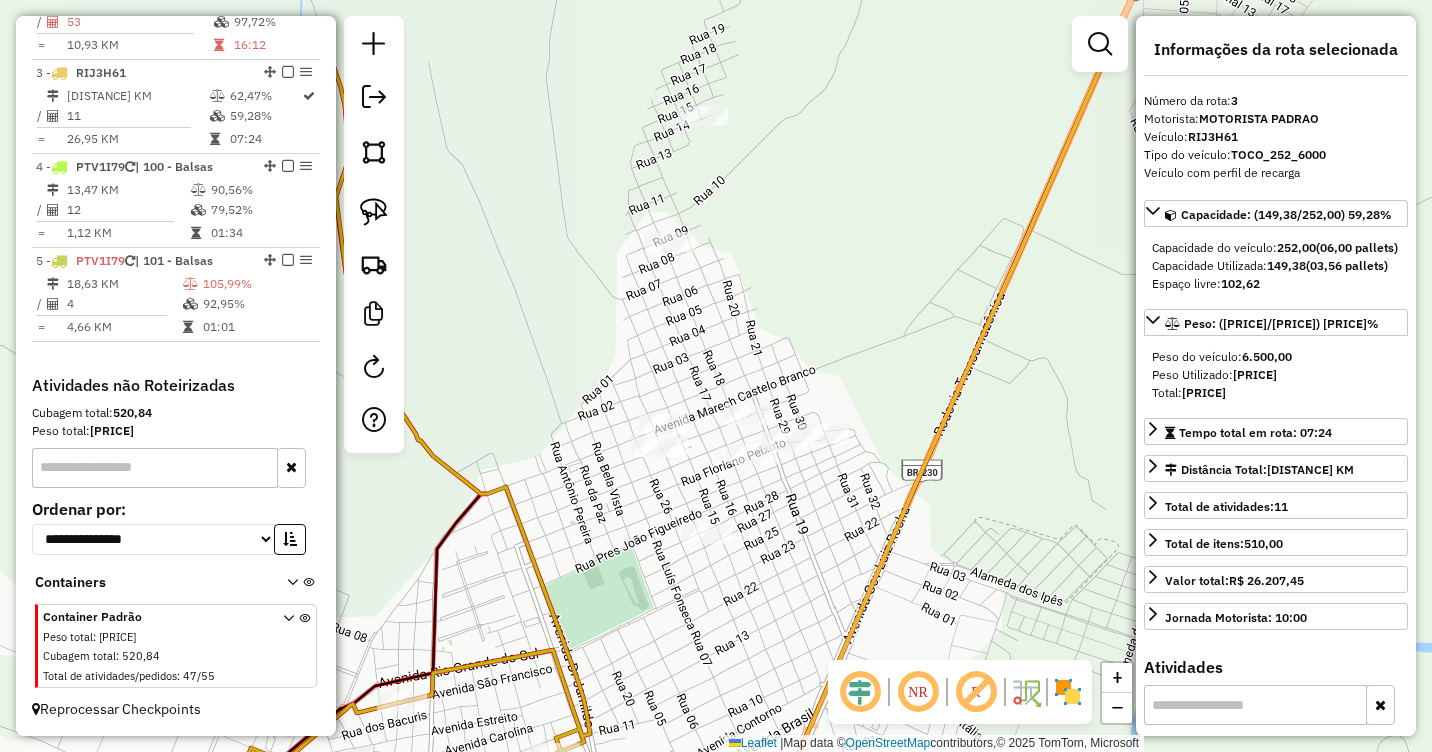 drag, startPoint x: 554, startPoint y: 219, endPoint x: 539, endPoint y: 317, distance: 99.14131 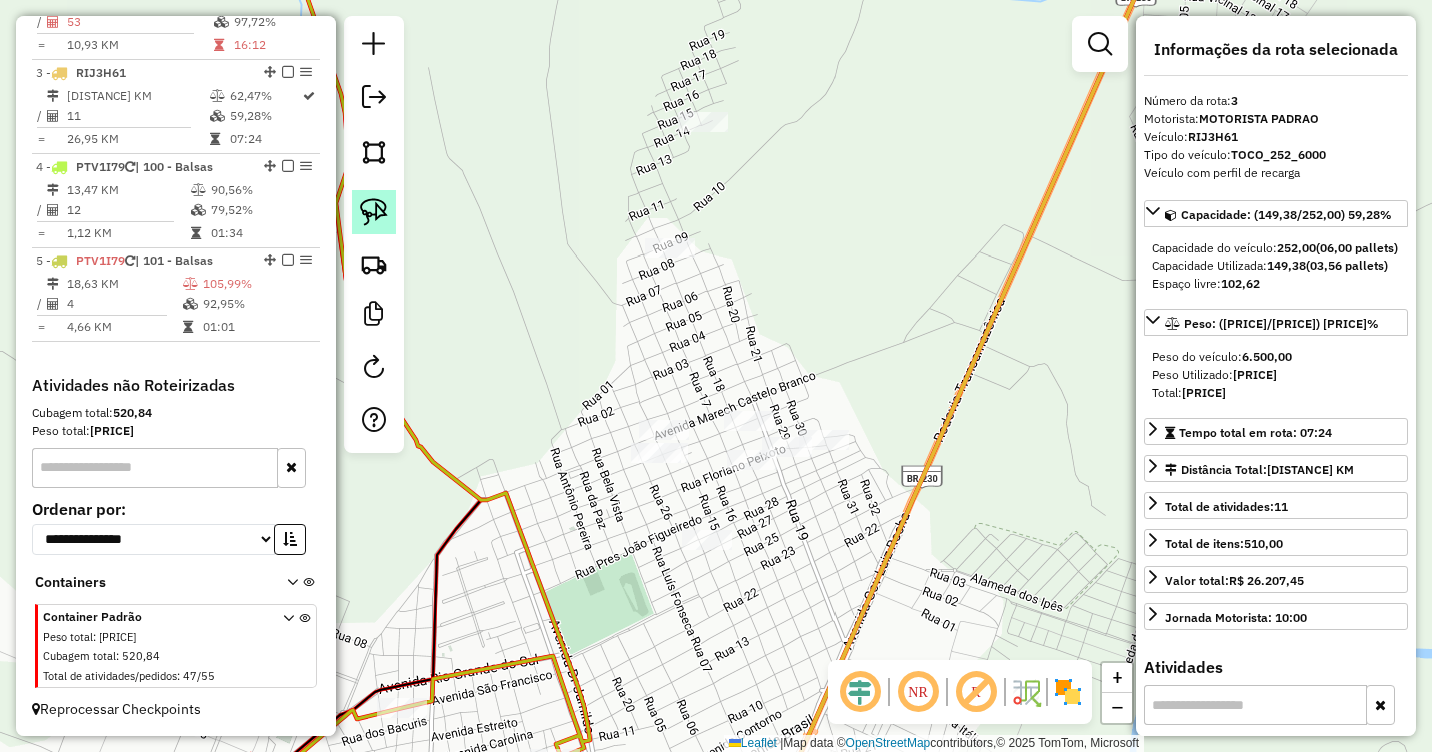 click 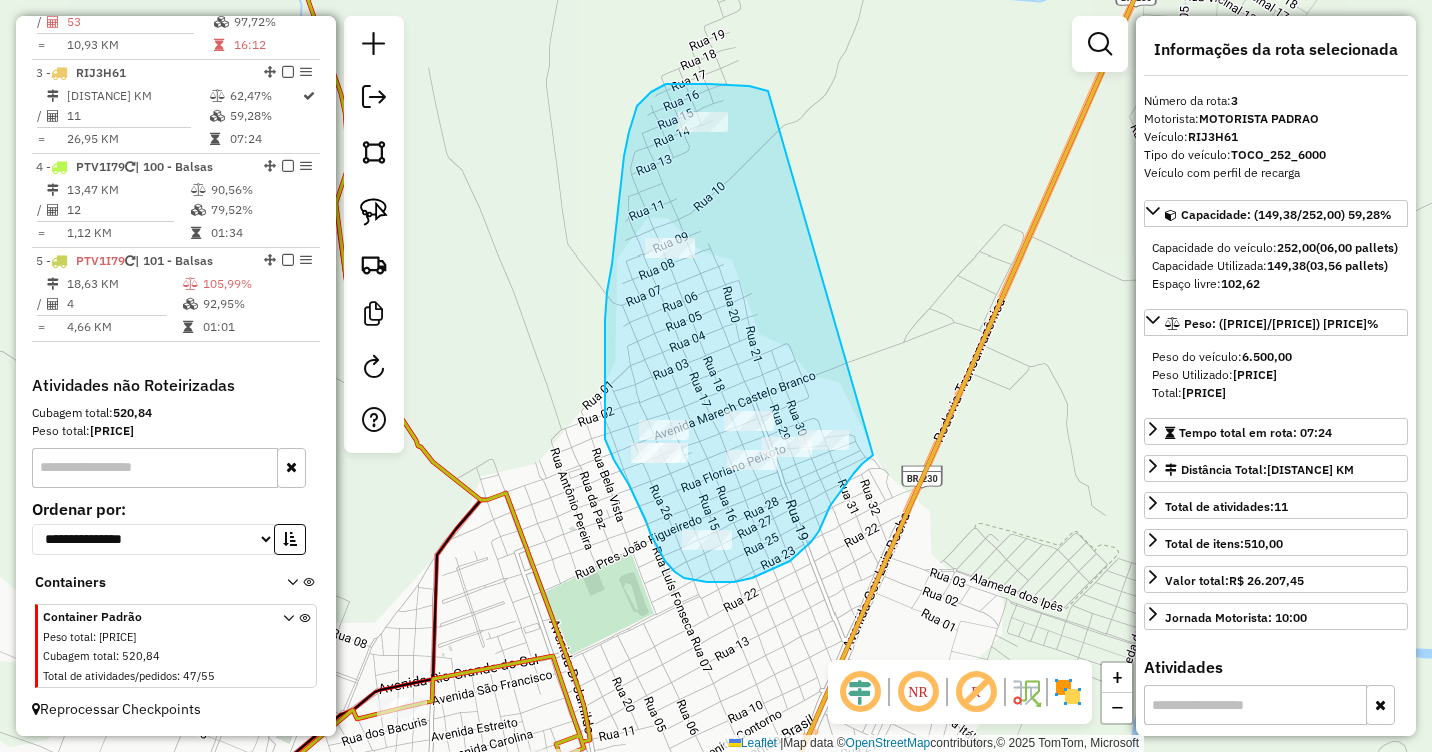 drag, startPoint x: 749, startPoint y: 86, endPoint x: 873, endPoint y: 455, distance: 389.27753 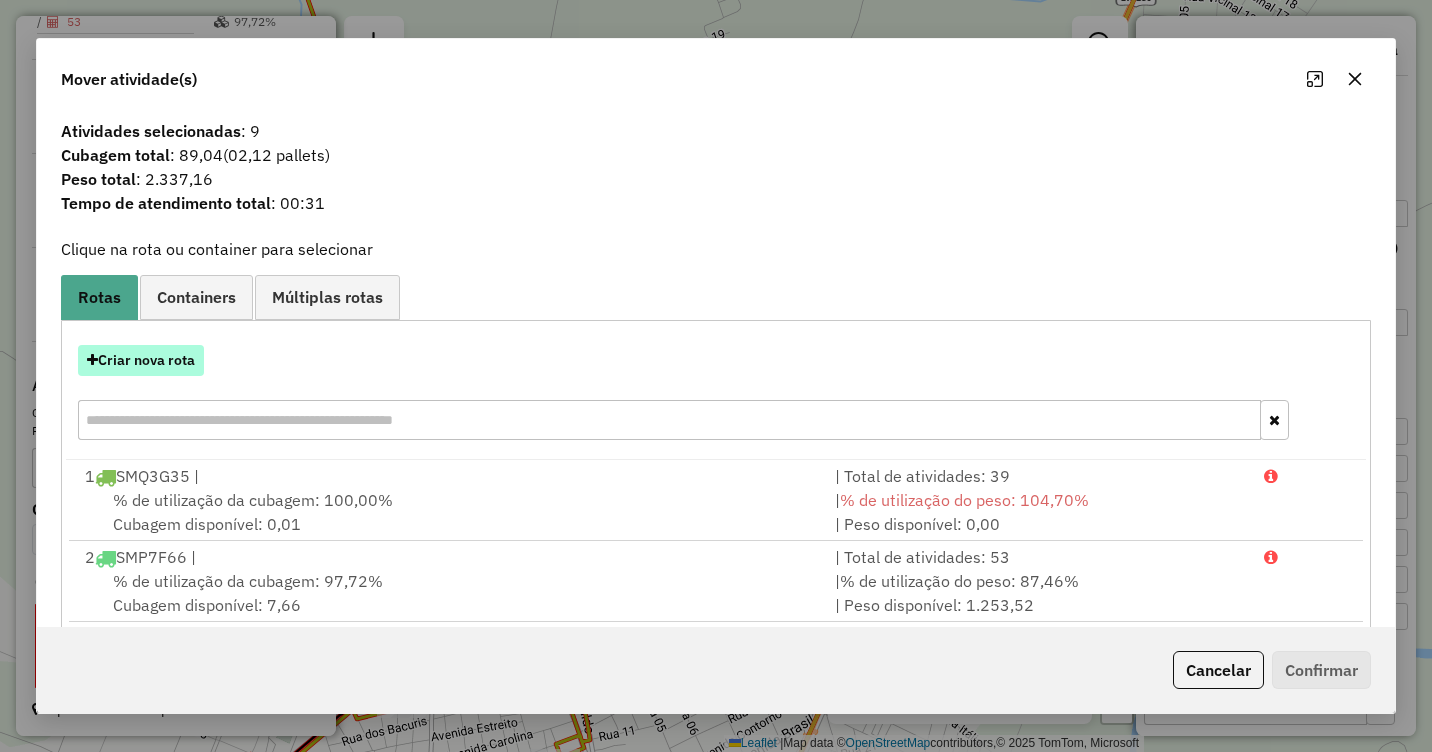 click on "Criar nova rota" at bounding box center (141, 360) 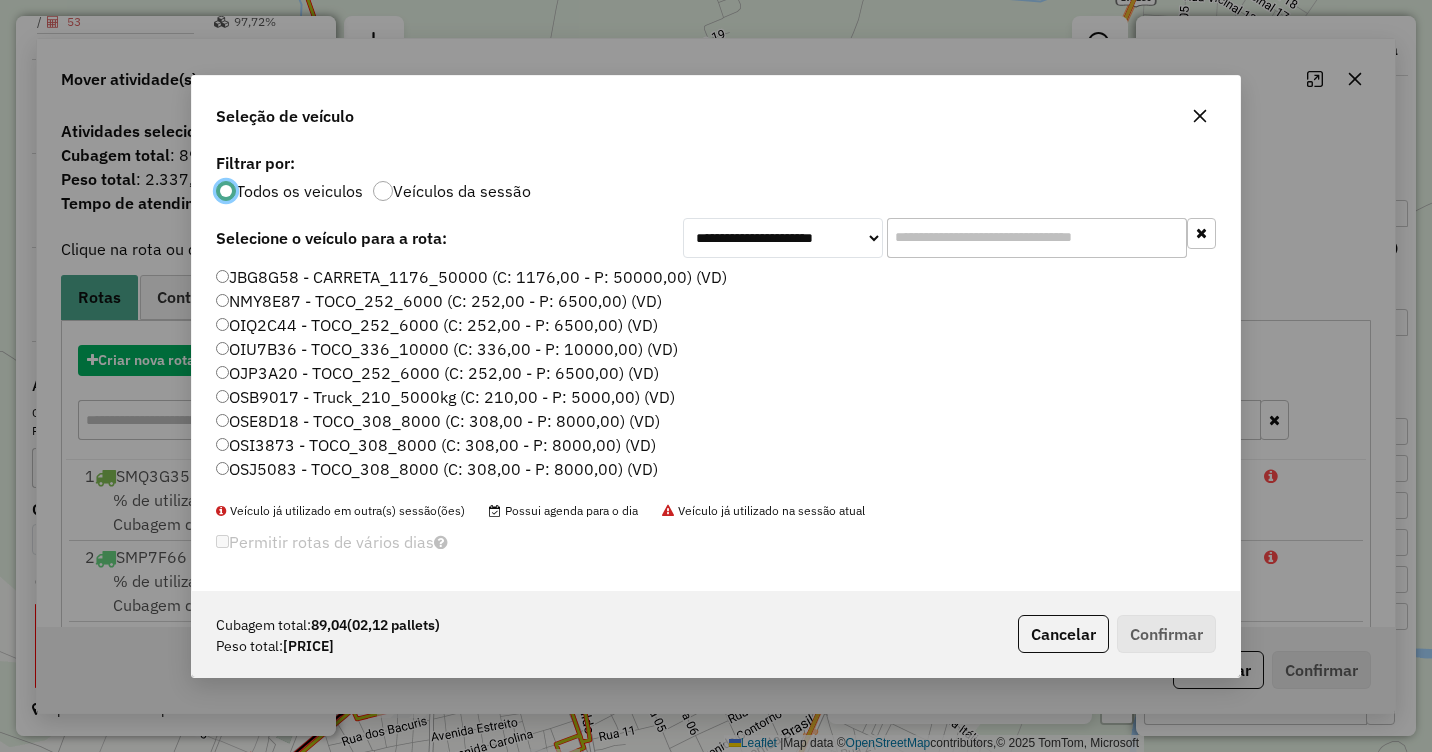 scroll, scrollTop: 11, scrollLeft: 6, axis: both 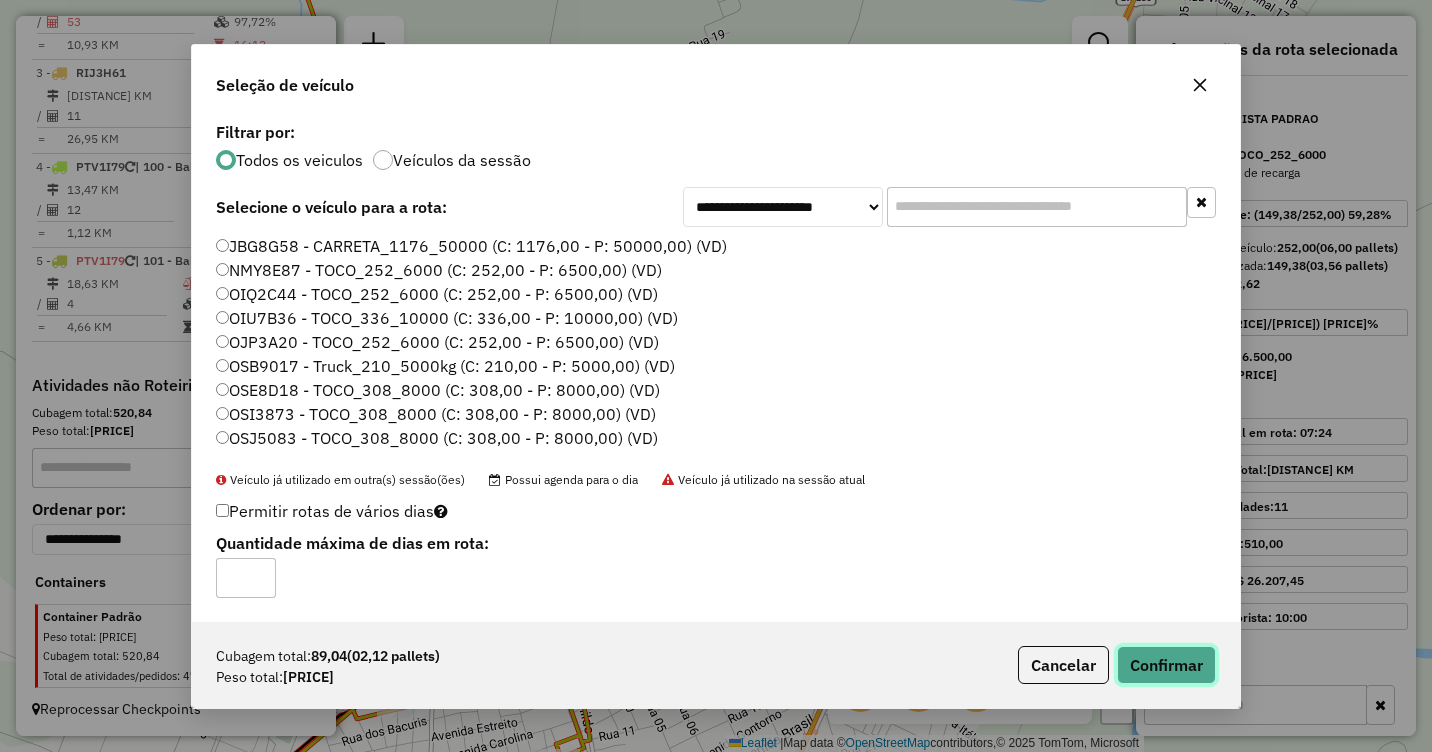 click on "Confirmar" 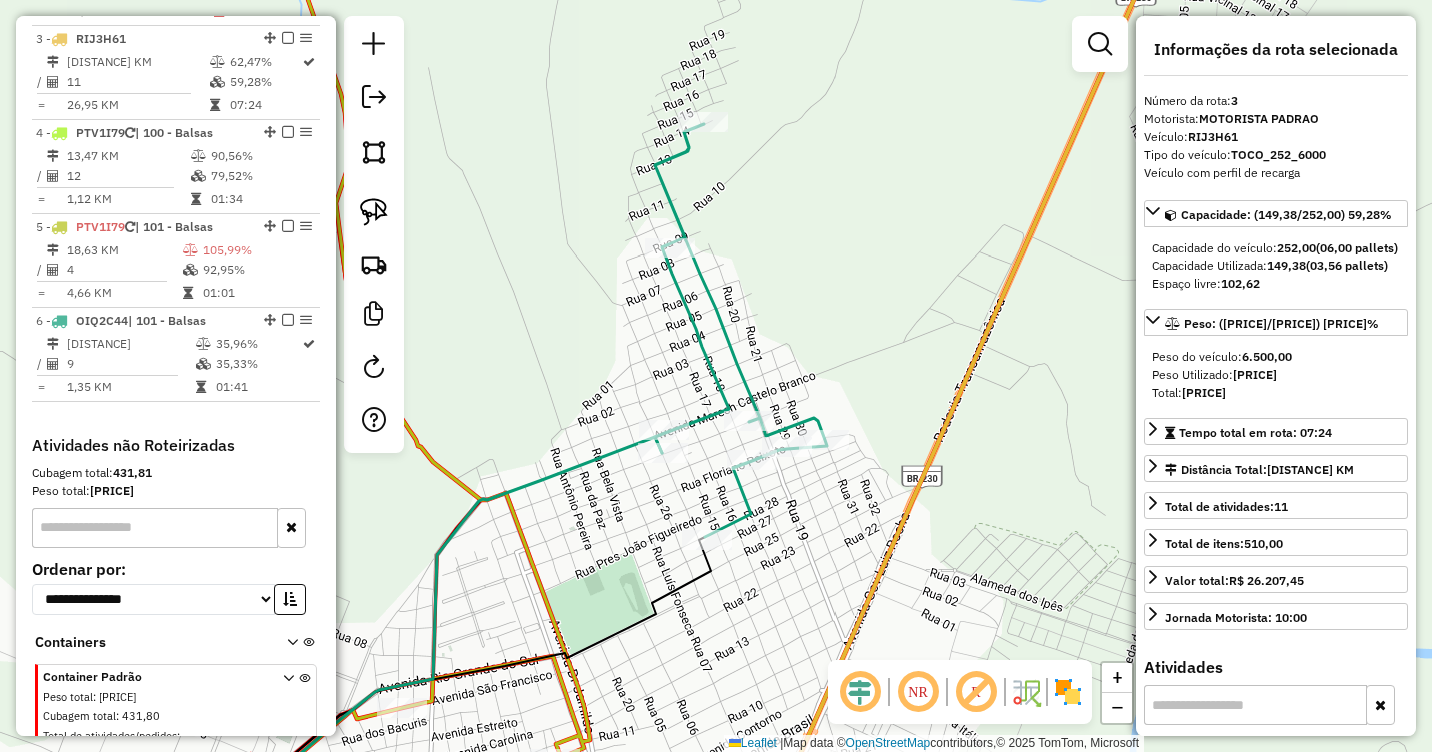 scroll, scrollTop: 962, scrollLeft: 0, axis: vertical 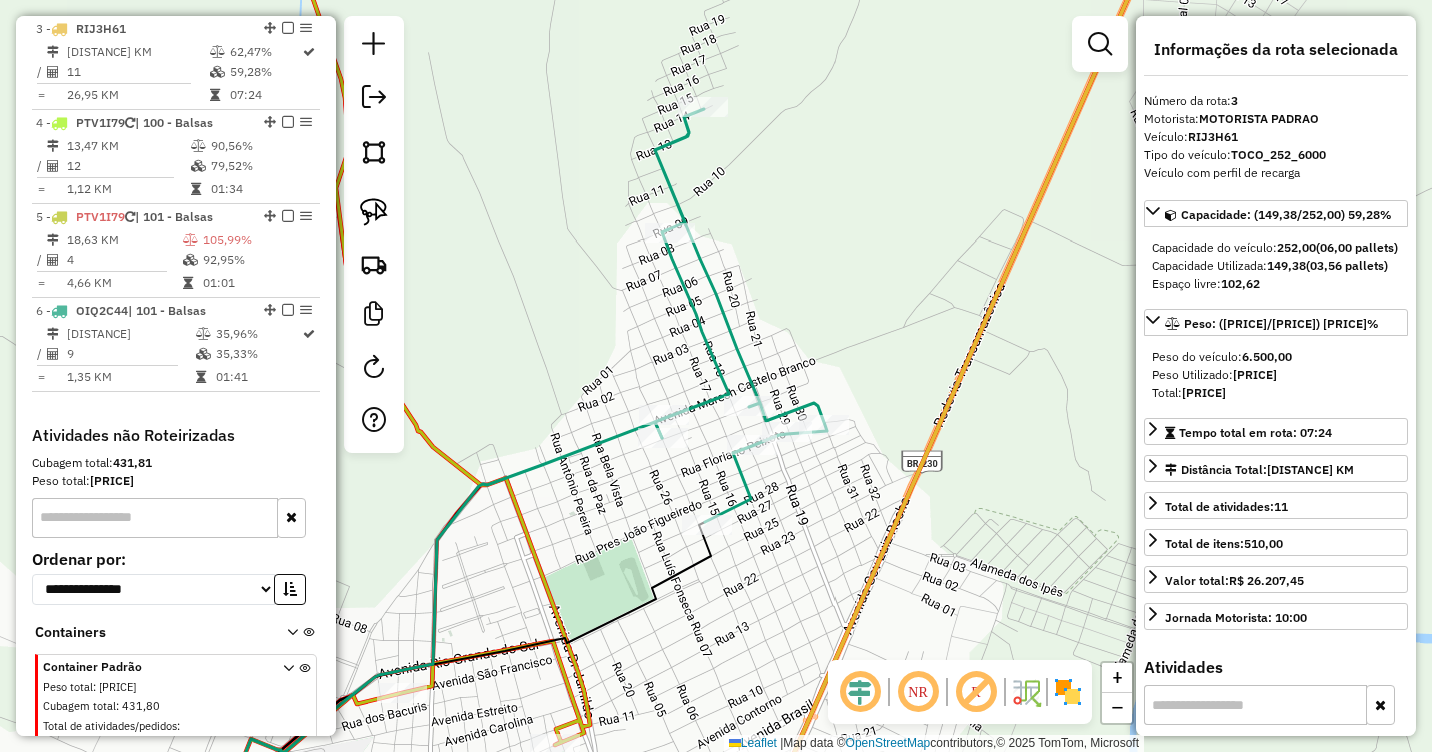 drag, startPoint x: 790, startPoint y: 544, endPoint x: 734, endPoint y: 272, distance: 277.70486 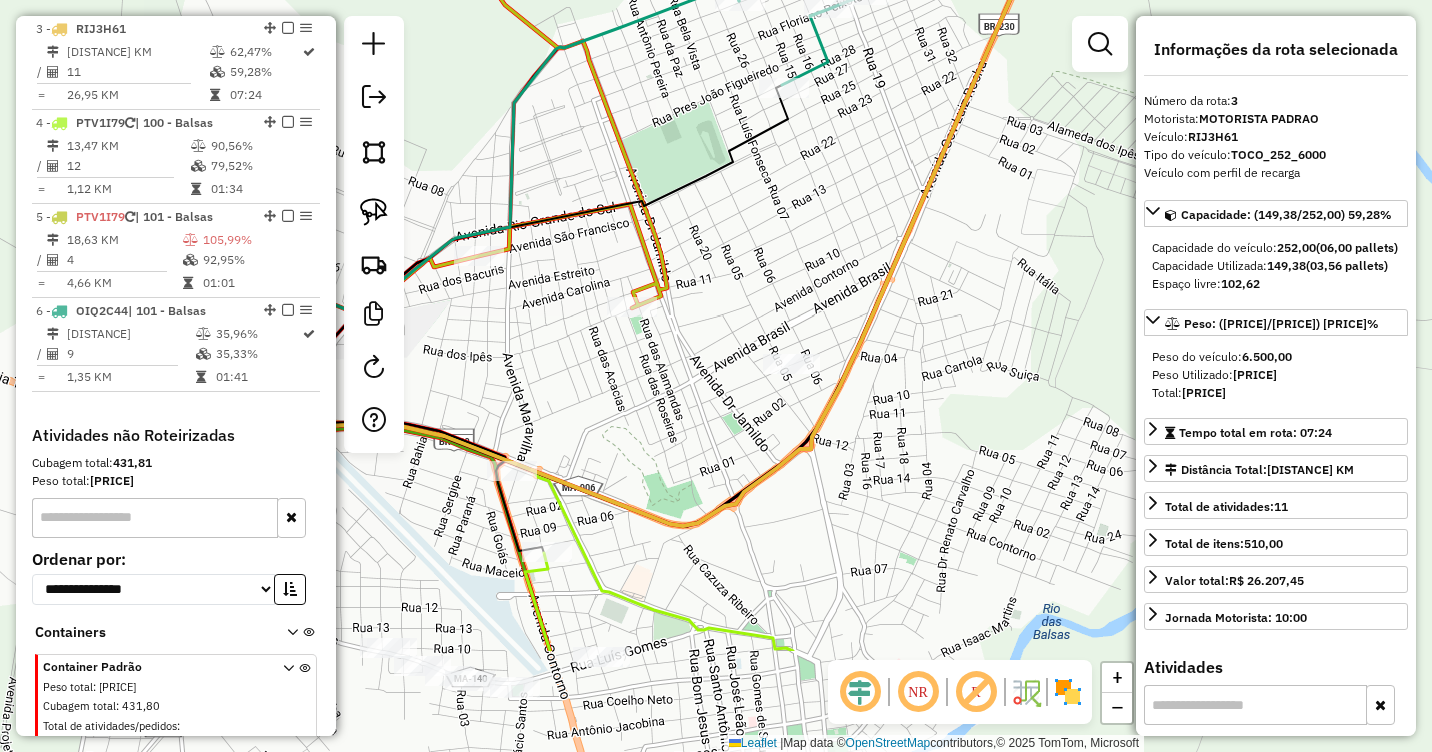 drag, startPoint x: 719, startPoint y: 421, endPoint x: 854, endPoint y: 277, distance: 197.3854 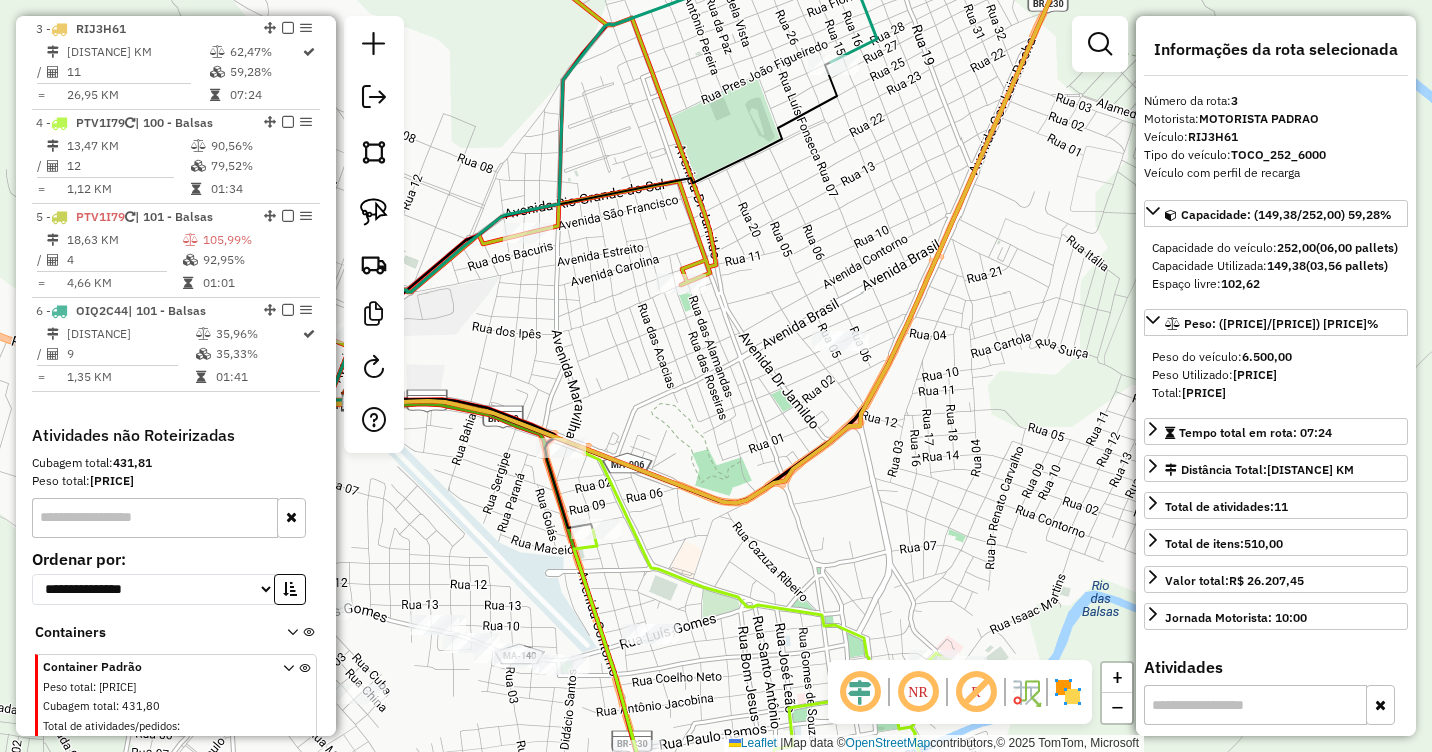 drag, startPoint x: 811, startPoint y: 310, endPoint x: 854, endPoint y: 297, distance: 44.922153 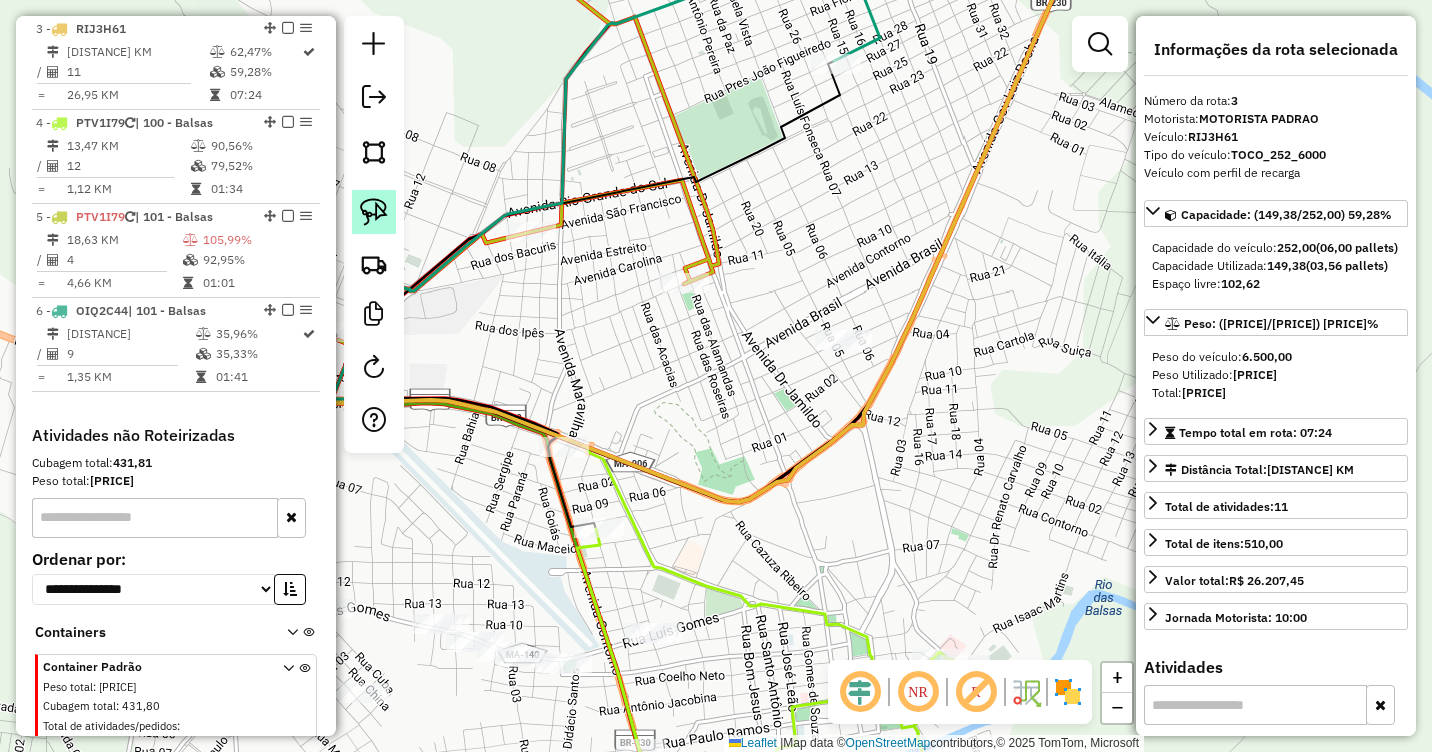 click 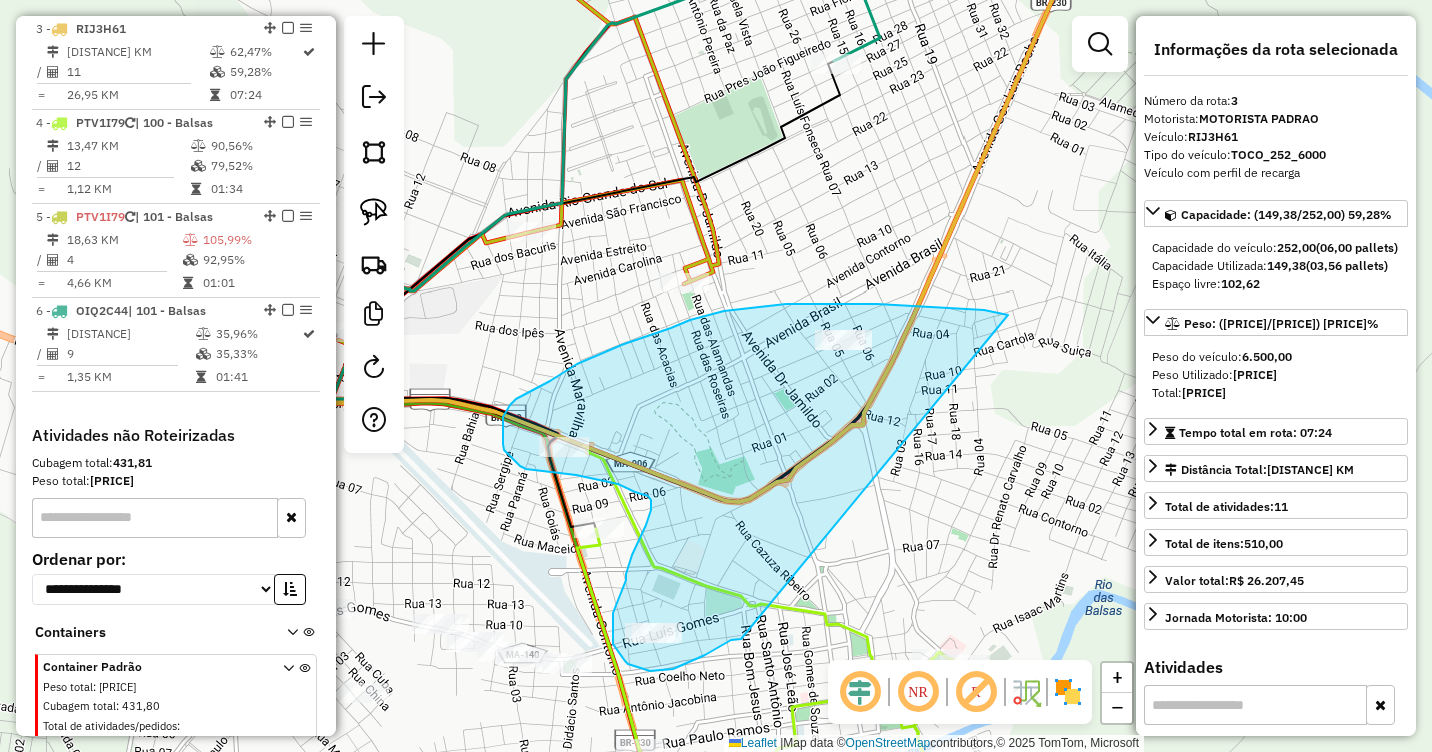 drag, startPoint x: 1008, startPoint y: 315, endPoint x: 746, endPoint y: 638, distance: 415.90024 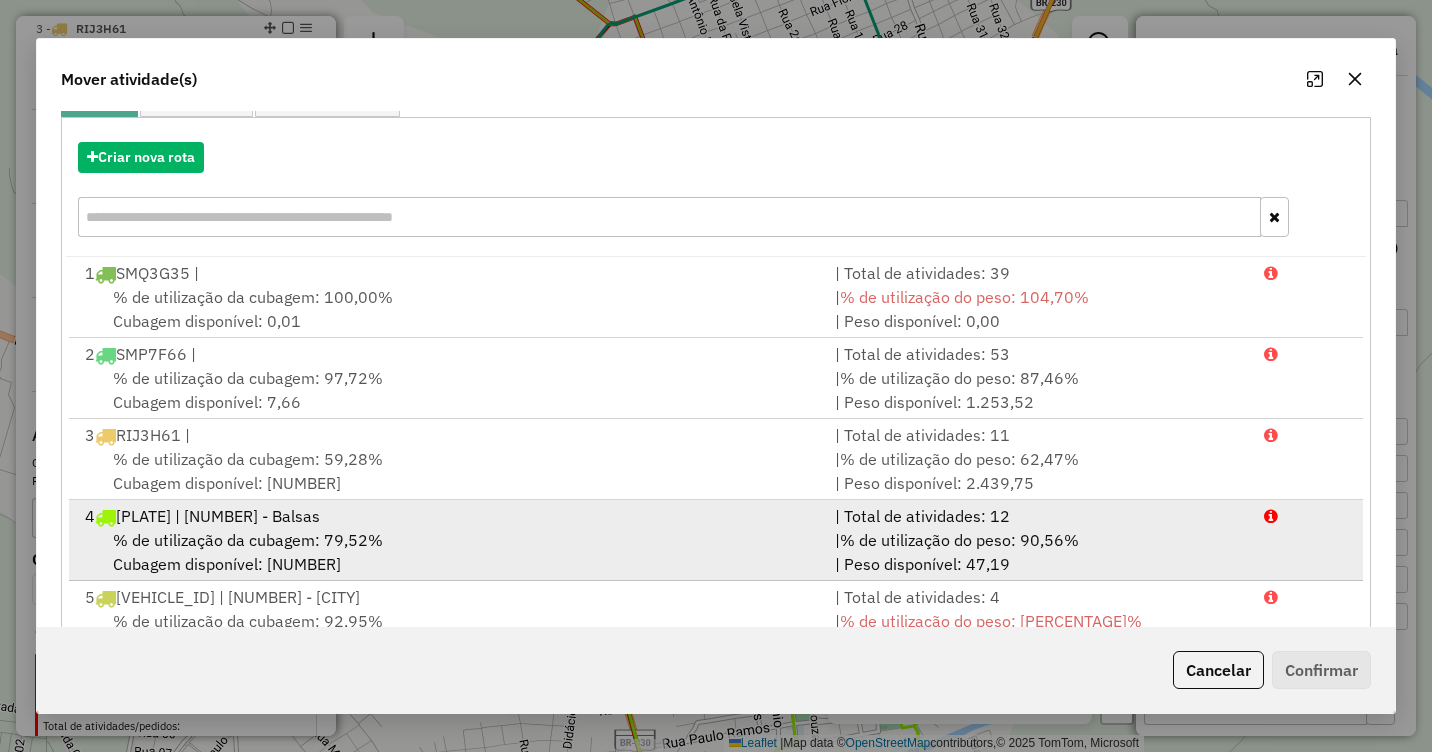 scroll, scrollTop: 267, scrollLeft: 0, axis: vertical 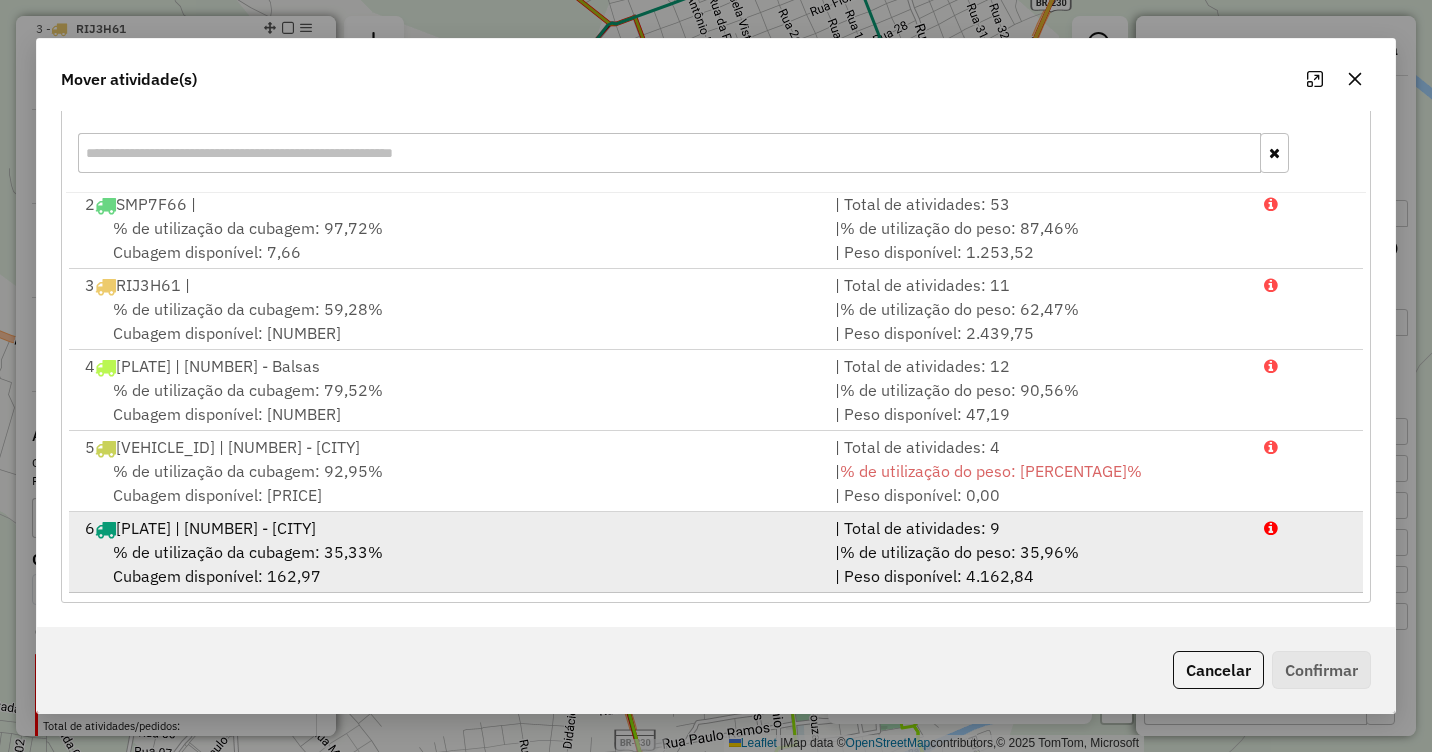 click on "[NUMBER] [PLATE] | [NUMBER] - Balsas" at bounding box center [448, 528] 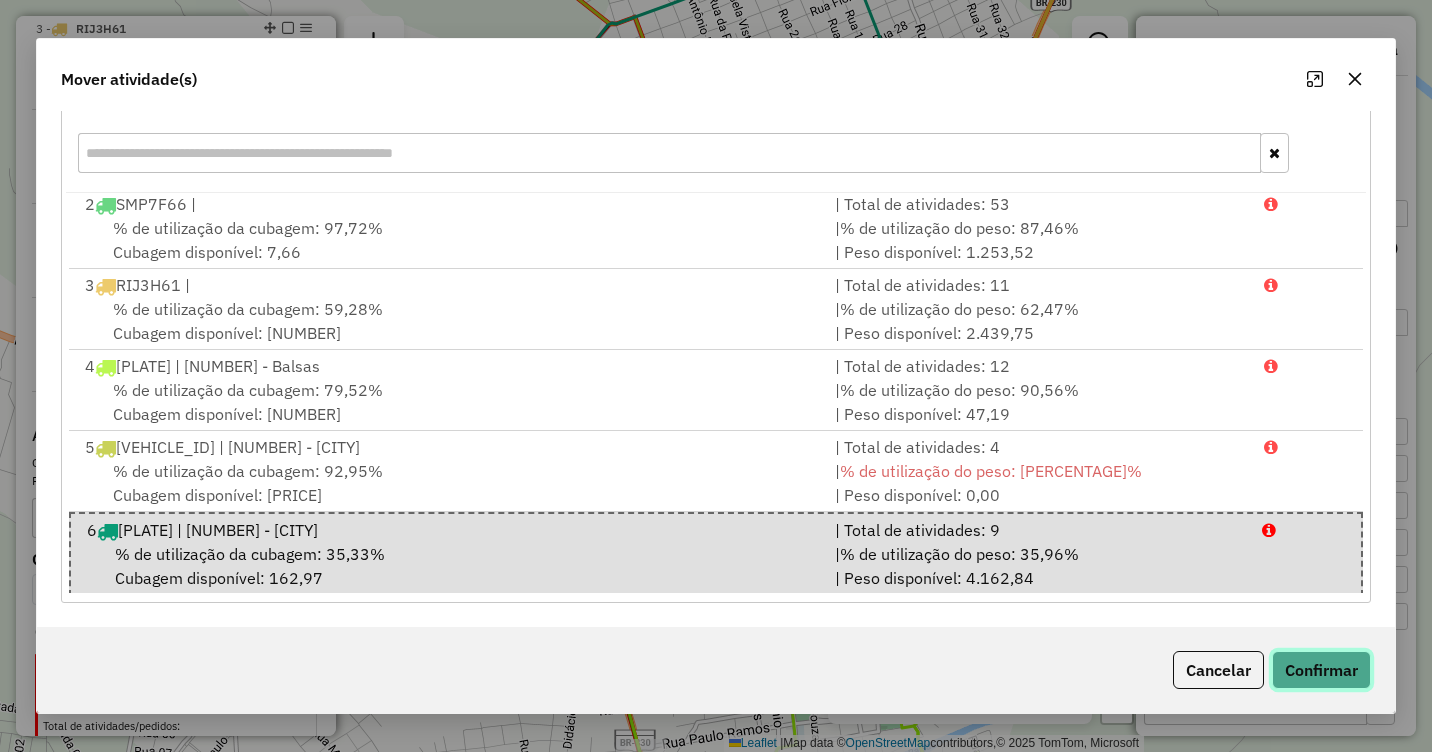 click on "Confirmar" 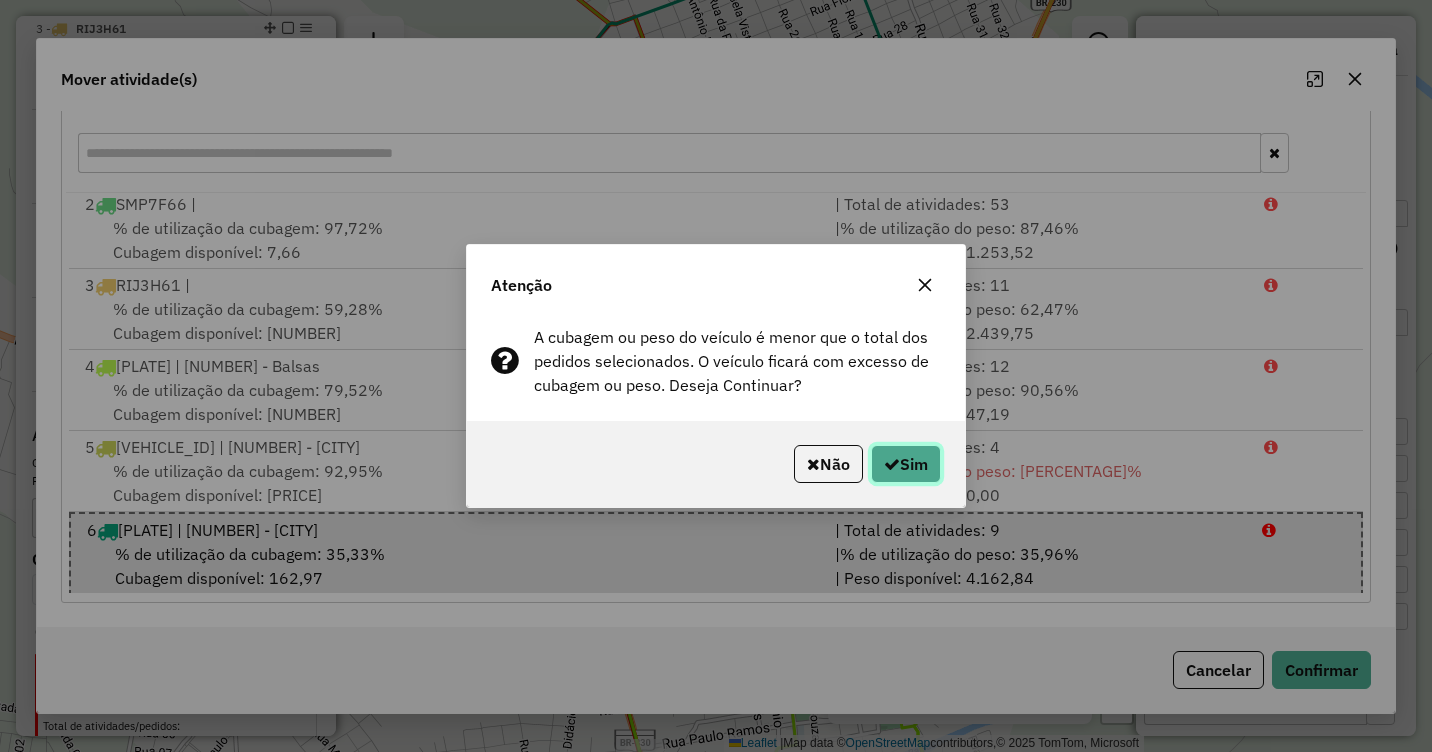 click on "Sim" 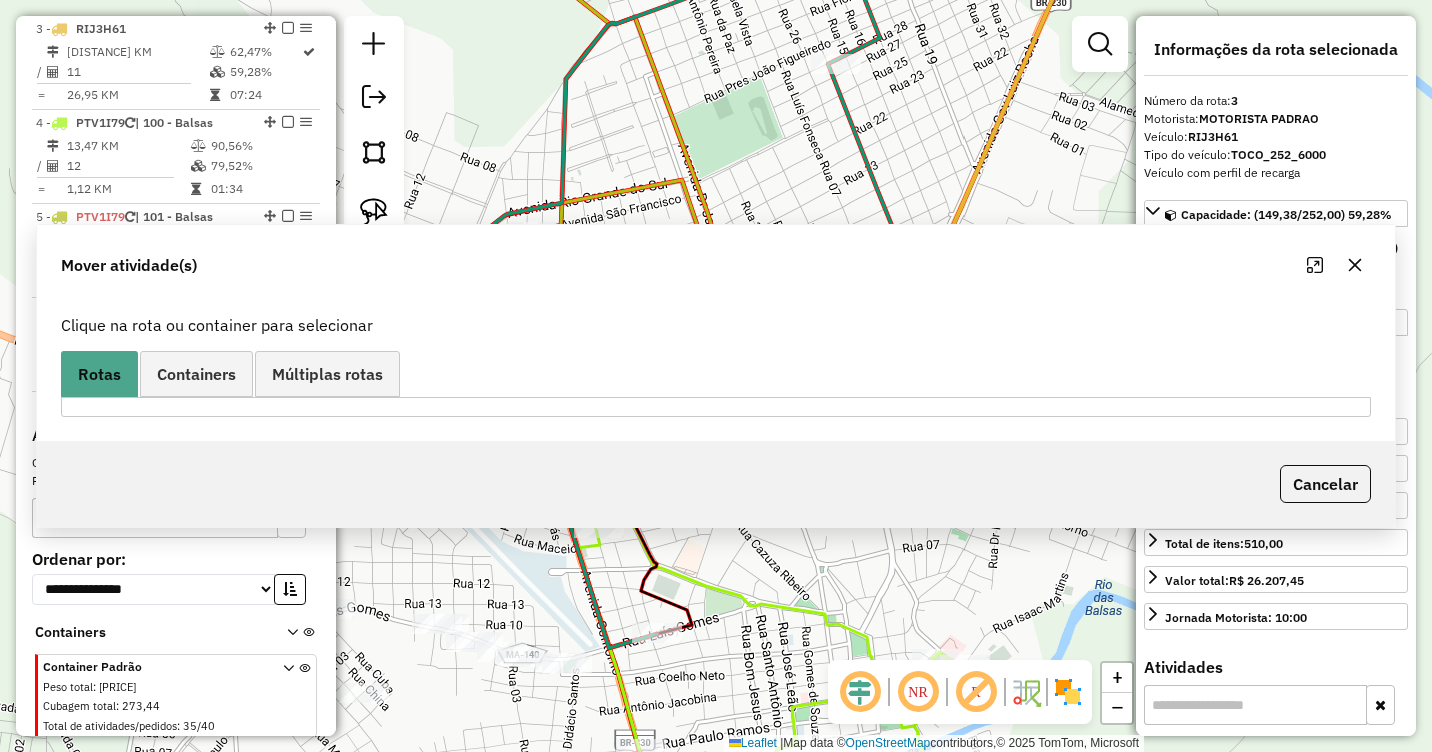 scroll, scrollTop: 0, scrollLeft: 0, axis: both 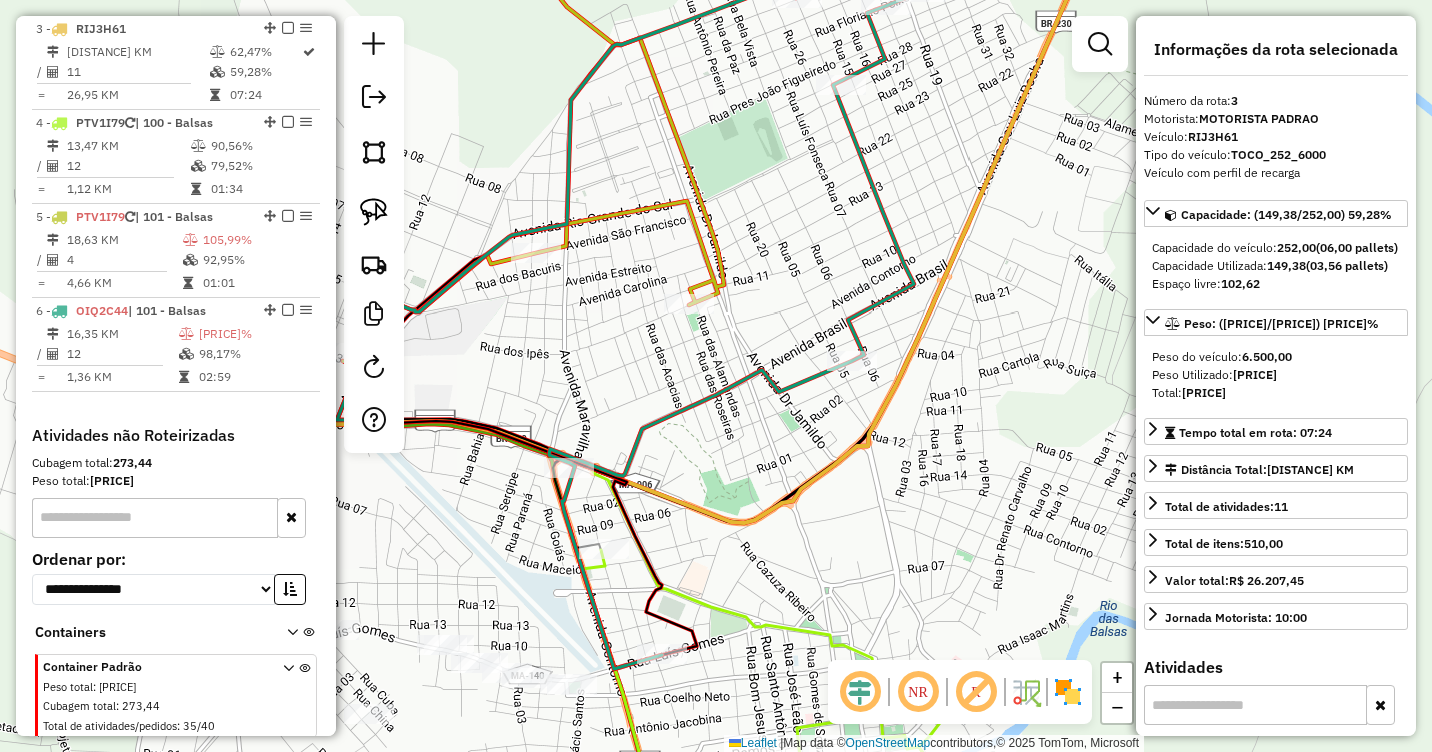 drag, startPoint x: 918, startPoint y: 410, endPoint x: 927, endPoint y: 422, distance: 15 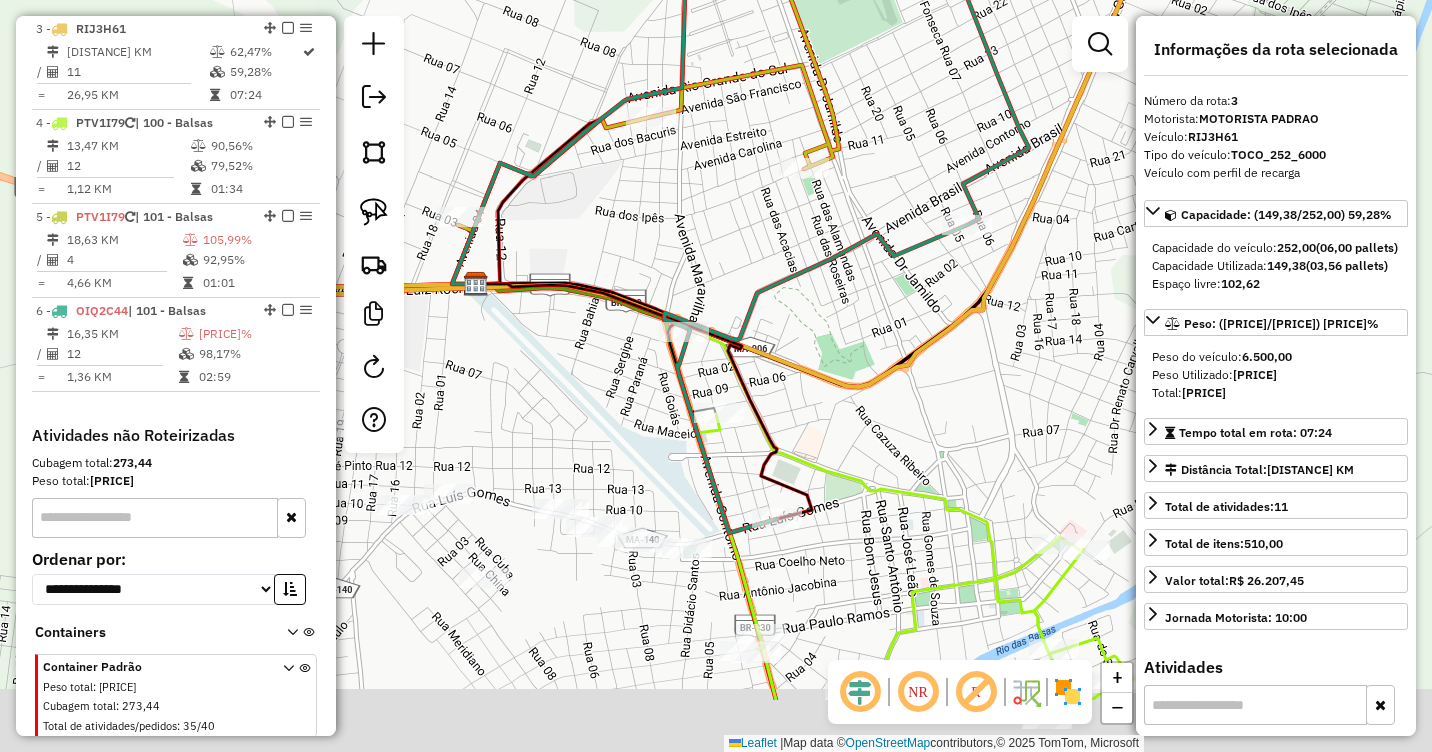 drag, startPoint x: 820, startPoint y: 571, endPoint x: 994, endPoint y: 361, distance: 272.71964 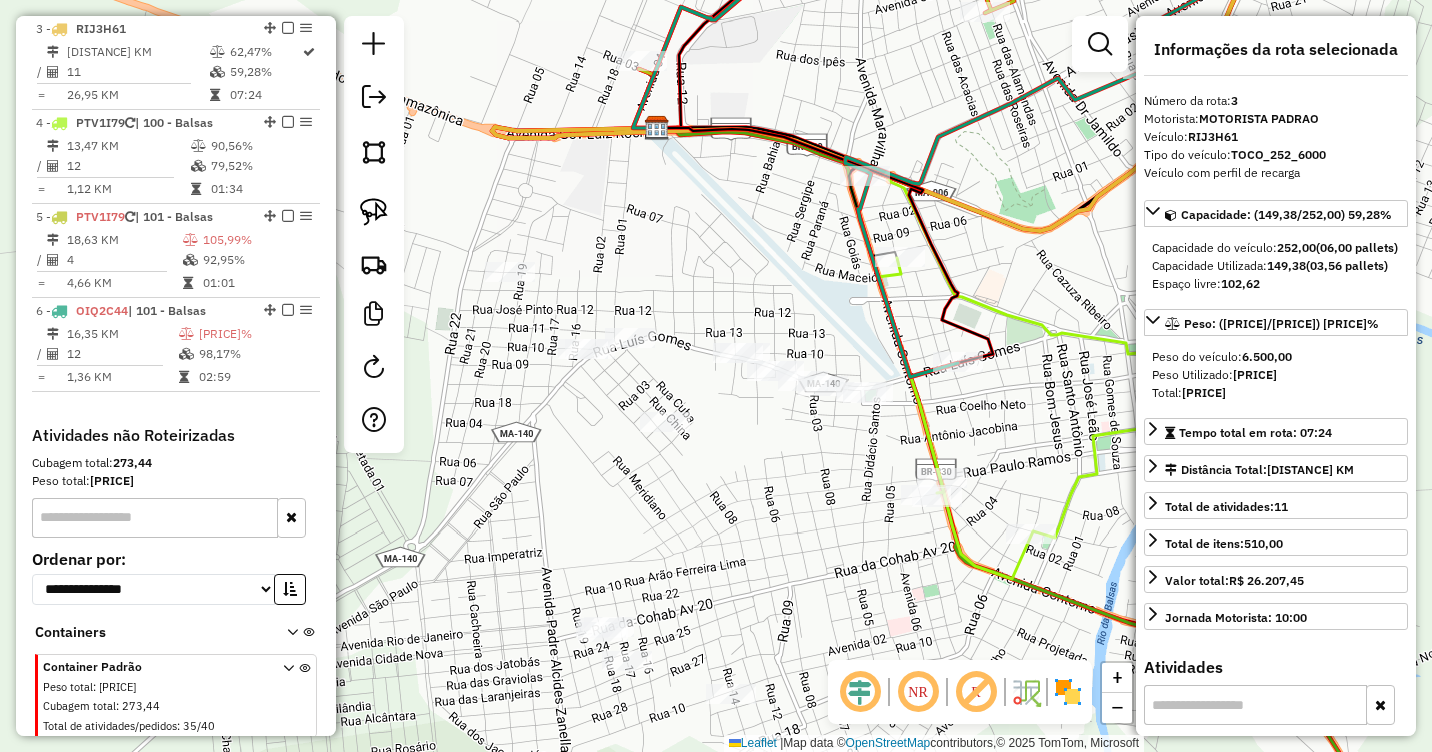 drag, startPoint x: 650, startPoint y: 580, endPoint x: 840, endPoint y: 468, distance: 220.55385 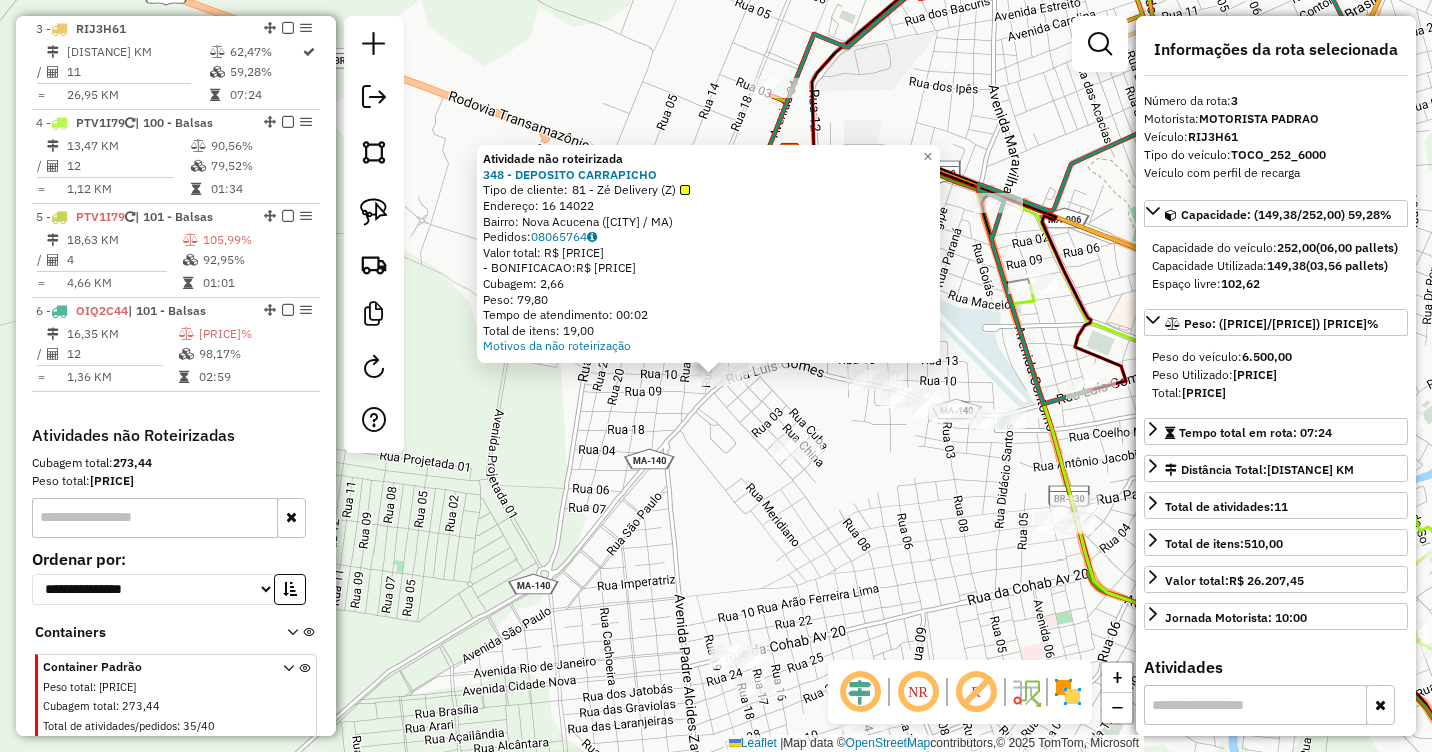 click on "Atividade não roteirizada [NUMBER] - DEPOSITO CARRAPICHO Tipo de cliente: [NUMBER] - Zé Delivery (Z) Endereço: [NUMBER] Bairro: Nova Acucena (BALSAS / MA) Pedidos: [NUMBER] Valor total: R$ [PRICE] -BONIFICACAO: R$ [PRICE] Cubagem: [NUMBER] Peso: [NUMBER] Tempo de atendimento: [TIME] Total de itens: [NUMBER] Motivos da não roteirização × Janela de atendimento Grade de atendimento Capacidade Transportadoras Veículos Cliente Pedidos Rotas Selecione os dias de semana para filtrar as janelas de atendimento Seg Ter Qua Qui Sex Sáb Dom Informe o período da janela de atendimento: De: Até: Filtrar exatamente a janela do cliente Considerar janela de atendimento padrão Selecione os dias de semana para filtrar as grades de atendimento Seg Ter Qua Qui Sex Sáb Dom Considerar clientes sem dia de atendimento cadastrado Clientes fora do dia de atendimento selecionado Filtrar as atividades entre os valores definidos abaixo: Peso mínimo: Peso máximo: Cubagem mínima: De:" 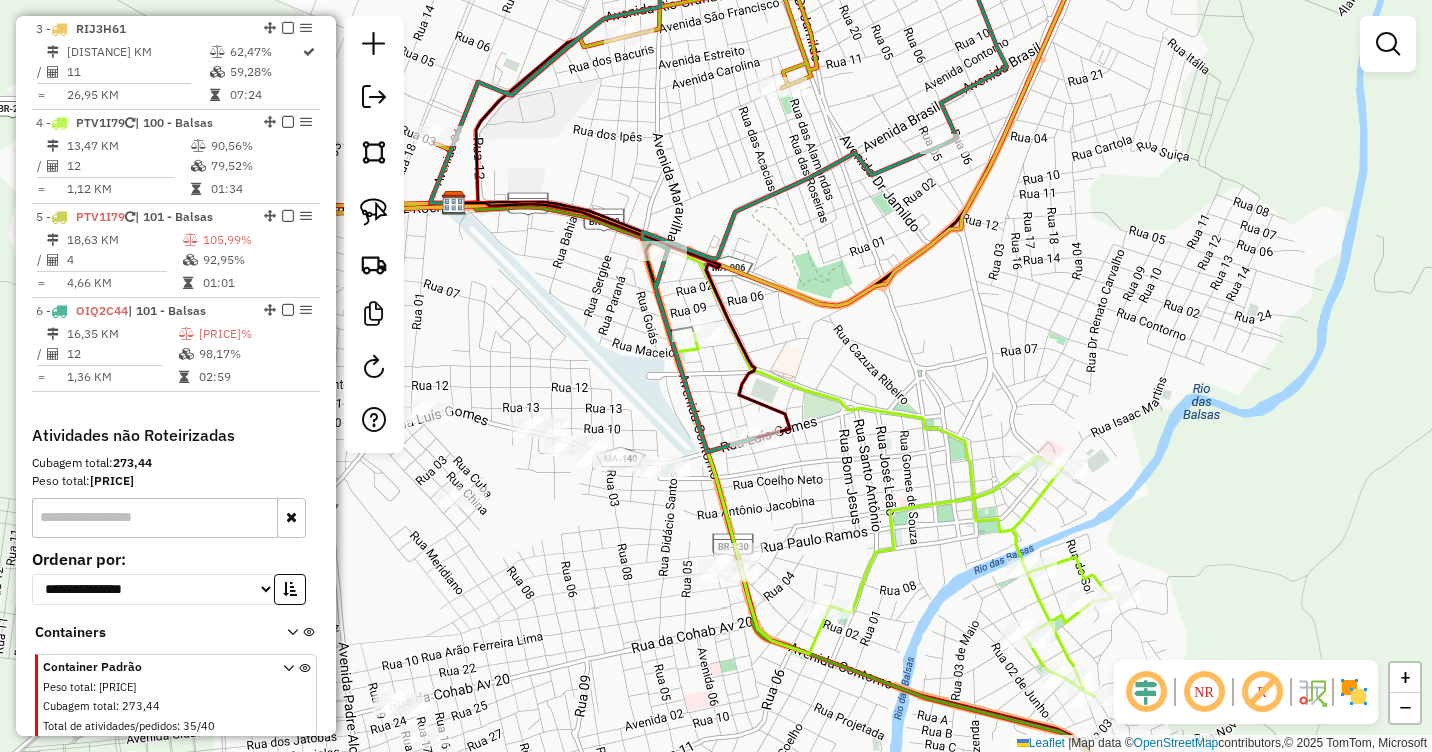 drag, startPoint x: 978, startPoint y: 519, endPoint x: 621, endPoint y: 584, distance: 362.8691 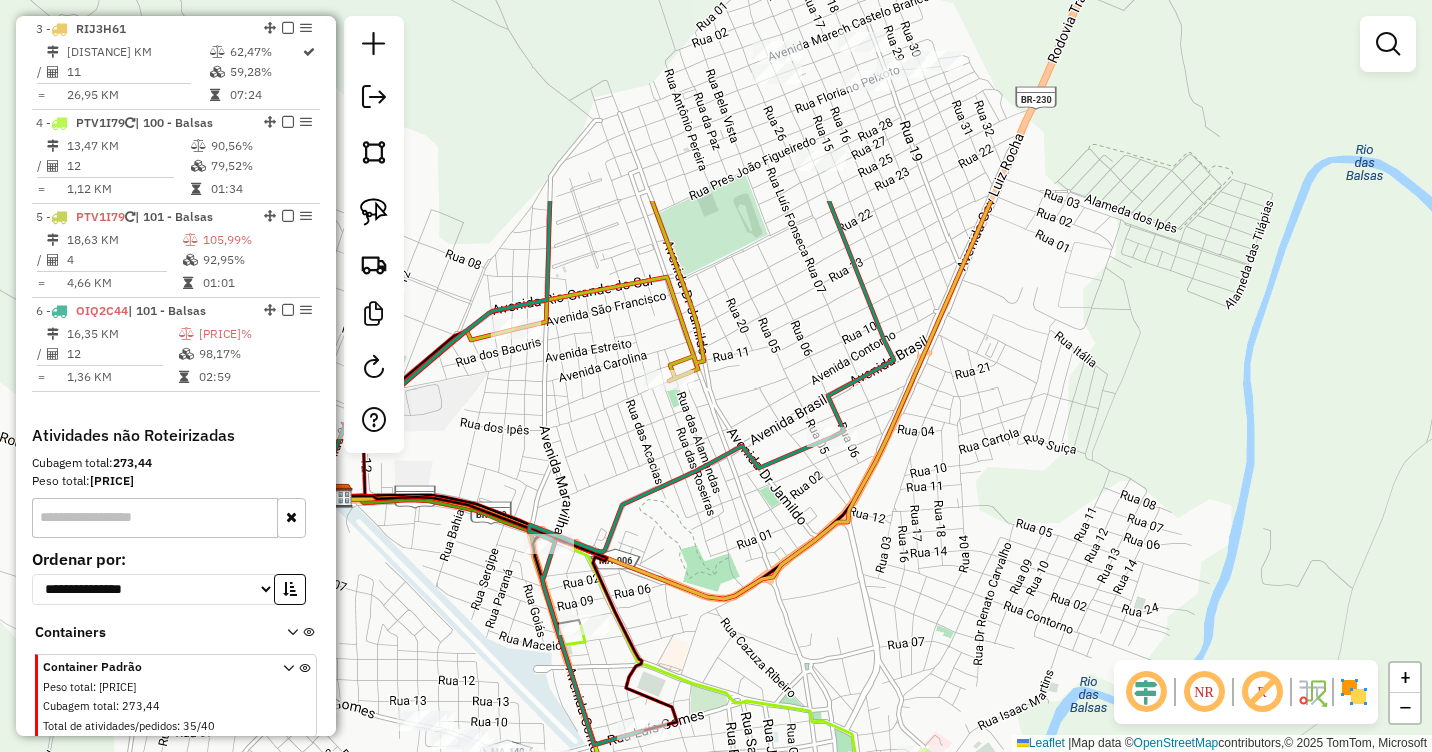 drag, startPoint x: 1056, startPoint y: 291, endPoint x: 1038, endPoint y: 401, distance: 111.463 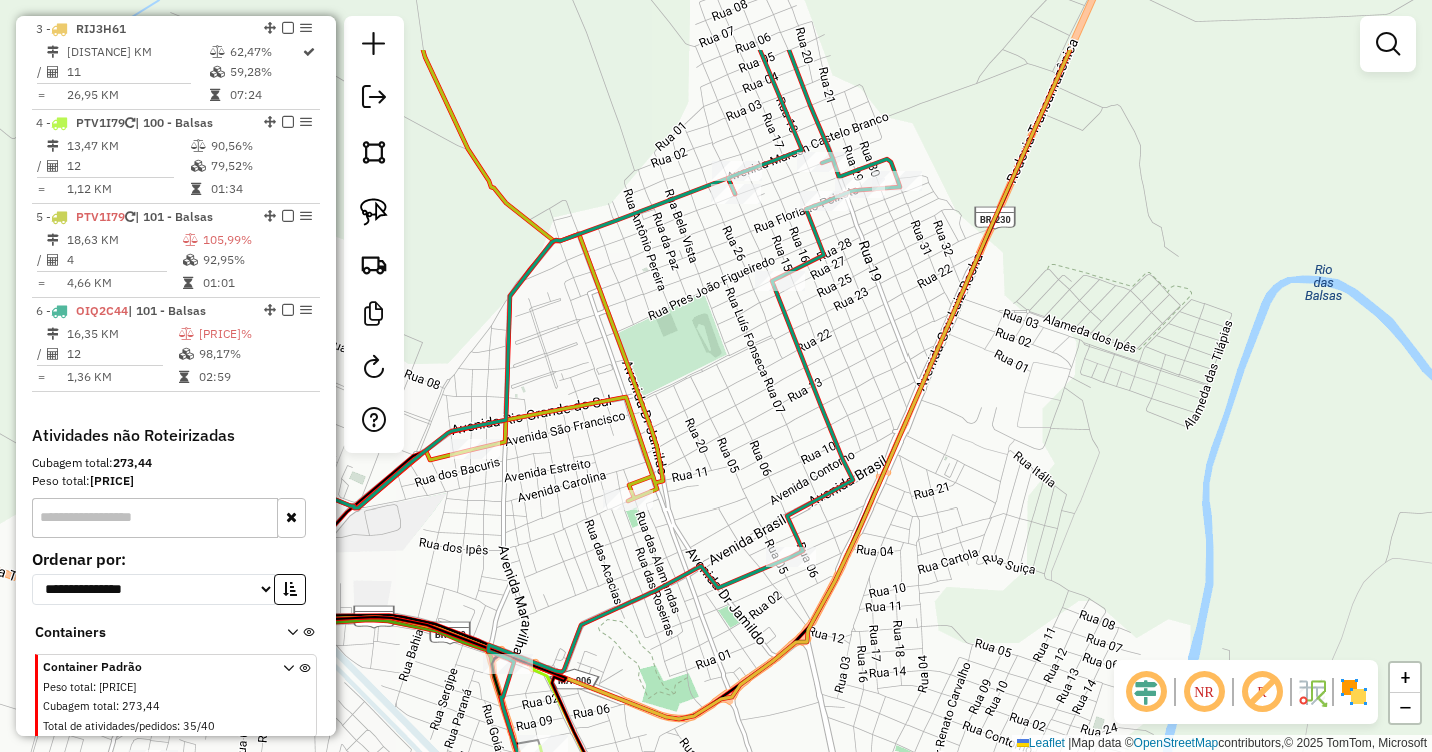 drag, startPoint x: 1052, startPoint y: 367, endPoint x: 1001, endPoint y: 524, distance: 165.07574 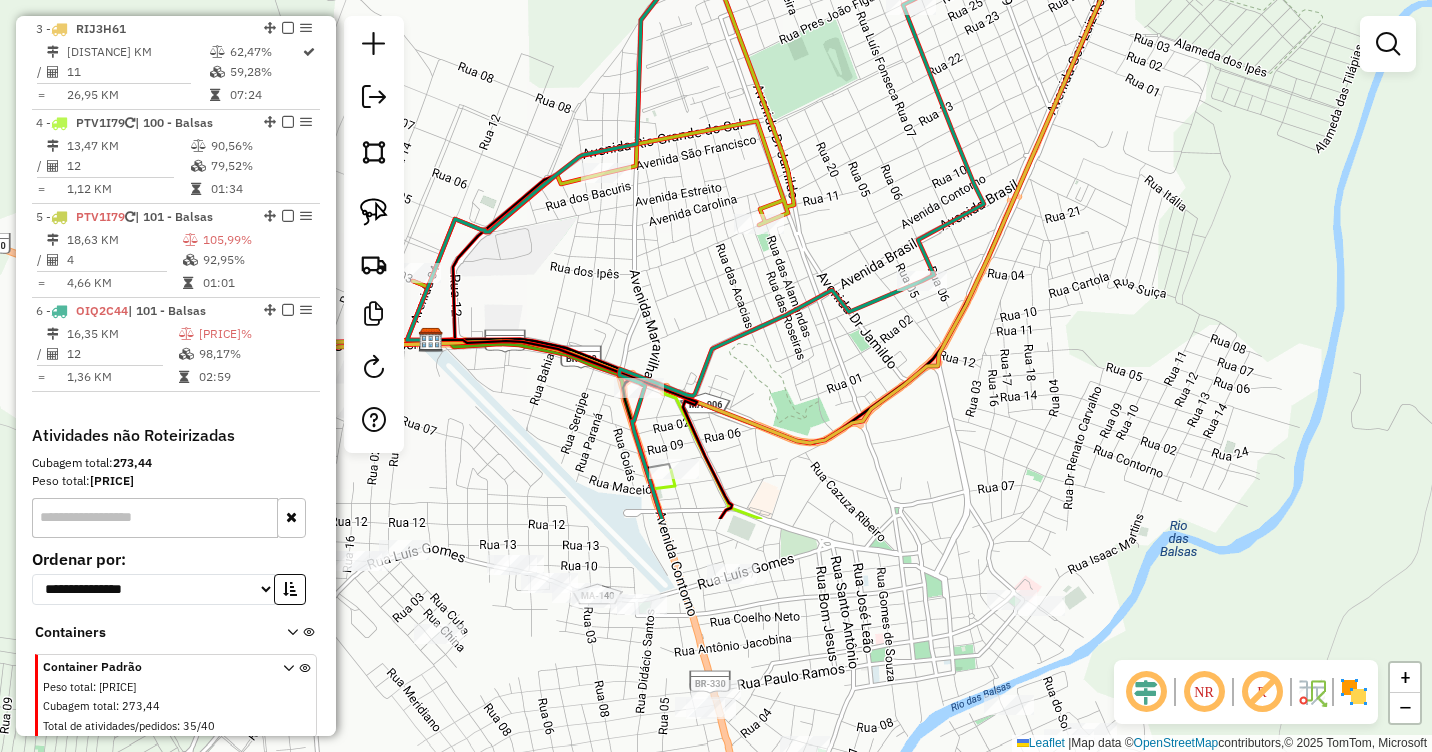 drag, startPoint x: 978, startPoint y: 489, endPoint x: 1115, endPoint y: 176, distance: 341.66943 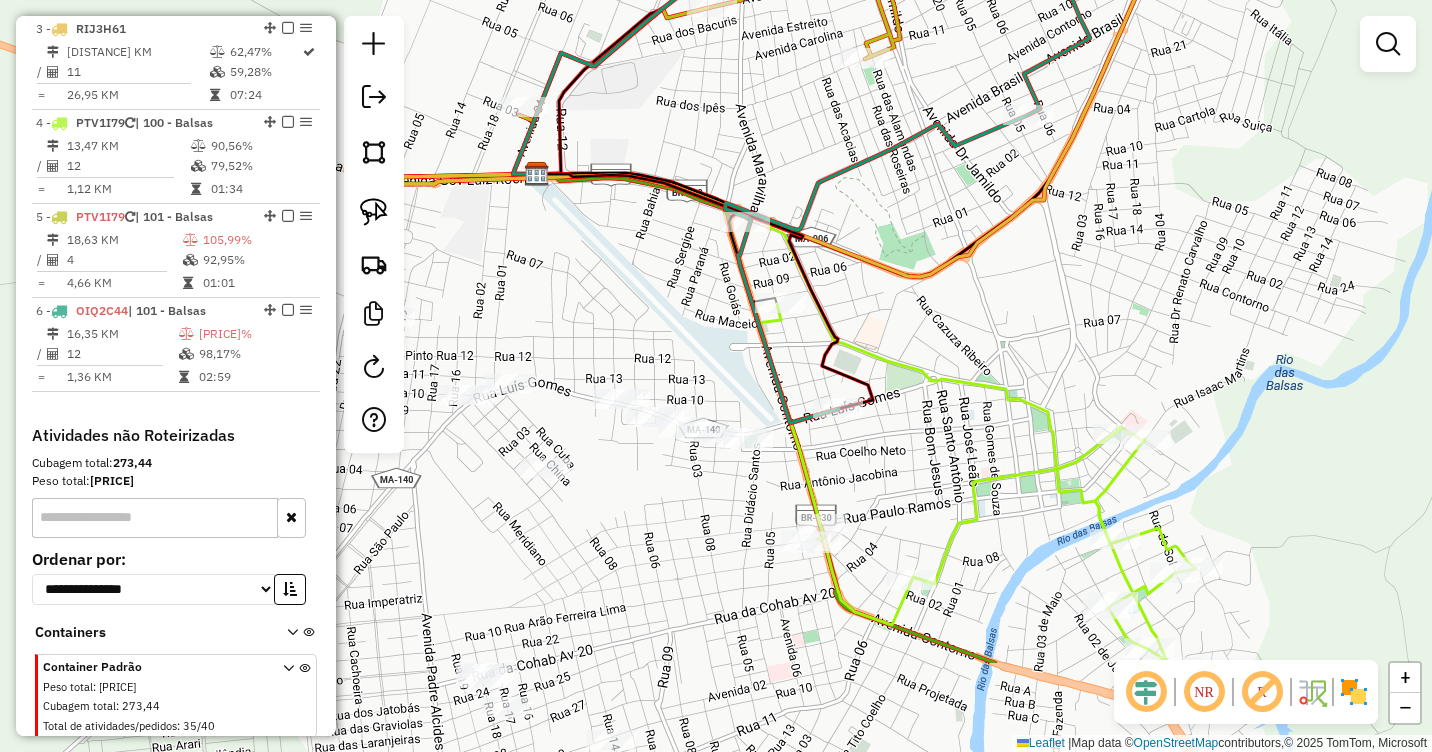 drag, startPoint x: 908, startPoint y: 523, endPoint x: 1016, endPoint y: 357, distance: 198.0404 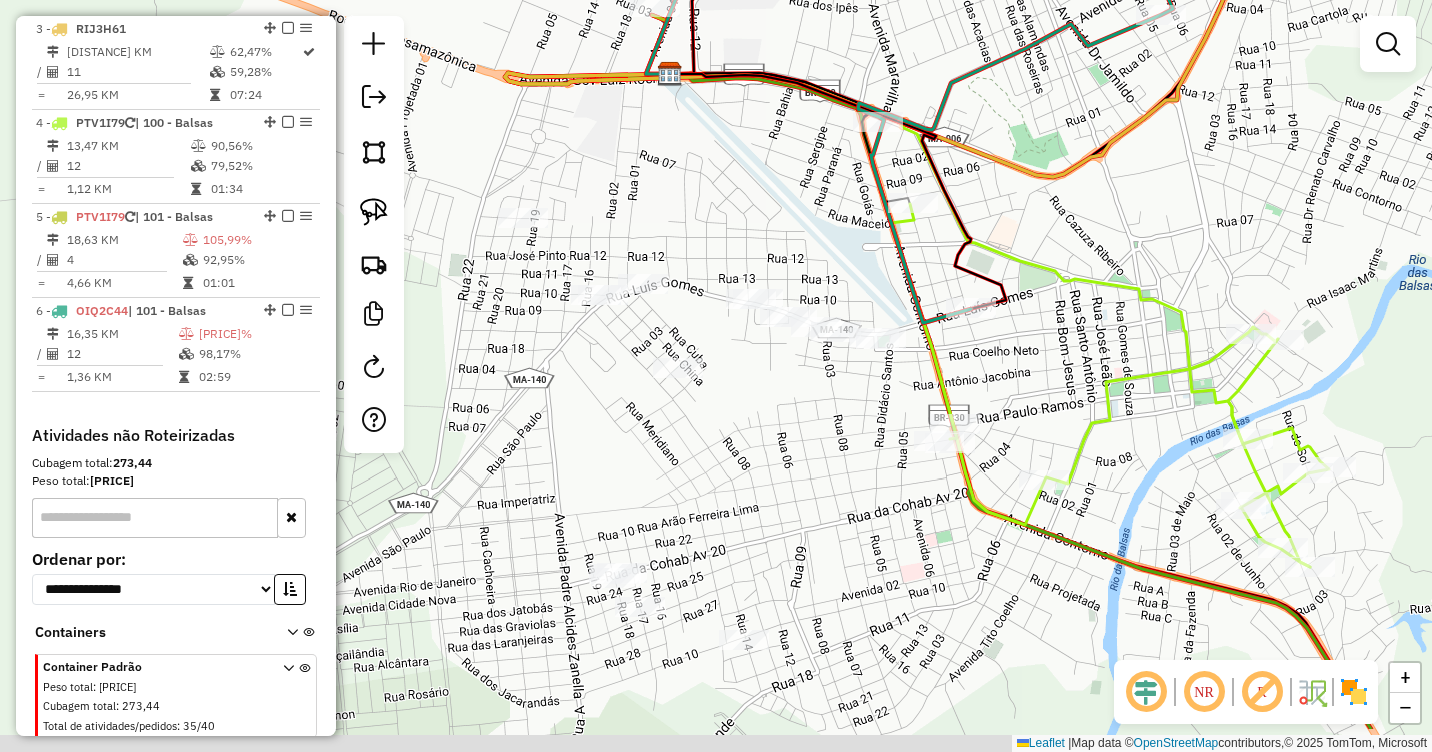 drag, startPoint x: 1019, startPoint y: 357, endPoint x: 1172, endPoint y: 212, distance: 210.79373 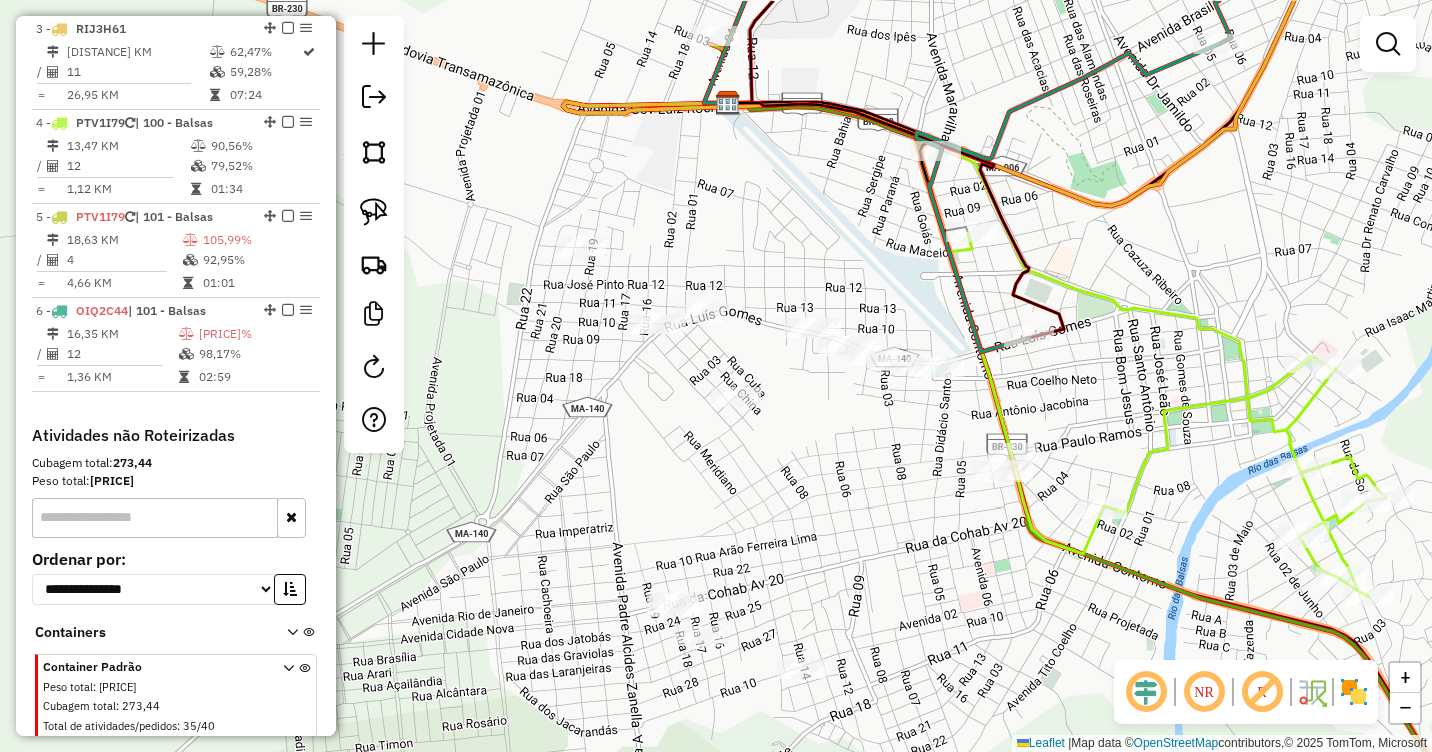 drag, startPoint x: 830, startPoint y: 478, endPoint x: 867, endPoint y: 554, distance: 84.5281 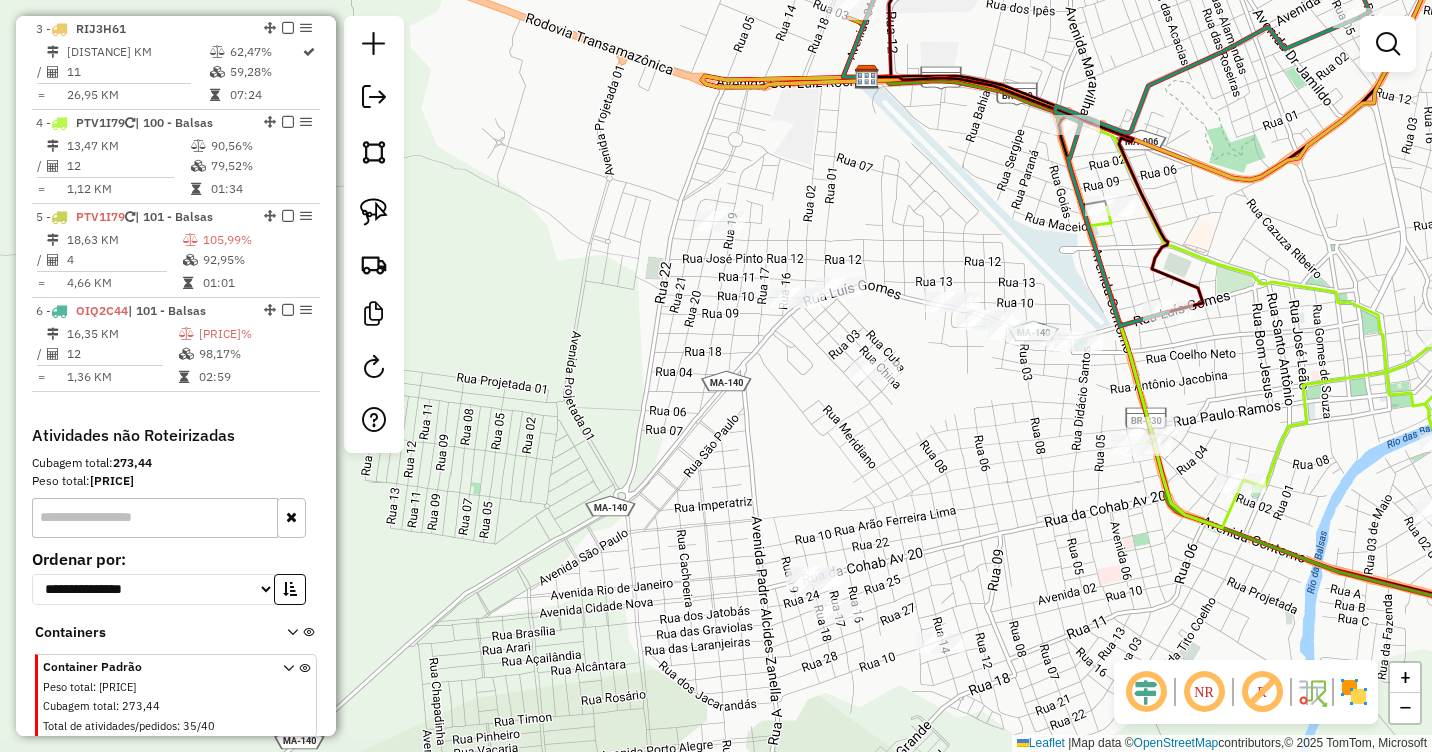drag, startPoint x: 758, startPoint y: 510, endPoint x: 839, endPoint y: 471, distance: 89.89995 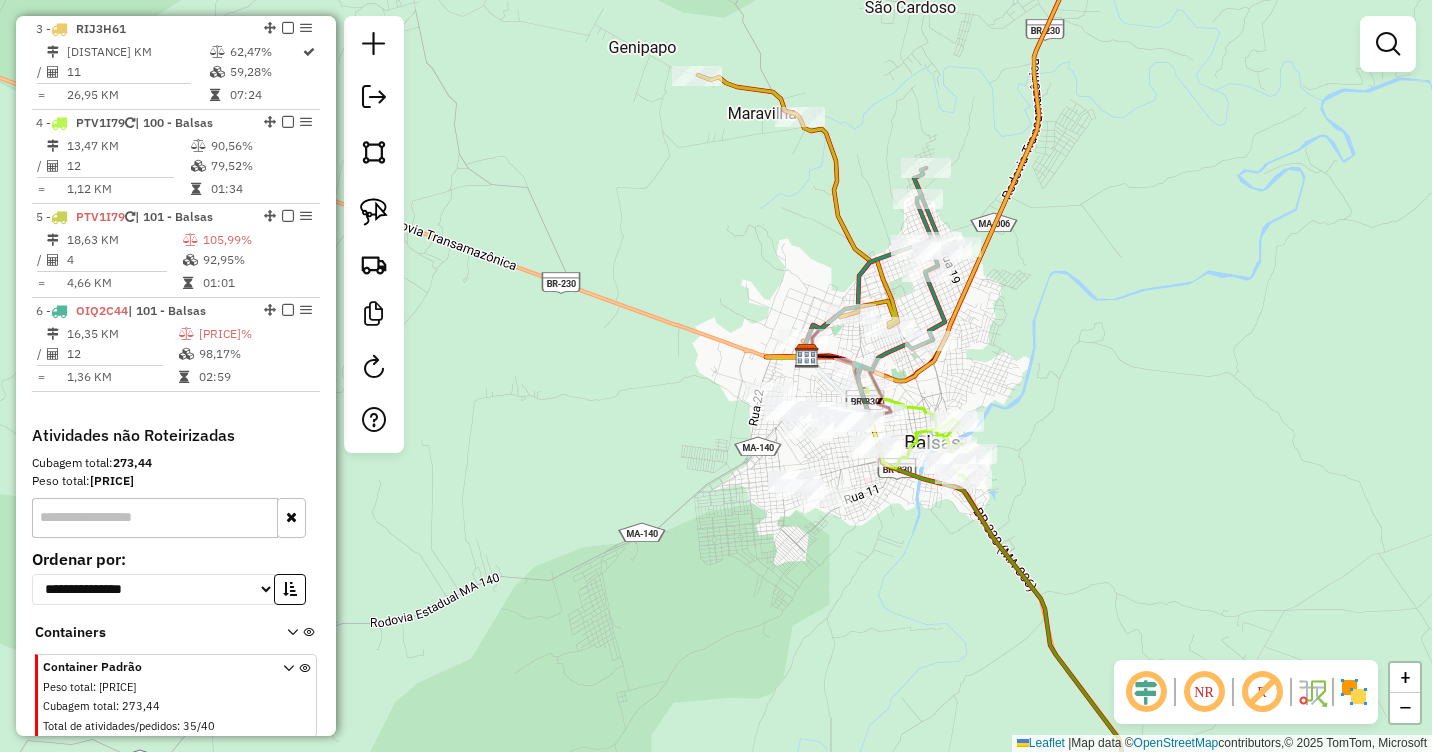 drag, startPoint x: 741, startPoint y: 587, endPoint x: 850, endPoint y: 244, distance: 359.90277 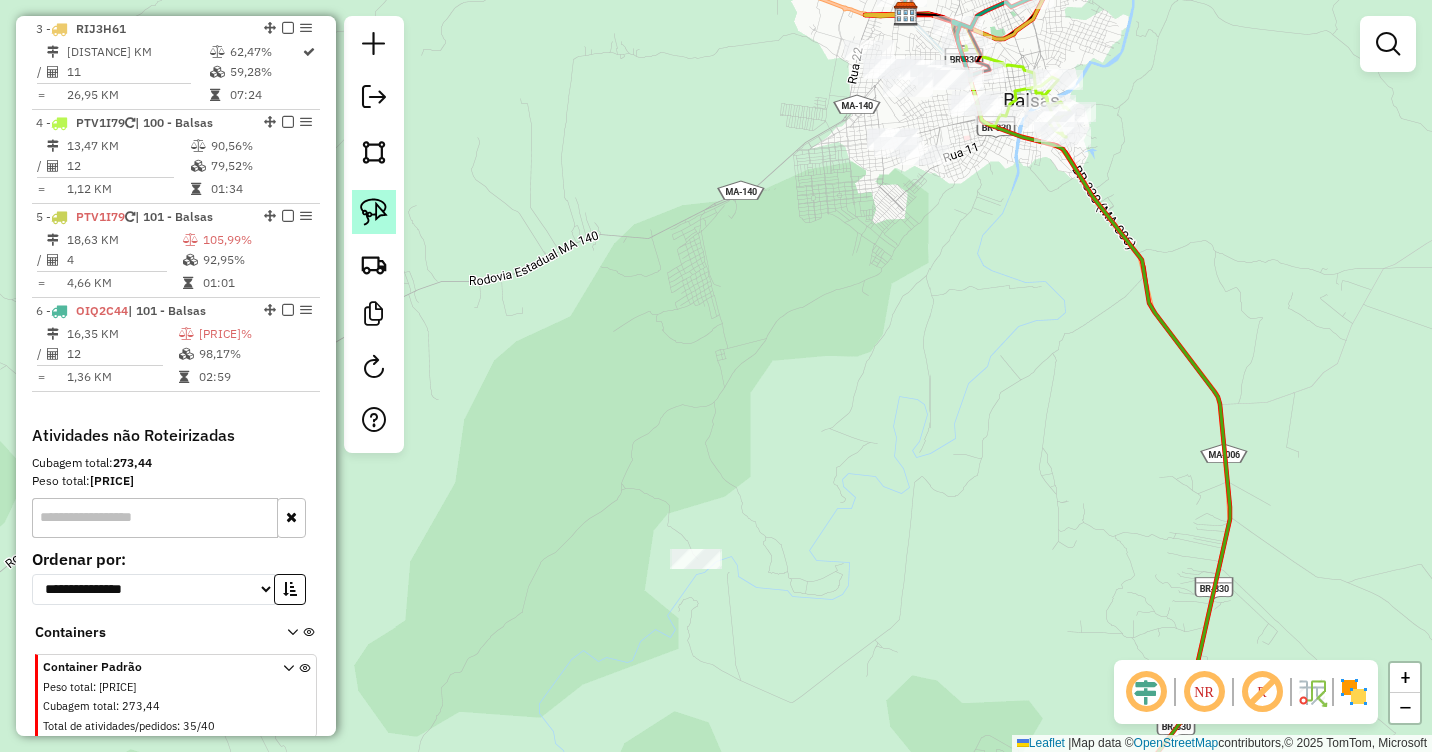 click 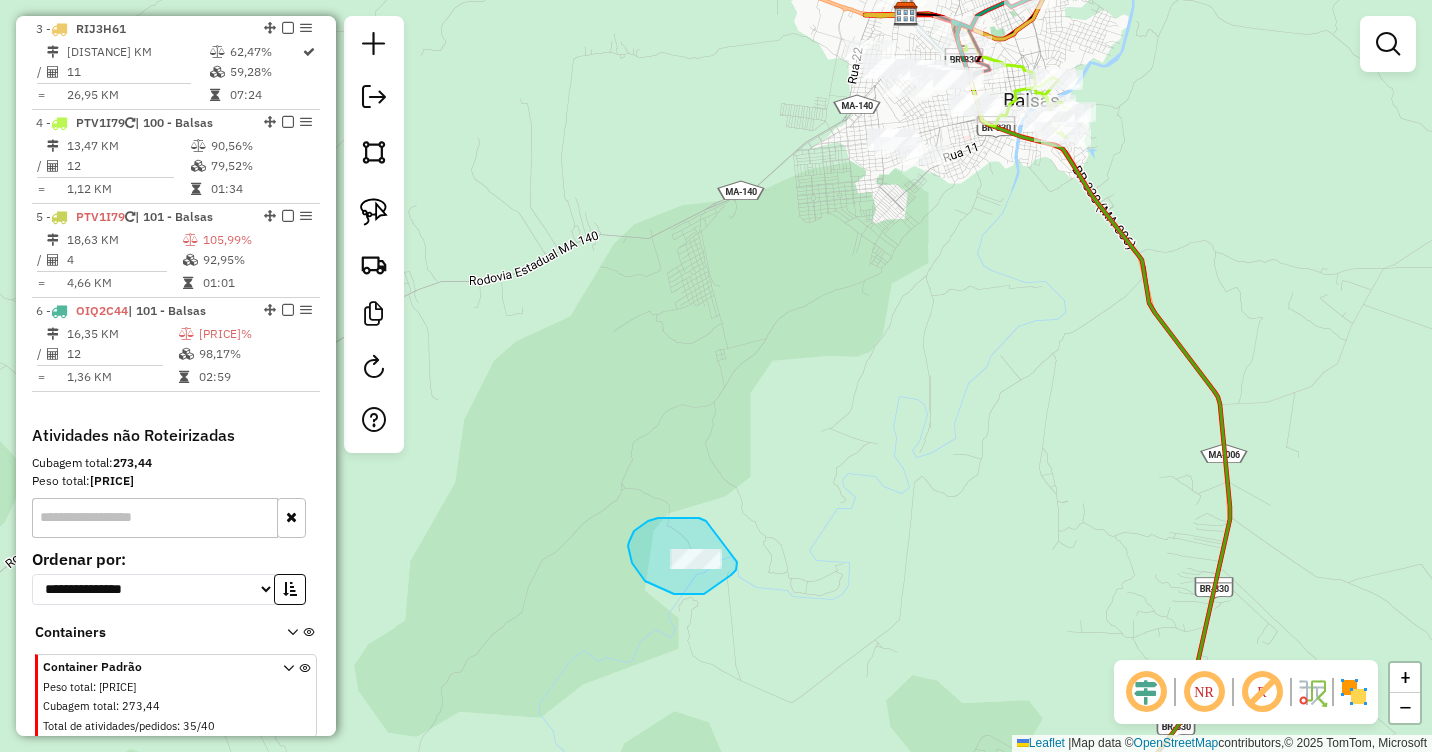 drag, startPoint x: 676, startPoint y: 518, endPoint x: 737, endPoint y: 562, distance: 75.21303 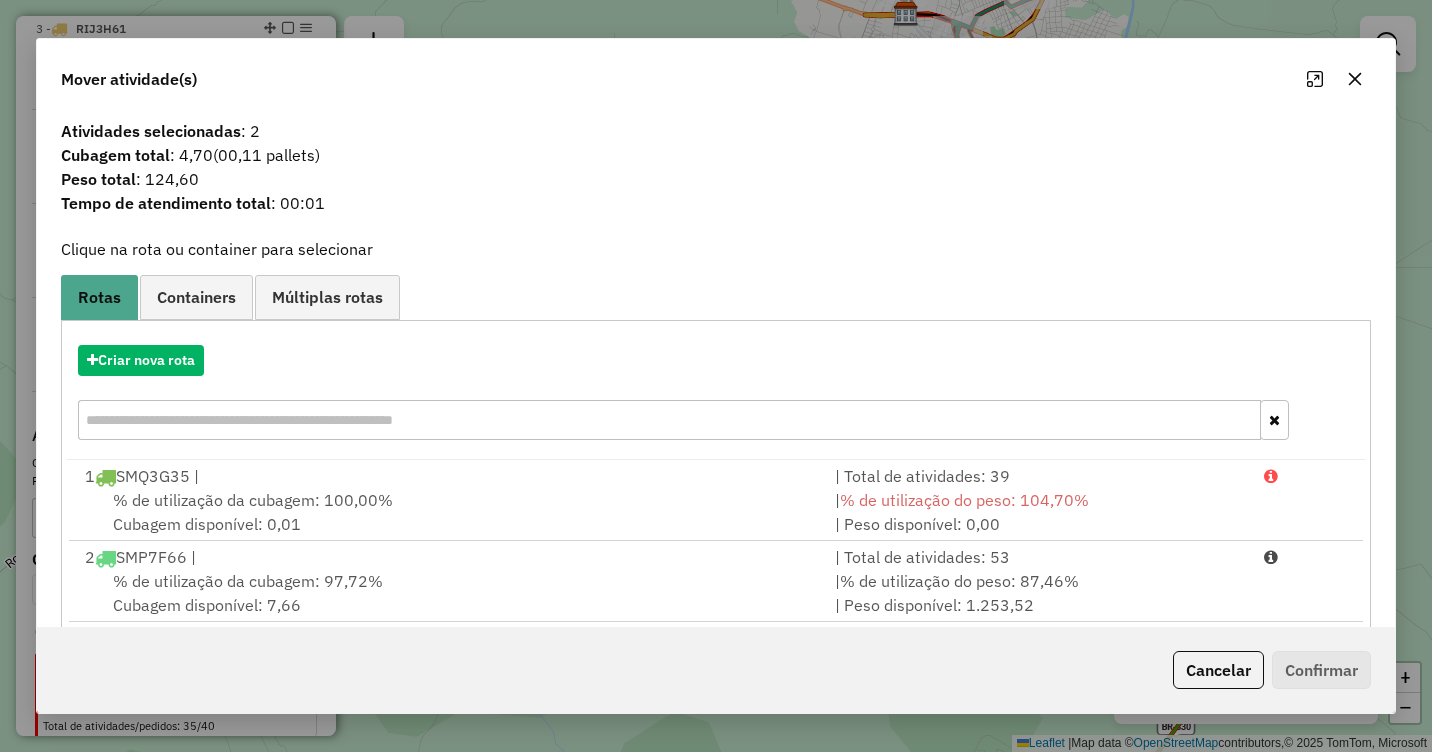 click 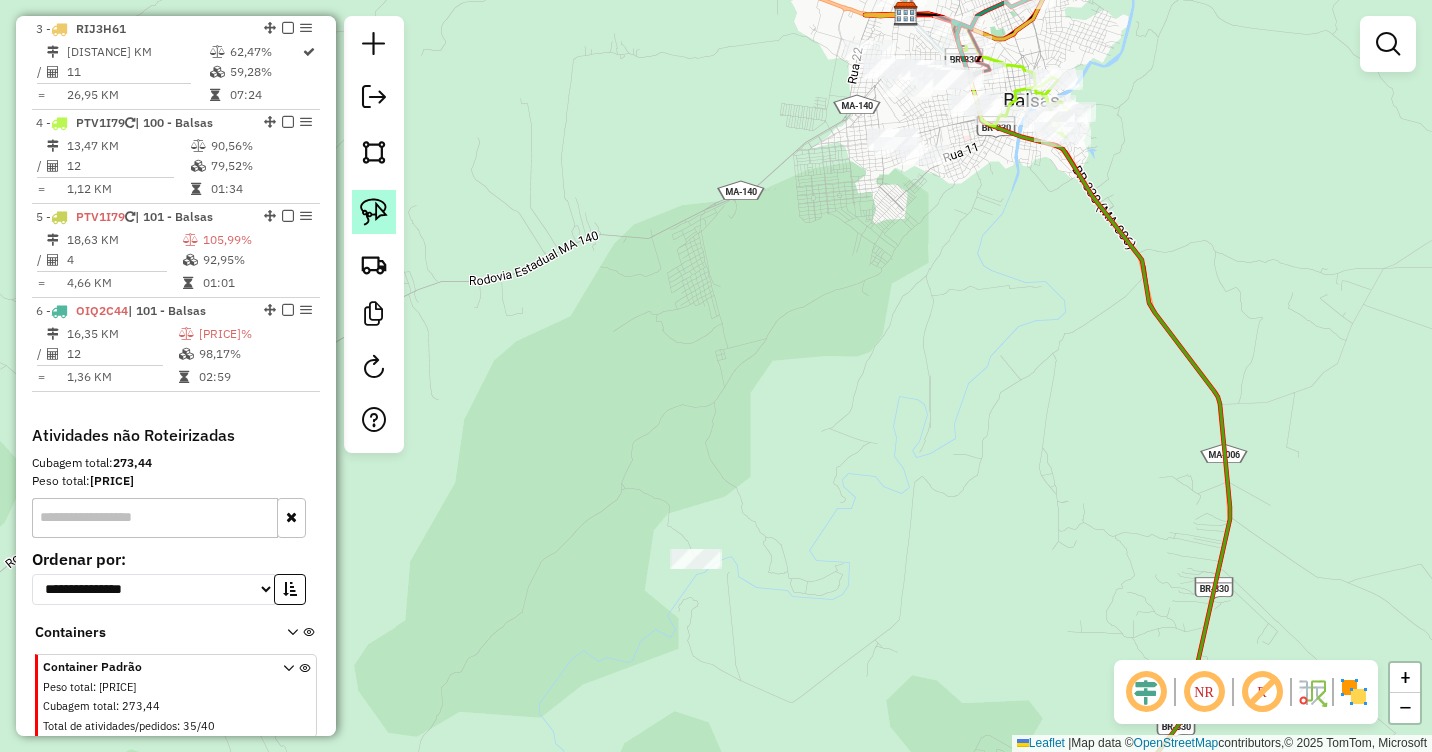 click 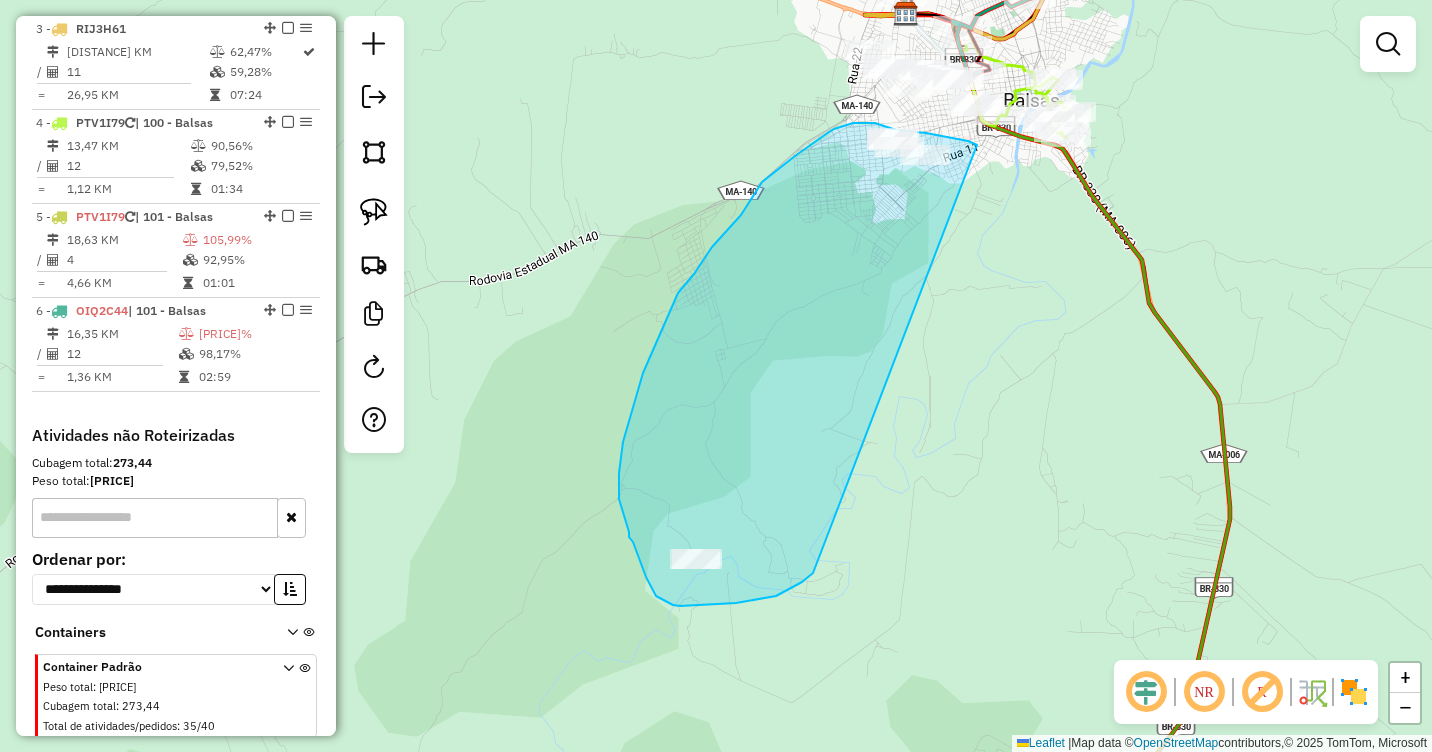 drag, startPoint x: 968, startPoint y: 141, endPoint x: 813, endPoint y: 573, distance: 458.96515 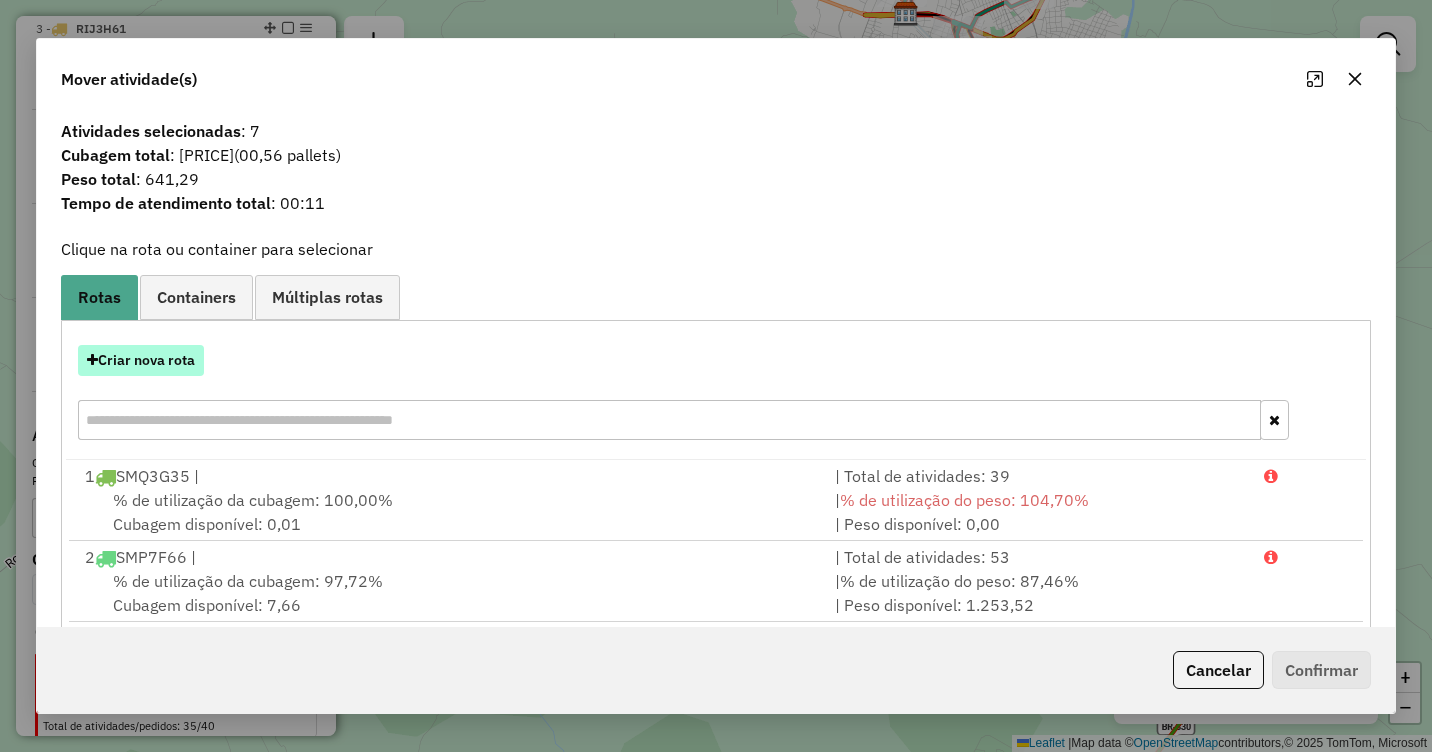 click on "Criar nova rota" at bounding box center (141, 360) 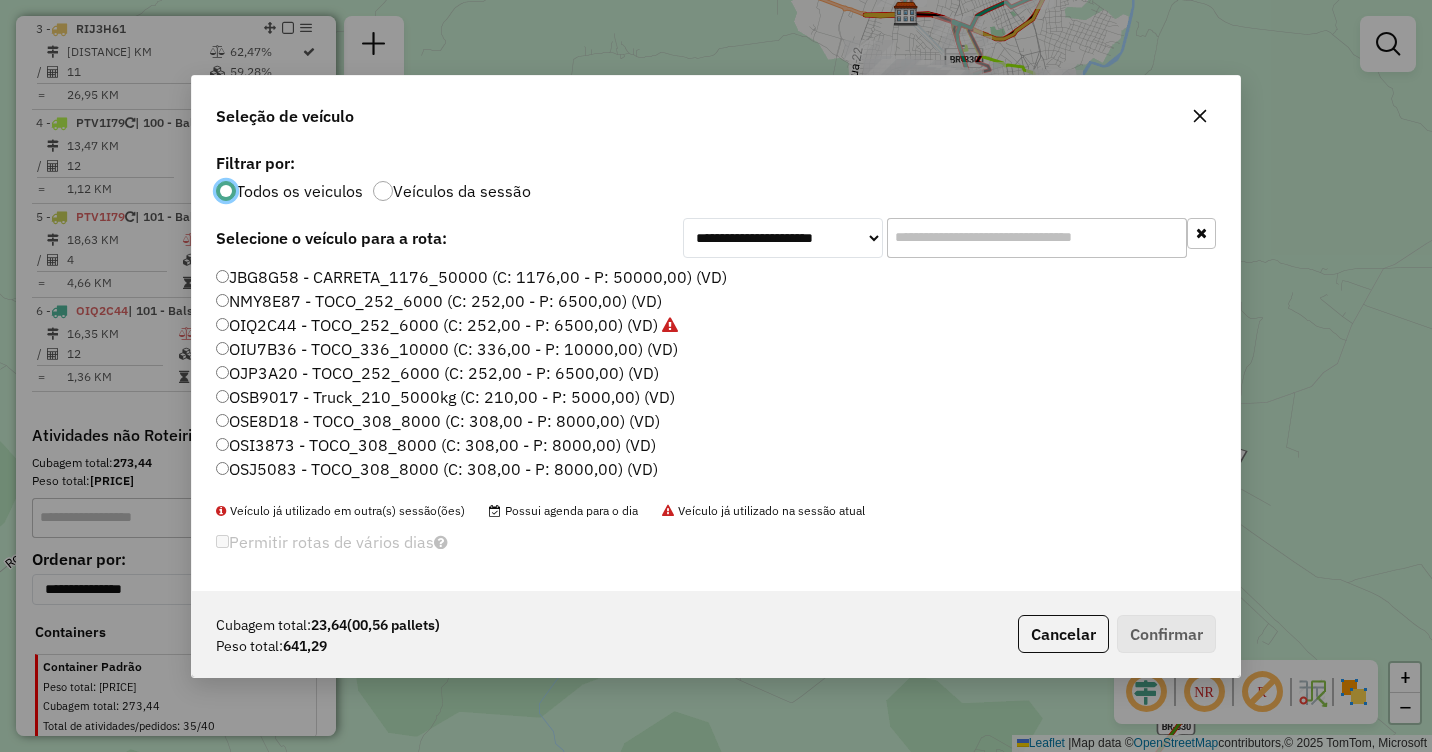 scroll, scrollTop: 11, scrollLeft: 6, axis: both 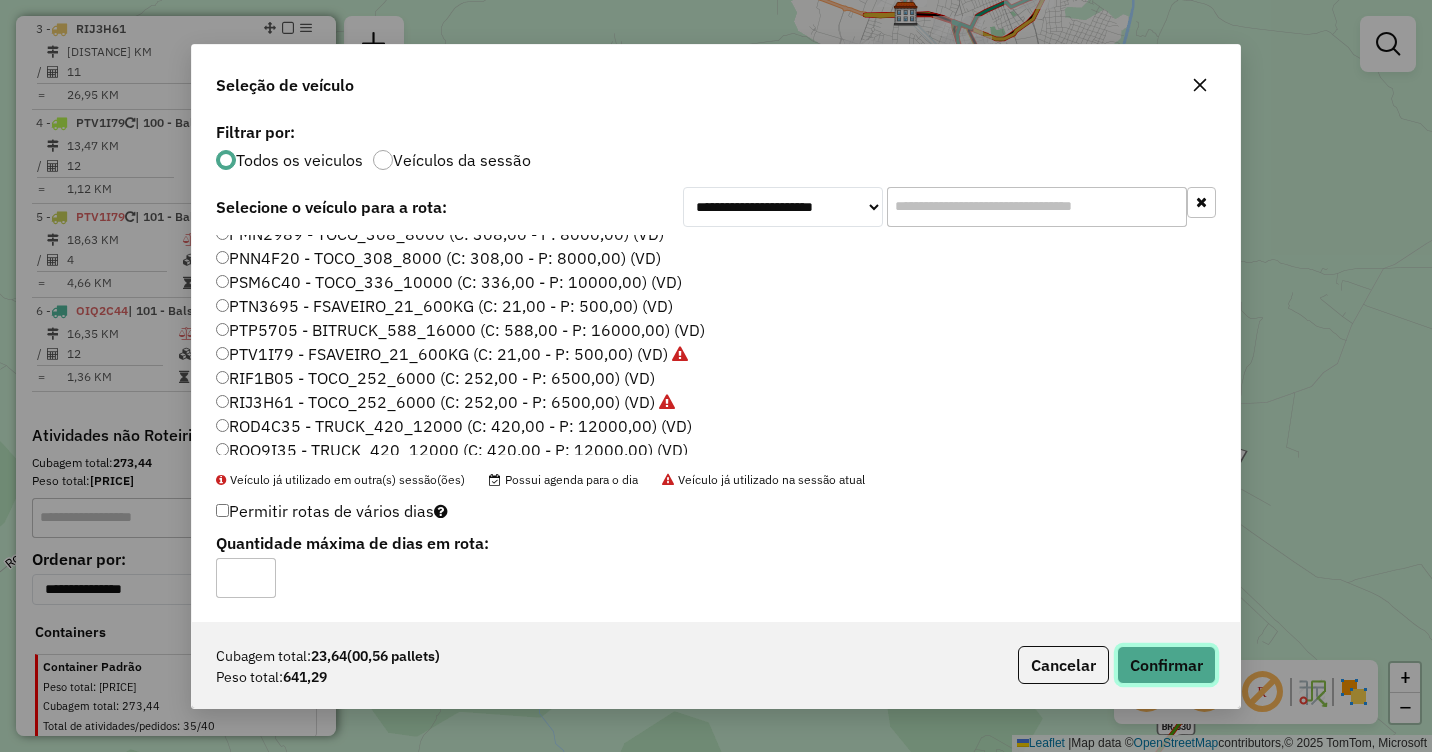 click on "Confirmar" 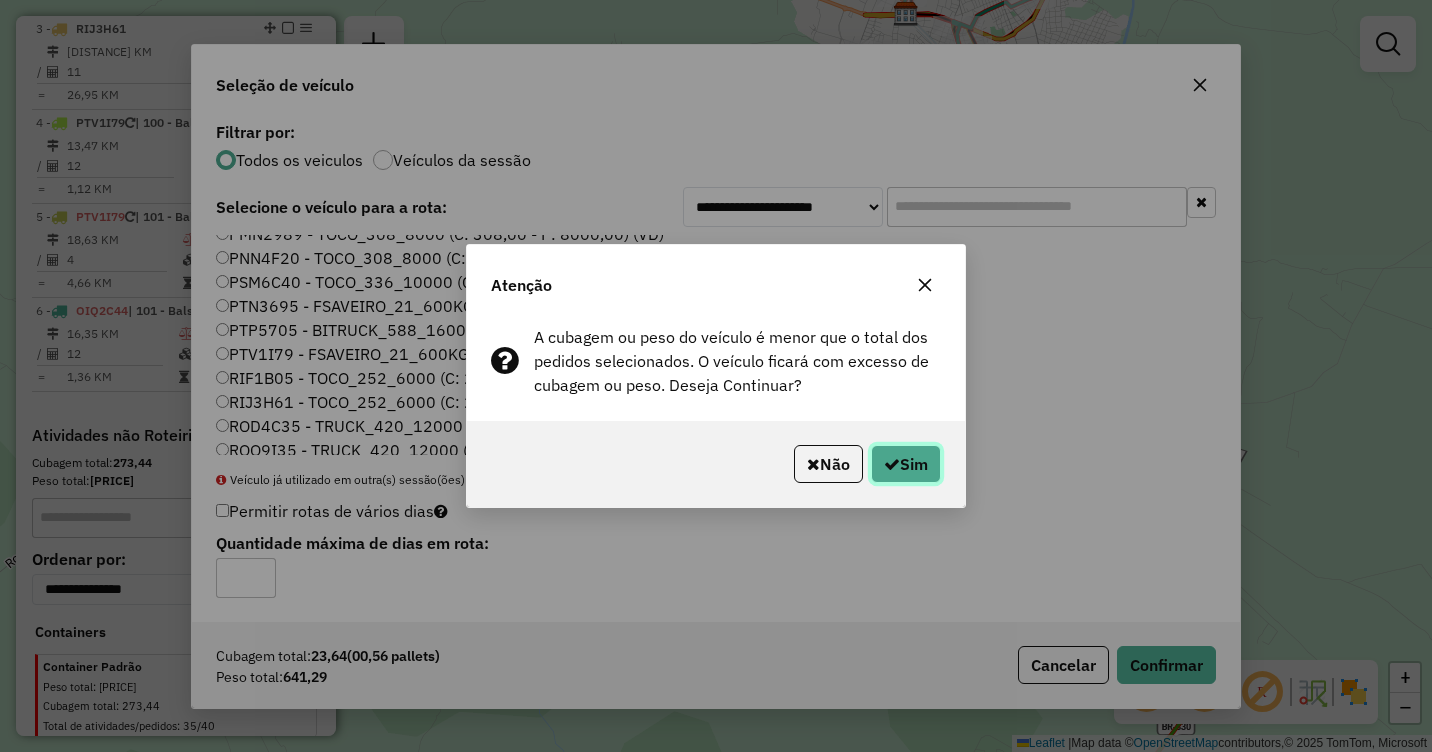 click on "Sim" 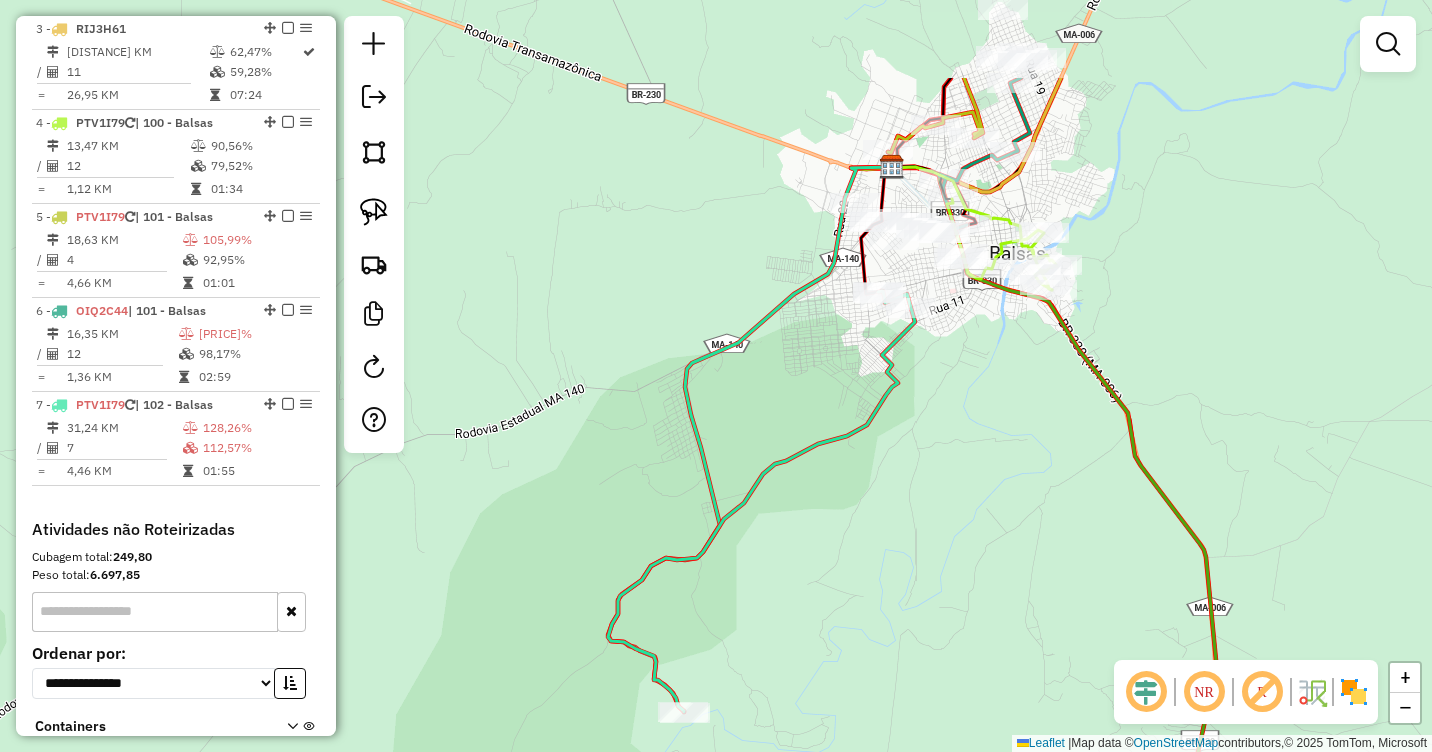 drag, startPoint x: 963, startPoint y: 229, endPoint x: 947, endPoint y: 391, distance: 162.78821 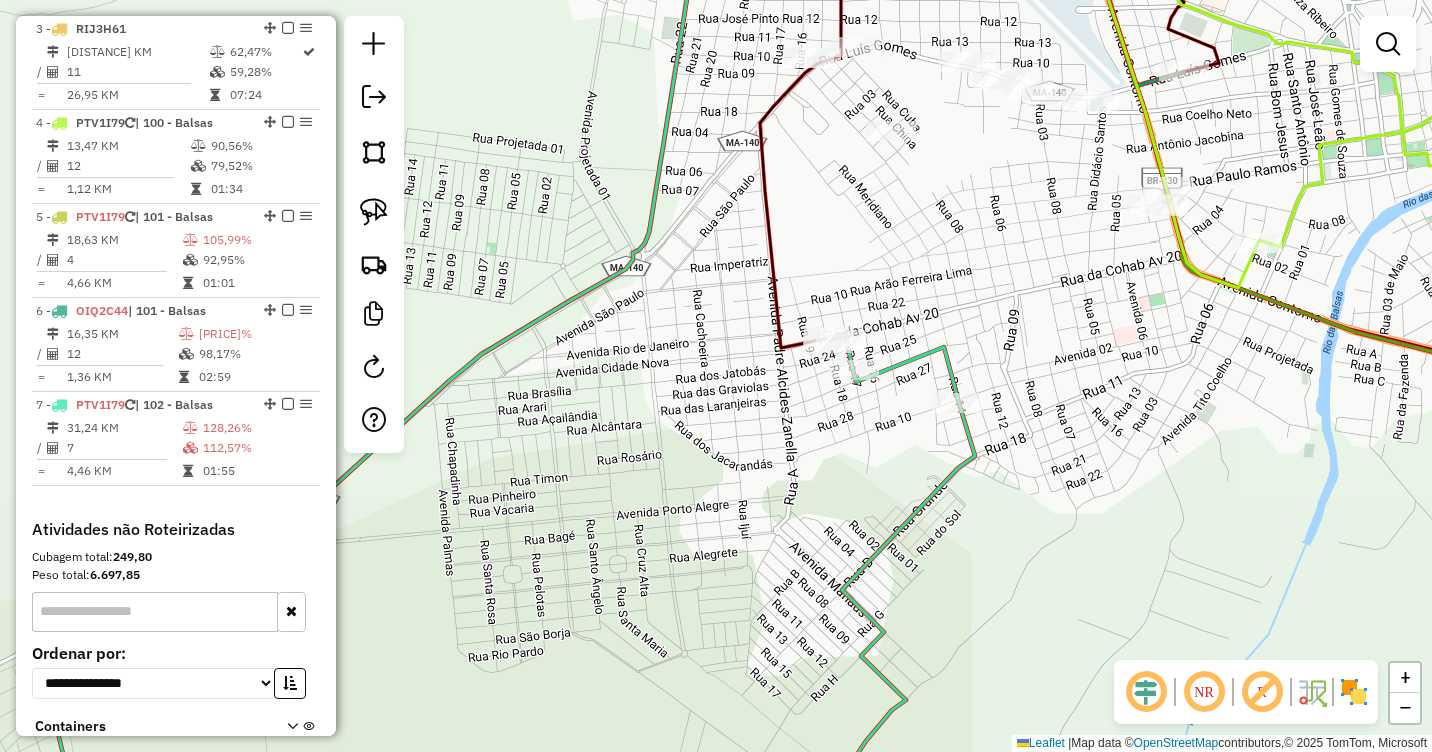 drag, startPoint x: 869, startPoint y: 269, endPoint x: 920, endPoint y: 296, distance: 57.706154 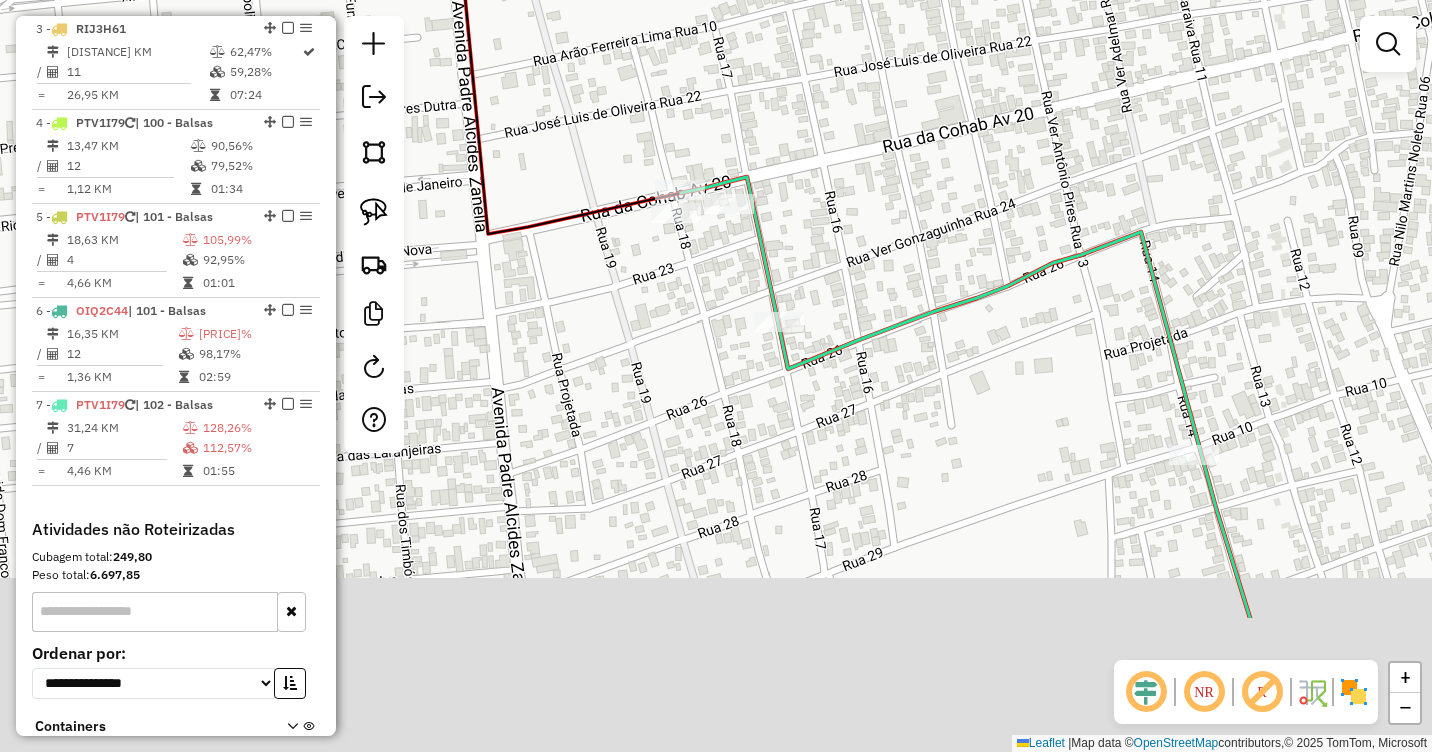 drag, startPoint x: 918, startPoint y: 396, endPoint x: 875, endPoint y: 118, distance: 281.30588 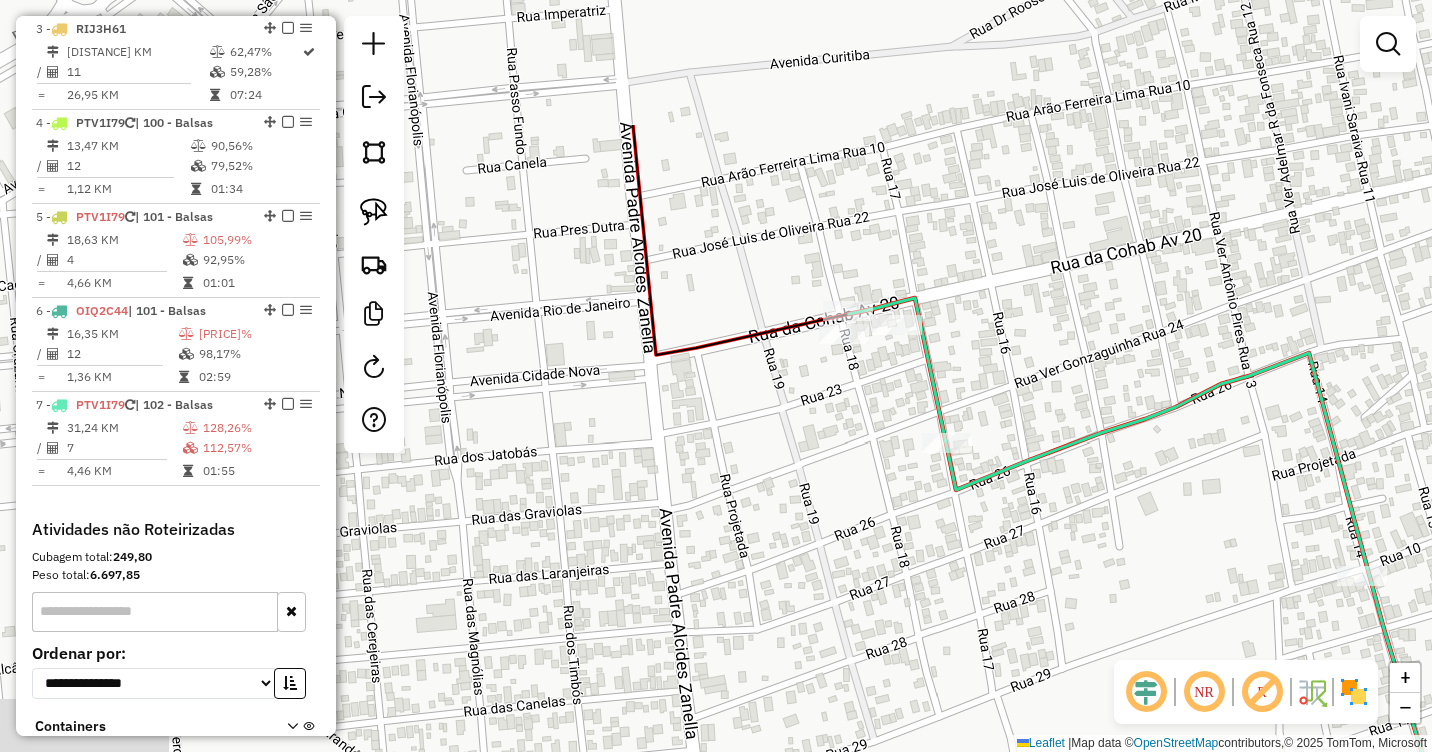 drag, startPoint x: 847, startPoint y: 136, endPoint x: 878, endPoint y: 283, distance: 150.23315 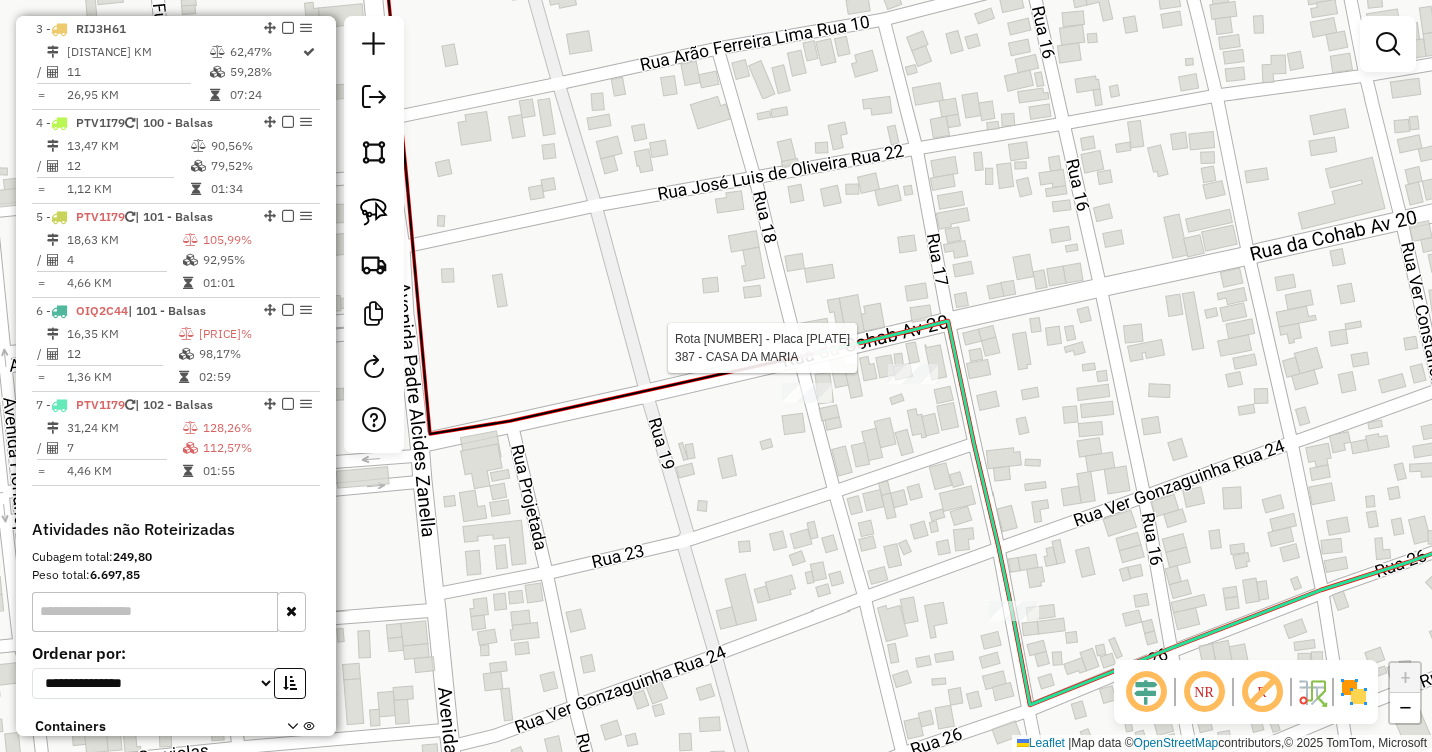 scroll, scrollTop: 1106, scrollLeft: 0, axis: vertical 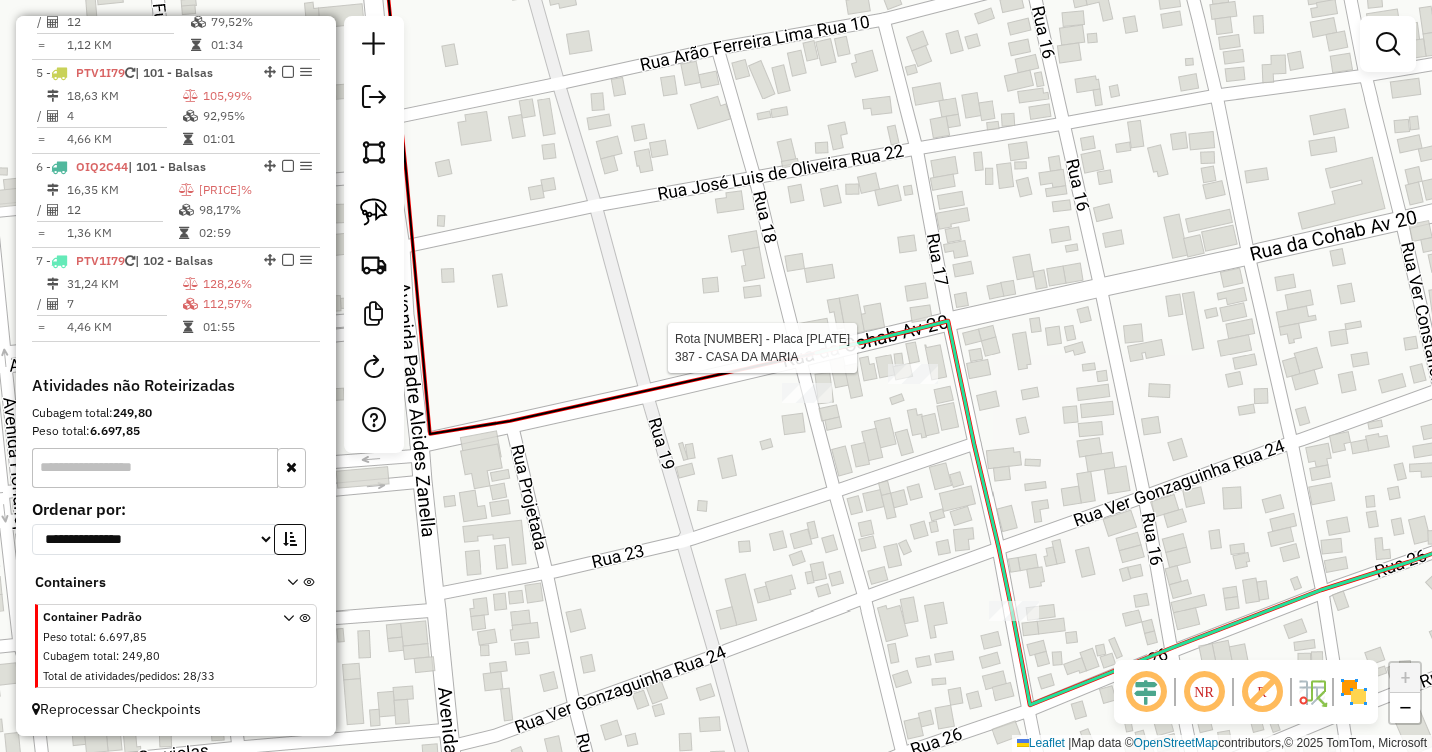 select on "**********" 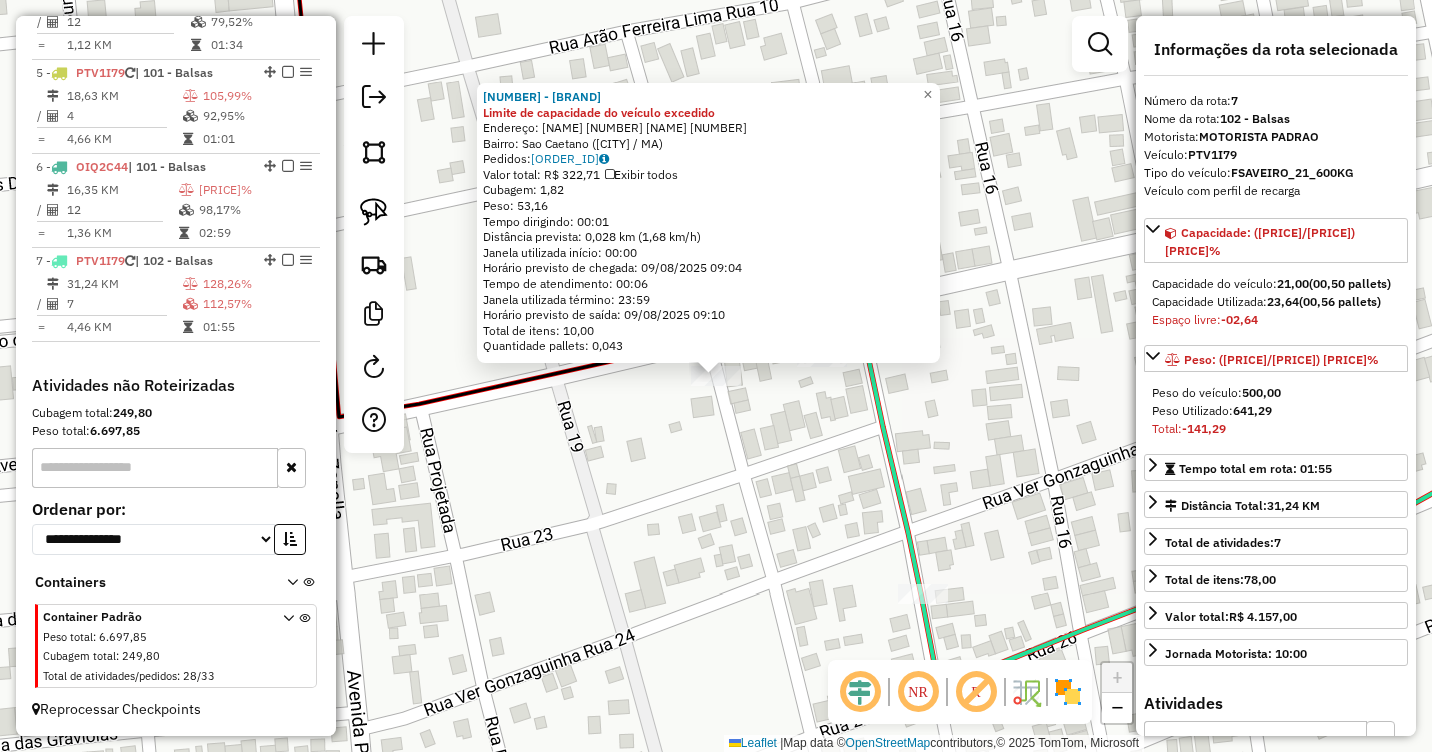 click on "[NUMBER] - [BRAND] Limite de capacidade do veículo excedido  Endereço:  [STREET], [STREET] [NUMBER]   Bairro: [BAIRRO] ([CITY] / [STATE])   Pedidos:  [NUMBER]   Valor total: R$ [PRICE]   Exibir todos   Cubagem: [PRICE]  Peso: [PRICE]  Tempo dirigindo: [TIME]   Distância prevista: [PRICE] km ([PRICE] km/h)   Janela utilizada início: [TIME]   Horário previsto de chegada: [DATE] [TIME]   Tempo de atendimento: [TIME]   Janela utilizada término: [TIME]   Horário previsto de saída: [DATE] [TIME]   Total de itens: [PRICE]   Quantidade pallets: [PRICE]  × Janela de atendimento Grade de atendimento Capacidade Transportadoras Veículos Cliente Pedidos  Rotas Selecione os dias de semana para filtrar as janelas de atendimento  Seg   Ter   Qua   Qui   Sex   Sáb   Dom  Informe o período da janela de atendimento: De: Até:  Filtrar exatamente a janela do cliente  Considerar janela de atendimento padrão  Selecione os dias de semana para filtrar as grades de atendimento  Seg   Ter   Qua   Qui   Sex   Sáb   Dom  De:" 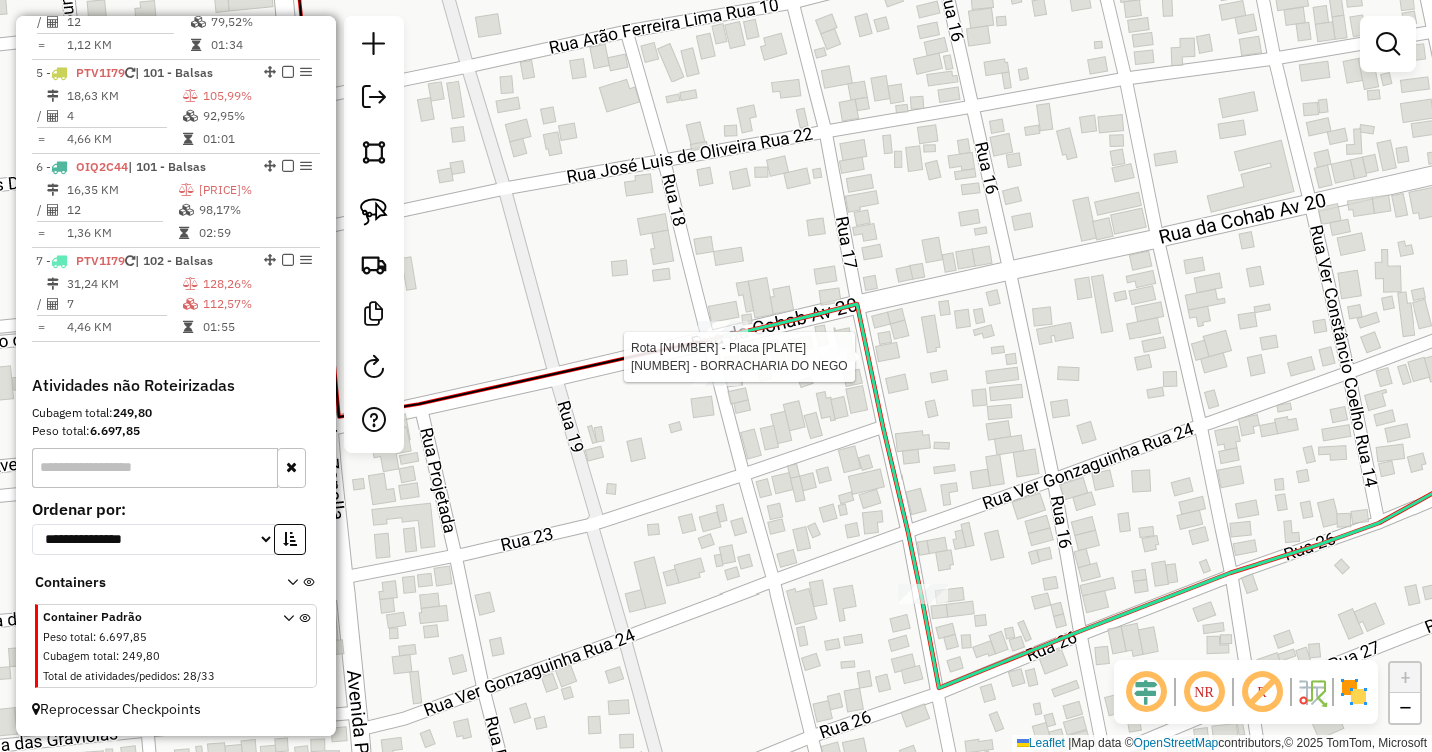 click 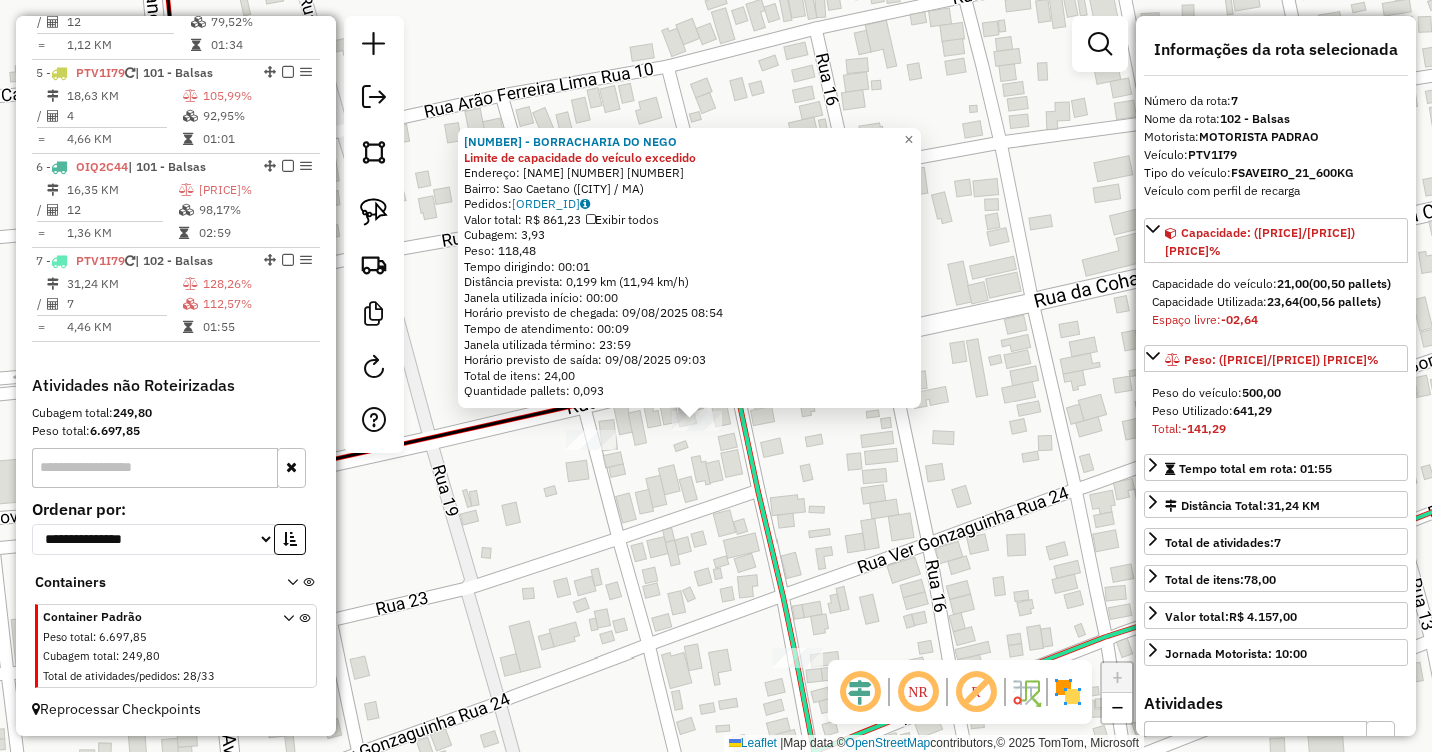 drag, startPoint x: 729, startPoint y: 460, endPoint x: 710, endPoint y: 505, distance: 48.8467 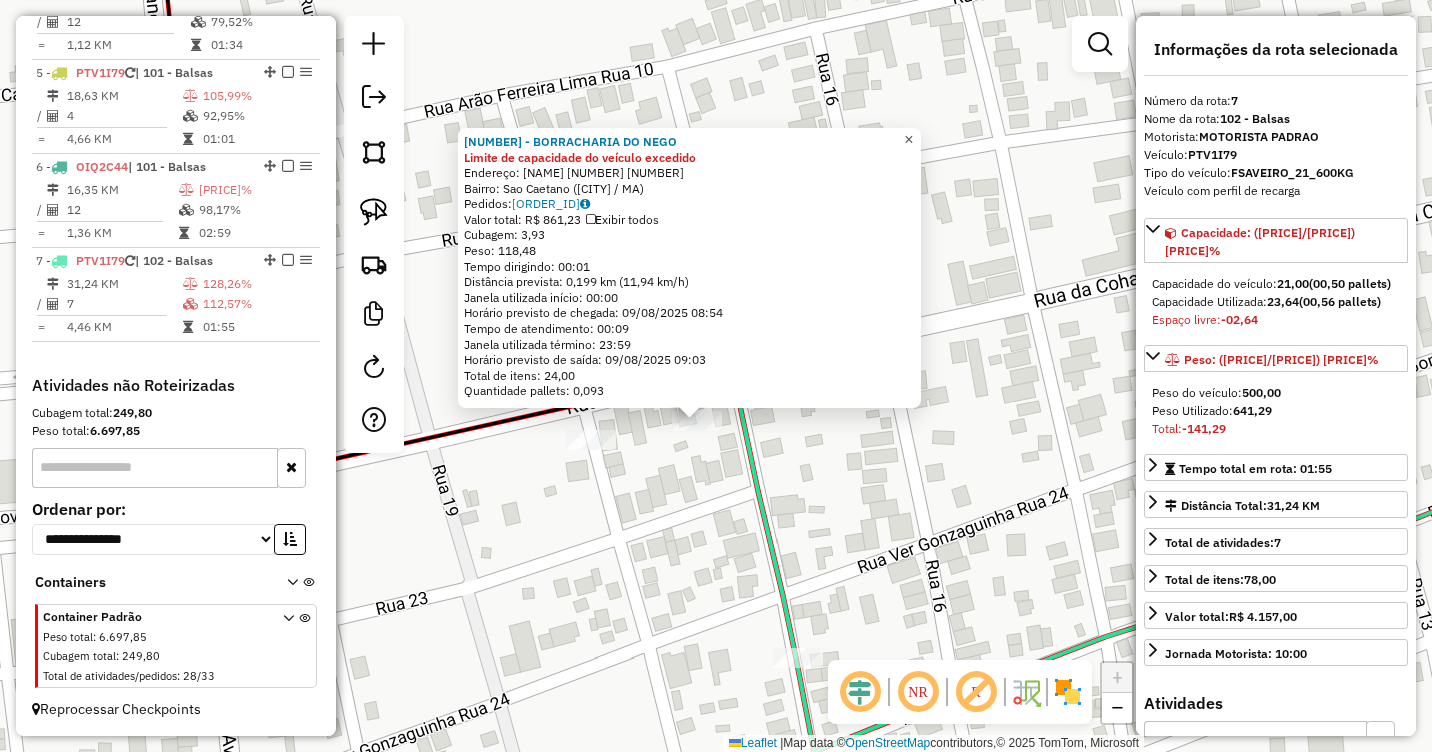 click on "×" 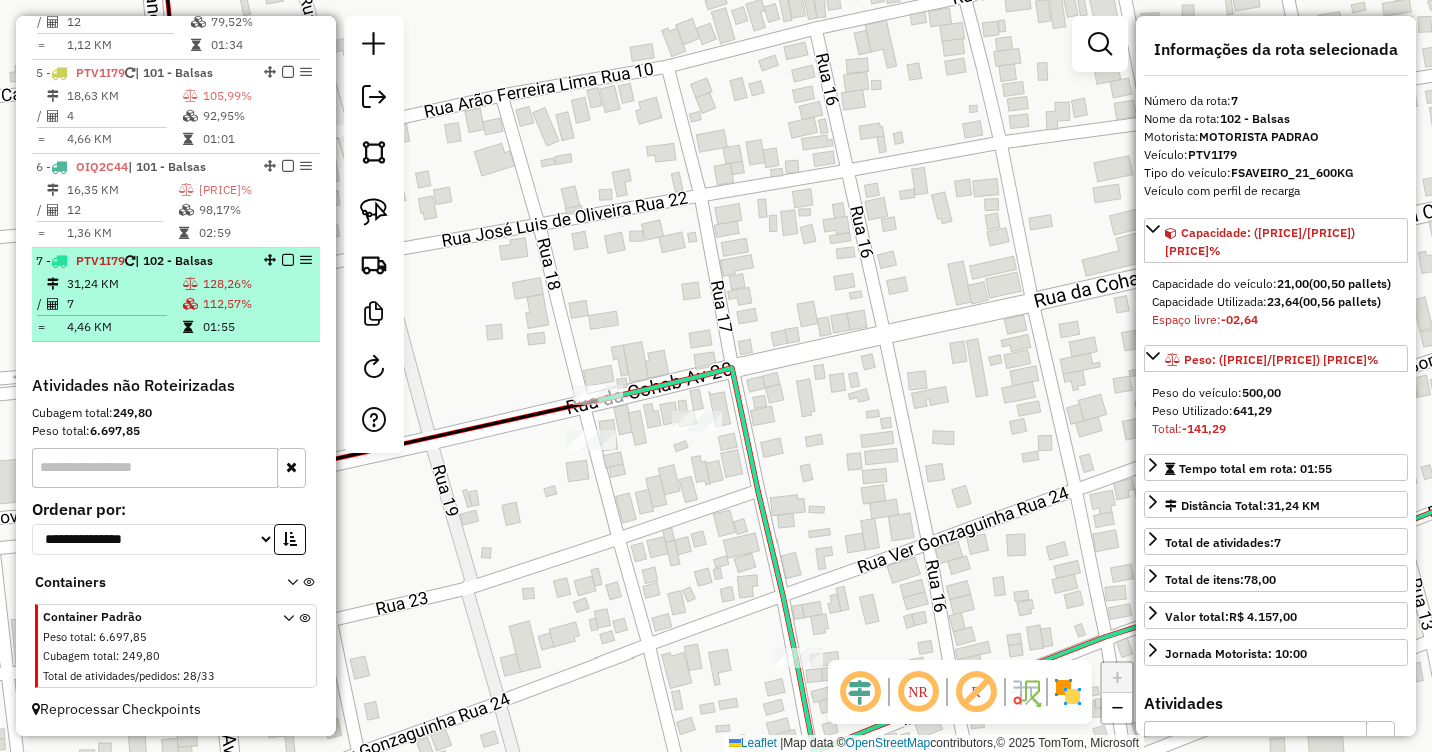 click at bounding box center [190, 284] 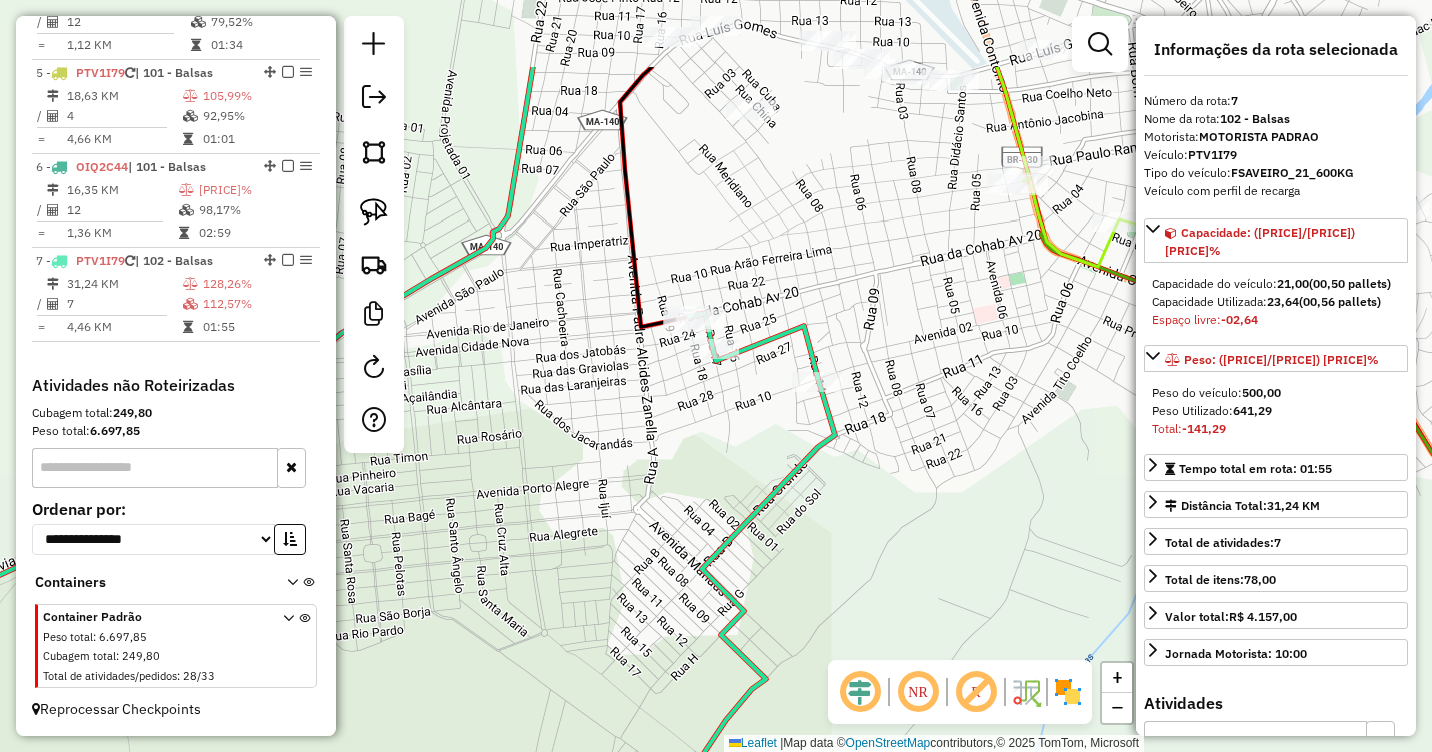 drag, startPoint x: 895, startPoint y: 210, endPoint x: 969, endPoint y: 379, distance: 184.4912 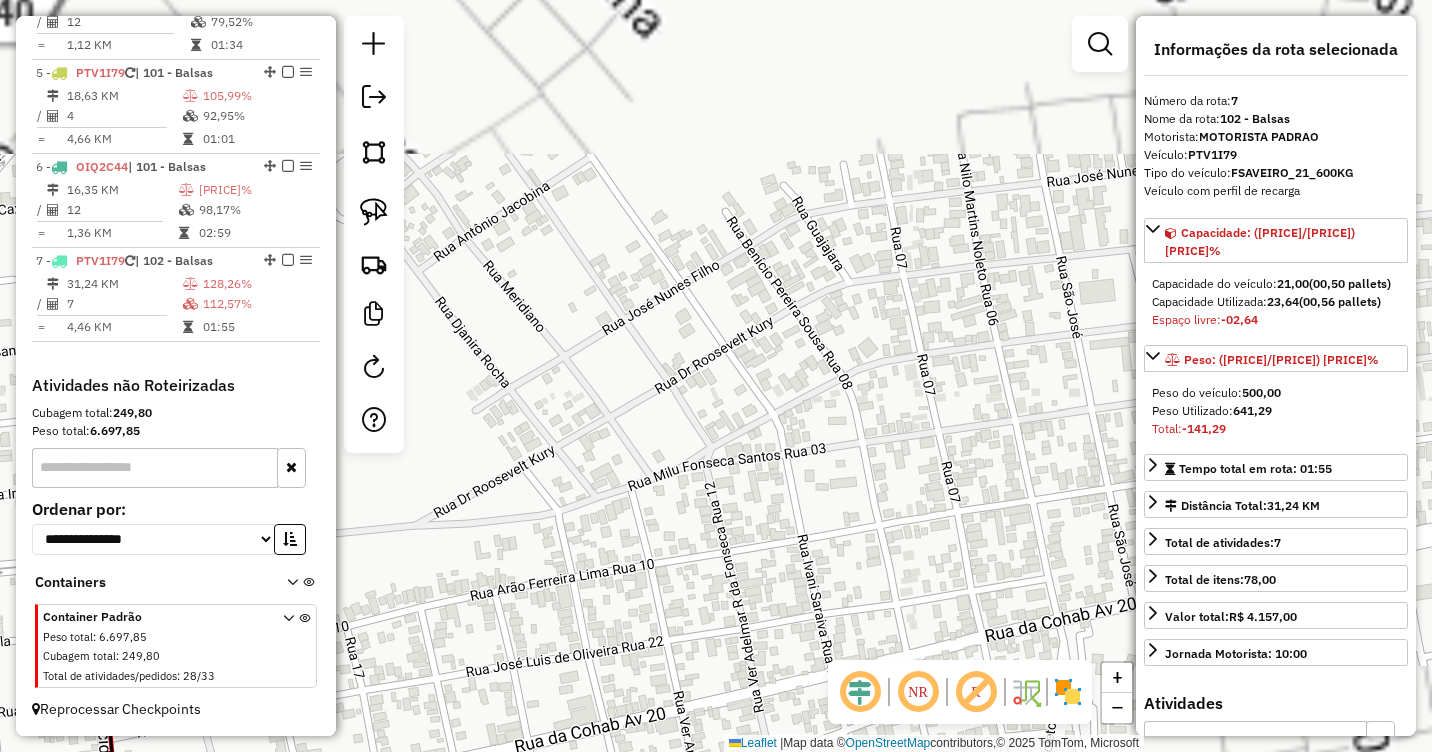 drag, startPoint x: 828, startPoint y: 238, endPoint x: 1022, endPoint y: 543, distance: 361.4706 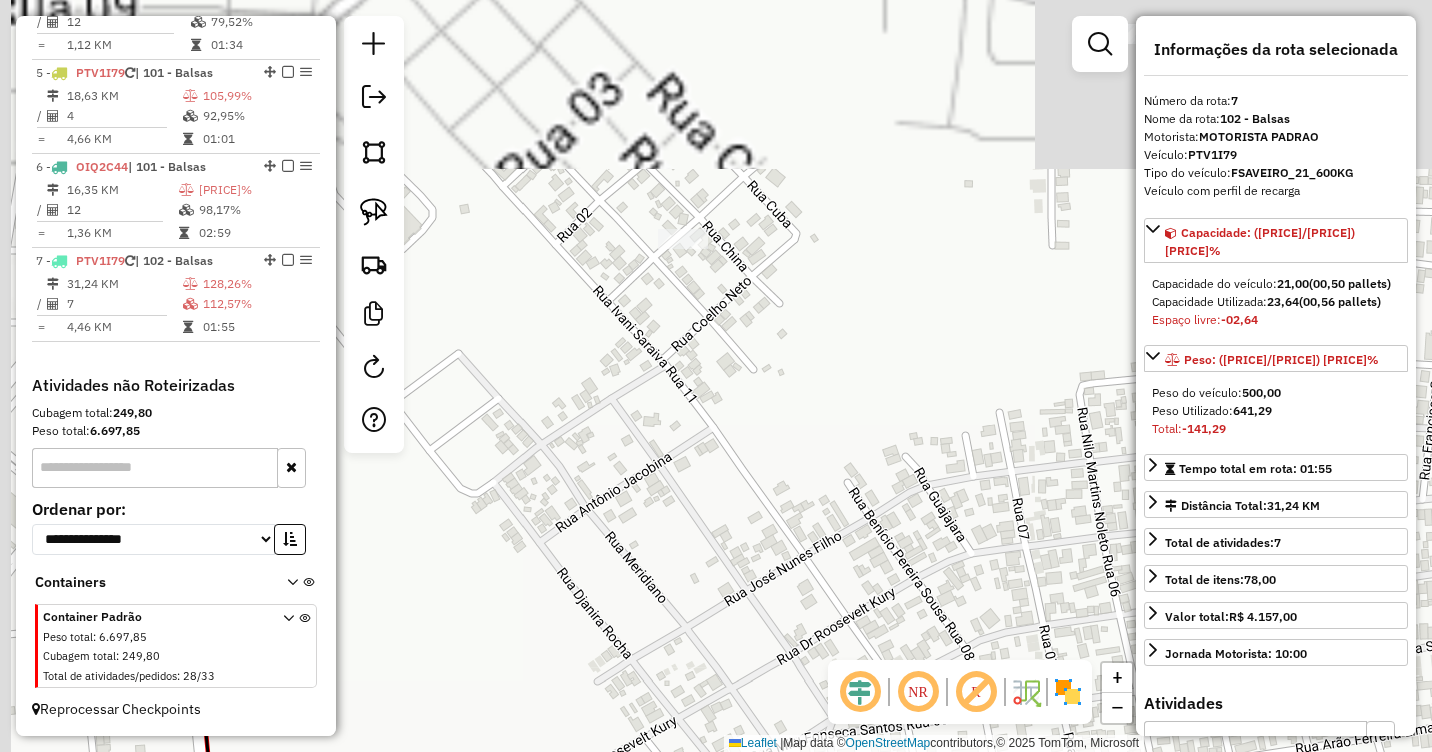 drag, startPoint x: 885, startPoint y: 343, endPoint x: 1003, endPoint y: 640, distance: 319.58255 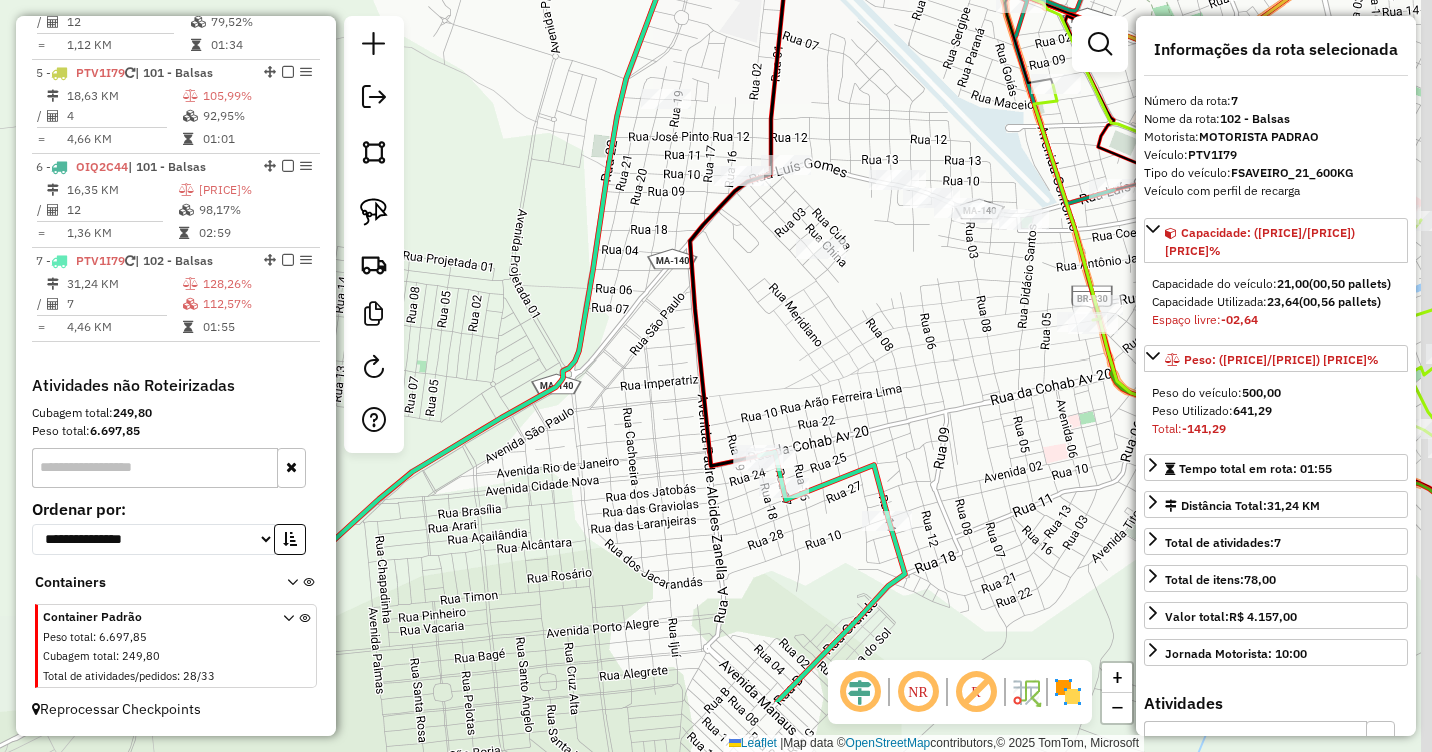 drag, startPoint x: 899, startPoint y: 519, endPoint x: 888, endPoint y: 394, distance: 125.48307 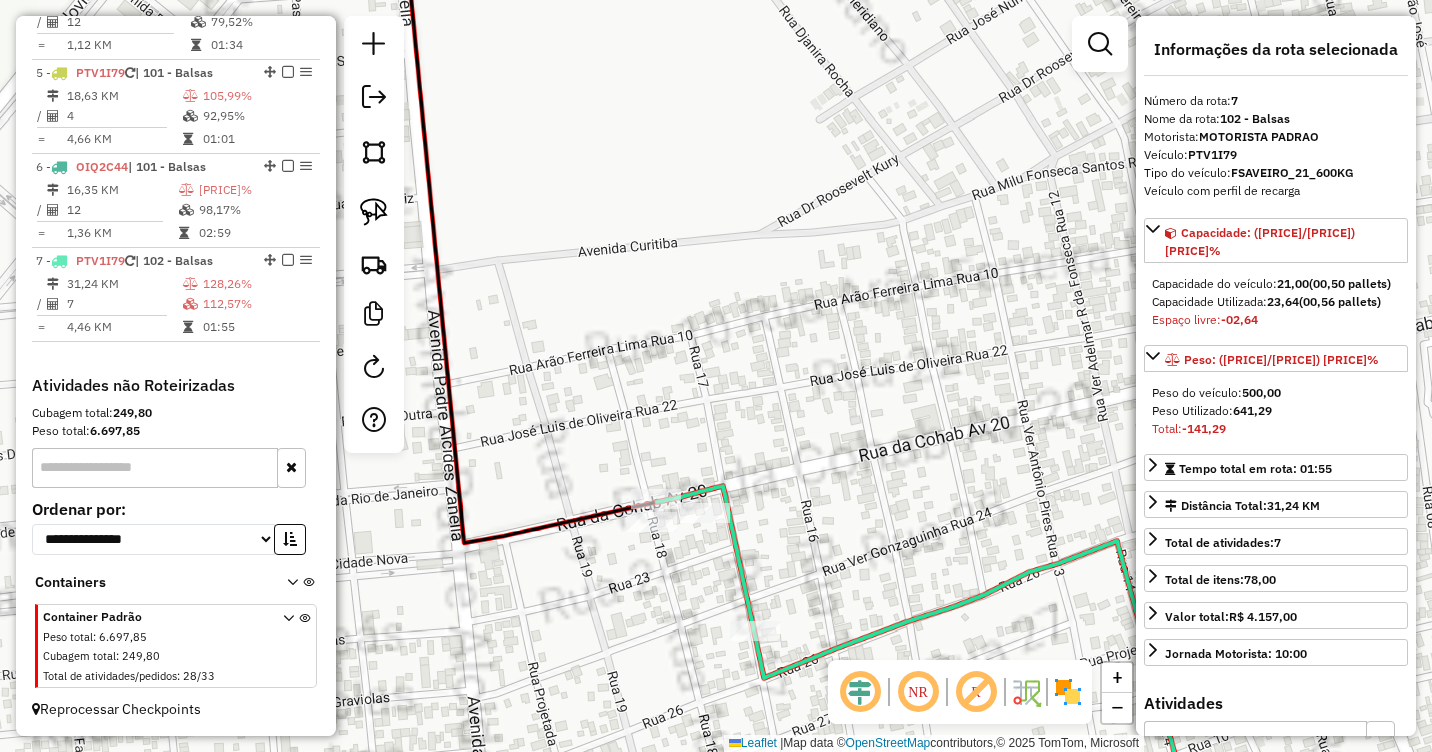 drag, startPoint x: 810, startPoint y: 461, endPoint x: 813, endPoint y: 326, distance: 135.03333 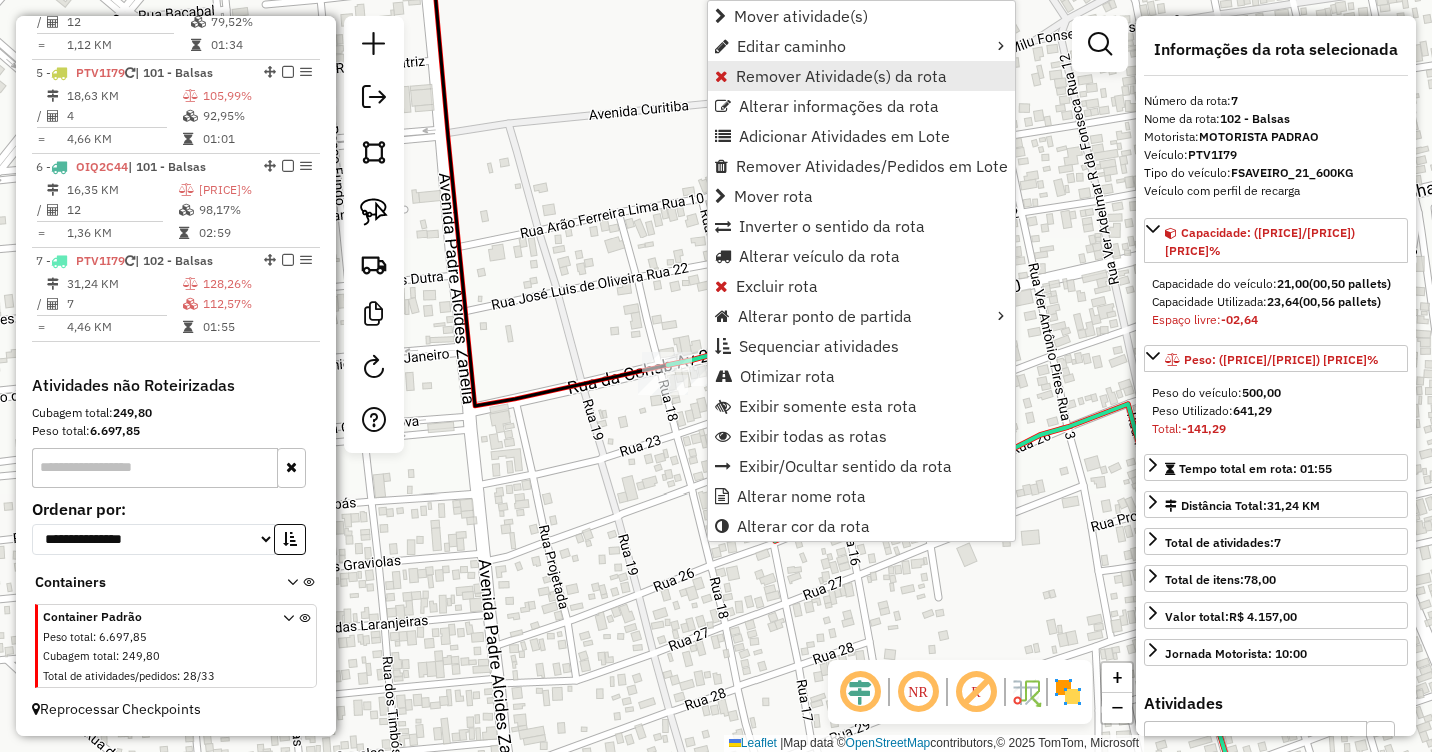click on "Remover Atividade(s) da rota" at bounding box center (841, 76) 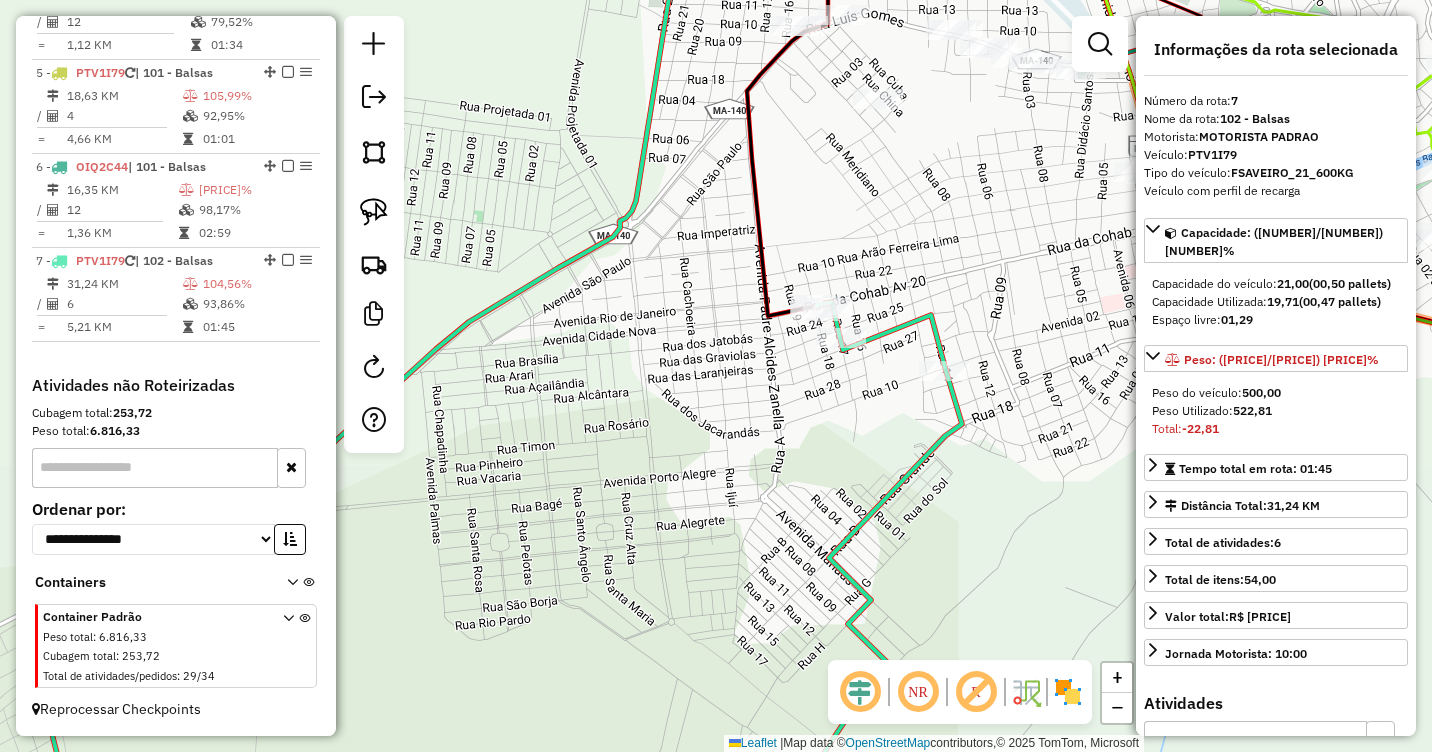 drag, startPoint x: 938, startPoint y: 220, endPoint x: 806, endPoint y: 417, distance: 237.13498 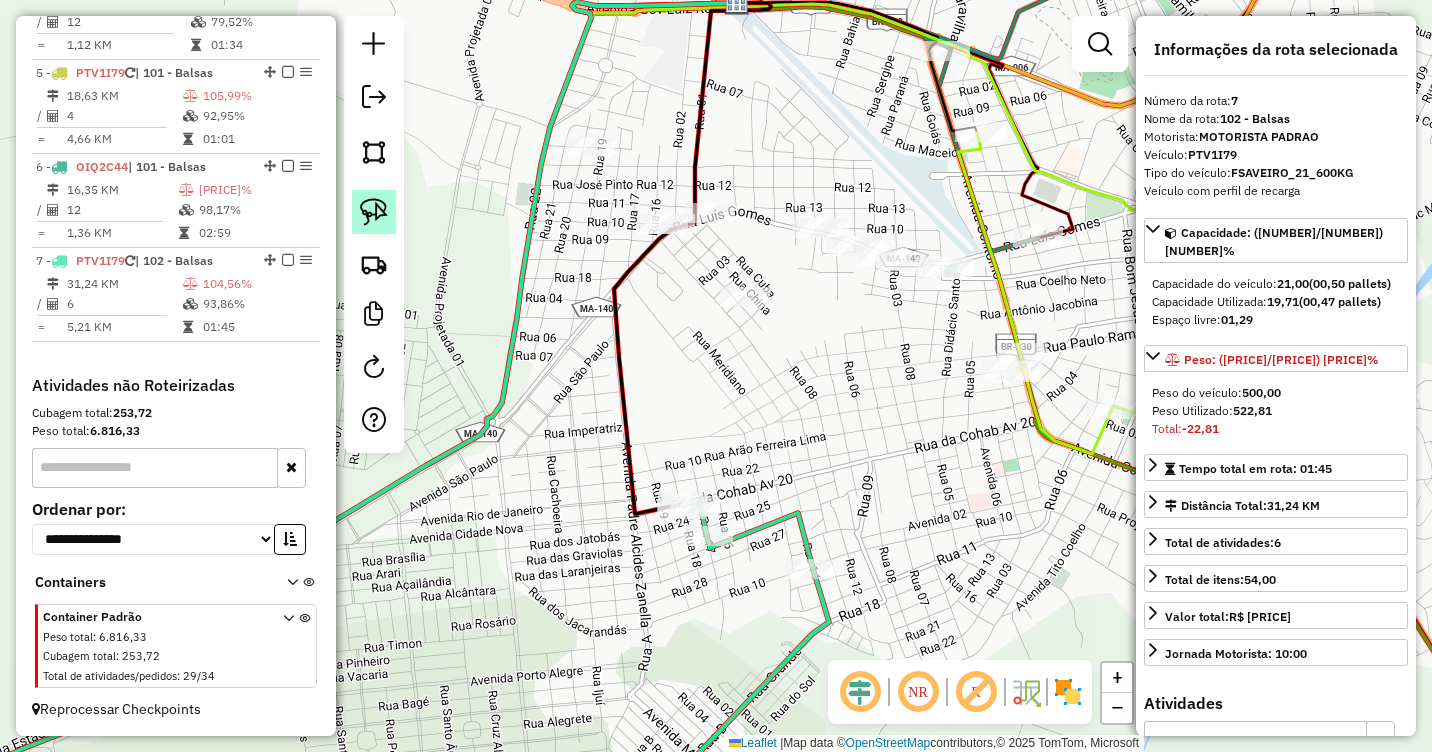 click 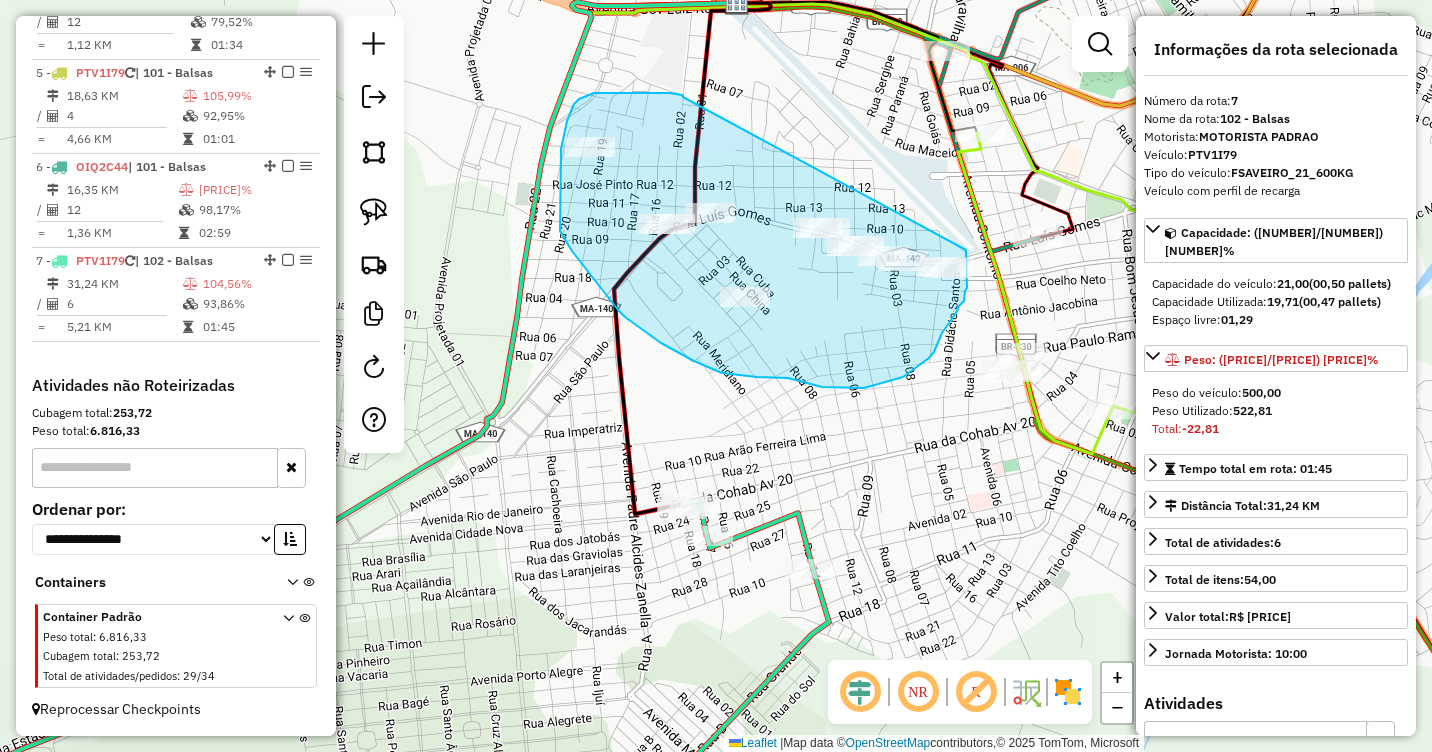 drag, startPoint x: 683, startPoint y: 97, endPoint x: 966, endPoint y: 245, distance: 319.36343 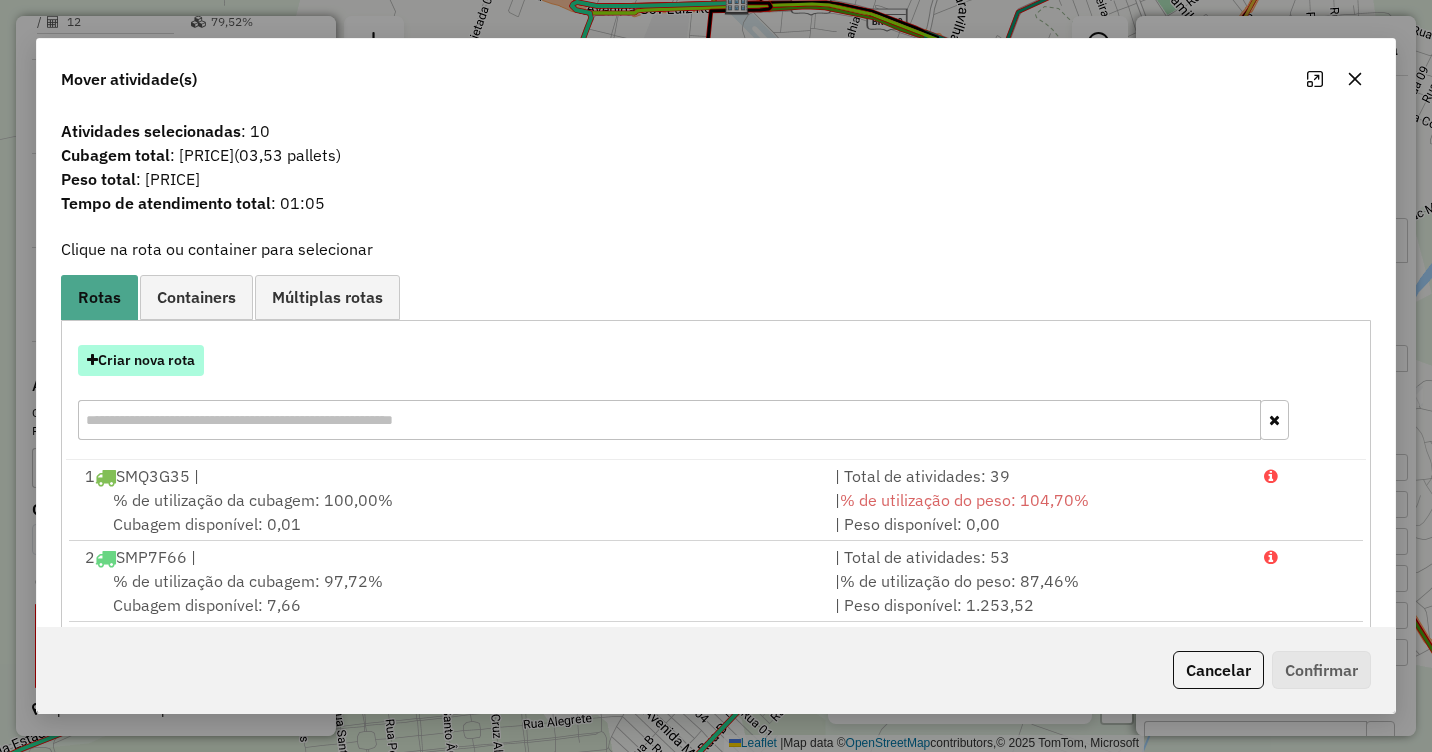 click on "Criar nova rota" at bounding box center (141, 360) 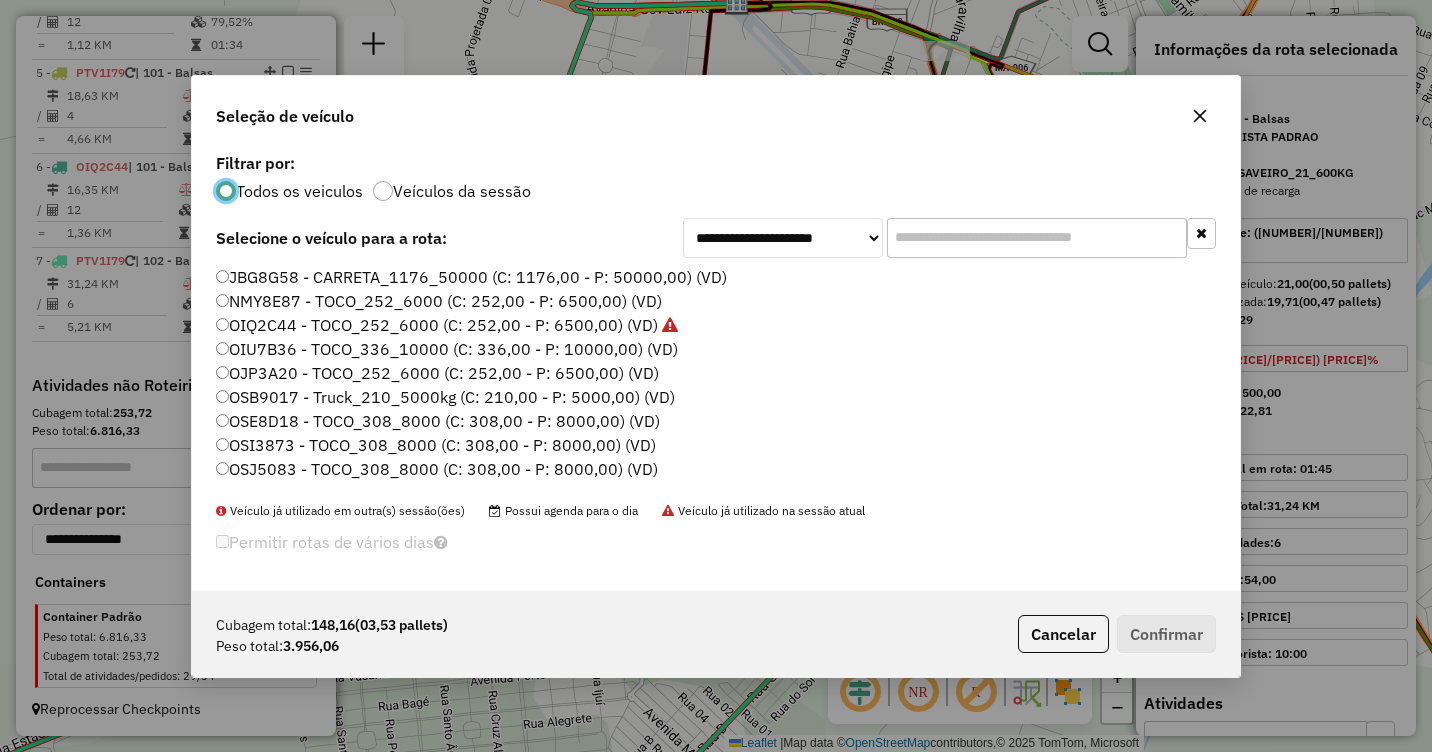 scroll, scrollTop: 11, scrollLeft: 6, axis: both 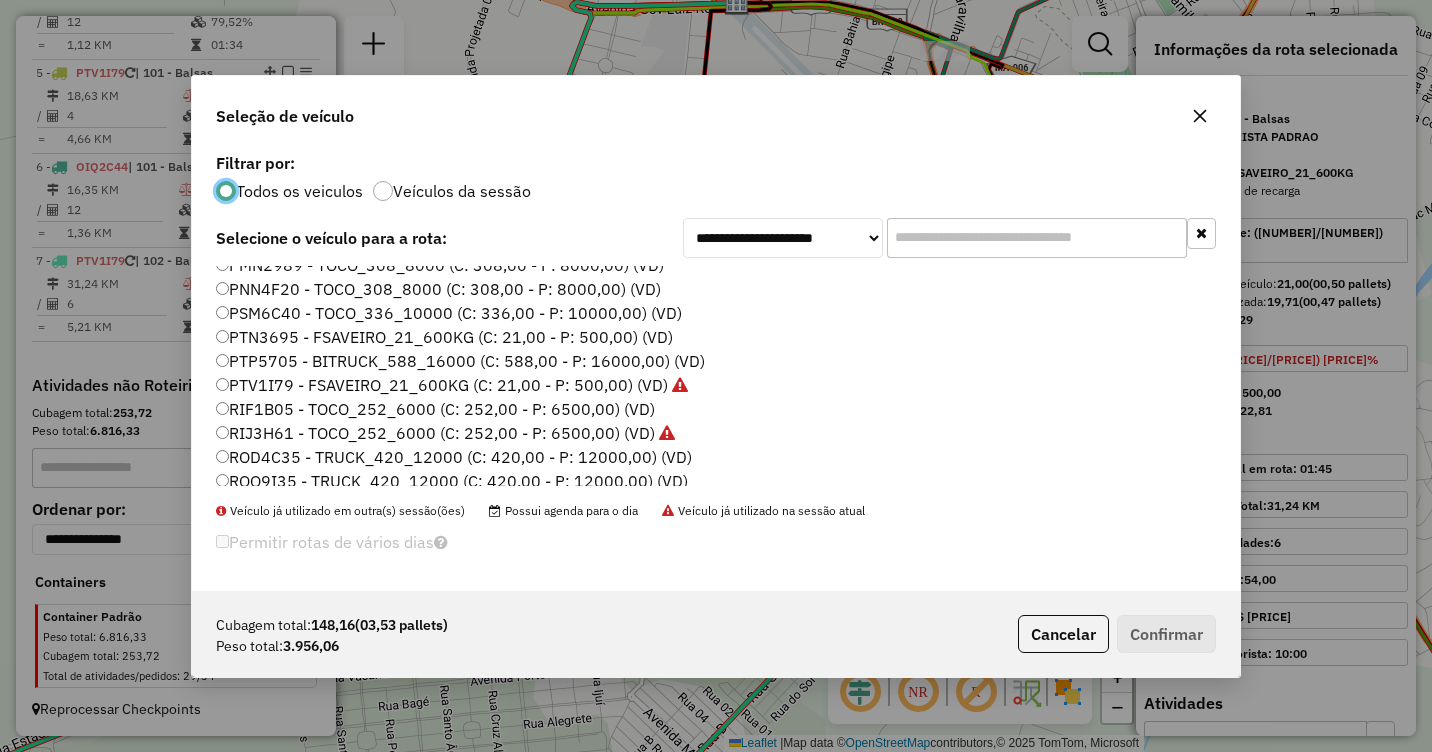 click on "RIF1B05 - TOCO_252_6000 (C: 252,00 - P: 6500,00) (VD)" 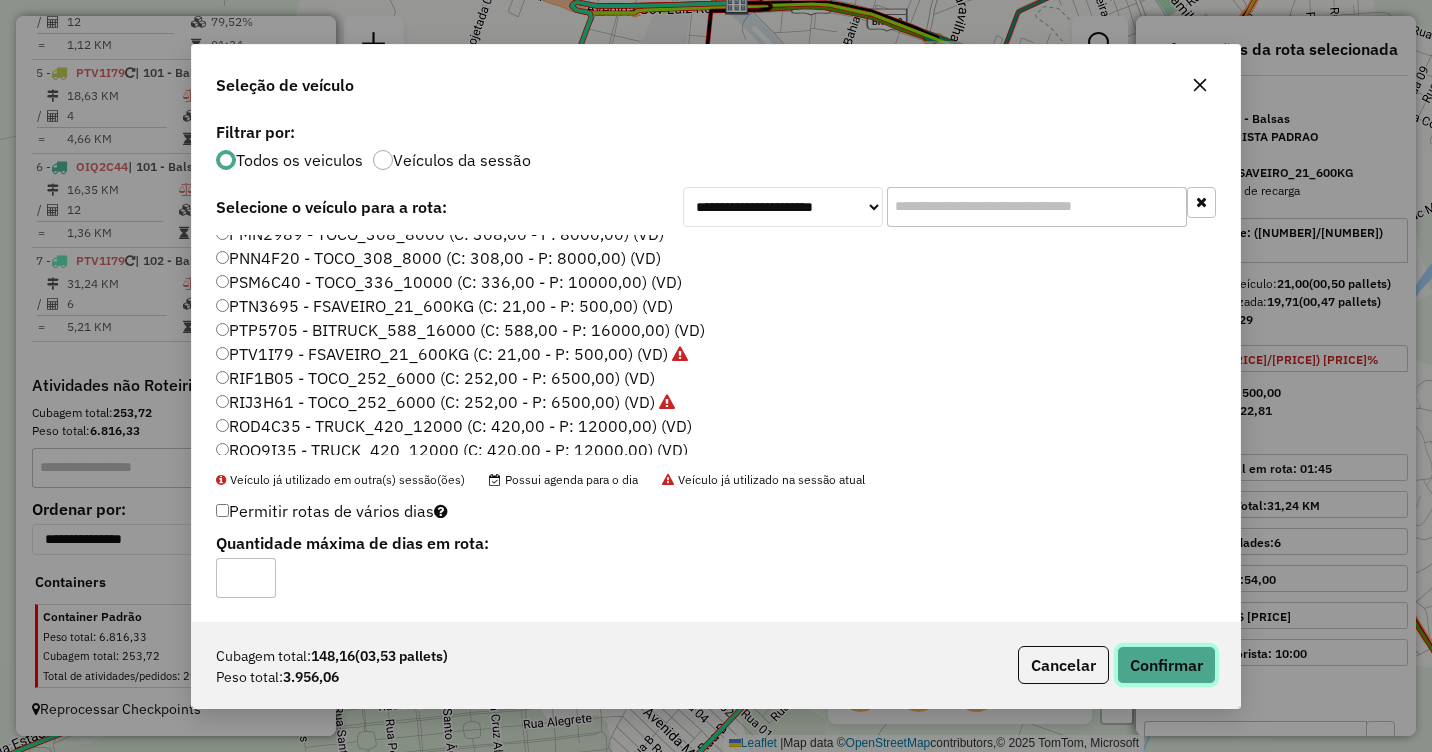 click on "Confirmar" 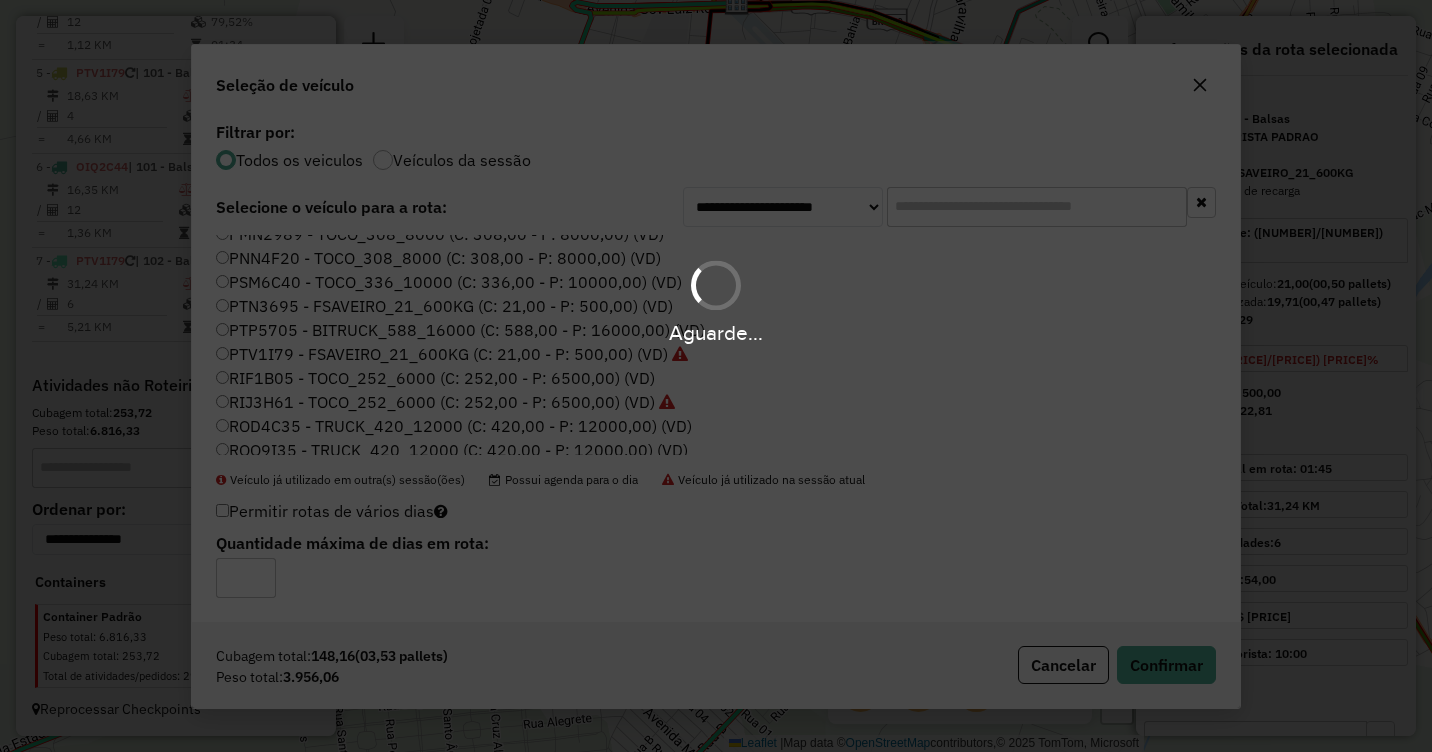 scroll, scrollTop: 1200, scrollLeft: 0, axis: vertical 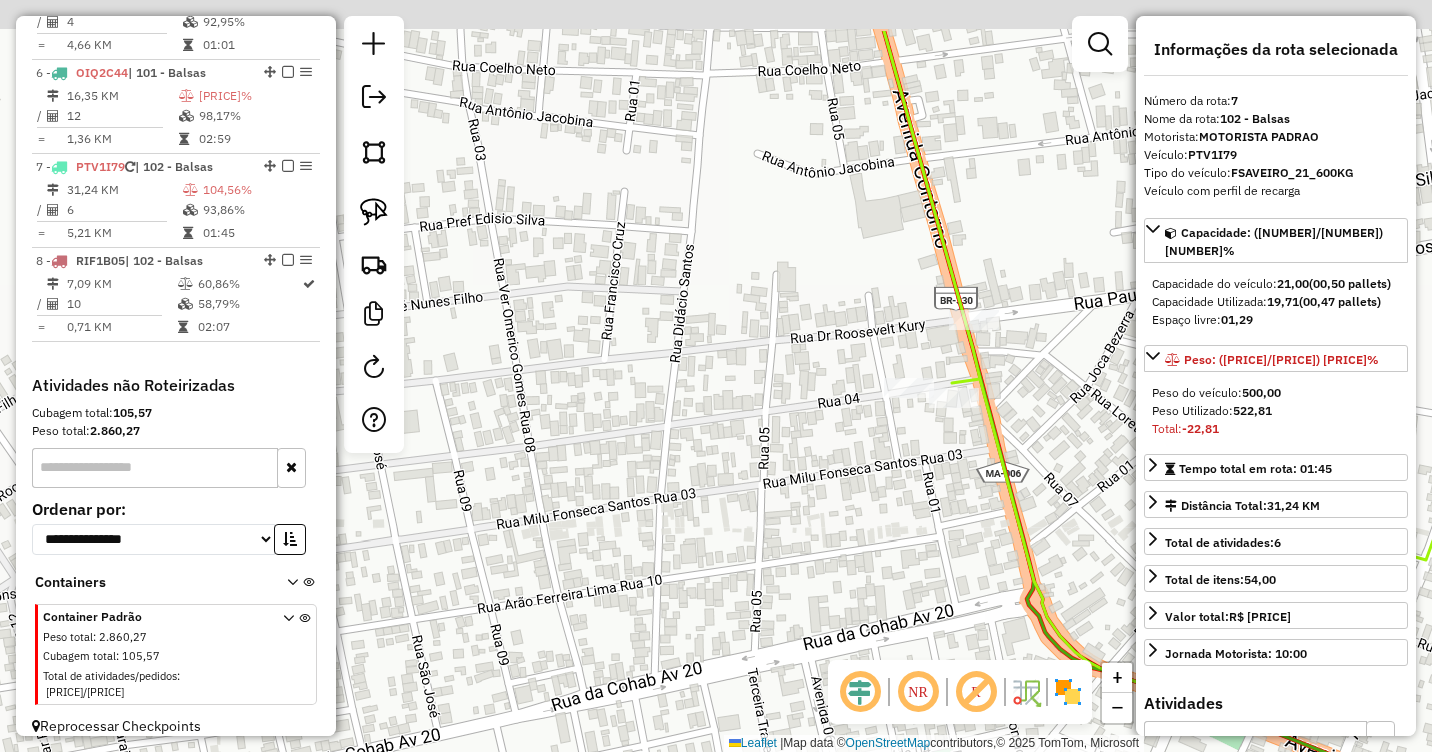 drag, startPoint x: 1045, startPoint y: 366, endPoint x: 1001, endPoint y: 447, distance: 92.17918 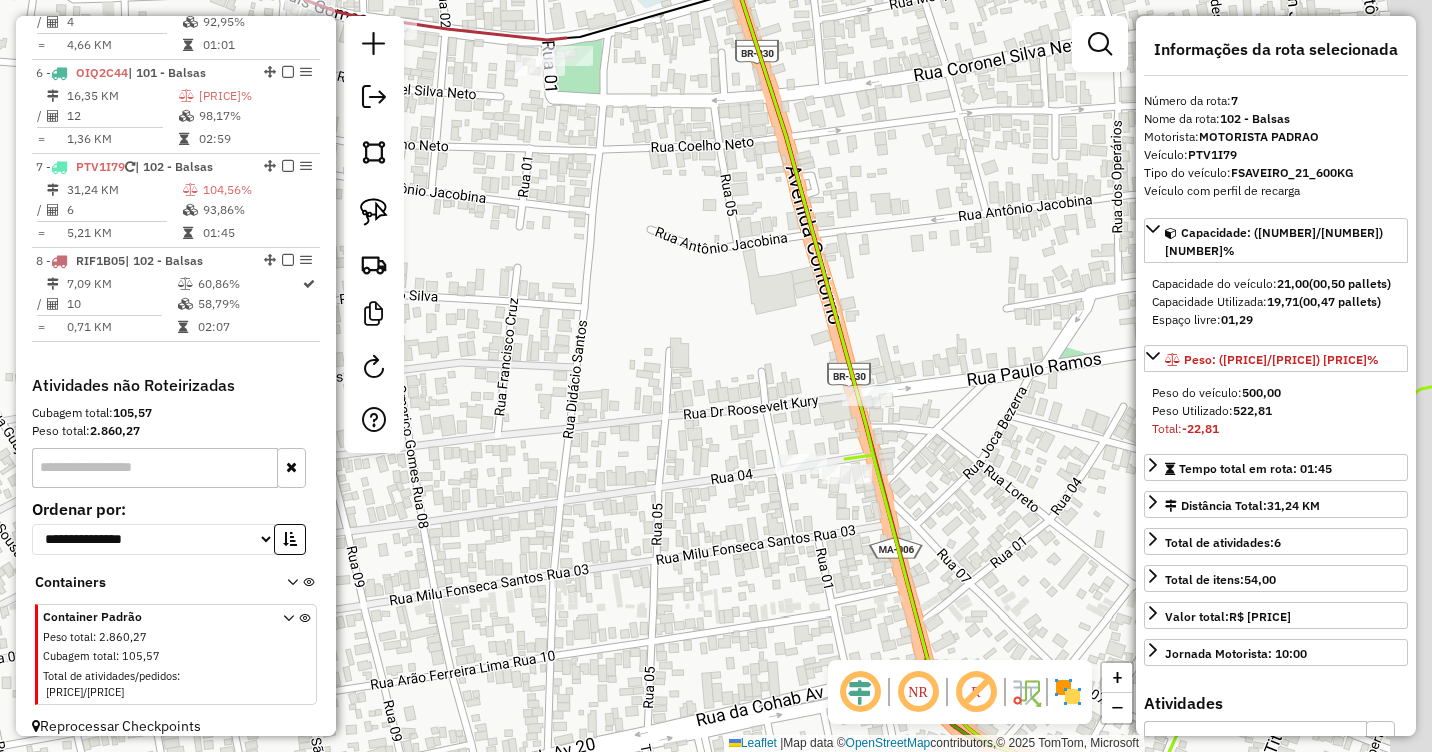 drag, startPoint x: 986, startPoint y: 280, endPoint x: 892, endPoint y: 322, distance: 102.9563 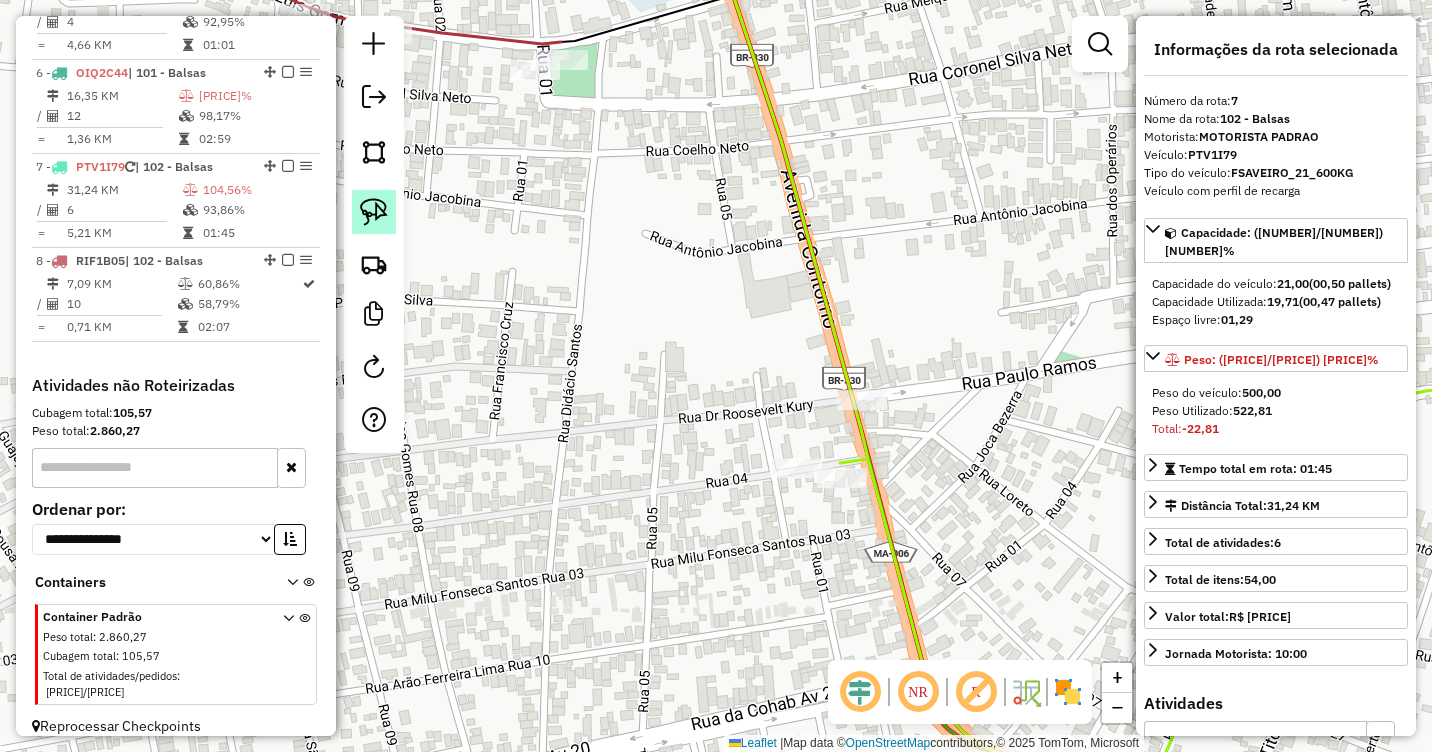 click 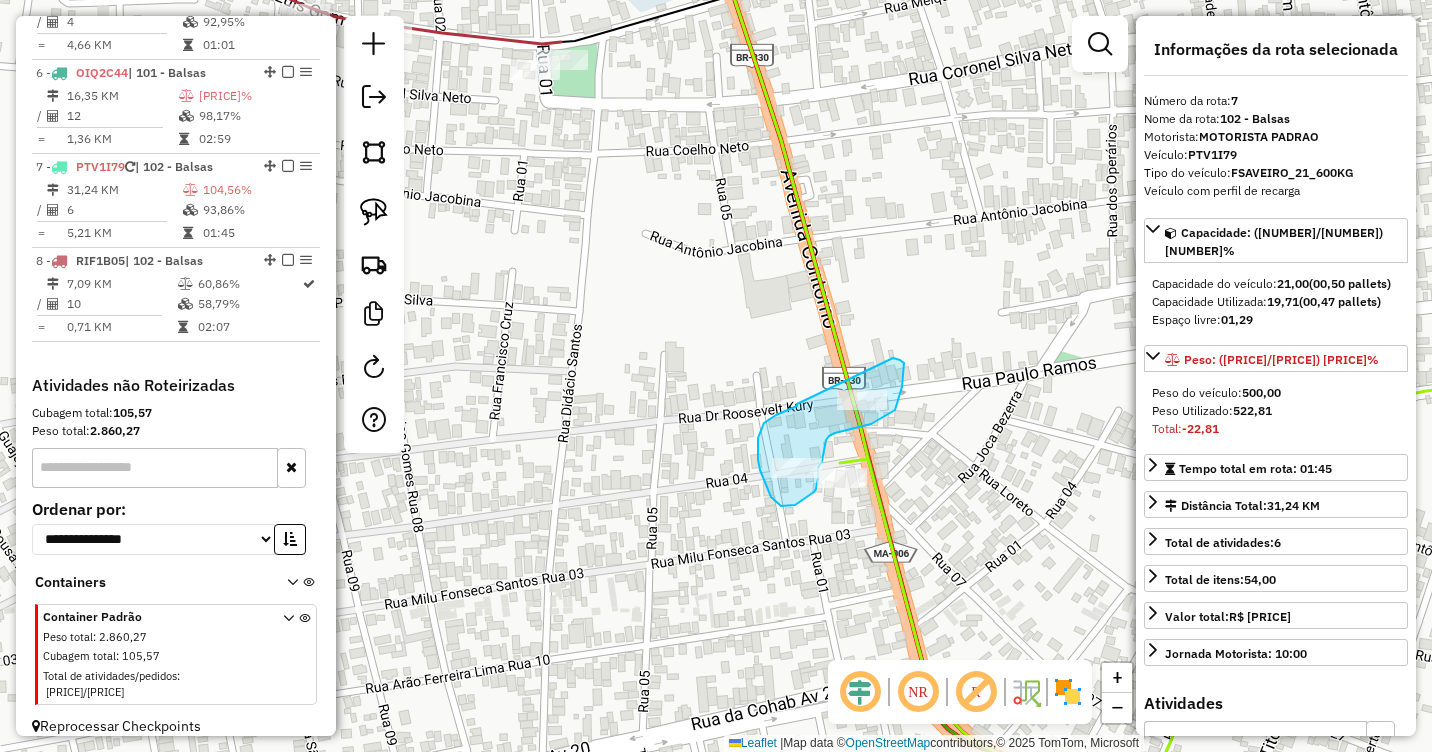 drag, startPoint x: 797, startPoint y: 406, endPoint x: 893, endPoint y: 358, distance: 107.33126 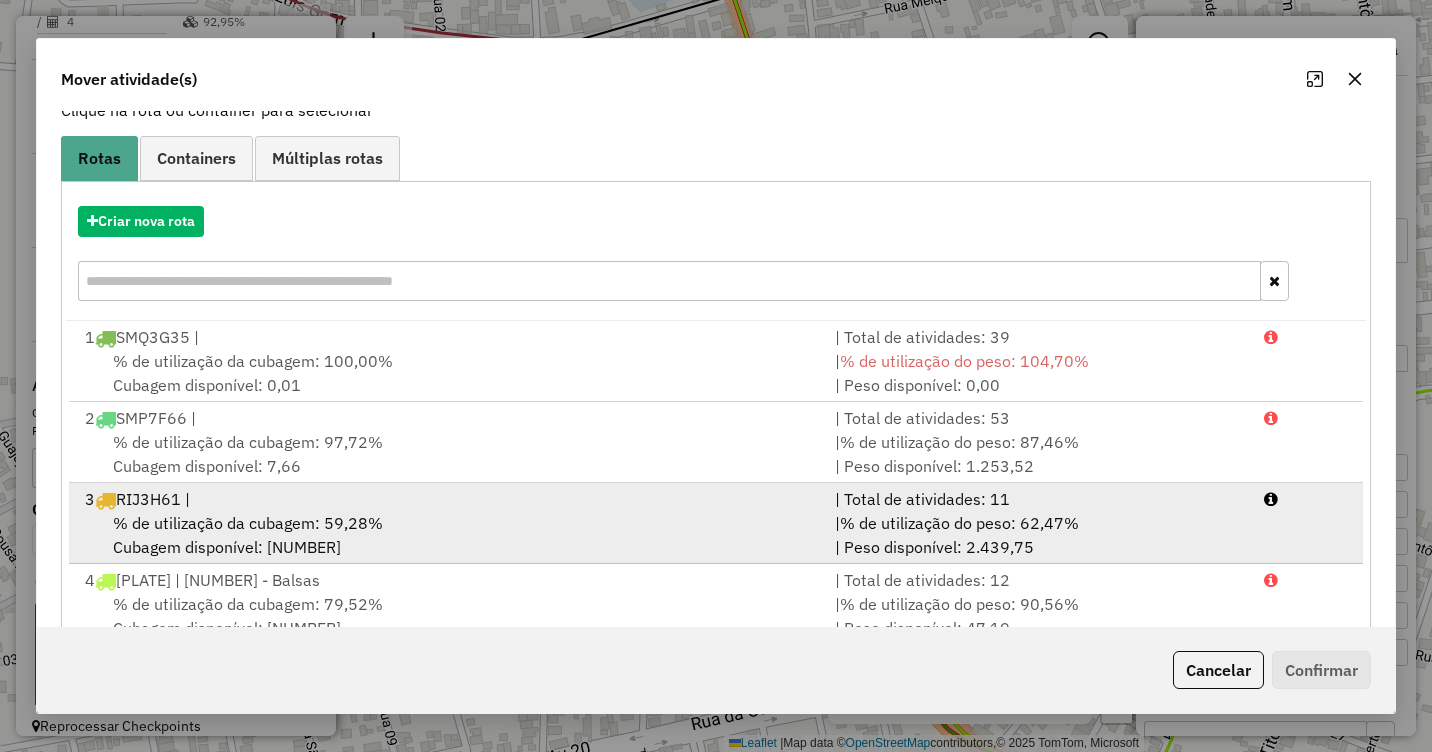 scroll, scrollTop: 267, scrollLeft: 0, axis: vertical 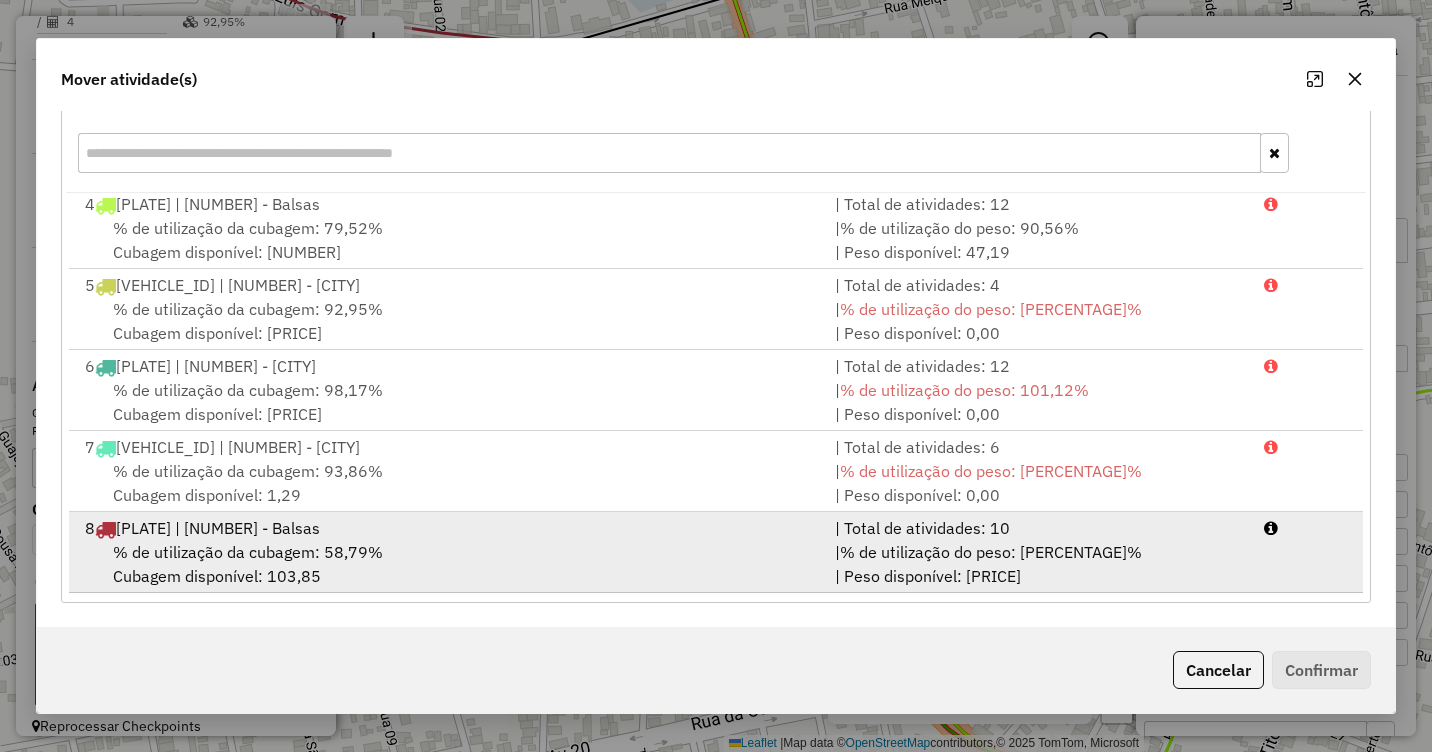 click on "[NUMBER]/[NUMBER] | [NUMBER] - Balsas" at bounding box center (448, 528) 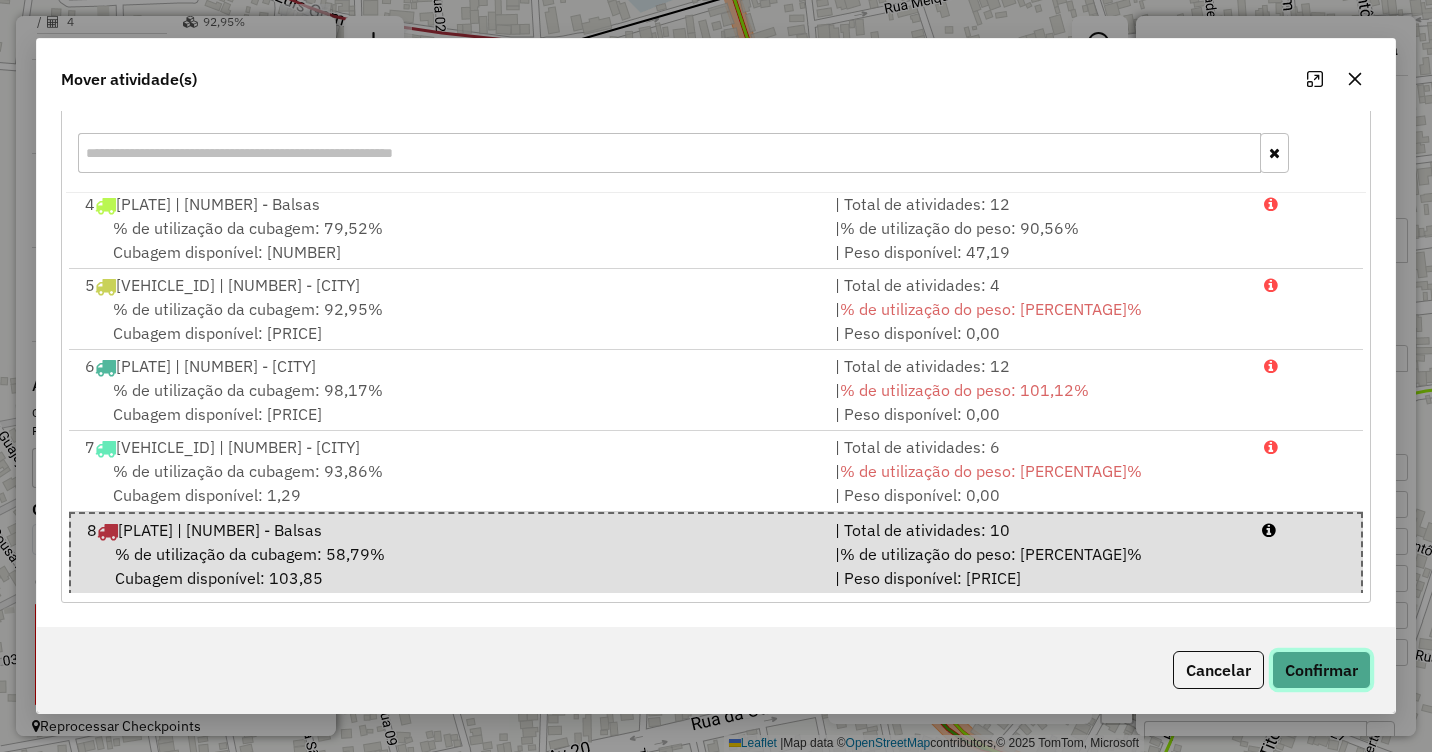 click on "Confirmar" 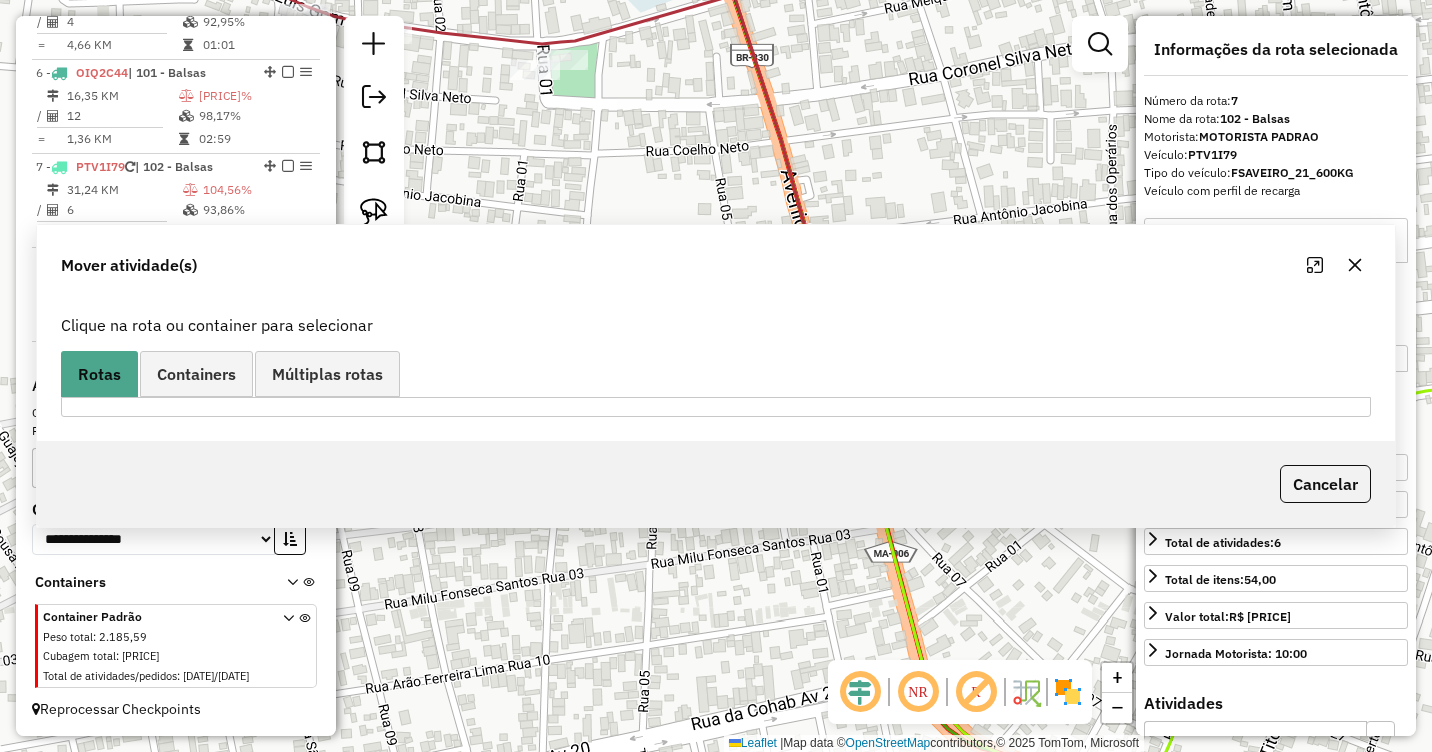 scroll, scrollTop: 0, scrollLeft: 0, axis: both 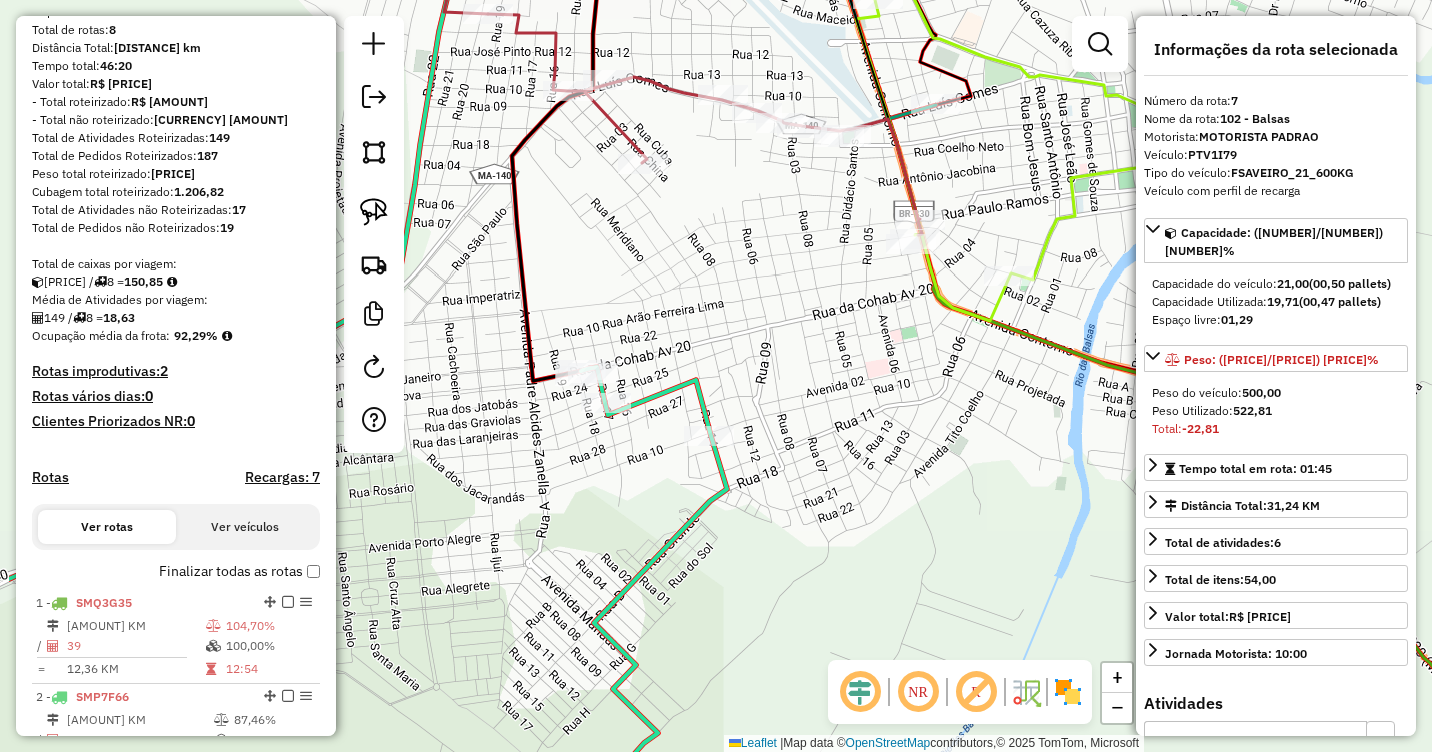 drag, startPoint x: 551, startPoint y: 372, endPoint x: 703, endPoint y: 331, distance: 157.43253 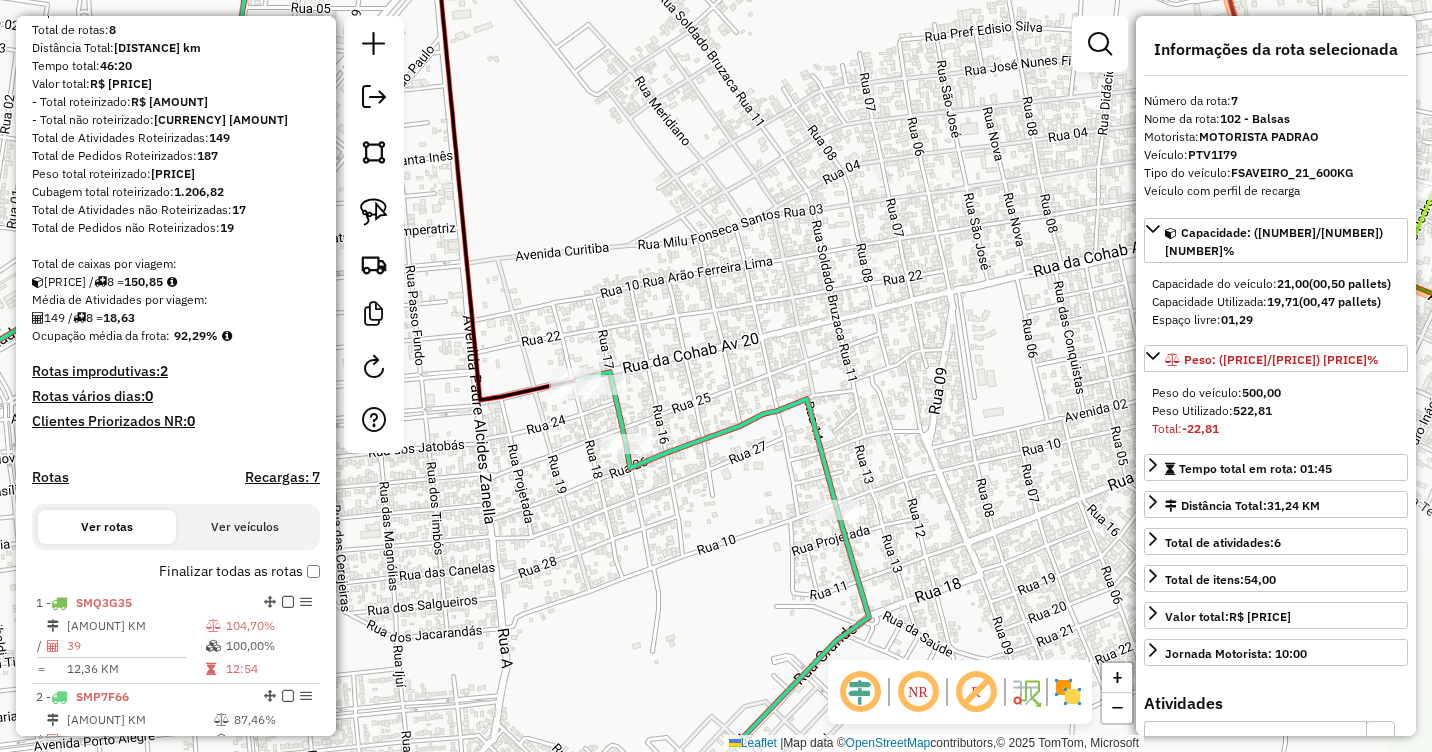 drag, startPoint x: 636, startPoint y: 359, endPoint x: 744, endPoint y: 321, distance: 114.49017 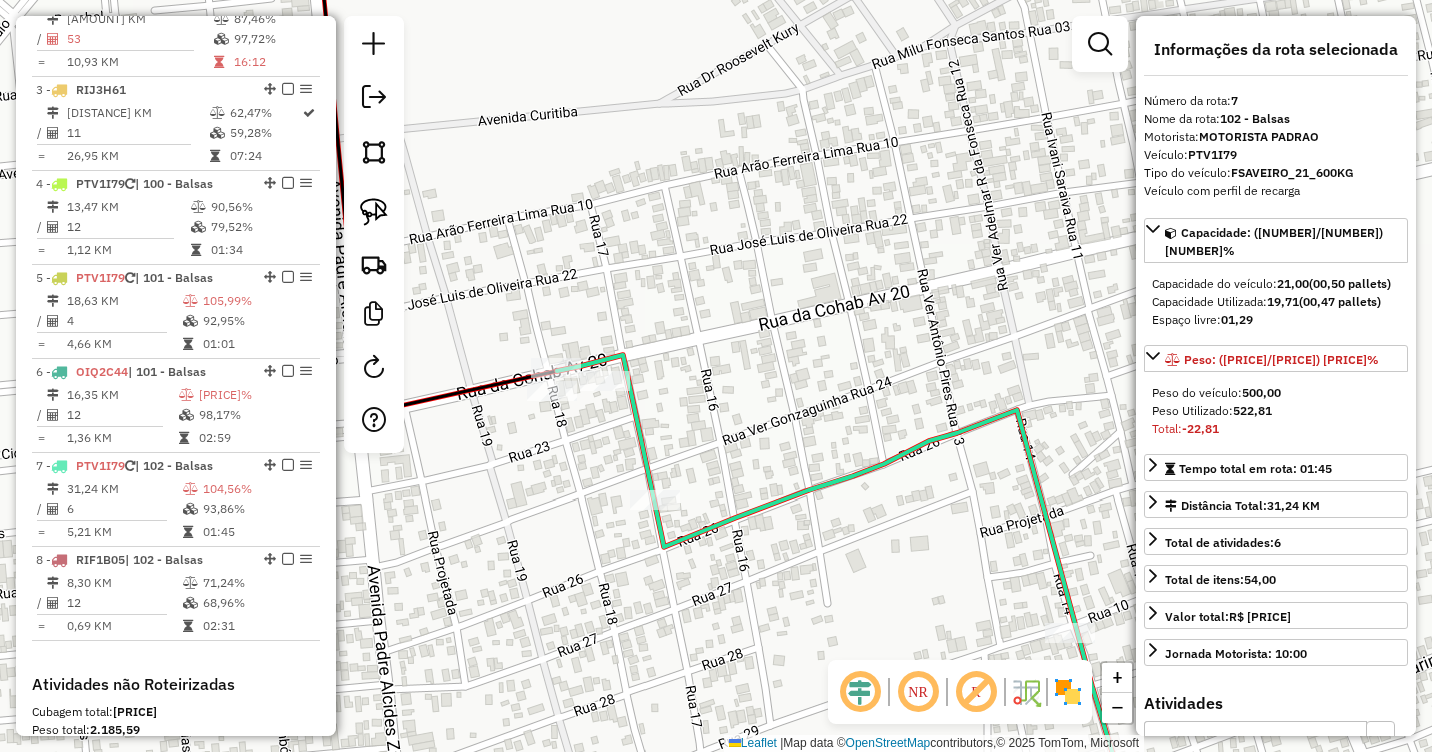 scroll, scrollTop: 1200, scrollLeft: 0, axis: vertical 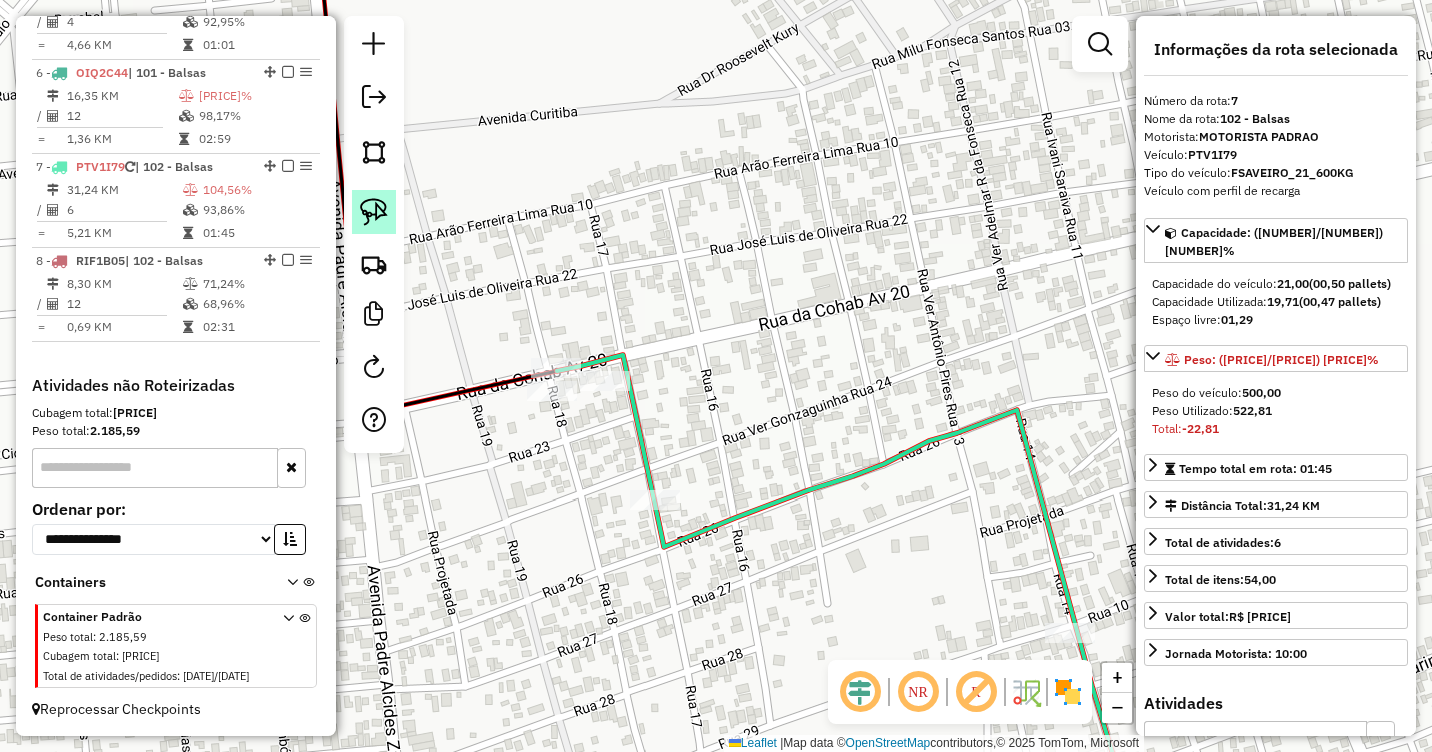 click 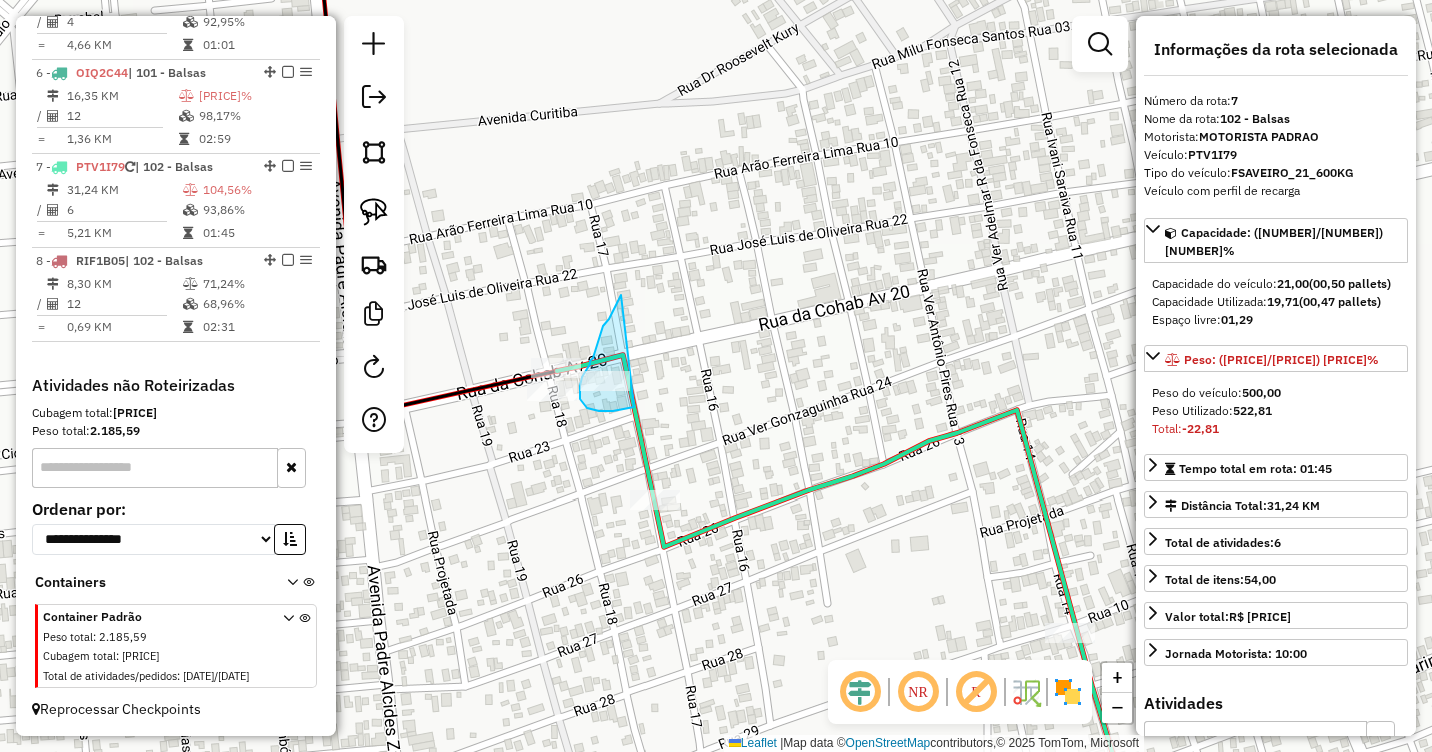drag, startPoint x: 621, startPoint y: 295, endPoint x: 637, endPoint y: 406, distance: 112.147224 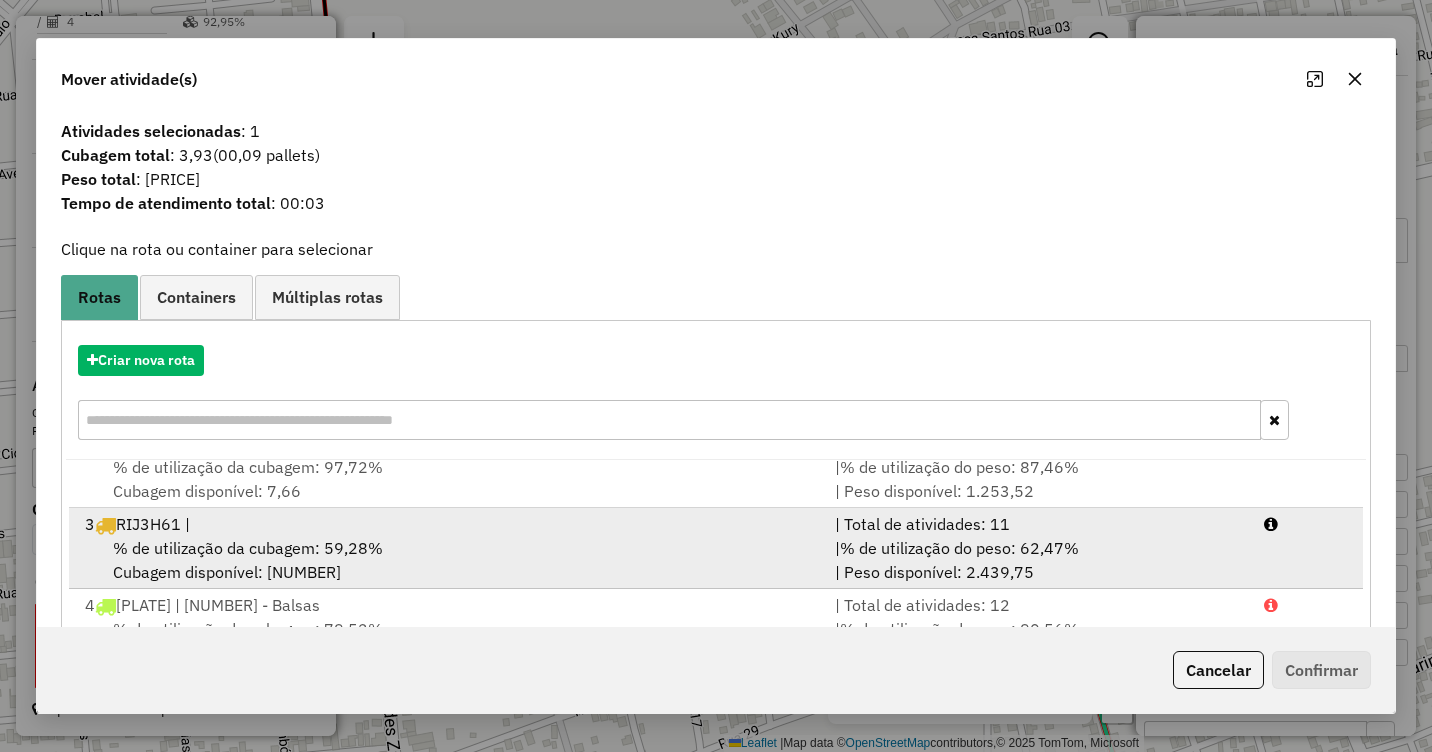 scroll, scrollTop: 248, scrollLeft: 0, axis: vertical 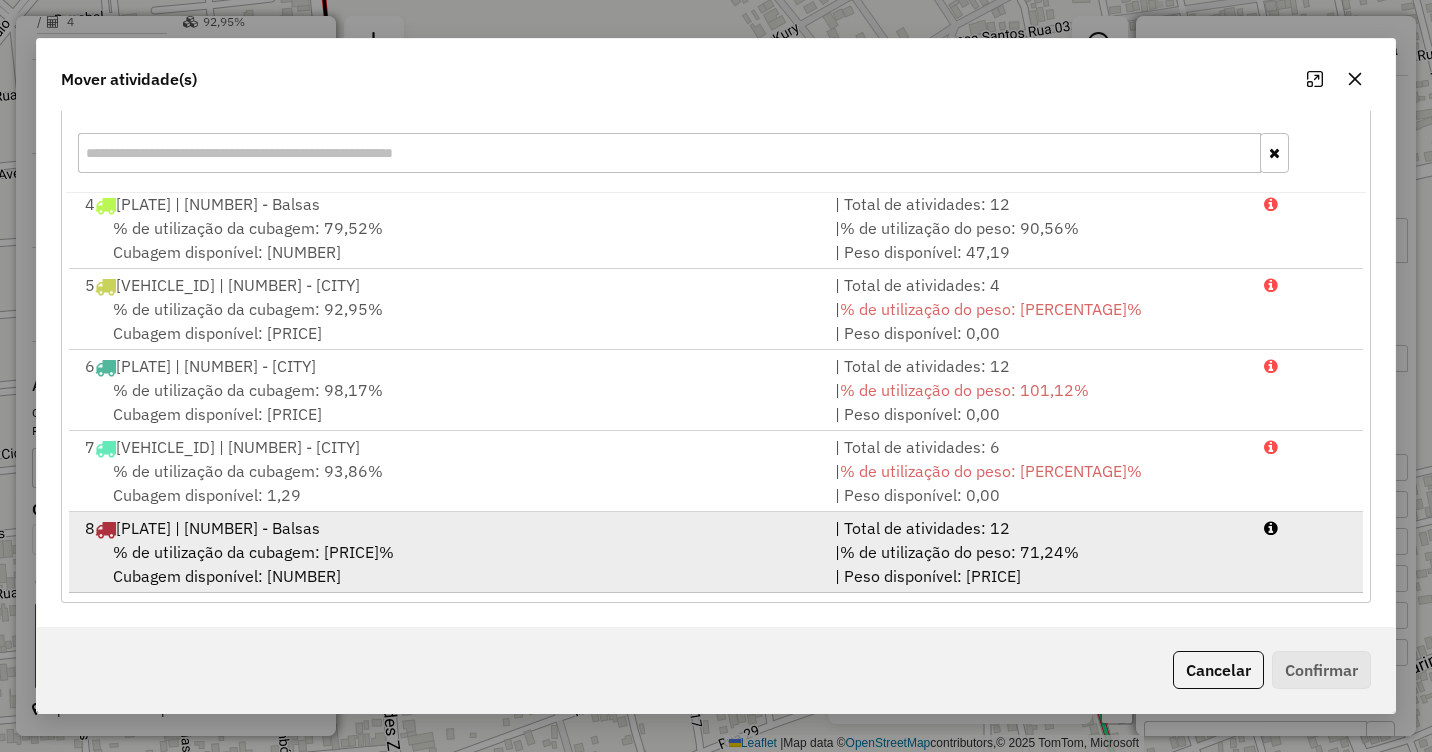 click on "% de utilização da cubagem: [PRICE]%" at bounding box center (253, 552) 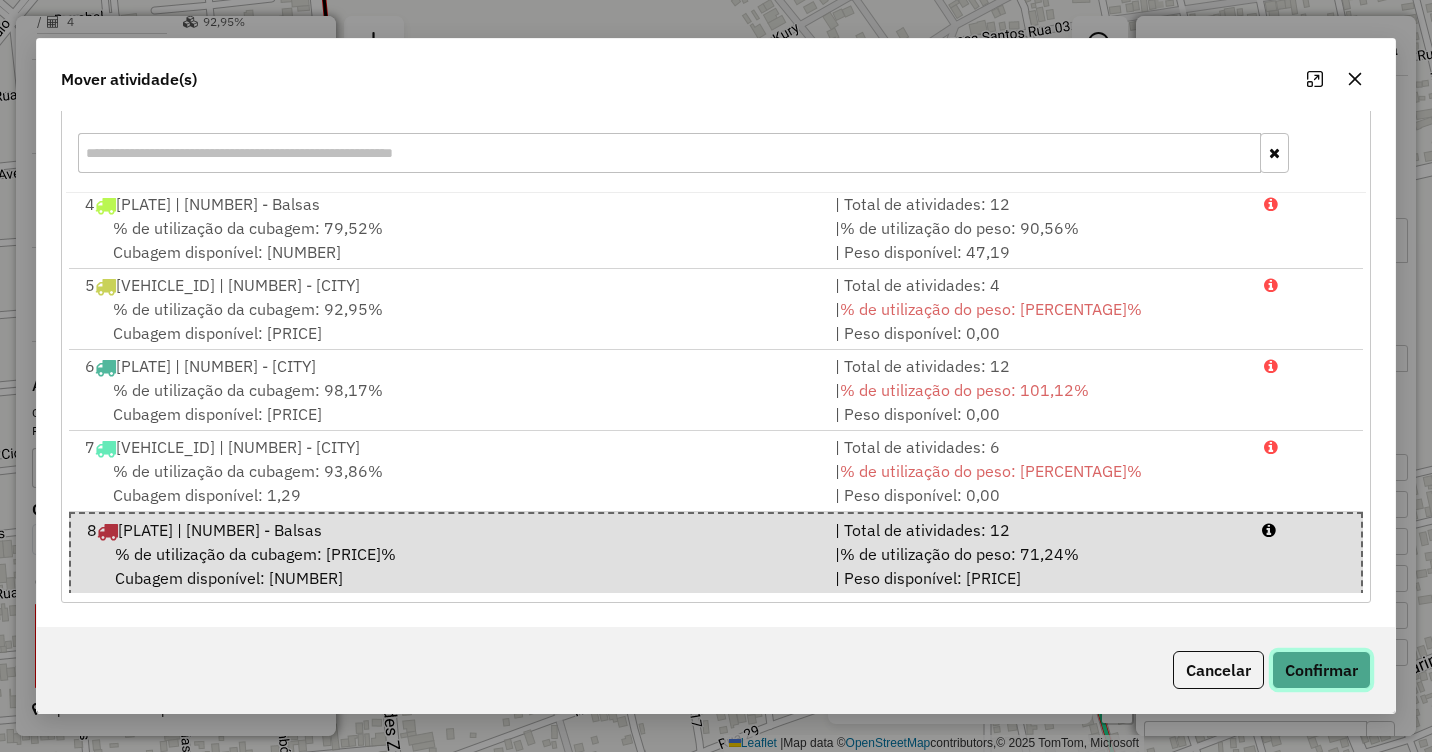 click on "Confirmar" 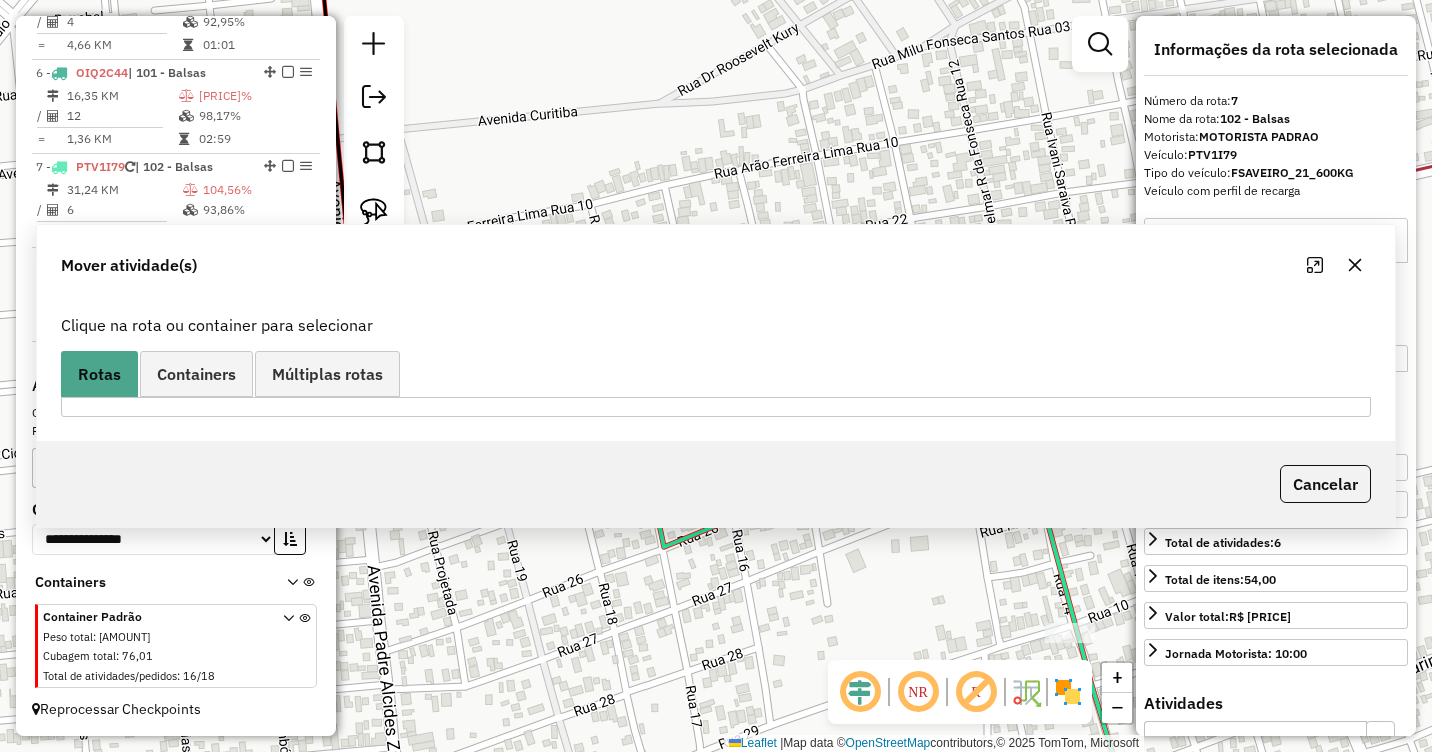 scroll, scrollTop: 0, scrollLeft: 0, axis: both 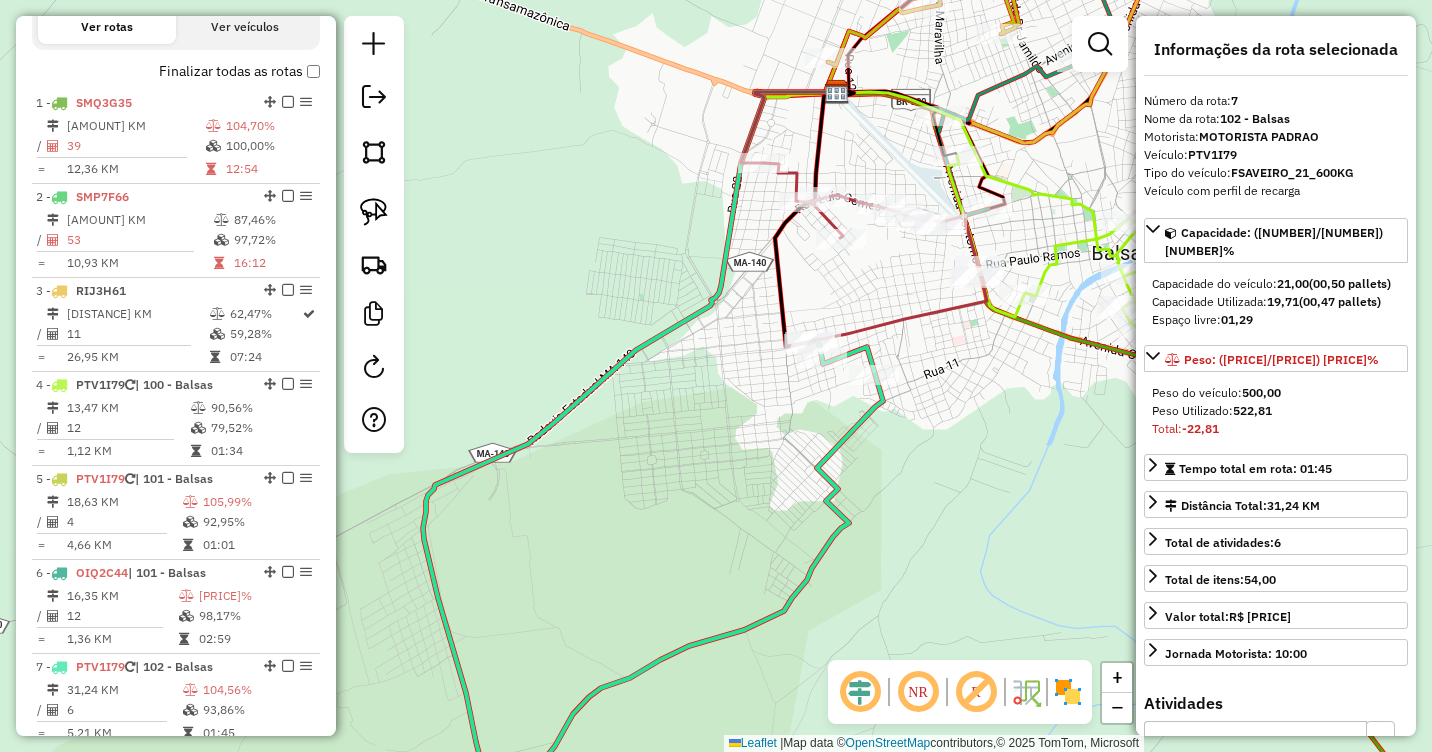 drag, startPoint x: 975, startPoint y: 422, endPoint x: 847, endPoint y: 409, distance: 128.65846 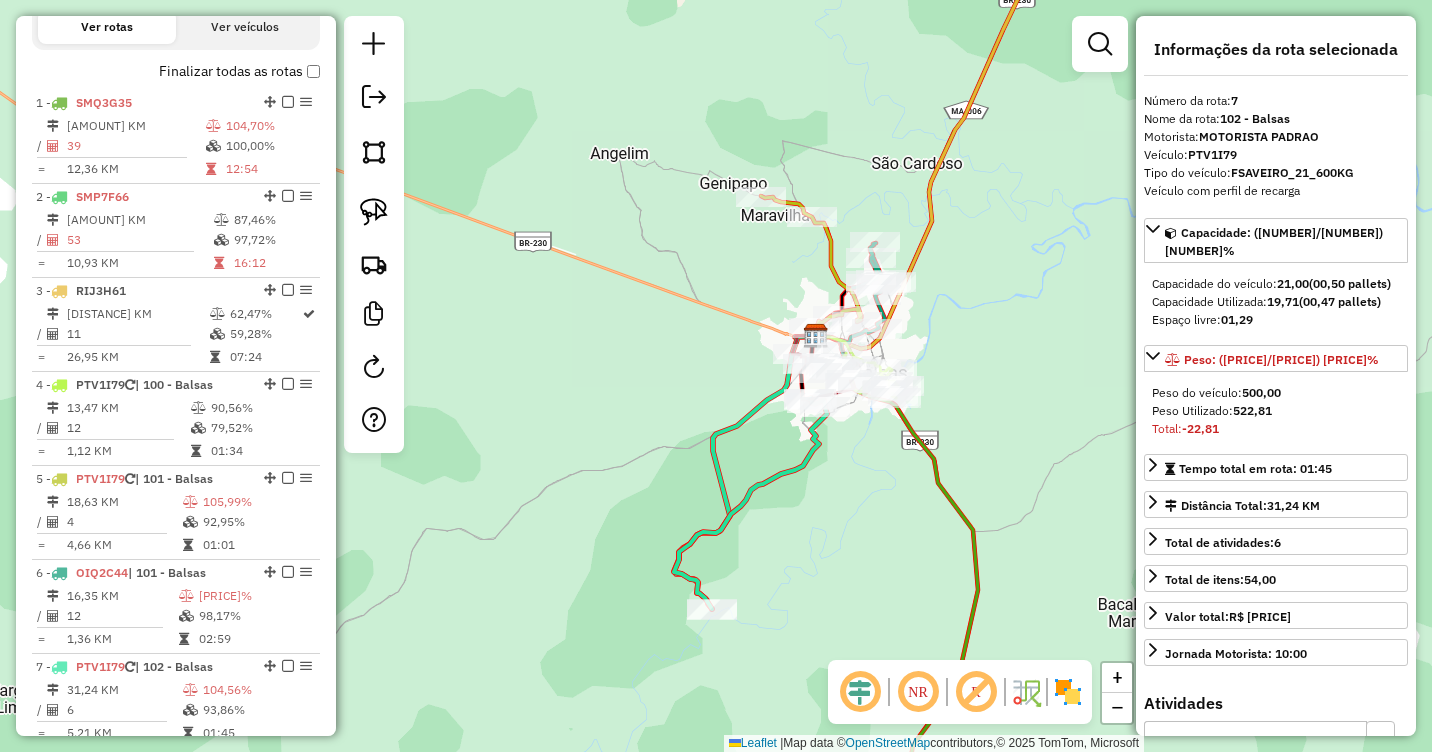 drag, startPoint x: 859, startPoint y: 450, endPoint x: 835, endPoint y: 328, distance: 124.33825 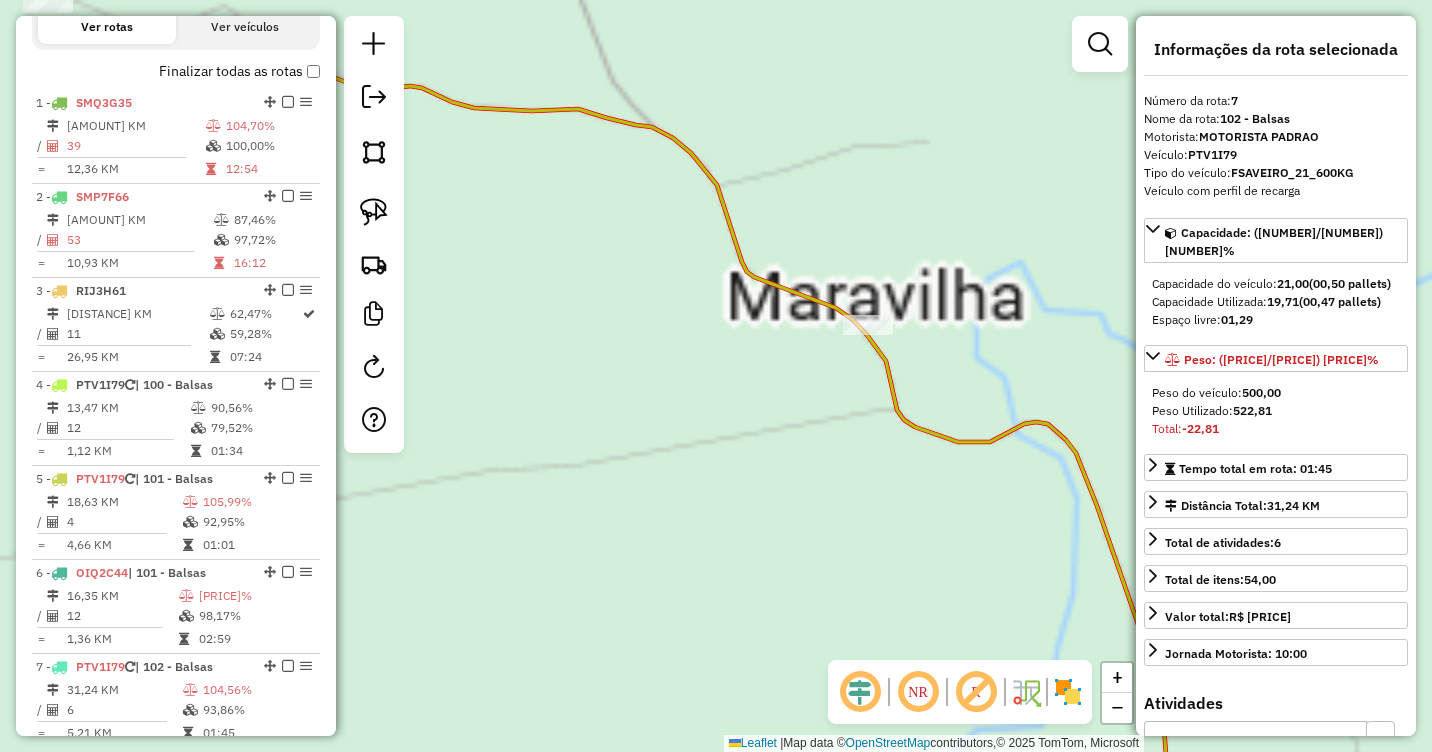 drag, startPoint x: 896, startPoint y: 305, endPoint x: 865, endPoint y: 395, distance: 95.189285 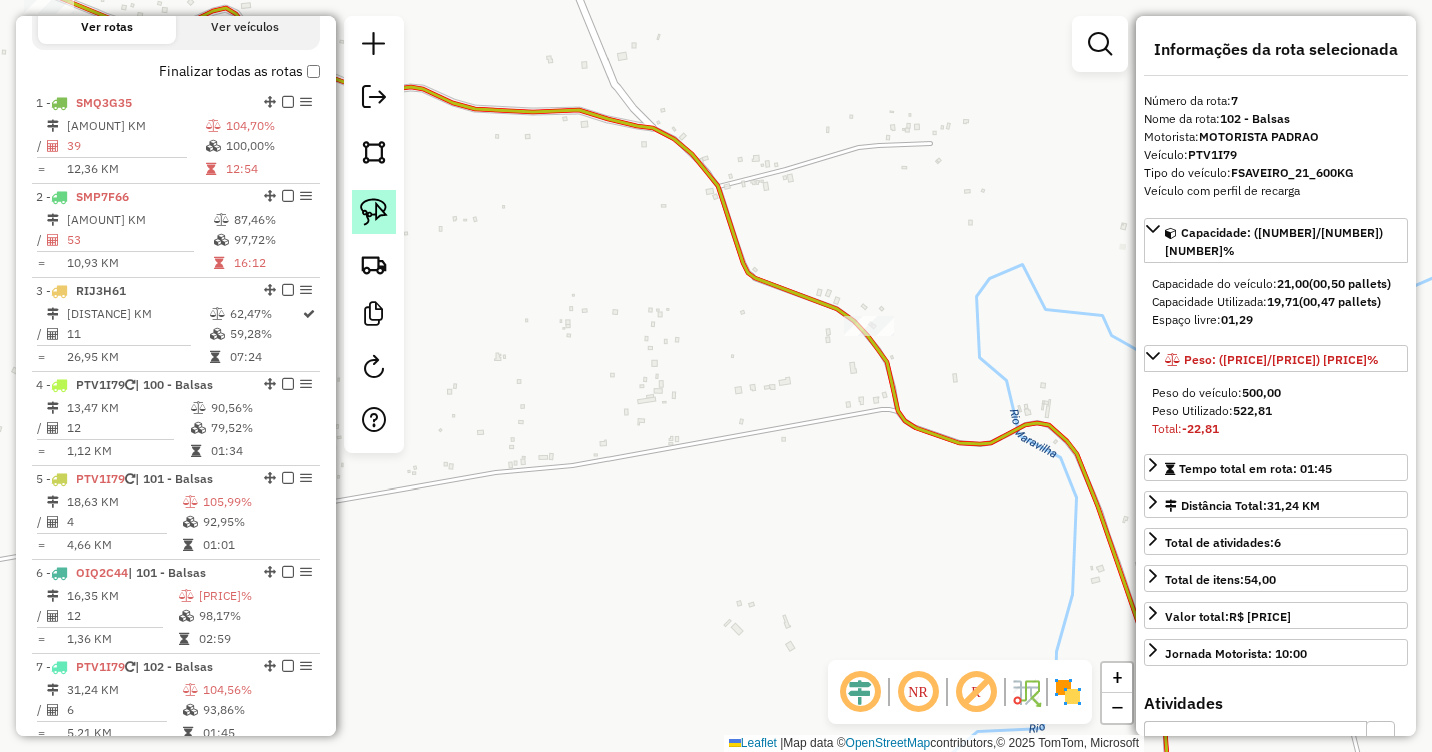 click 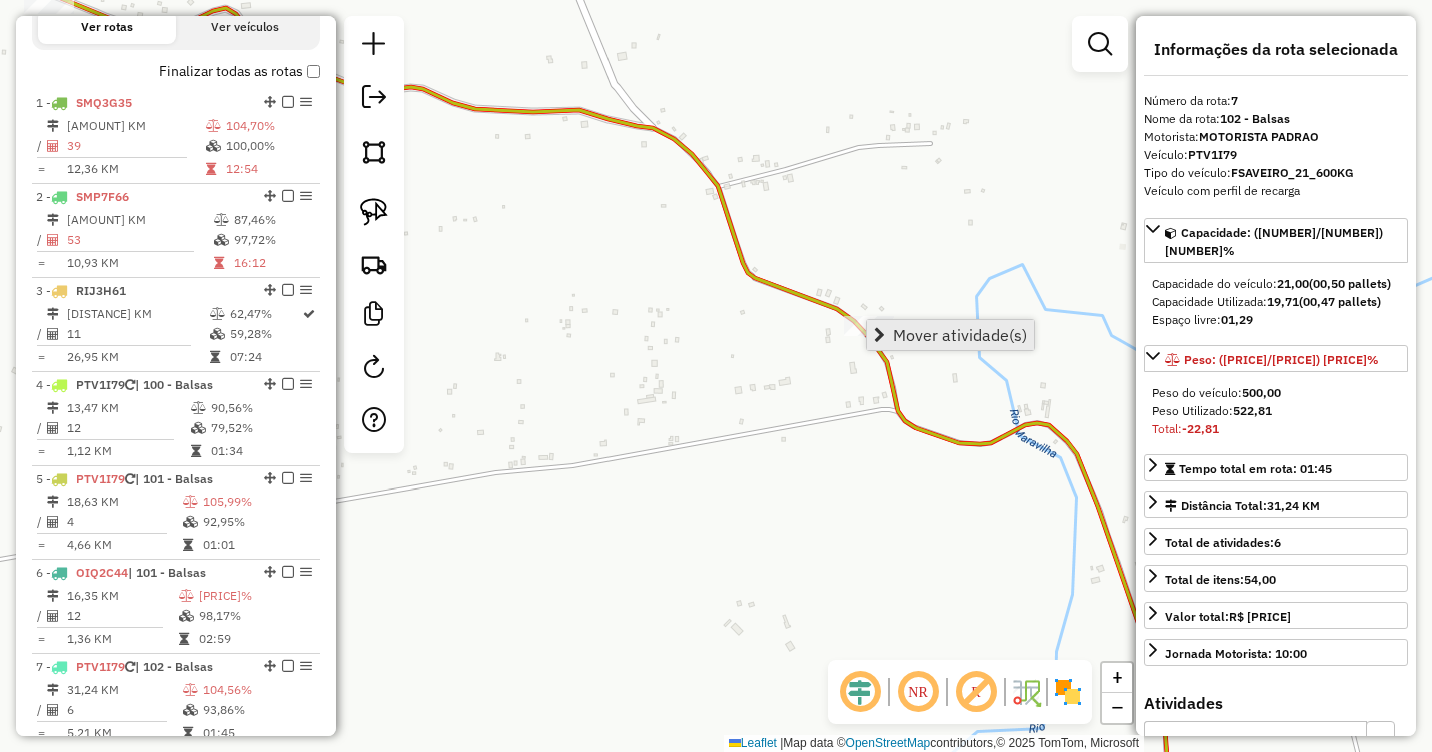 click on "Mover atividade(s)" at bounding box center [950, 335] 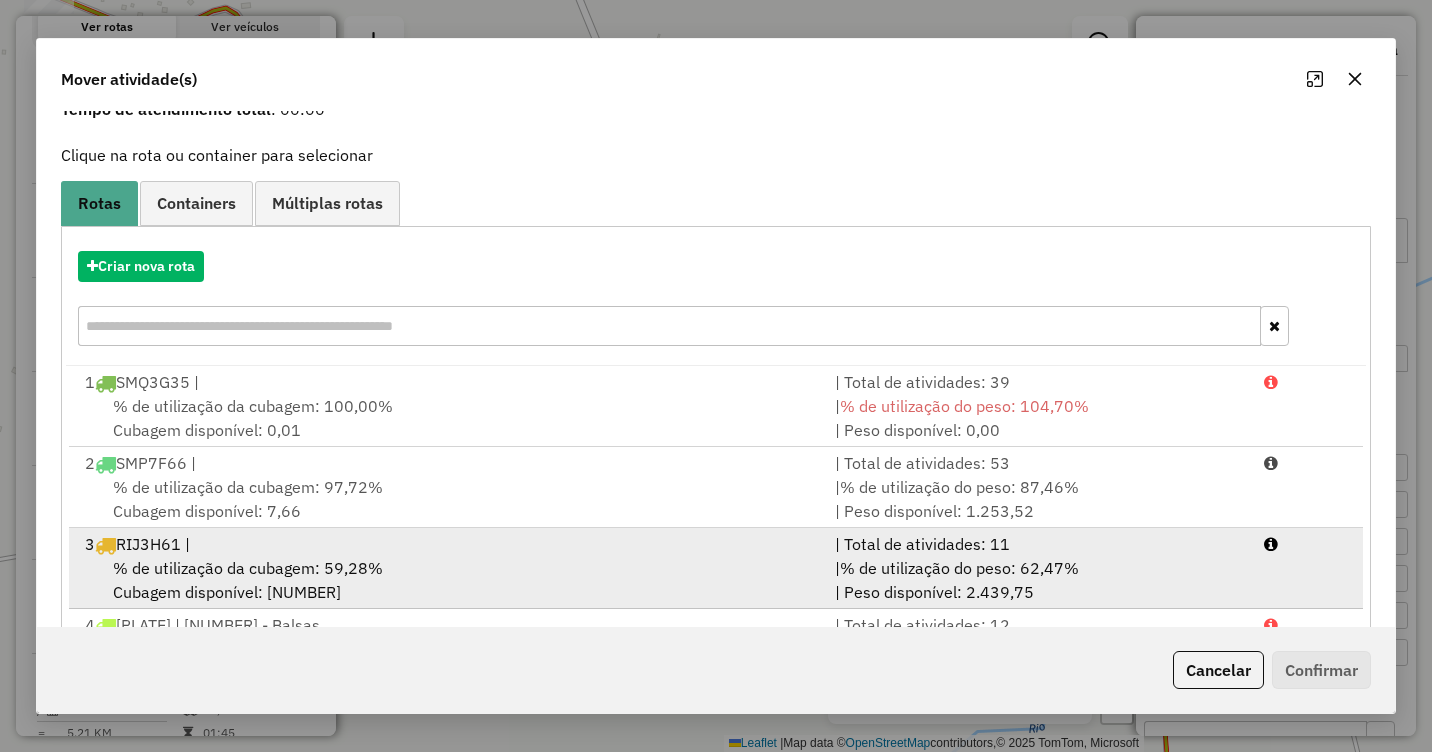 scroll, scrollTop: 267, scrollLeft: 0, axis: vertical 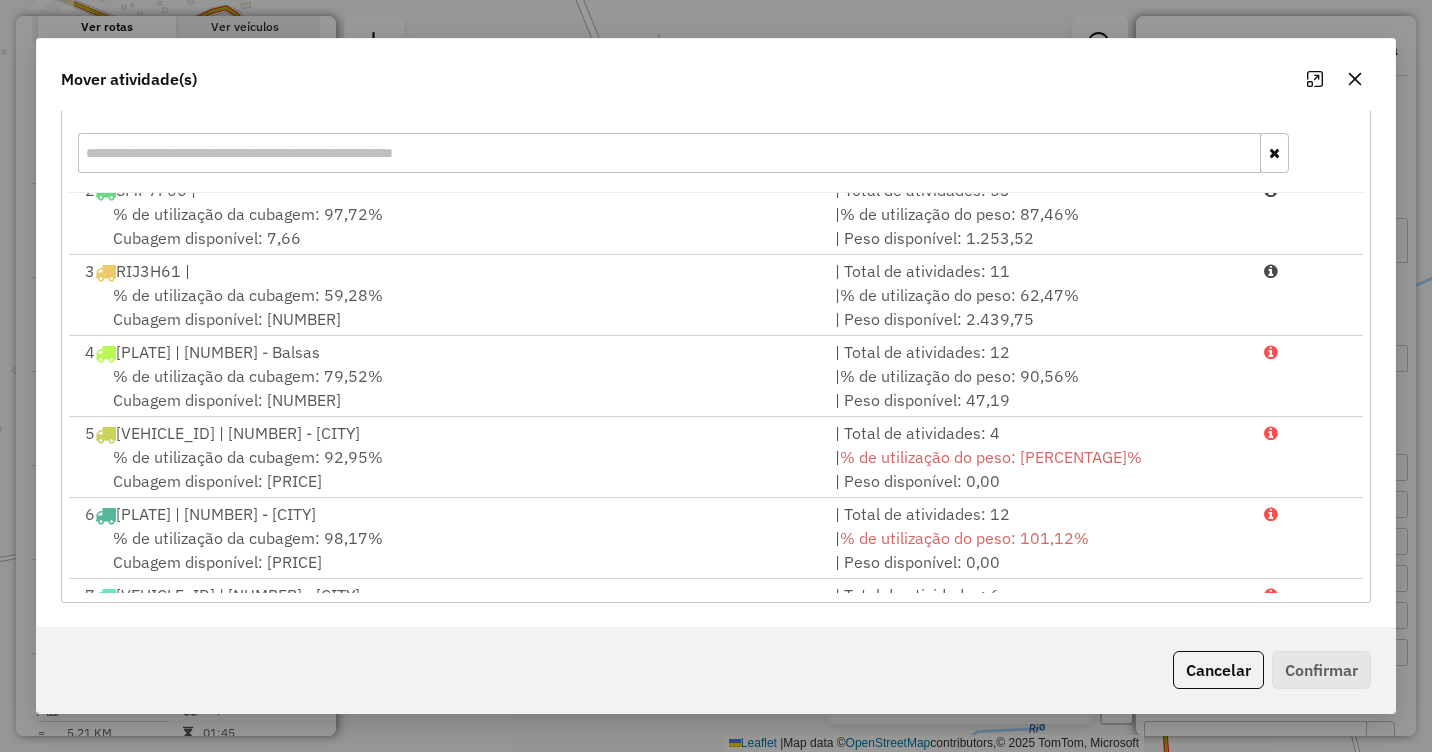 click 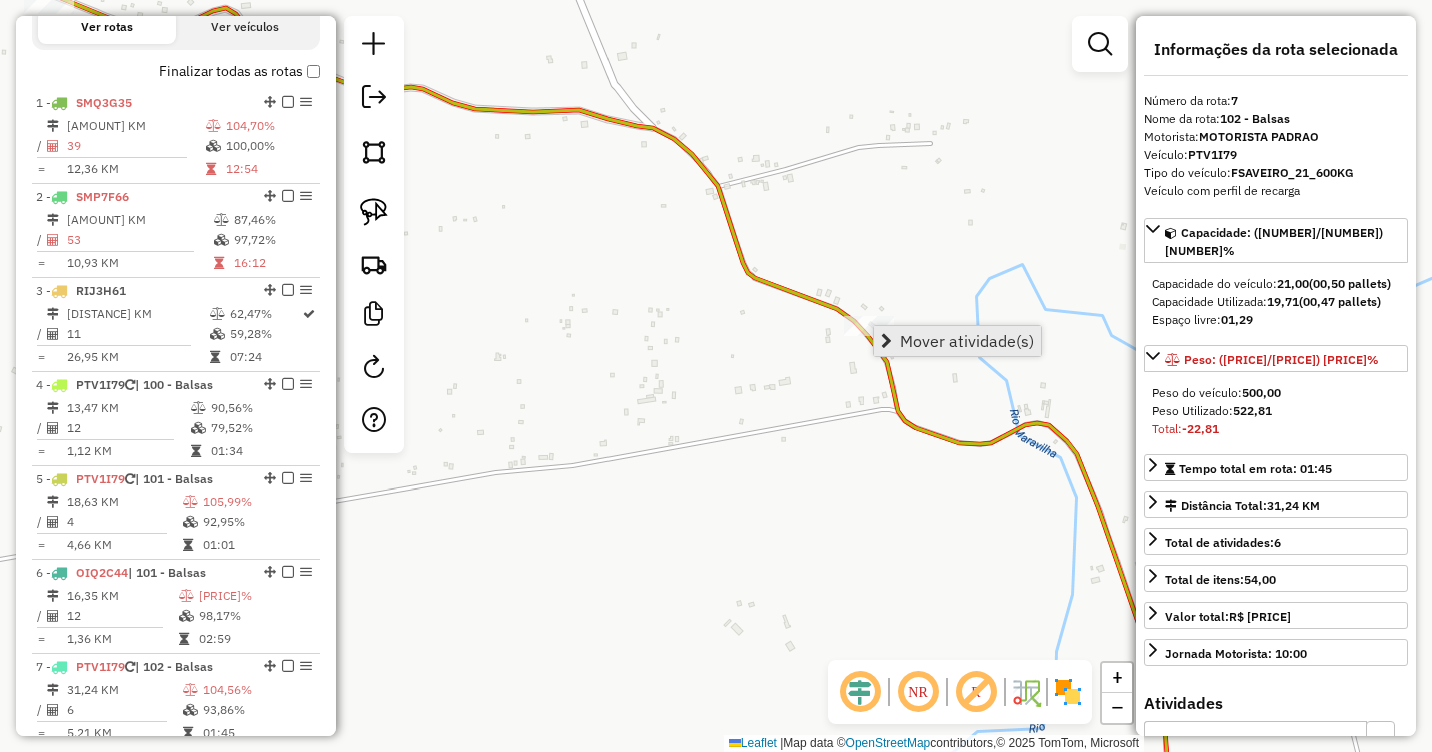 click on "Mover atividade(s)" at bounding box center (967, 341) 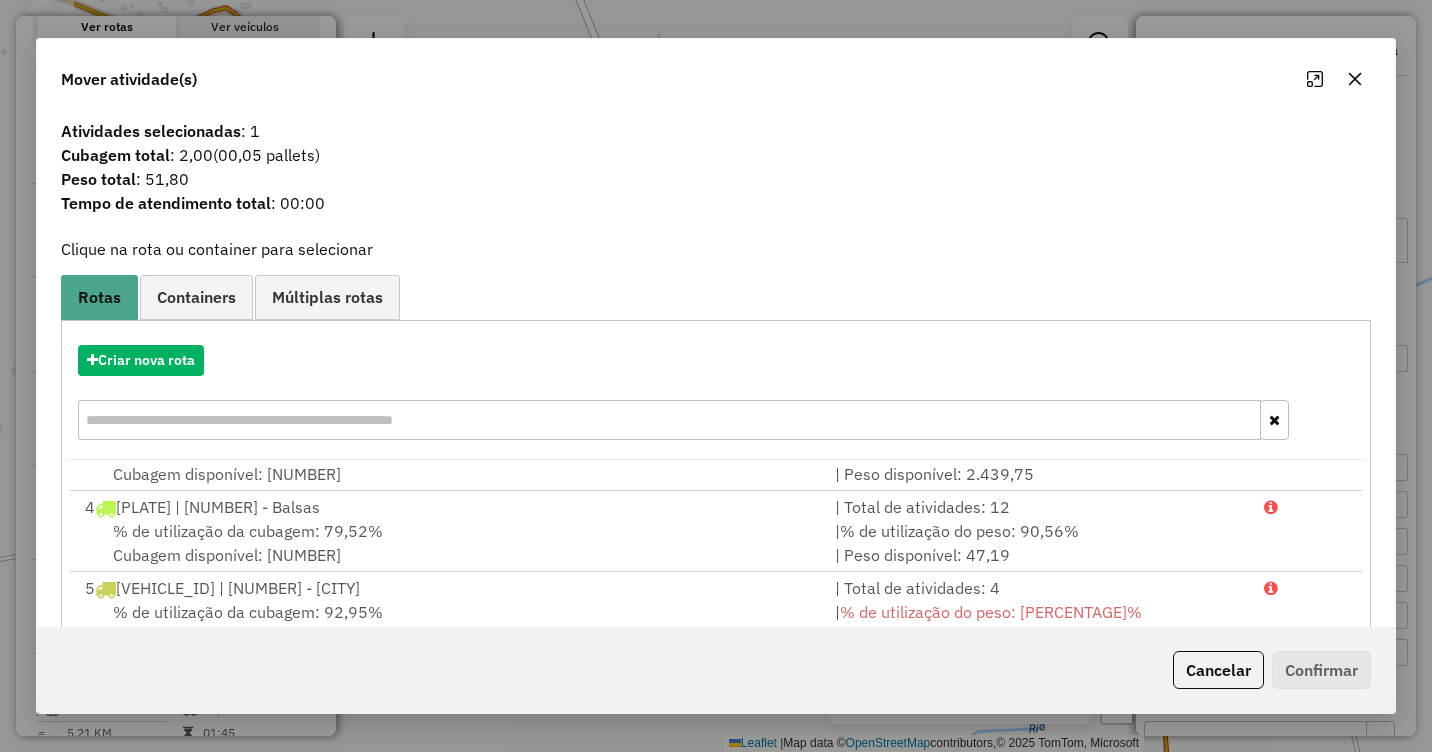 scroll, scrollTop: 248, scrollLeft: 0, axis: vertical 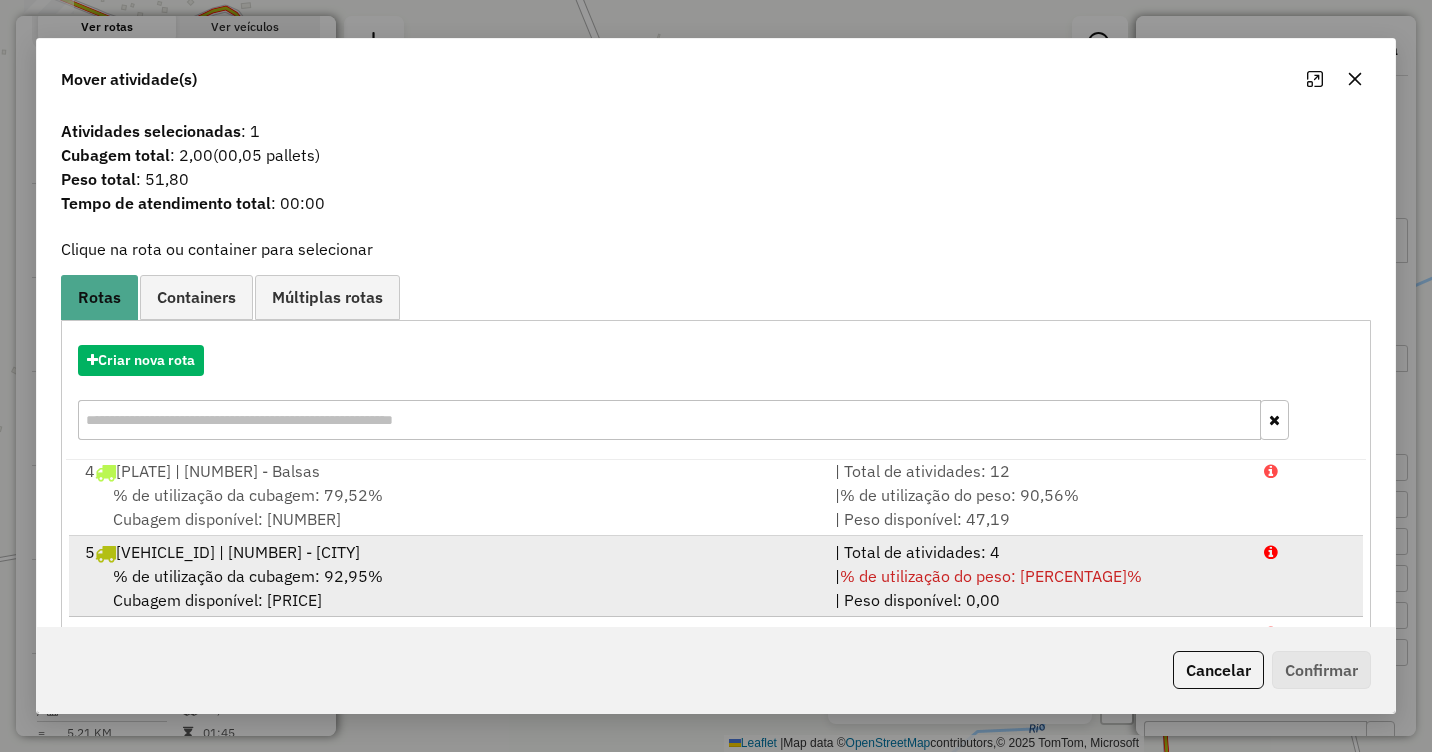 click on "[NUMBER] [CODE] | [NUMBER] - [CITY]" at bounding box center [448, 552] 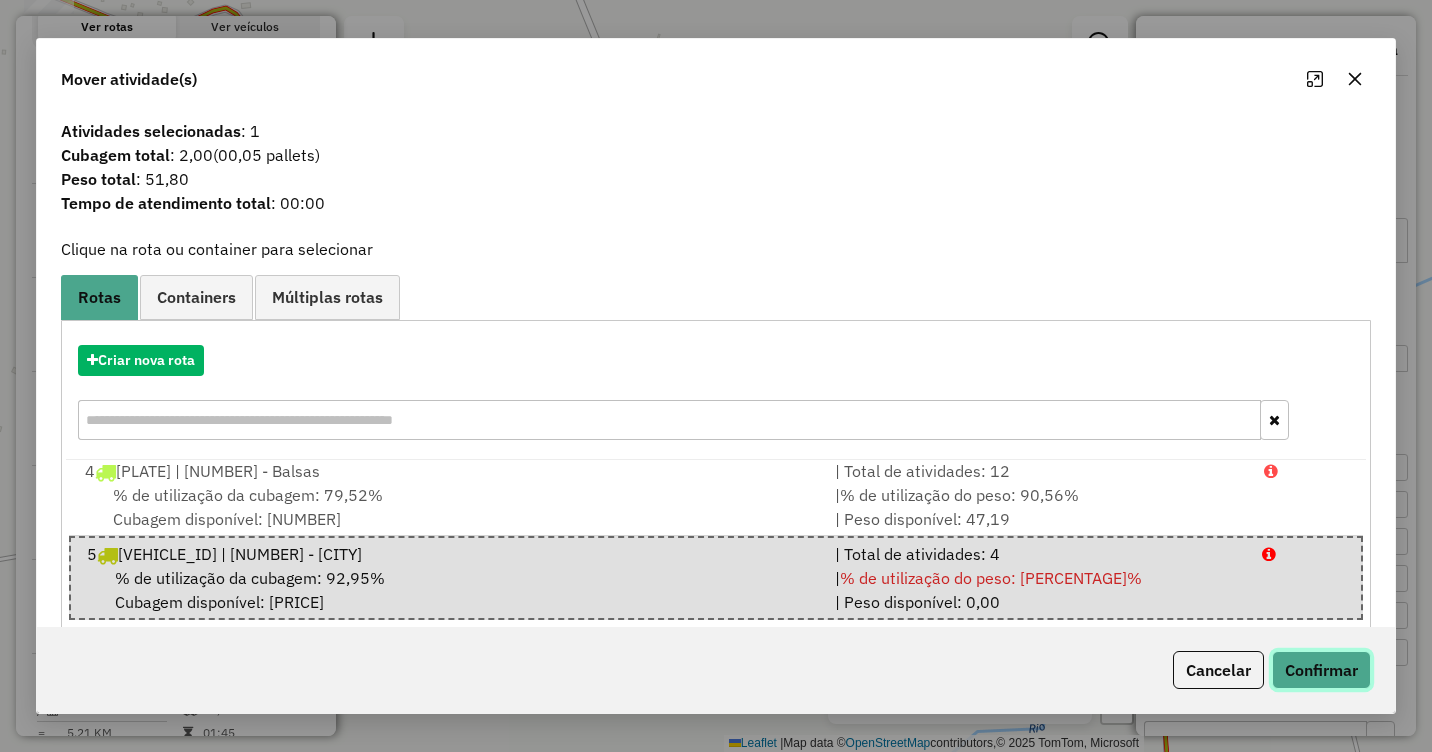 click on "Confirmar" 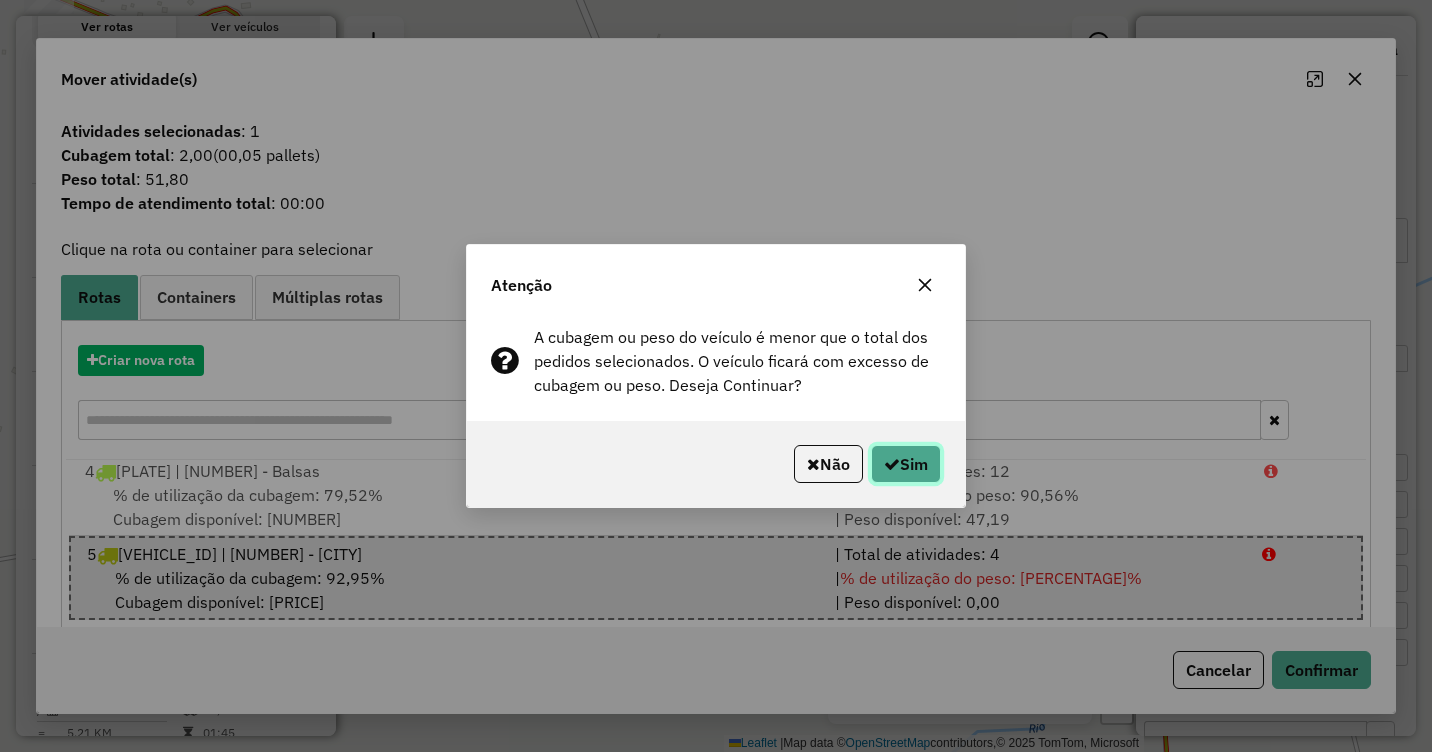 click on "Sim" 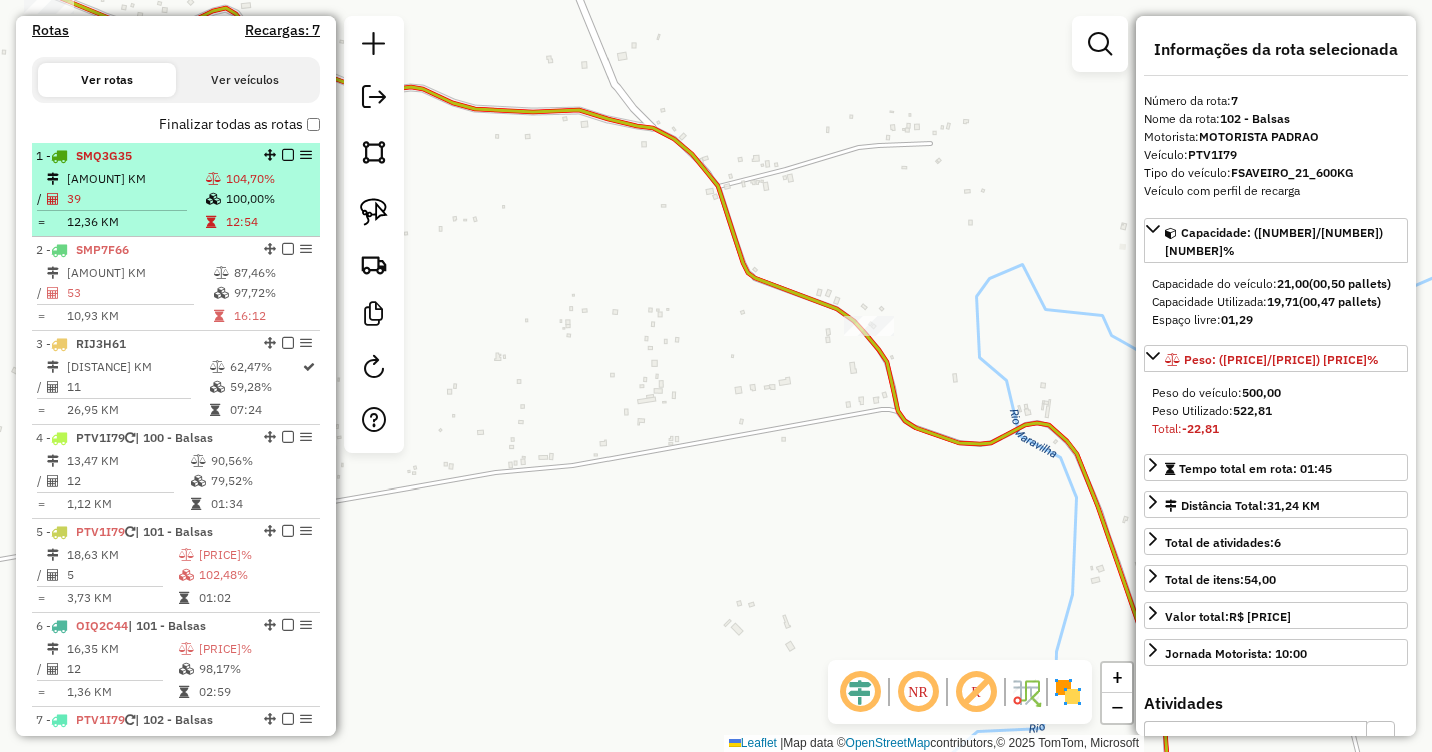 scroll, scrollTop: 600, scrollLeft: 0, axis: vertical 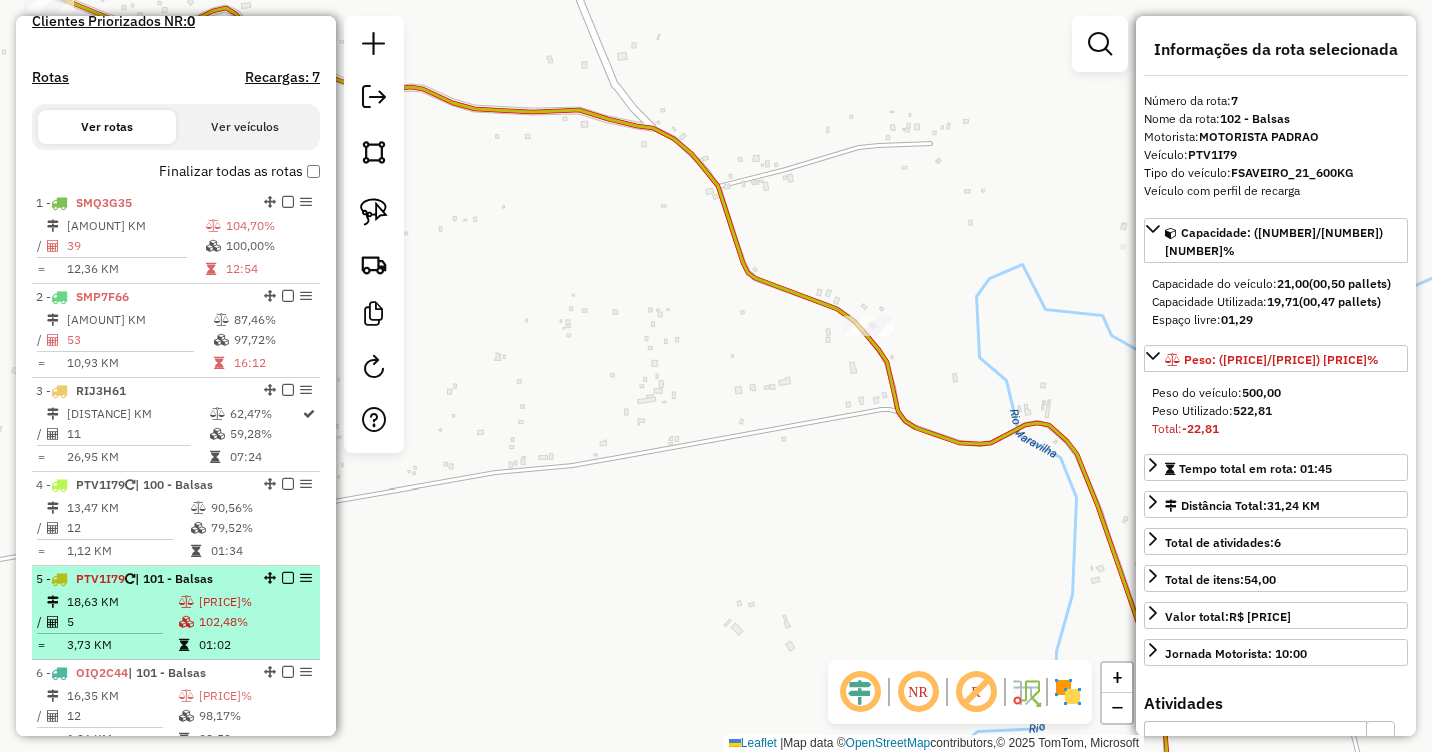 click at bounding box center [186, 602] 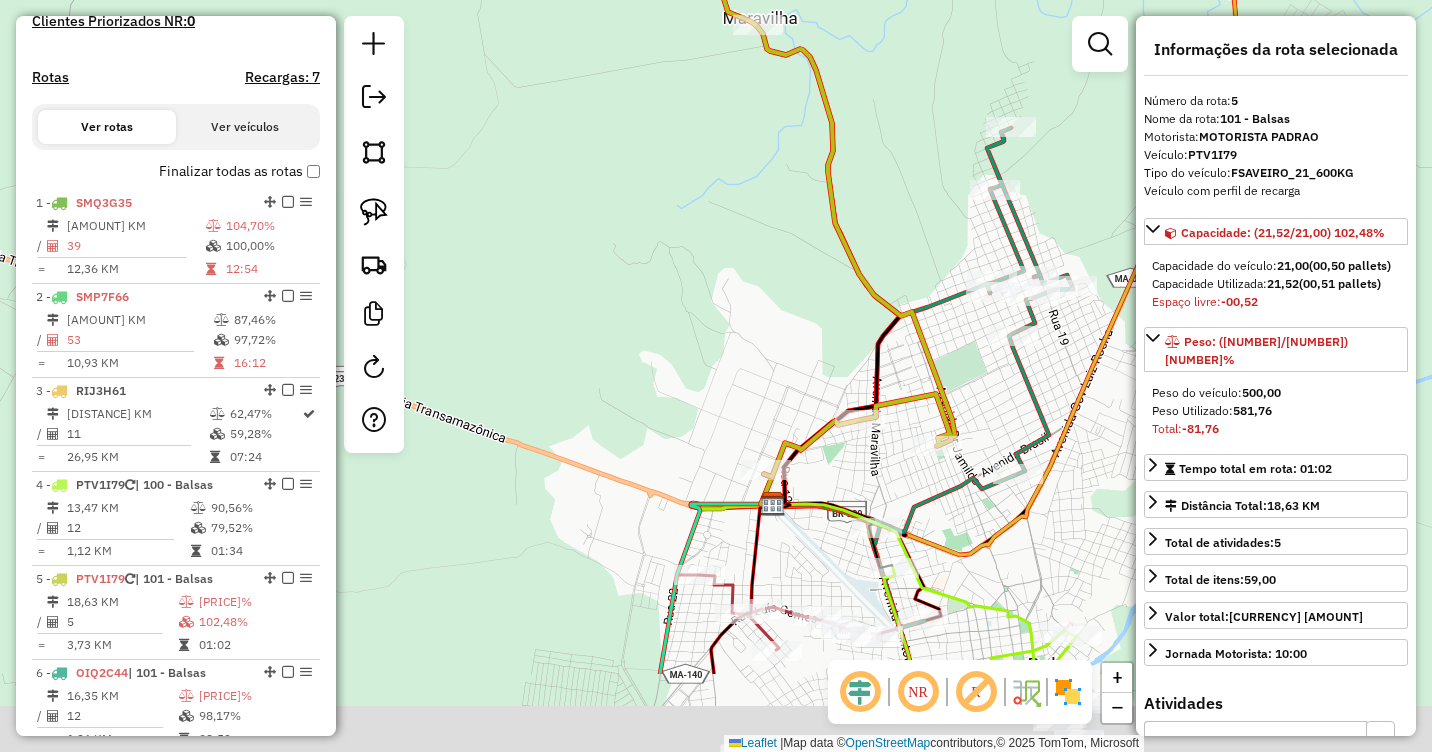 drag, startPoint x: 804, startPoint y: 516, endPoint x: 843, endPoint y: 363, distance: 157.89236 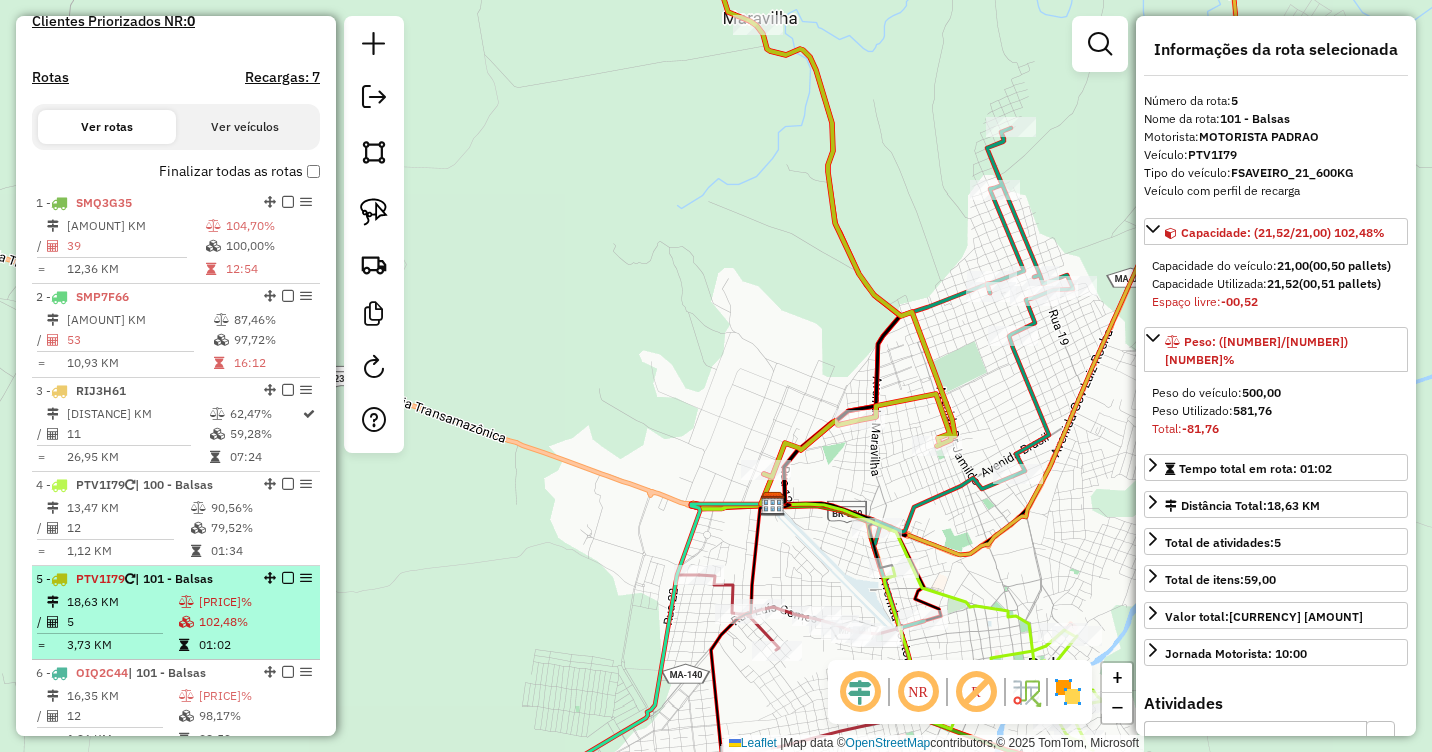 click on "18,63 KM" at bounding box center [122, 602] 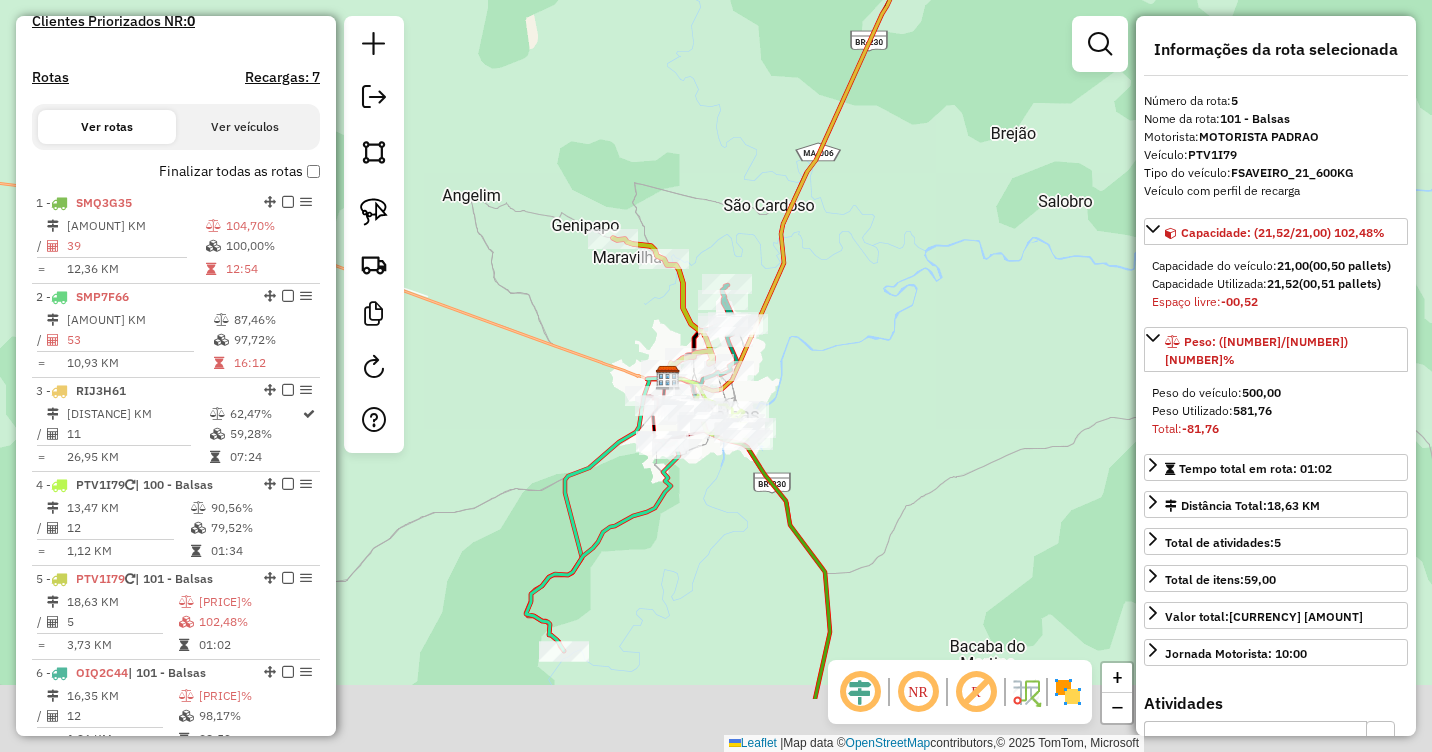 drag, startPoint x: 845, startPoint y: 500, endPoint x: 854, endPoint y: 354, distance: 146.27713 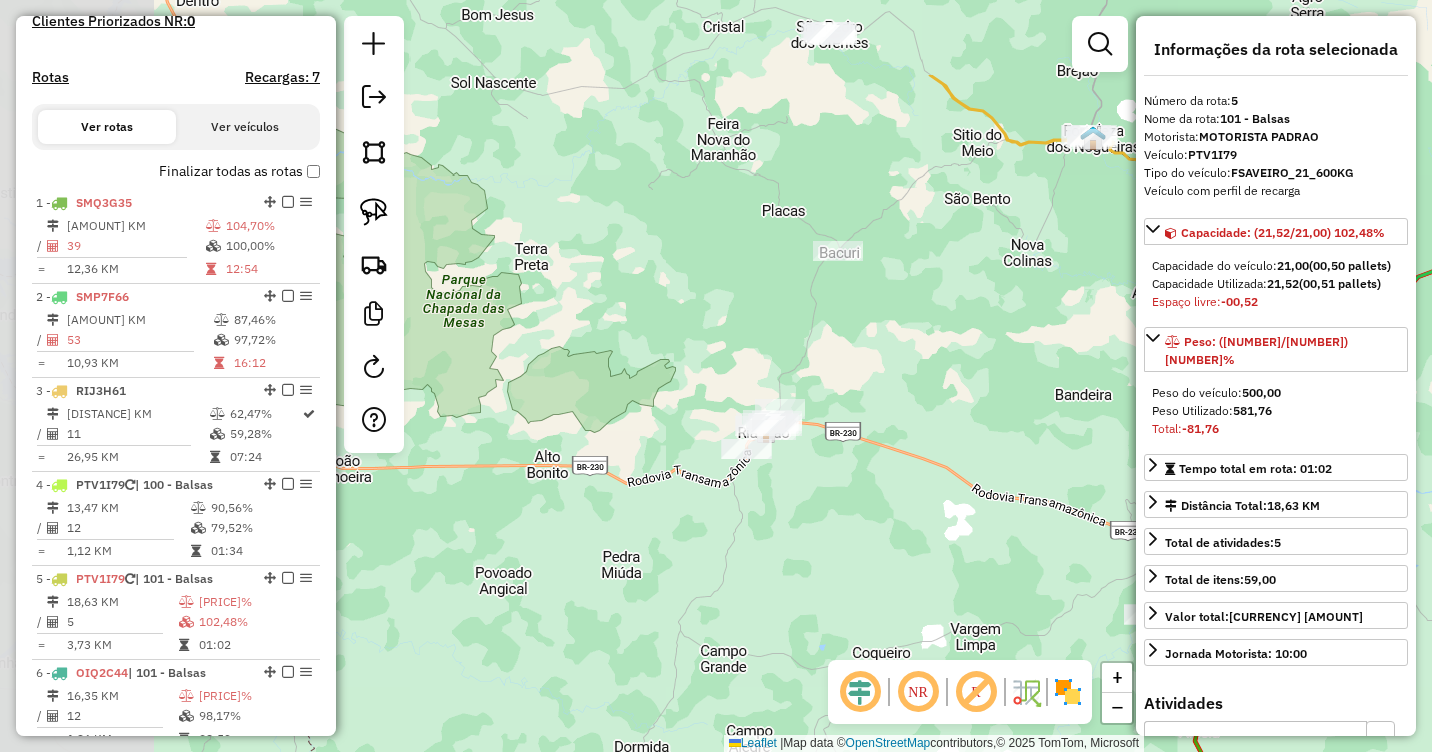 drag, startPoint x: 687, startPoint y: 385, endPoint x: 888, endPoint y: 535, distance: 250.80072 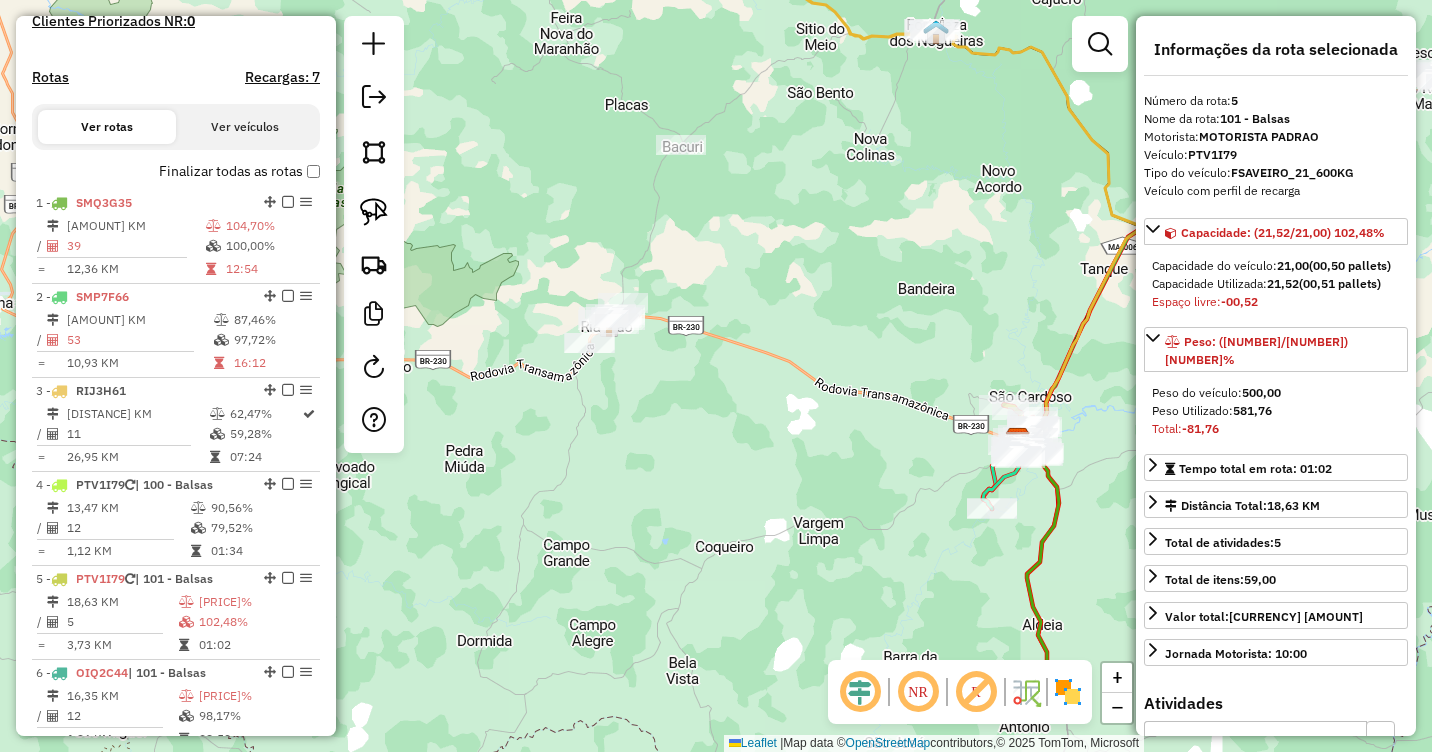 drag, startPoint x: 947, startPoint y: 454, endPoint x: 768, endPoint y: 340, distance: 212.21922 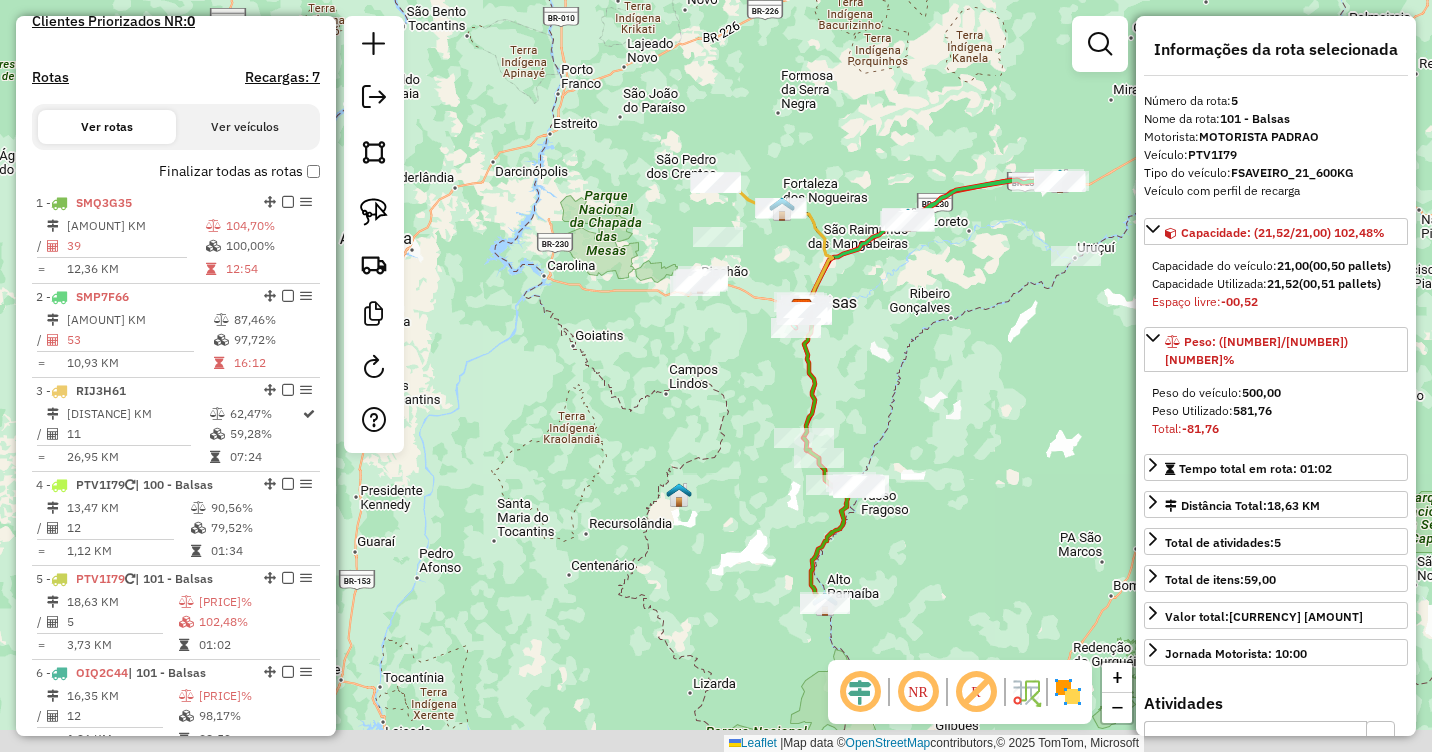 drag, startPoint x: 945, startPoint y: 456, endPoint x: 869, endPoint y: 336, distance: 142.04225 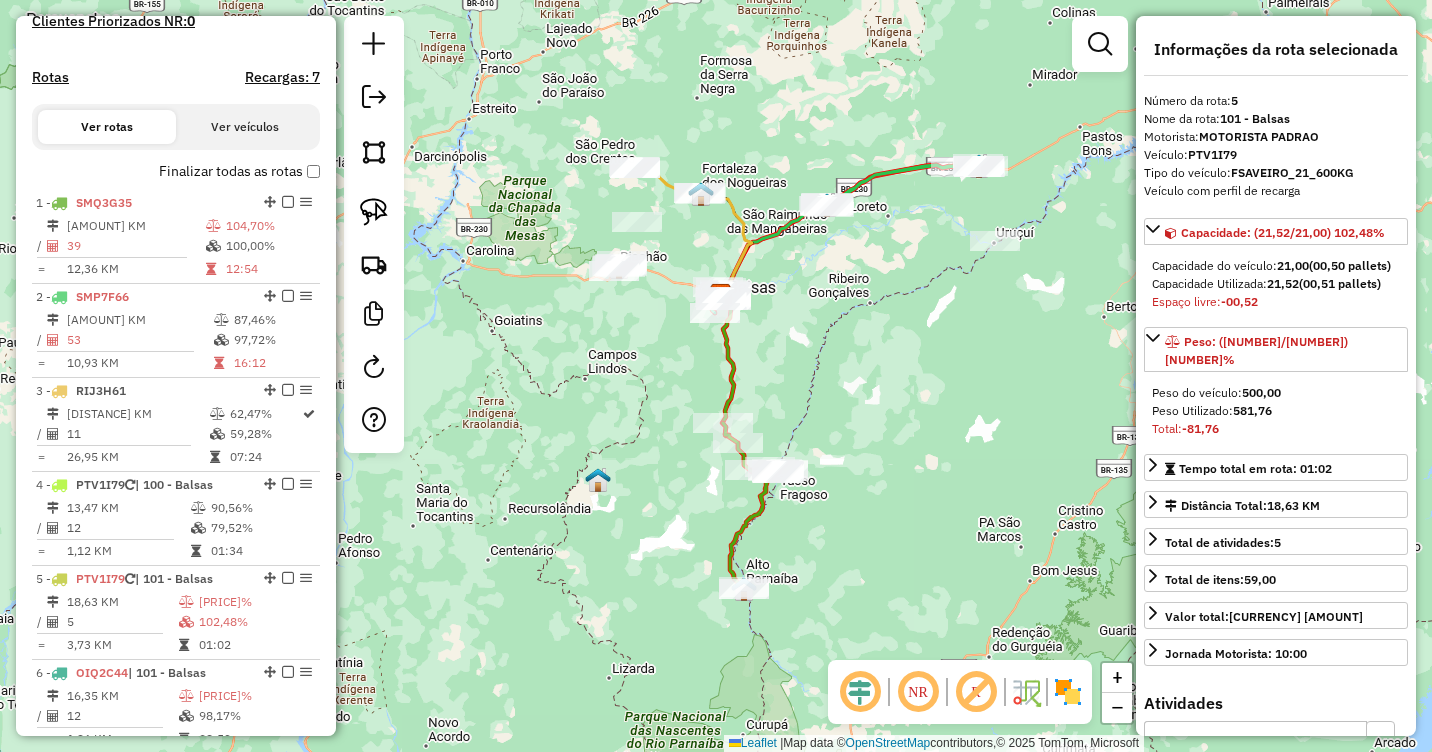 drag, startPoint x: 872, startPoint y: 325, endPoint x: 870, endPoint y: 513, distance: 188.01064 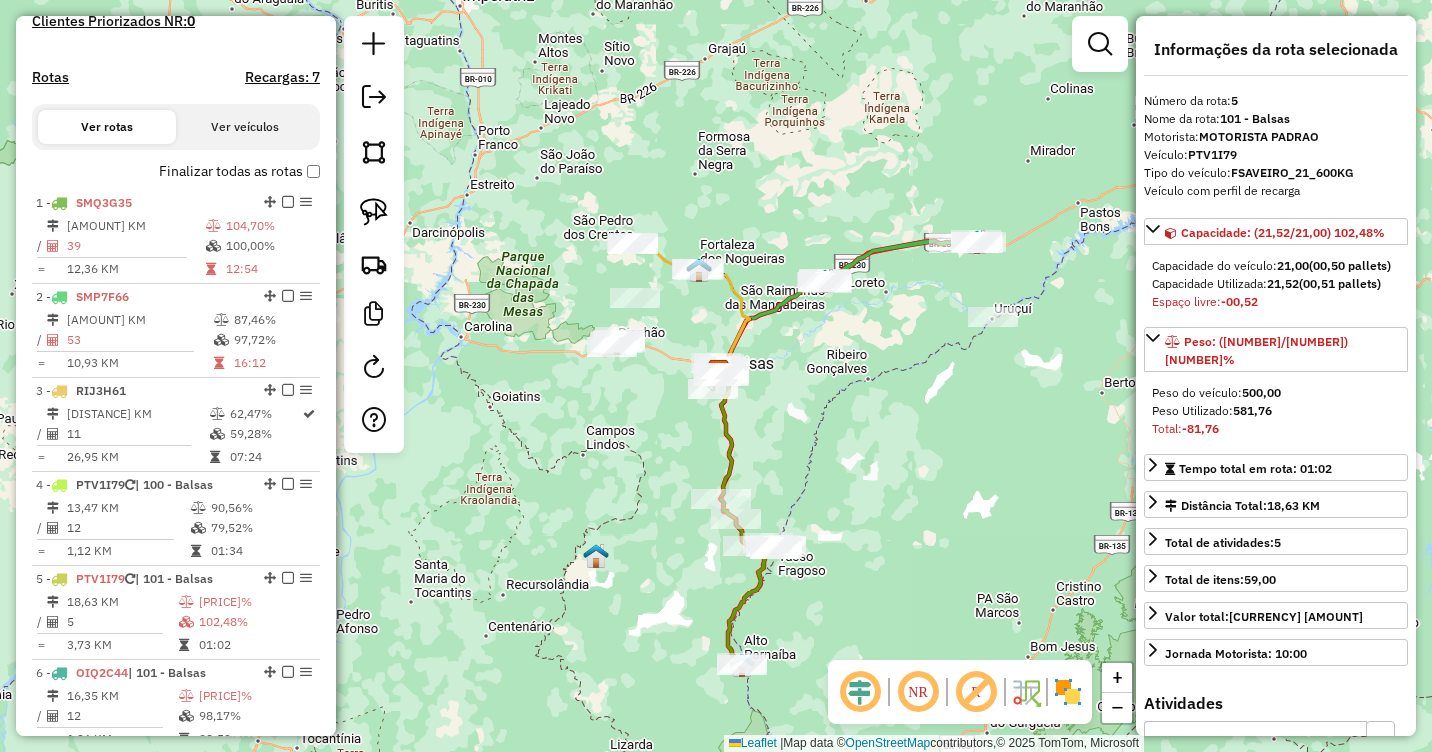 drag, startPoint x: 892, startPoint y: 366, endPoint x: 856, endPoint y: 474, distance: 113.841995 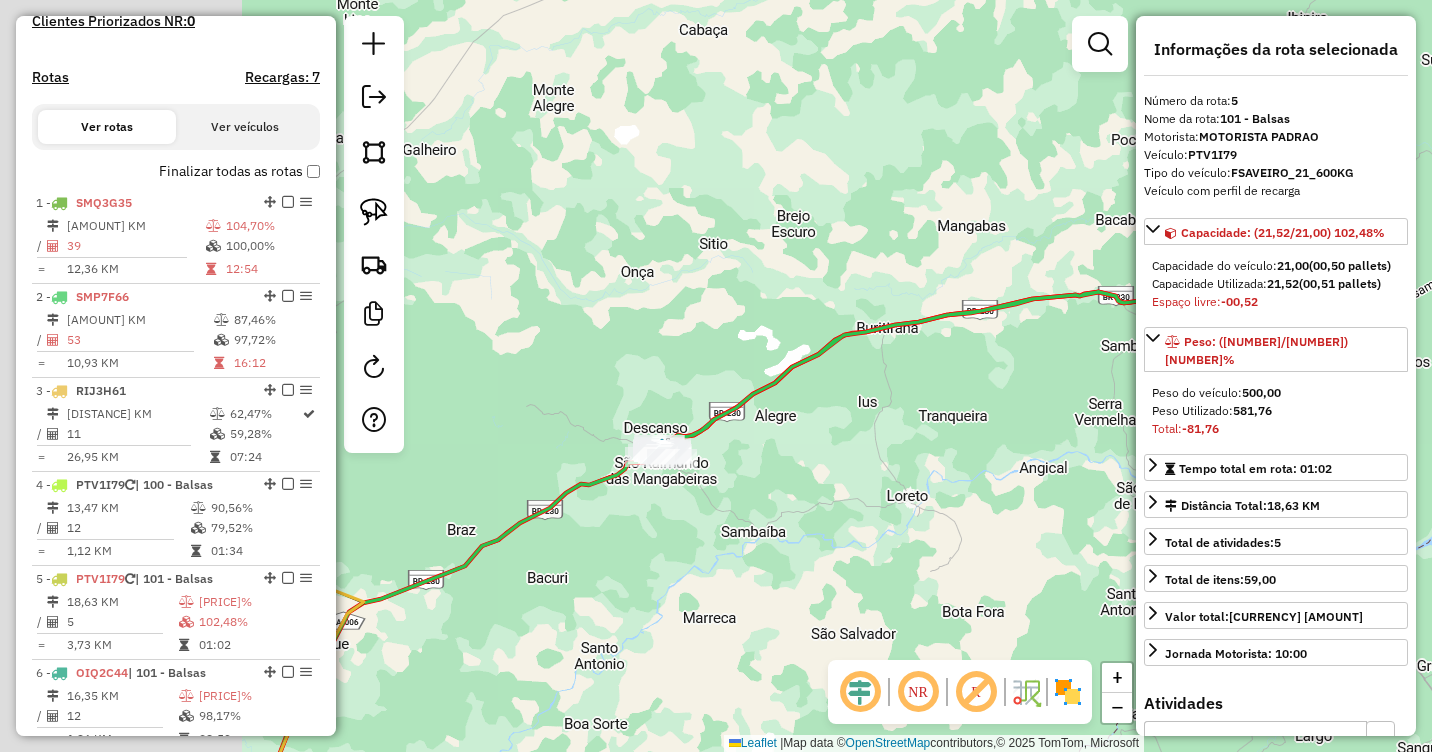 drag, startPoint x: 747, startPoint y: 469, endPoint x: 1054, endPoint y: 444, distance: 308.01624 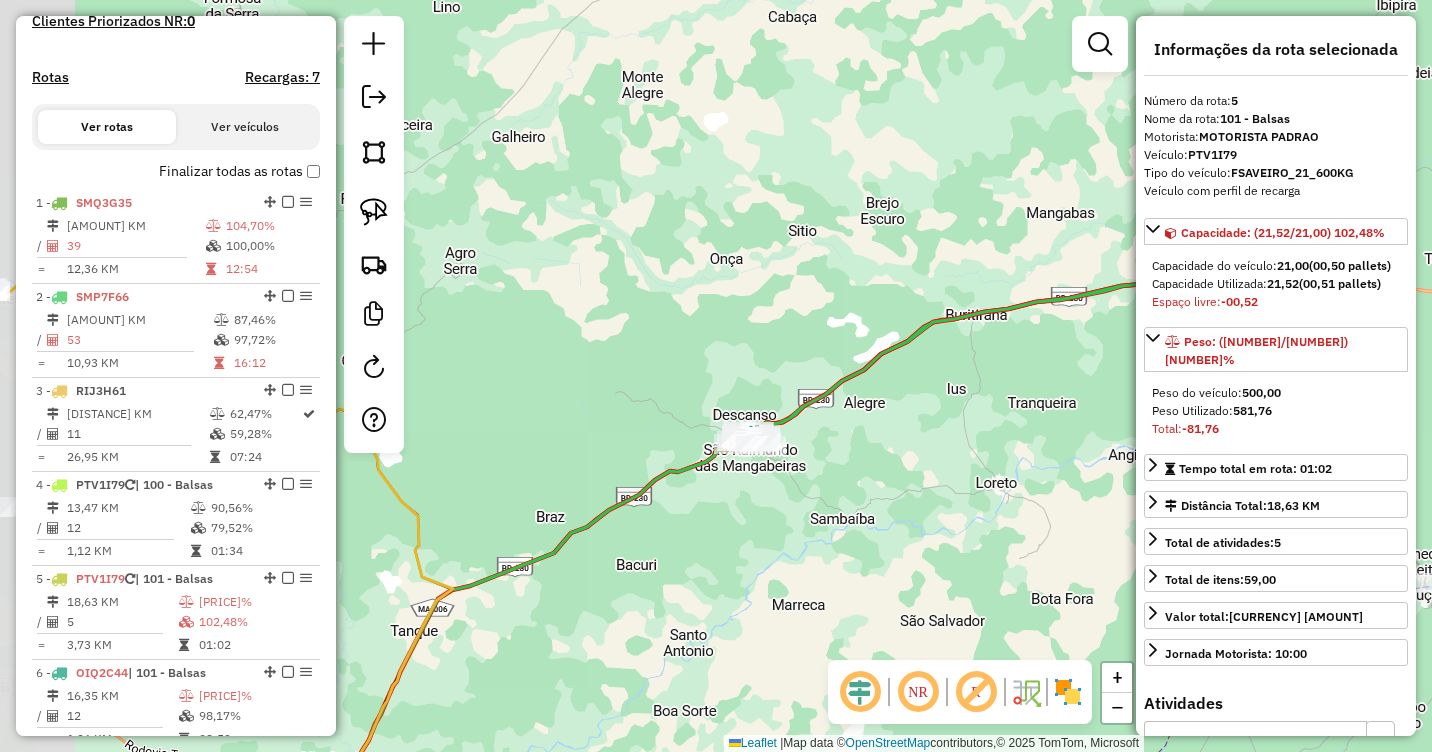 drag, startPoint x: 898, startPoint y: 510, endPoint x: 1101, endPoint y: 381, distance: 240.52026 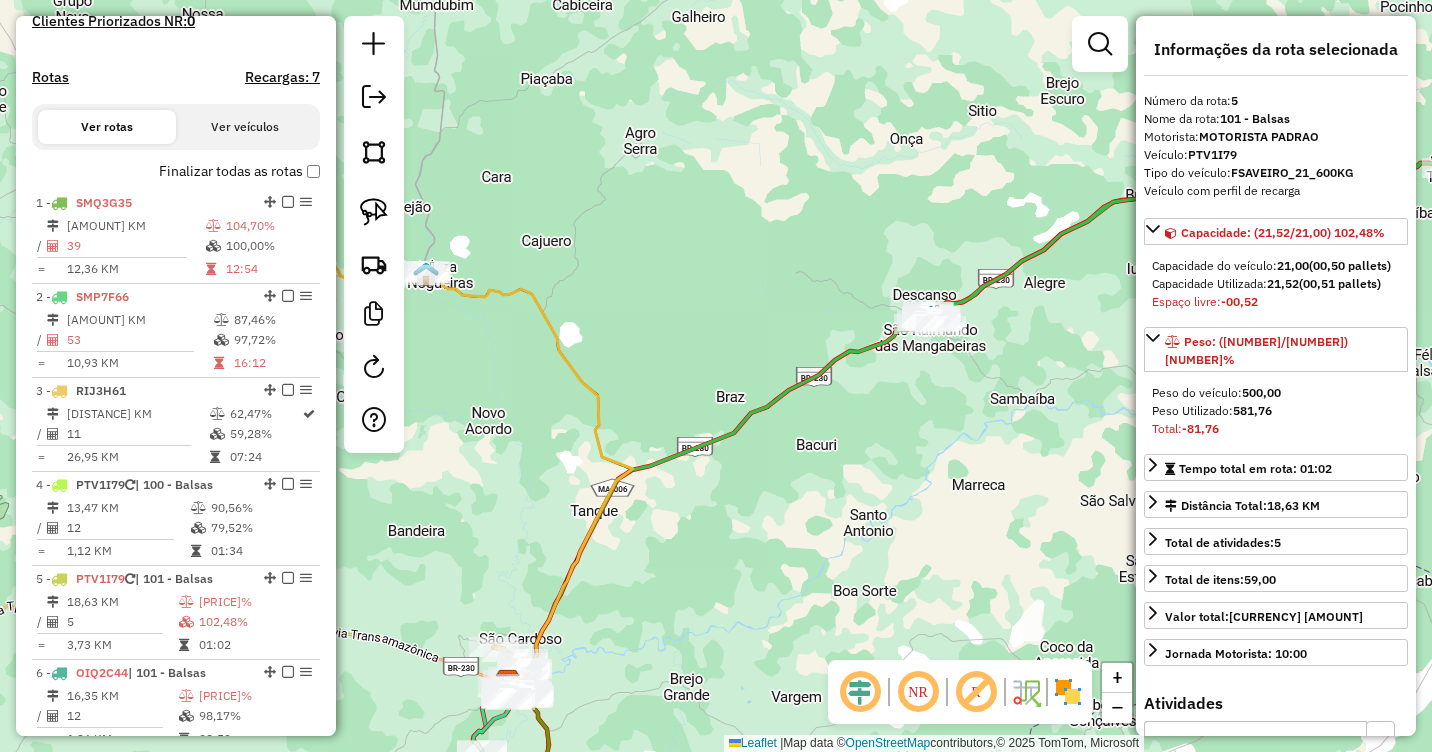 drag, startPoint x: 529, startPoint y: 437, endPoint x: 858, endPoint y: 377, distance: 334.42636 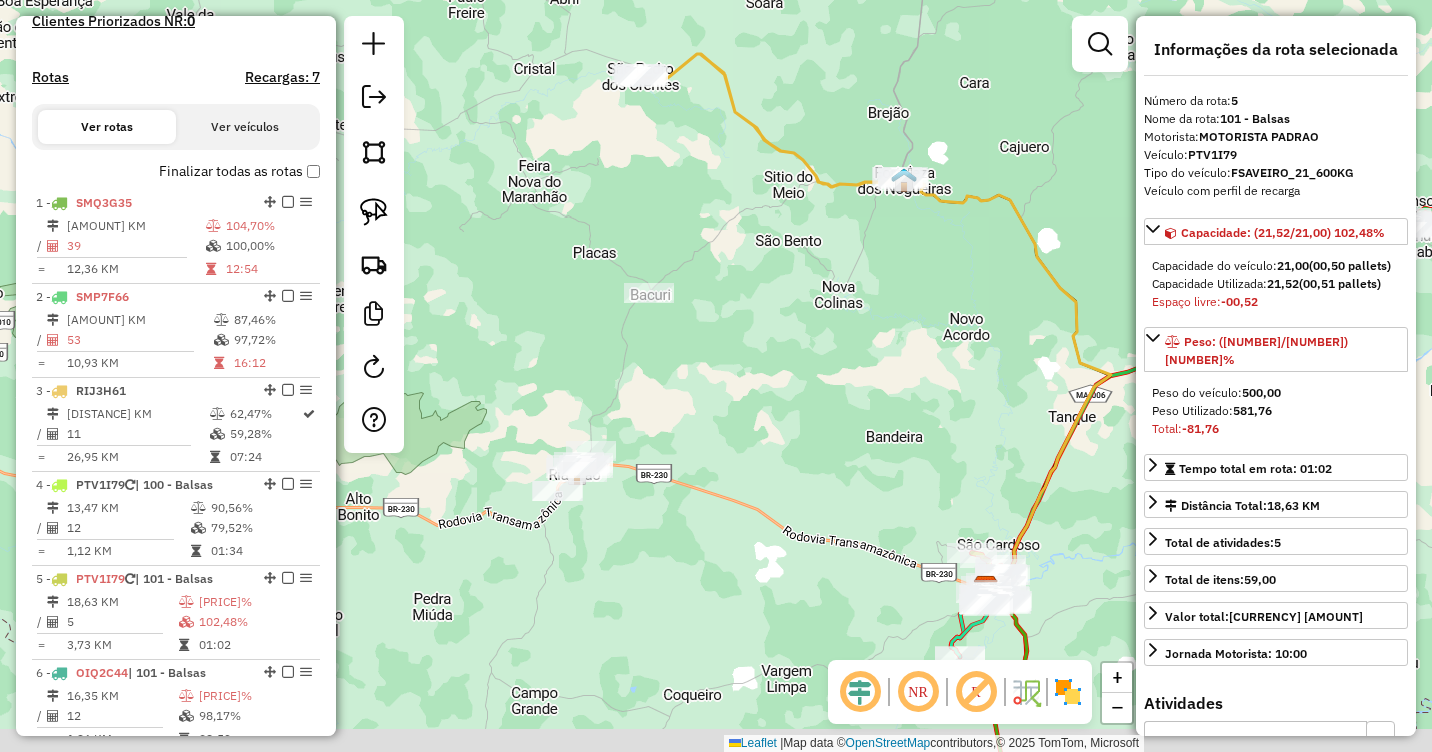 drag, startPoint x: 586, startPoint y: 432, endPoint x: 737, endPoint y: 399, distance: 154.5639 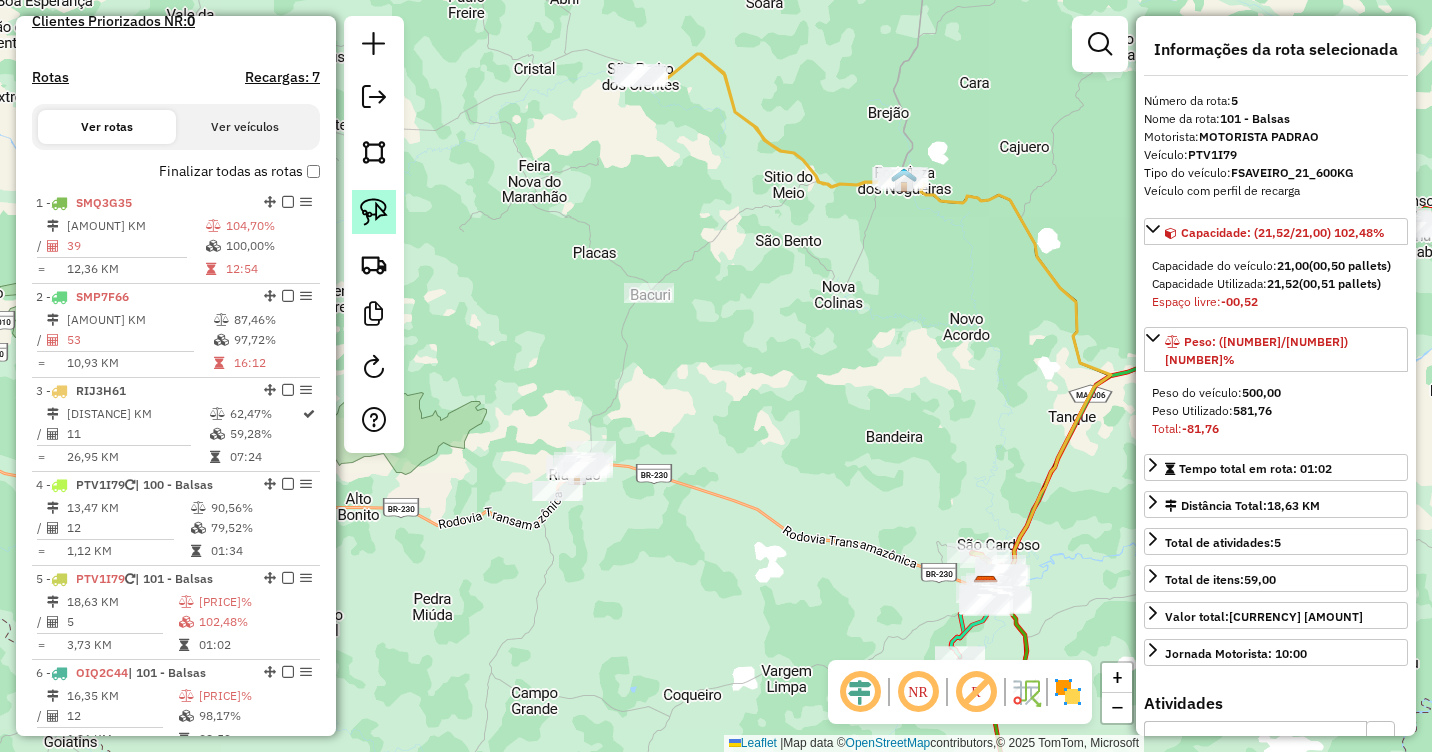 click 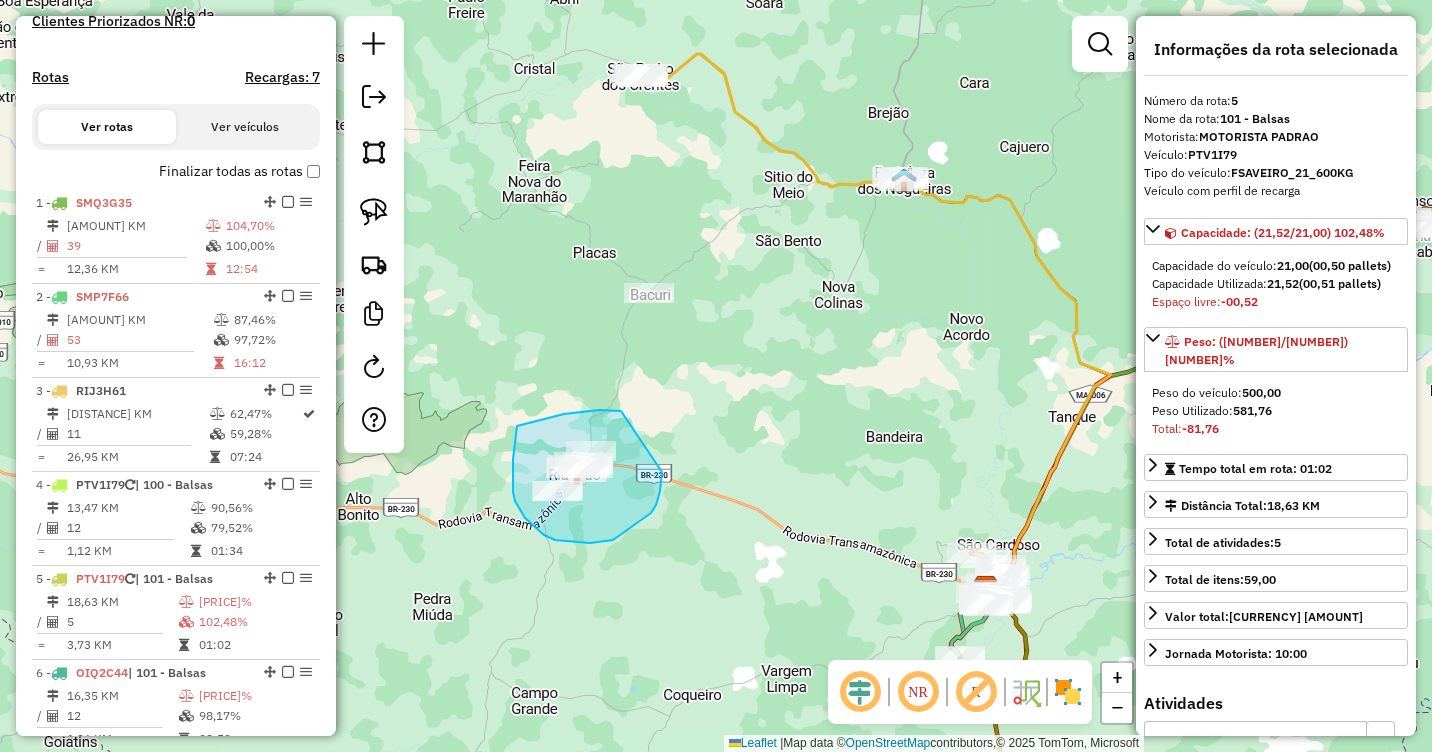 drag, startPoint x: 621, startPoint y: 411, endPoint x: 662, endPoint y: 472, distance: 73.4983 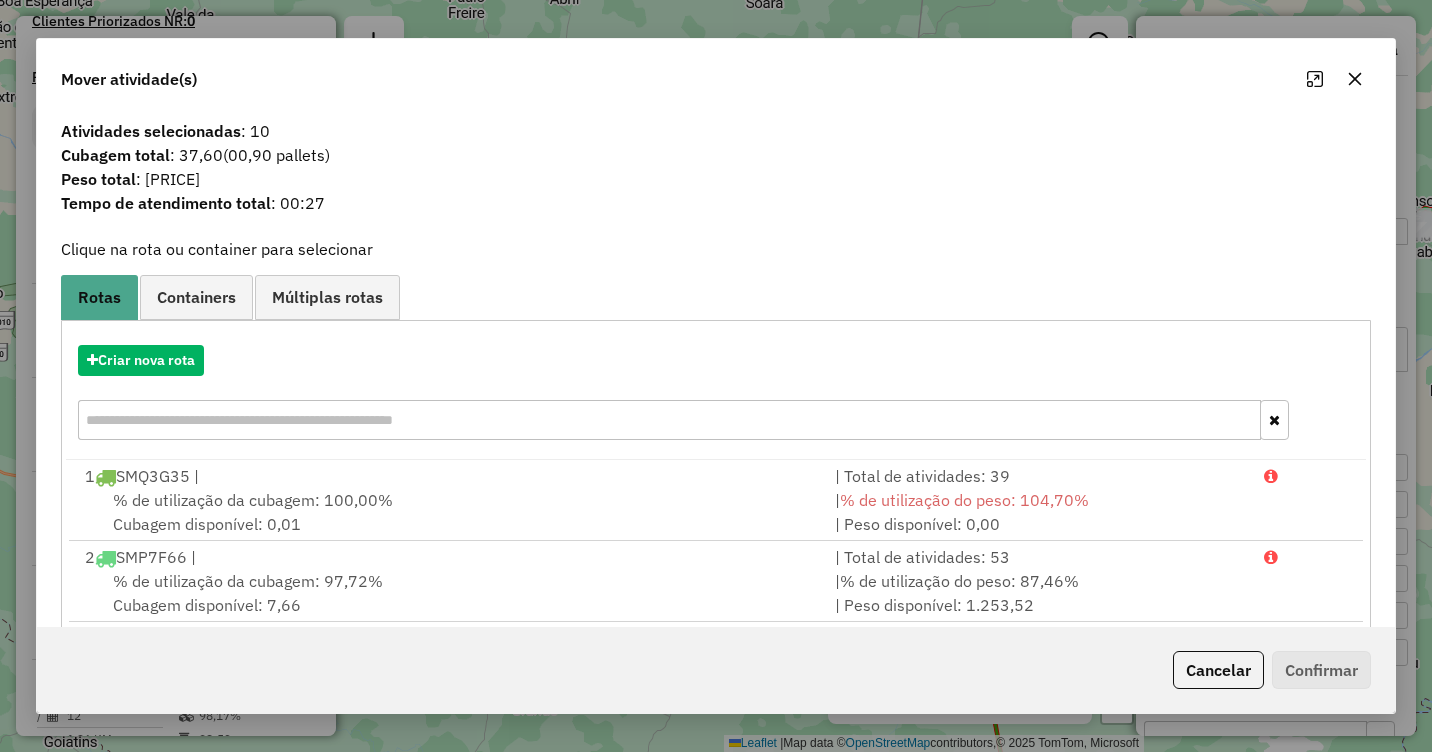 click 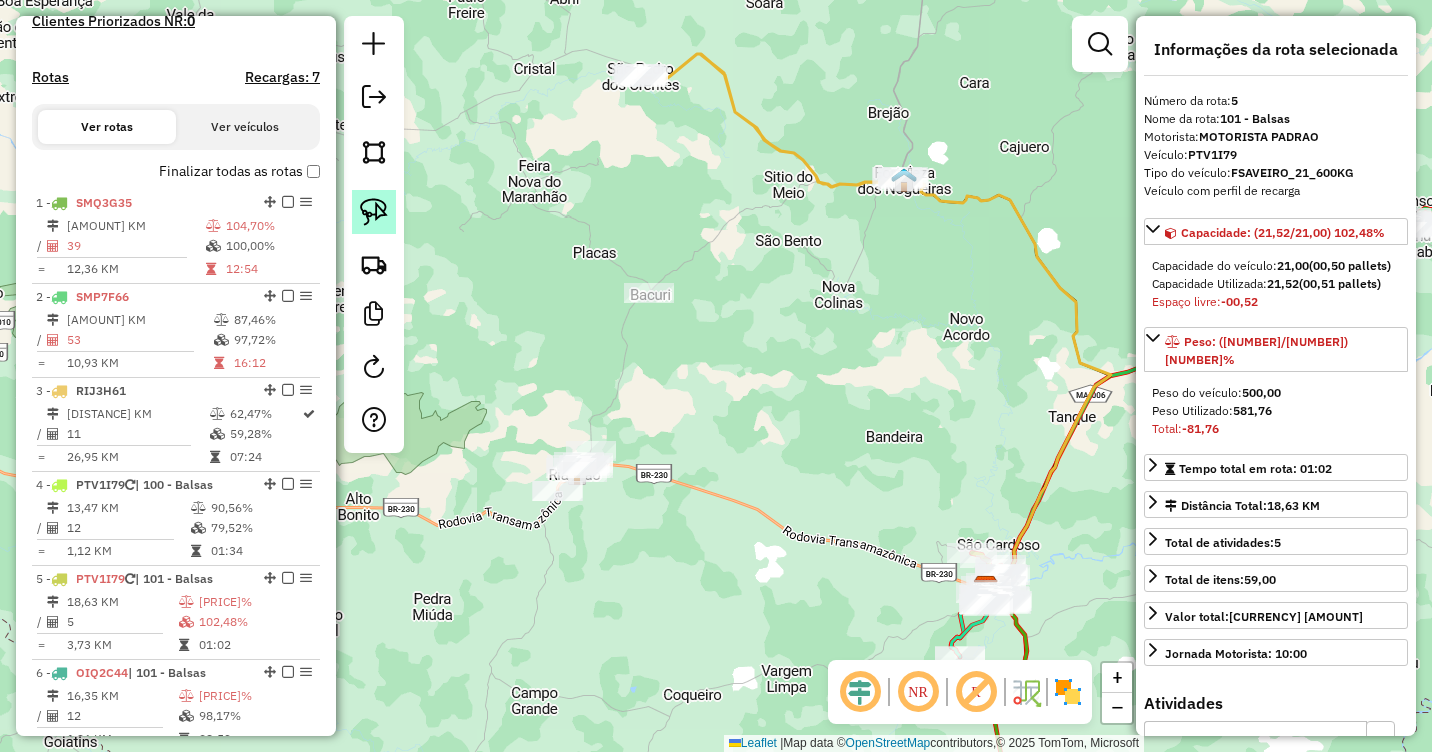 click 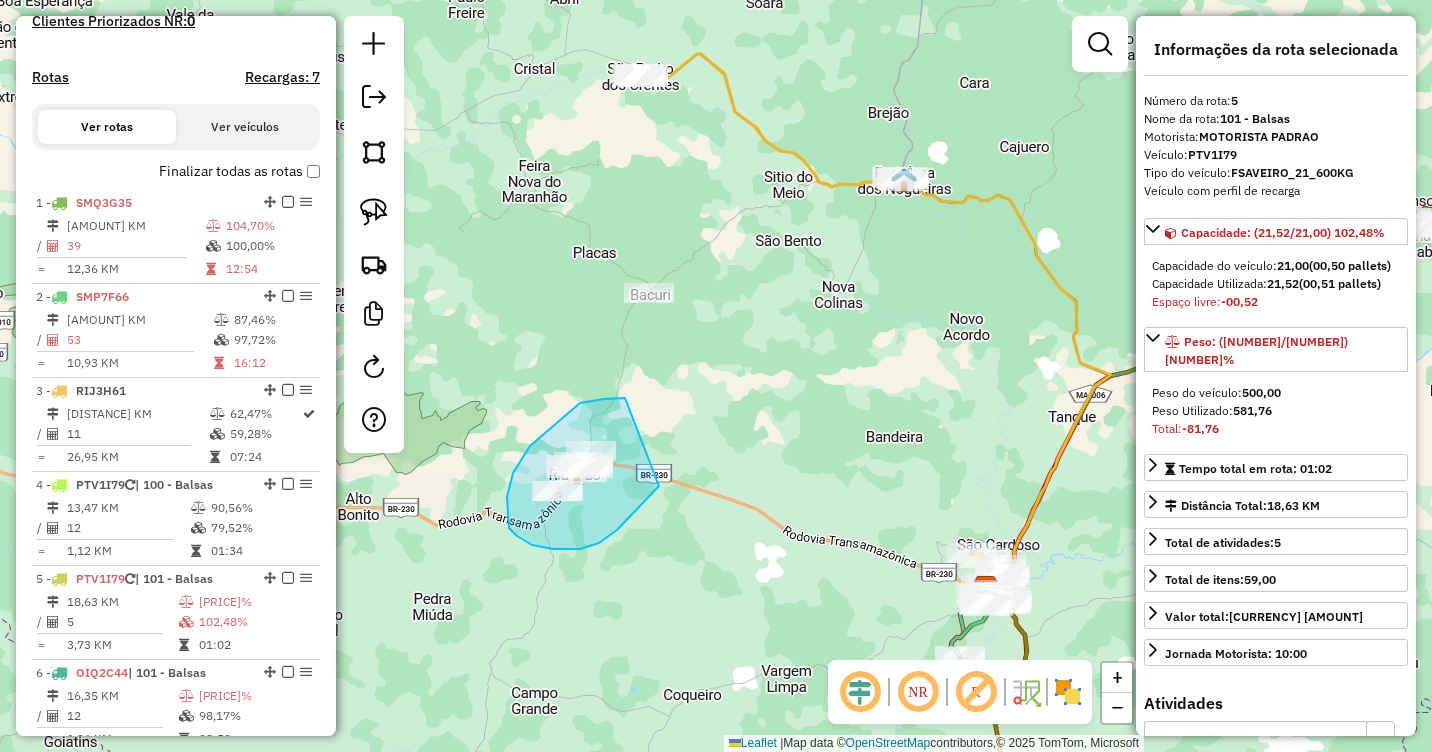 drag, startPoint x: 625, startPoint y: 398, endPoint x: 659, endPoint y: 486, distance: 94.33981 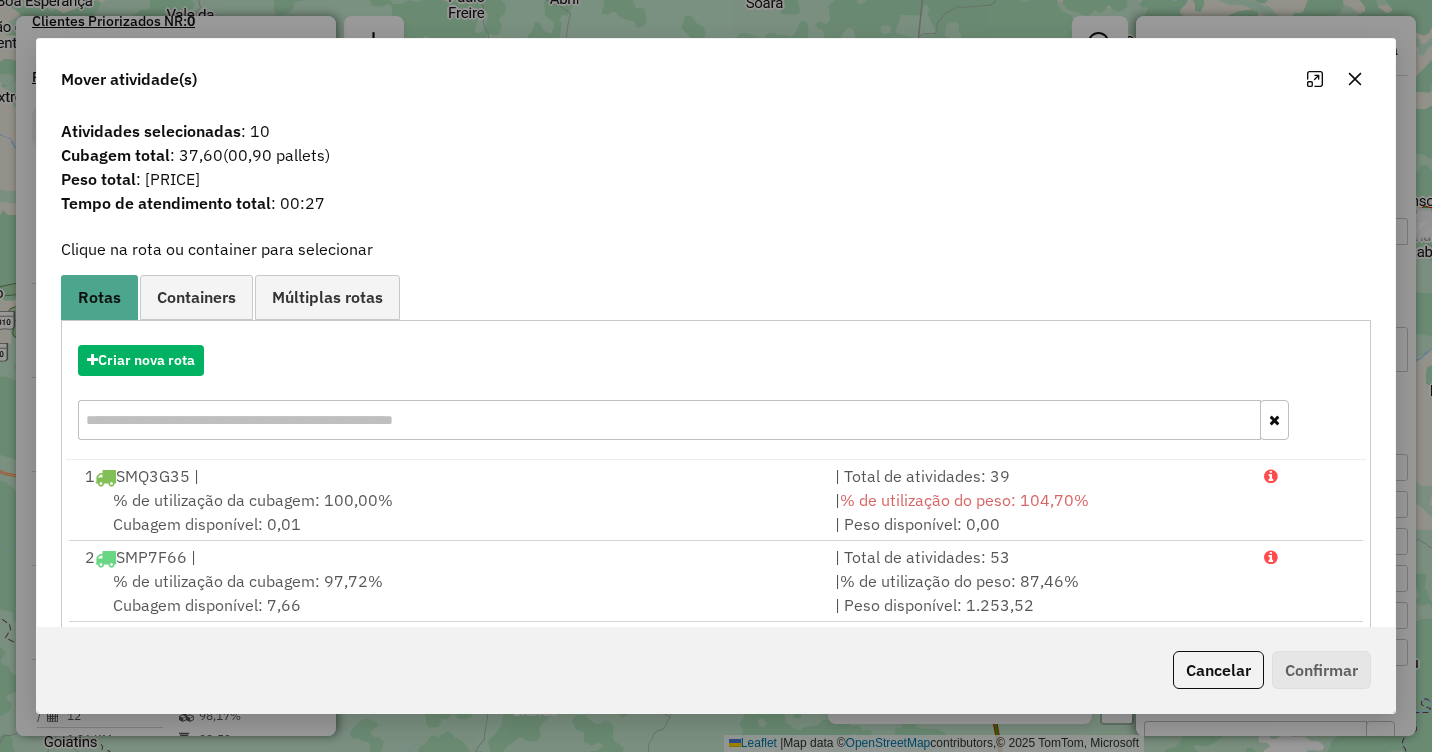 click 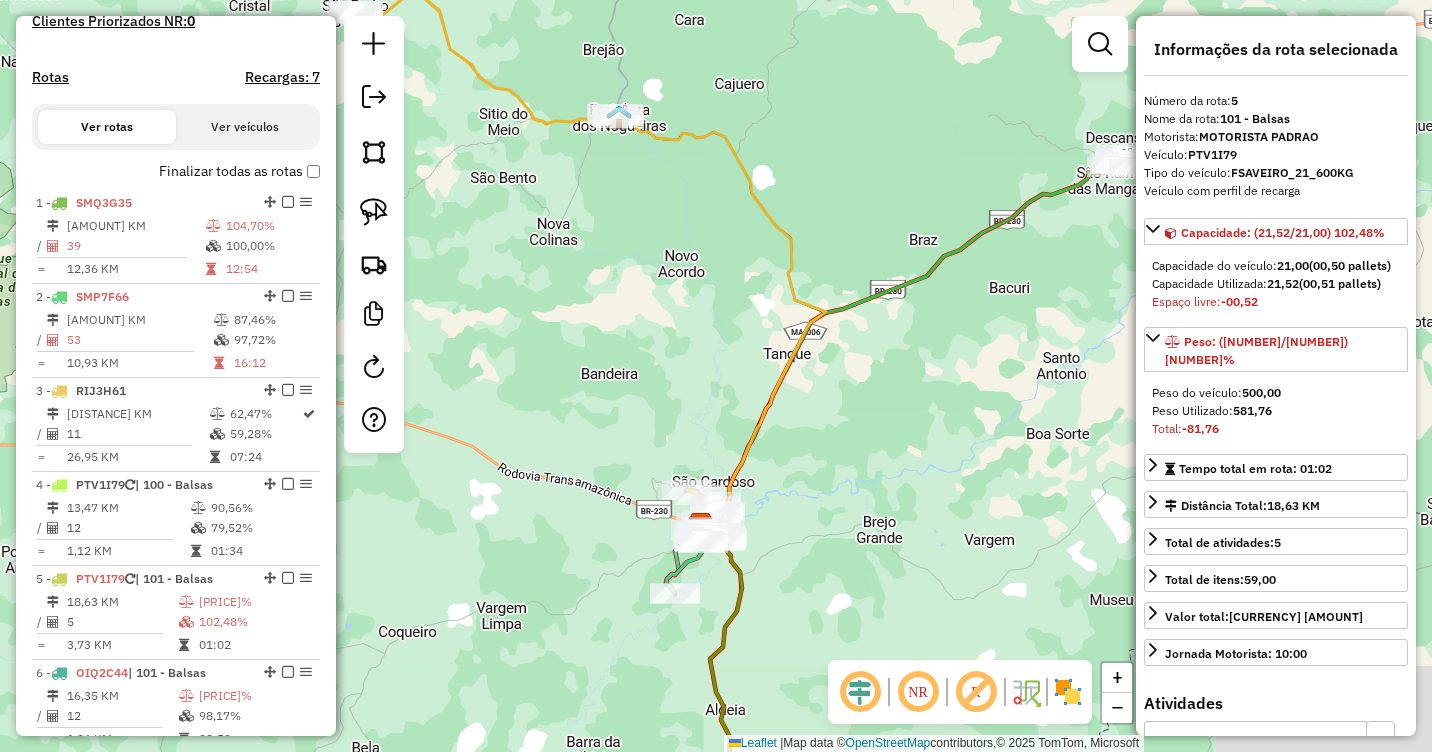 drag, startPoint x: 963, startPoint y: 371, endPoint x: 754, endPoint y: 313, distance: 216.89859 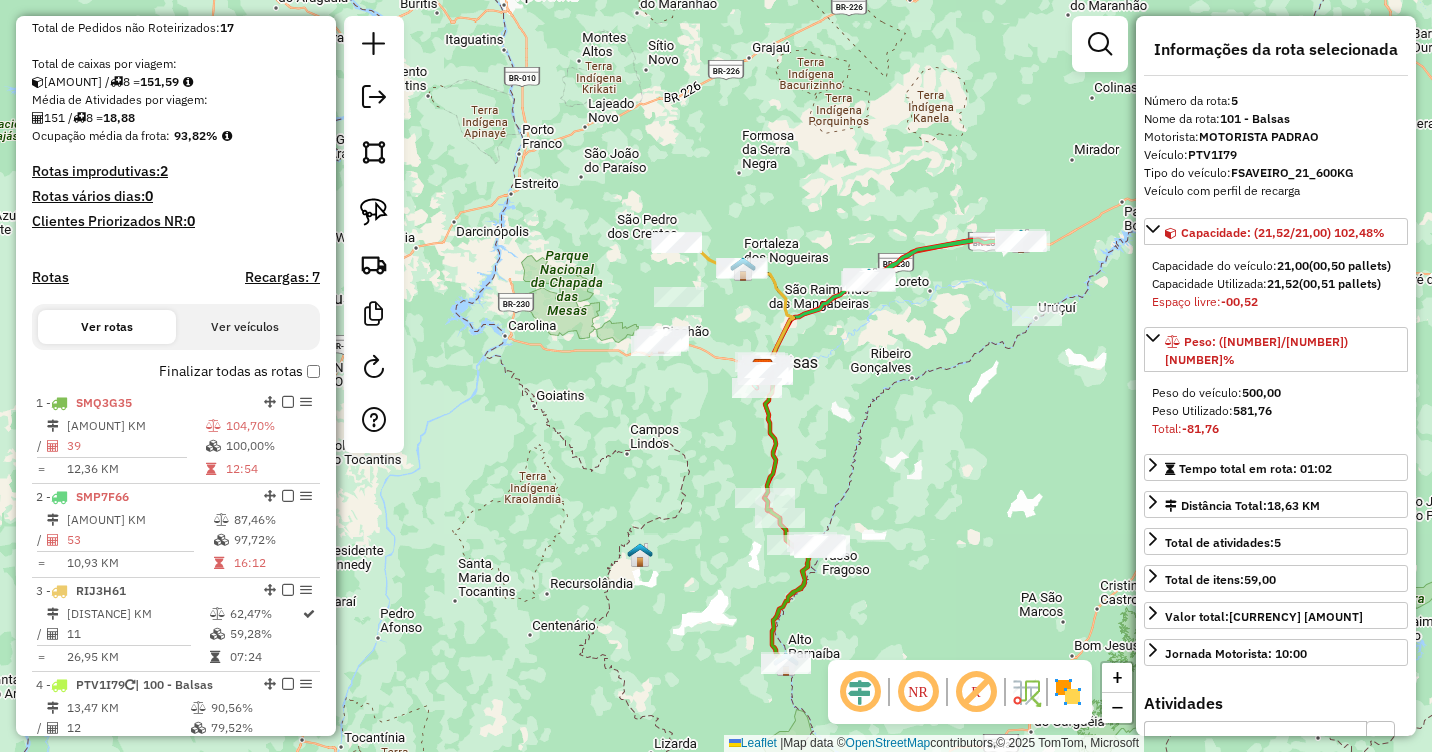 scroll, scrollTop: 0, scrollLeft: 0, axis: both 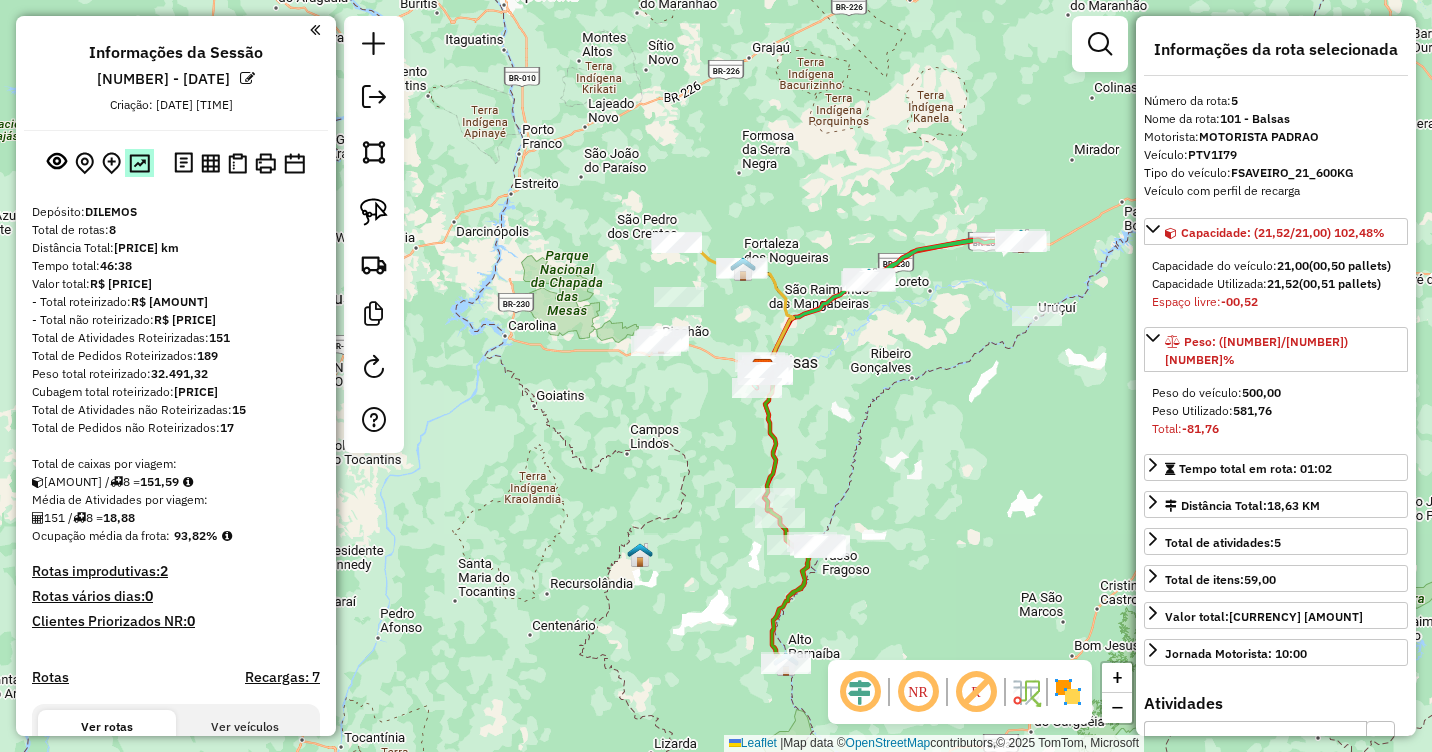 click at bounding box center (139, 163) 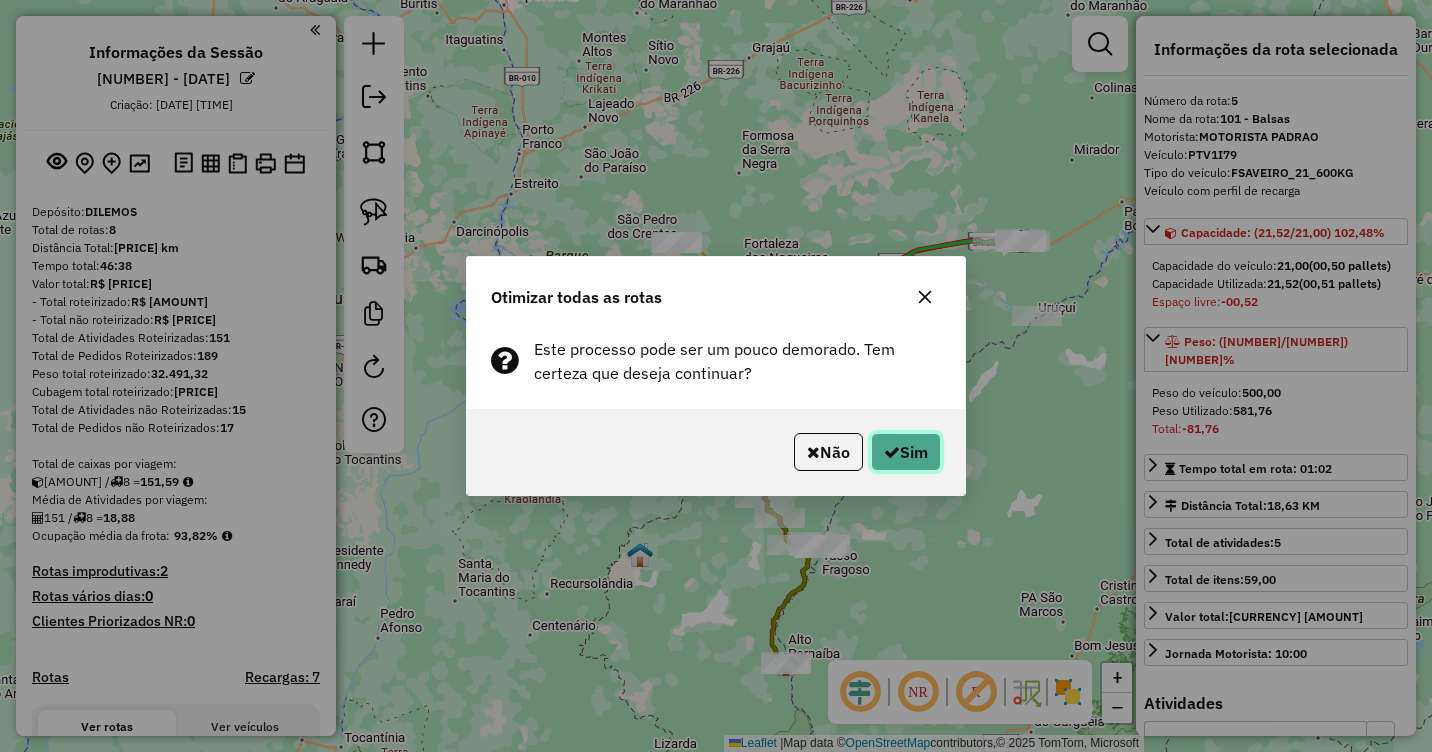 click on "Sim" 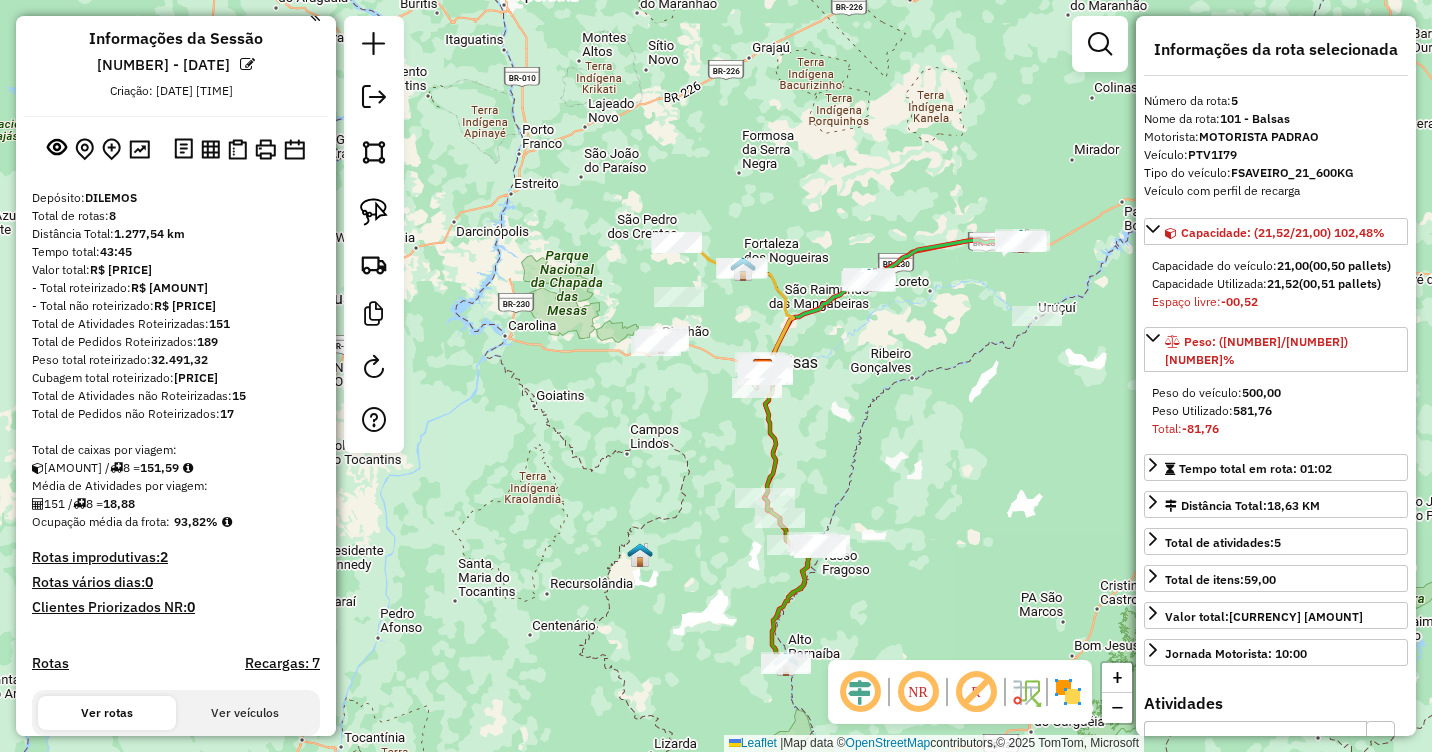 scroll, scrollTop: 0, scrollLeft: 0, axis: both 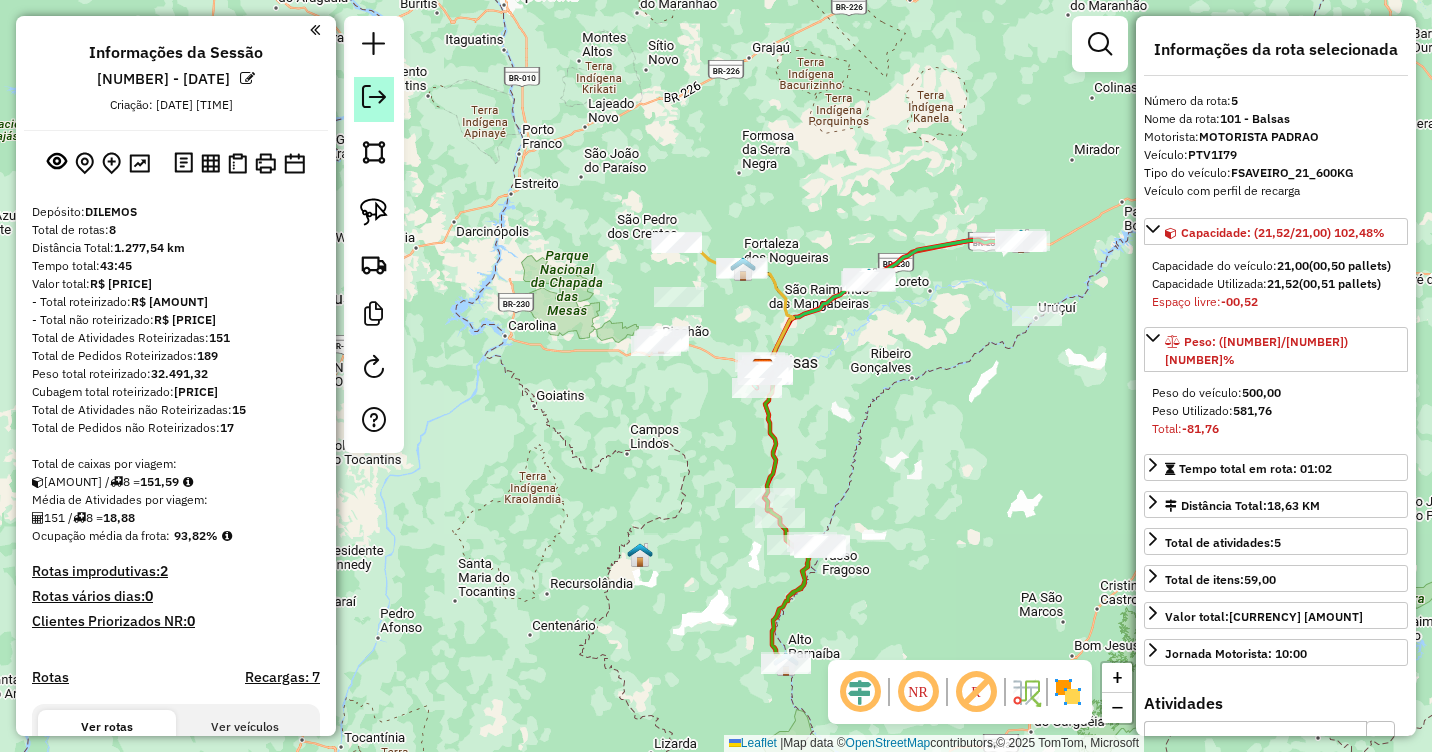 click 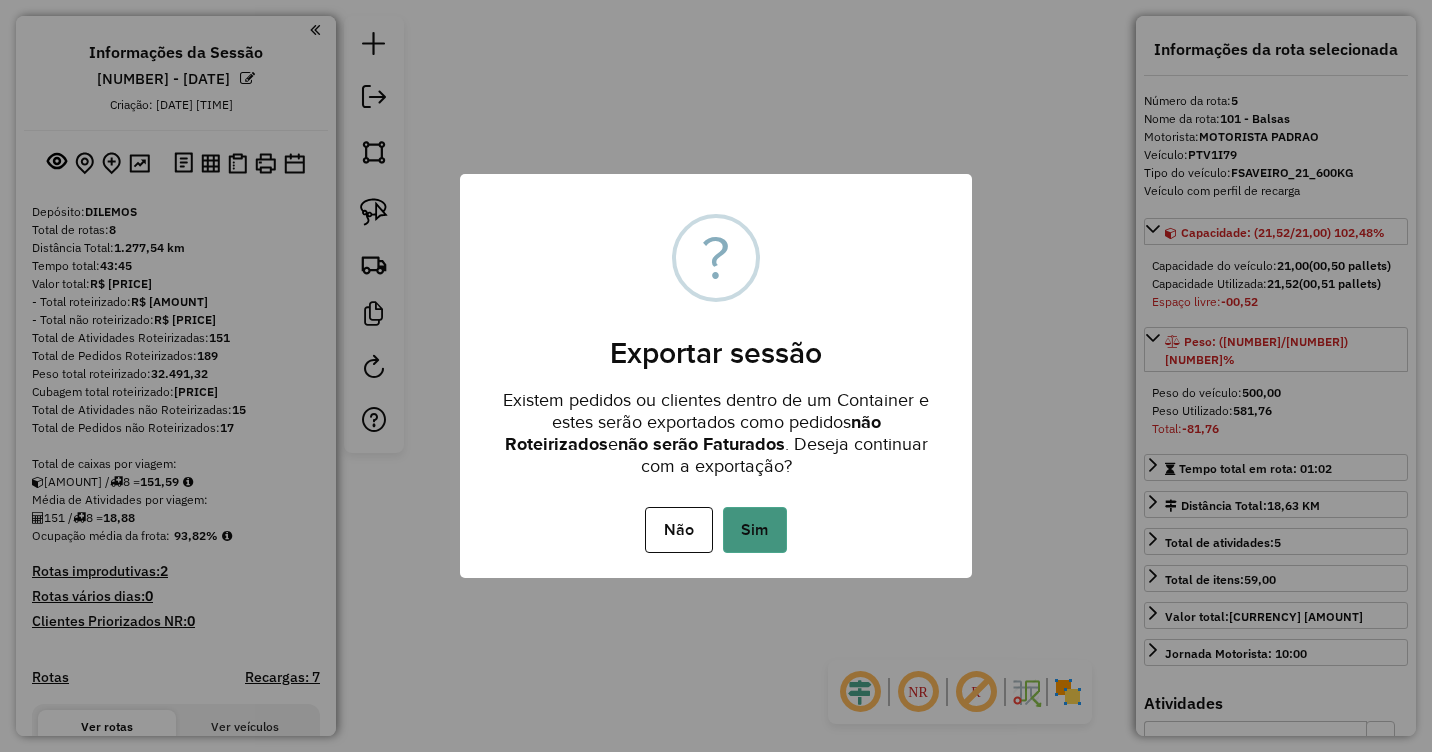 click on "Sim" at bounding box center (755, 530) 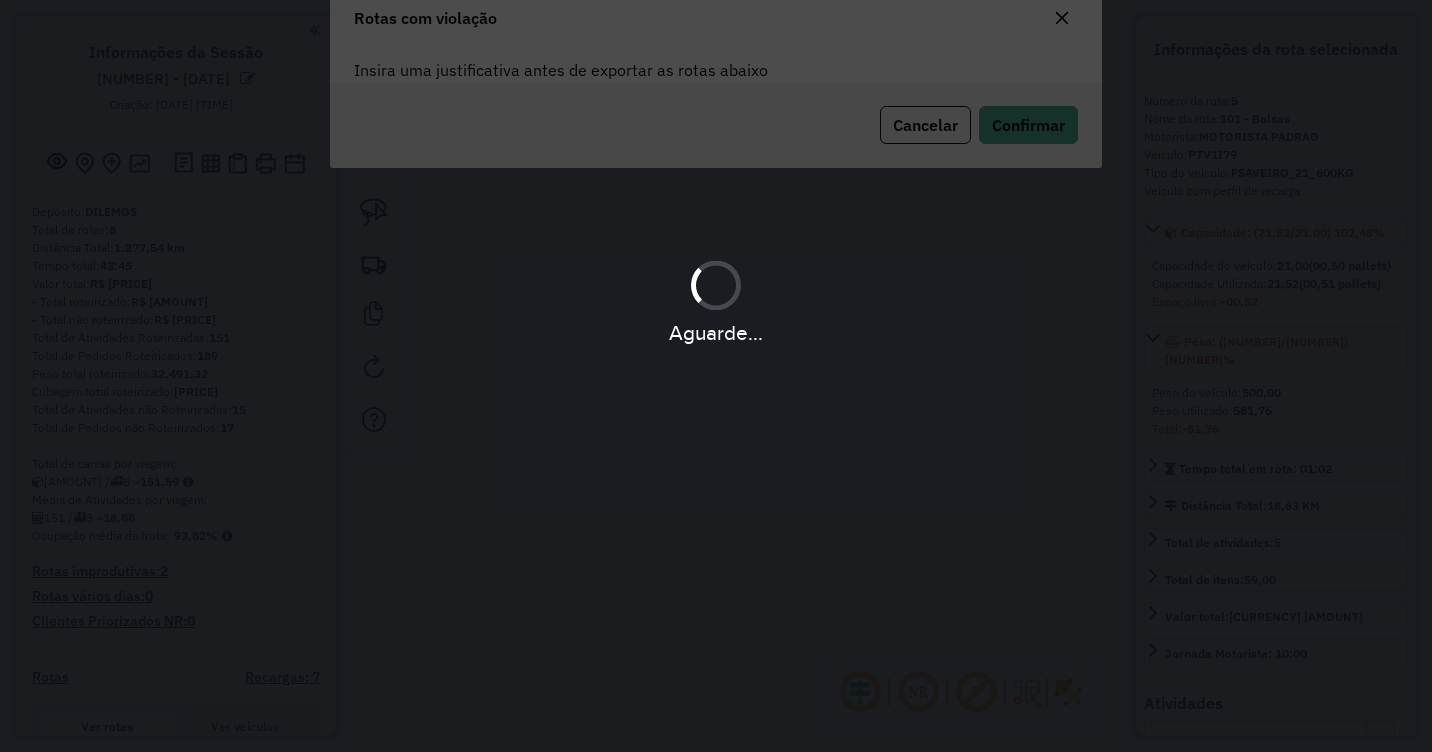 scroll, scrollTop: 108, scrollLeft: 0, axis: vertical 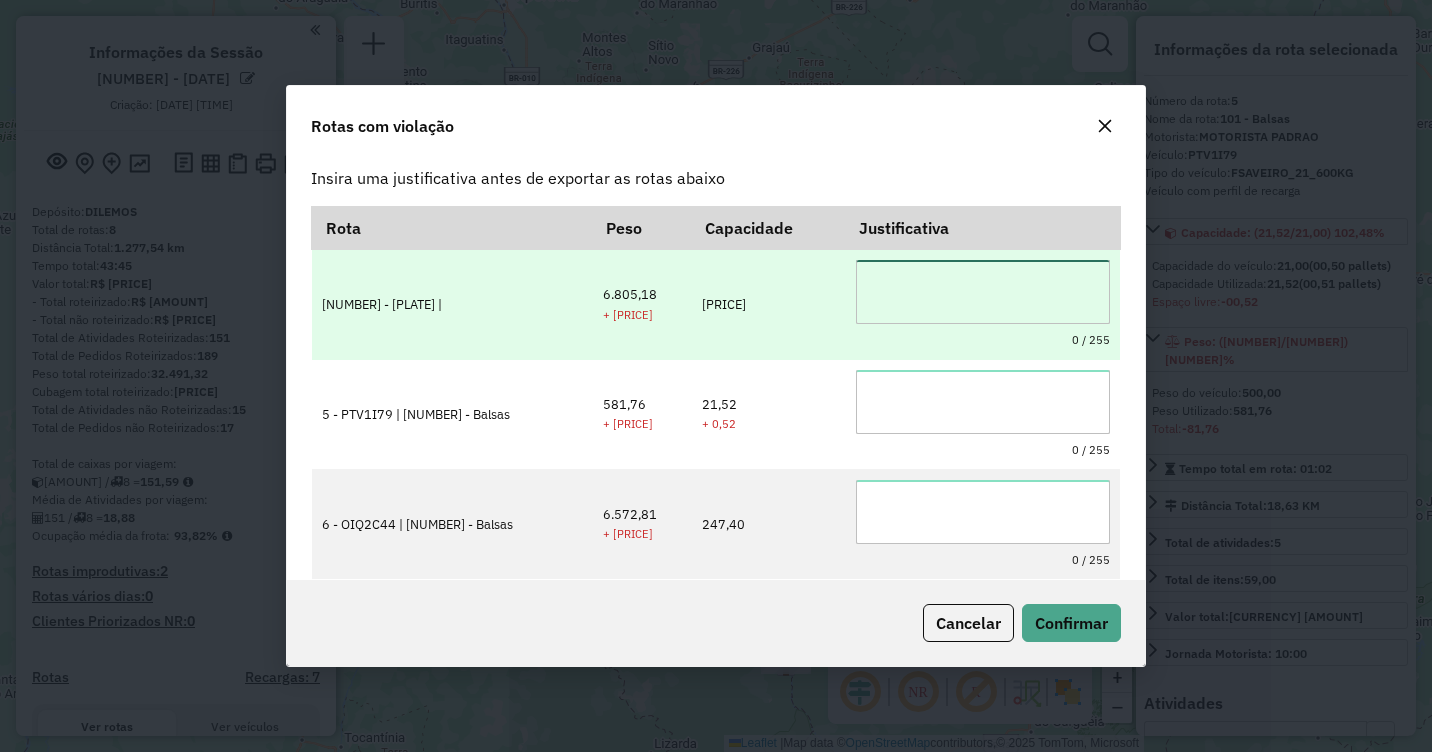 click at bounding box center (983, 292) 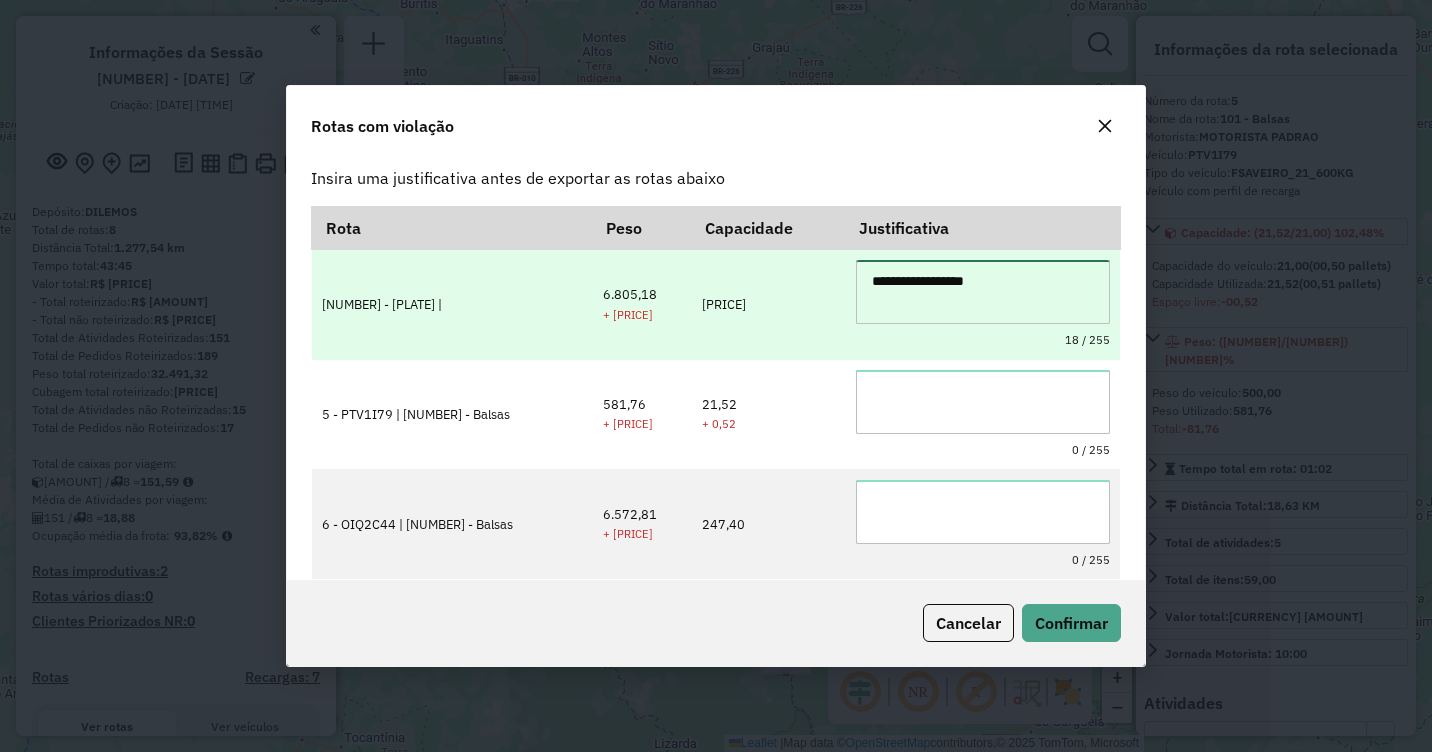drag, startPoint x: 1029, startPoint y: 287, endPoint x: 708, endPoint y: 276, distance: 321.18842 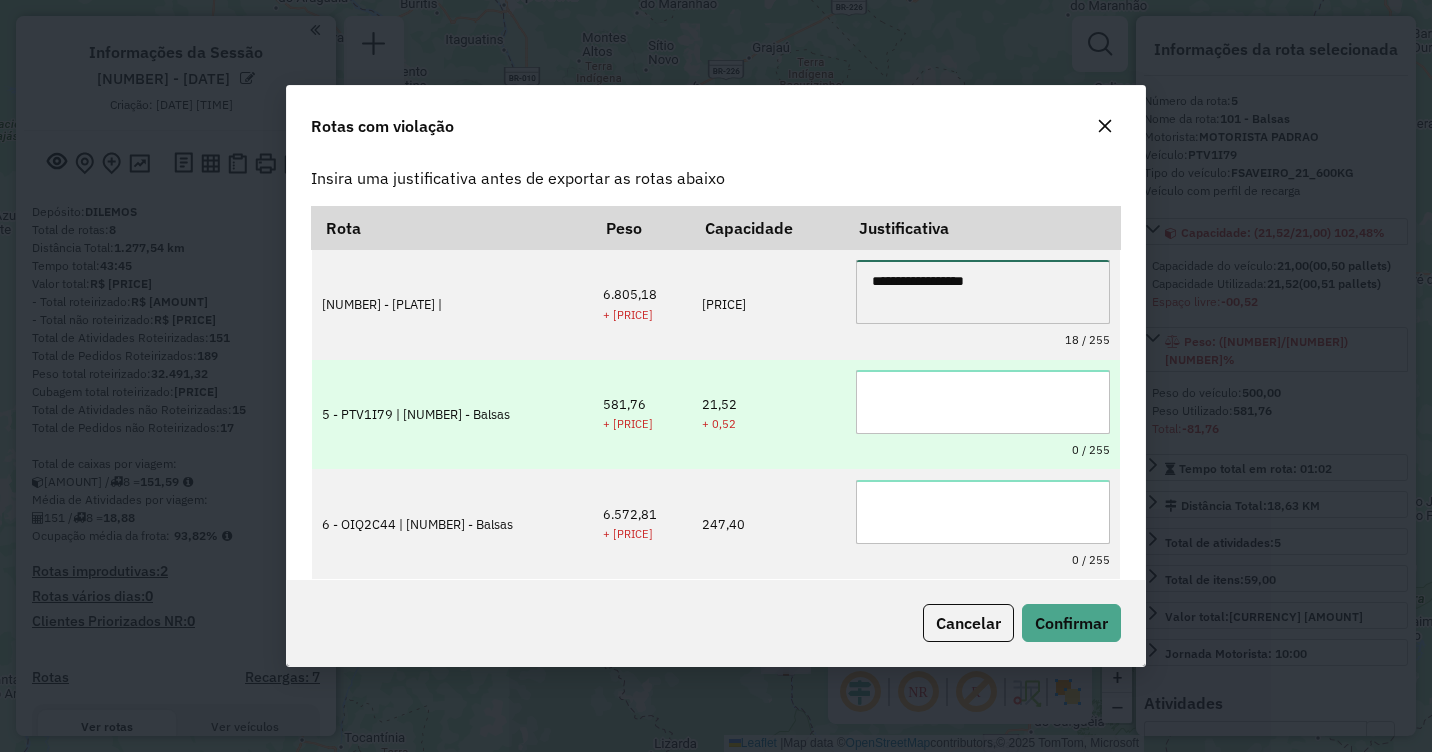 type on "**********" 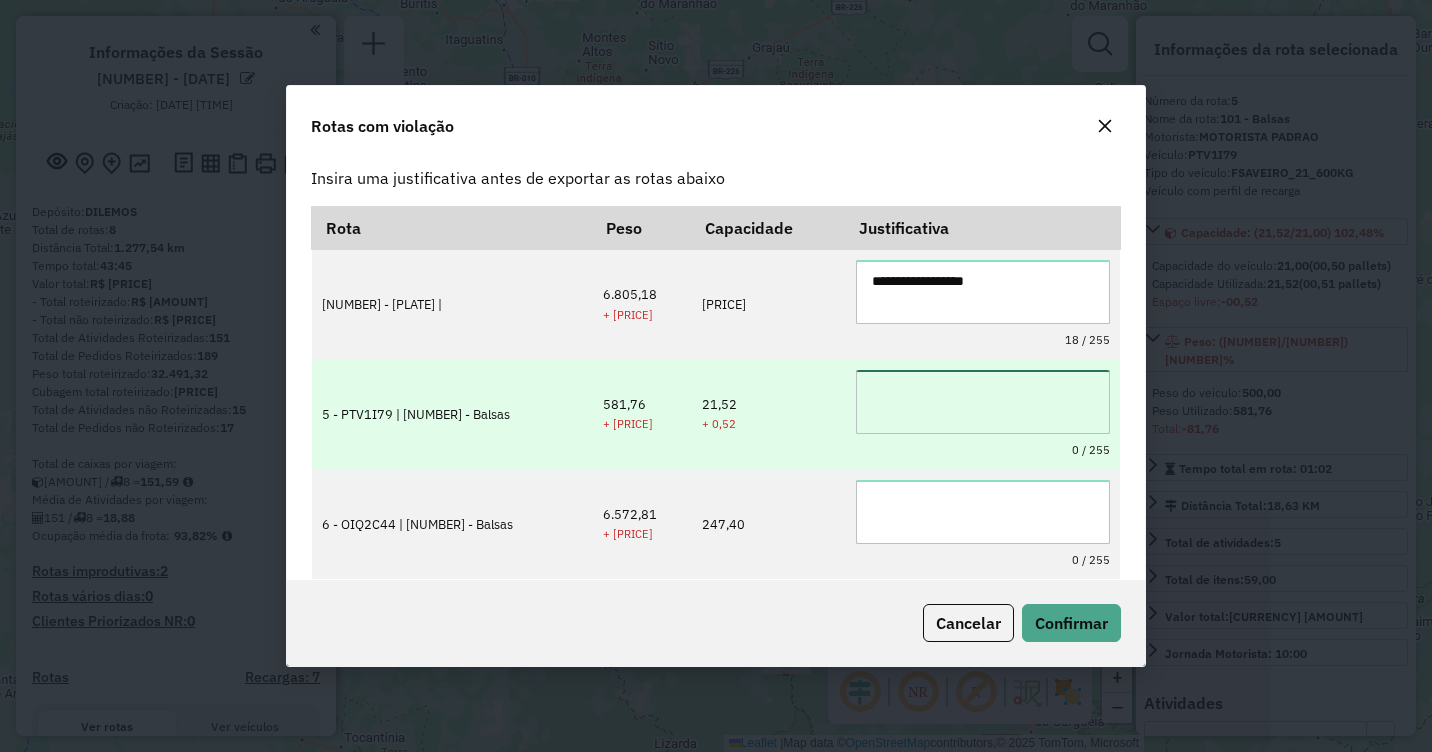 click at bounding box center [983, 402] 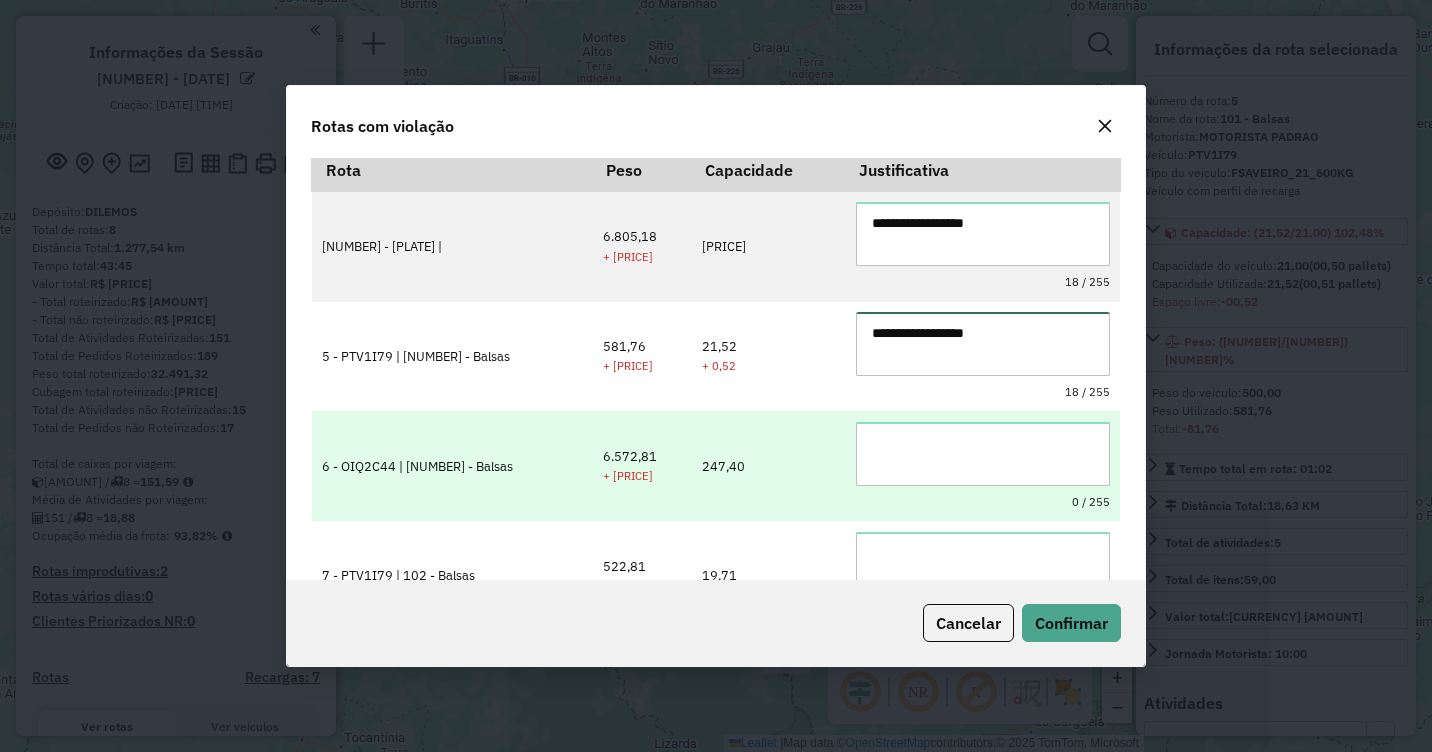 scroll, scrollTop: 109, scrollLeft: 0, axis: vertical 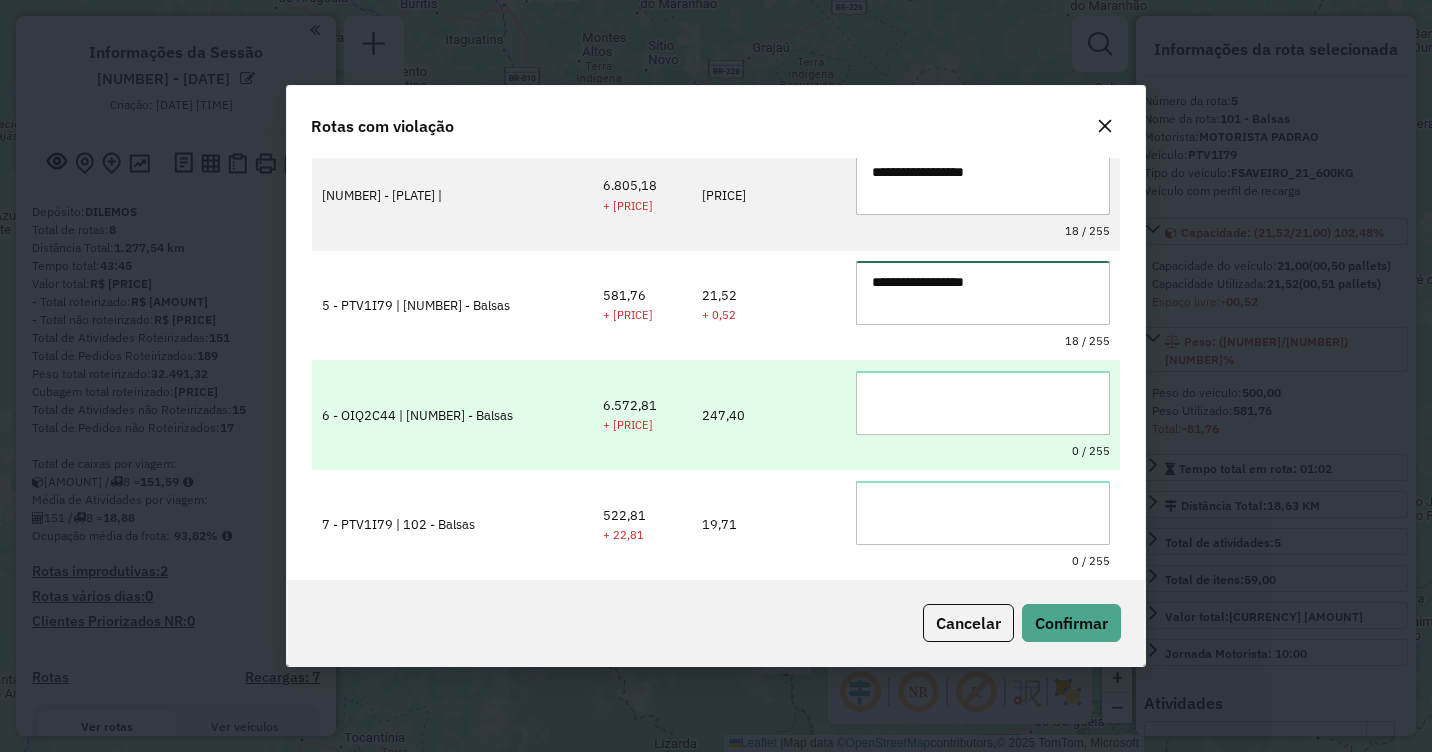 type on "**********" 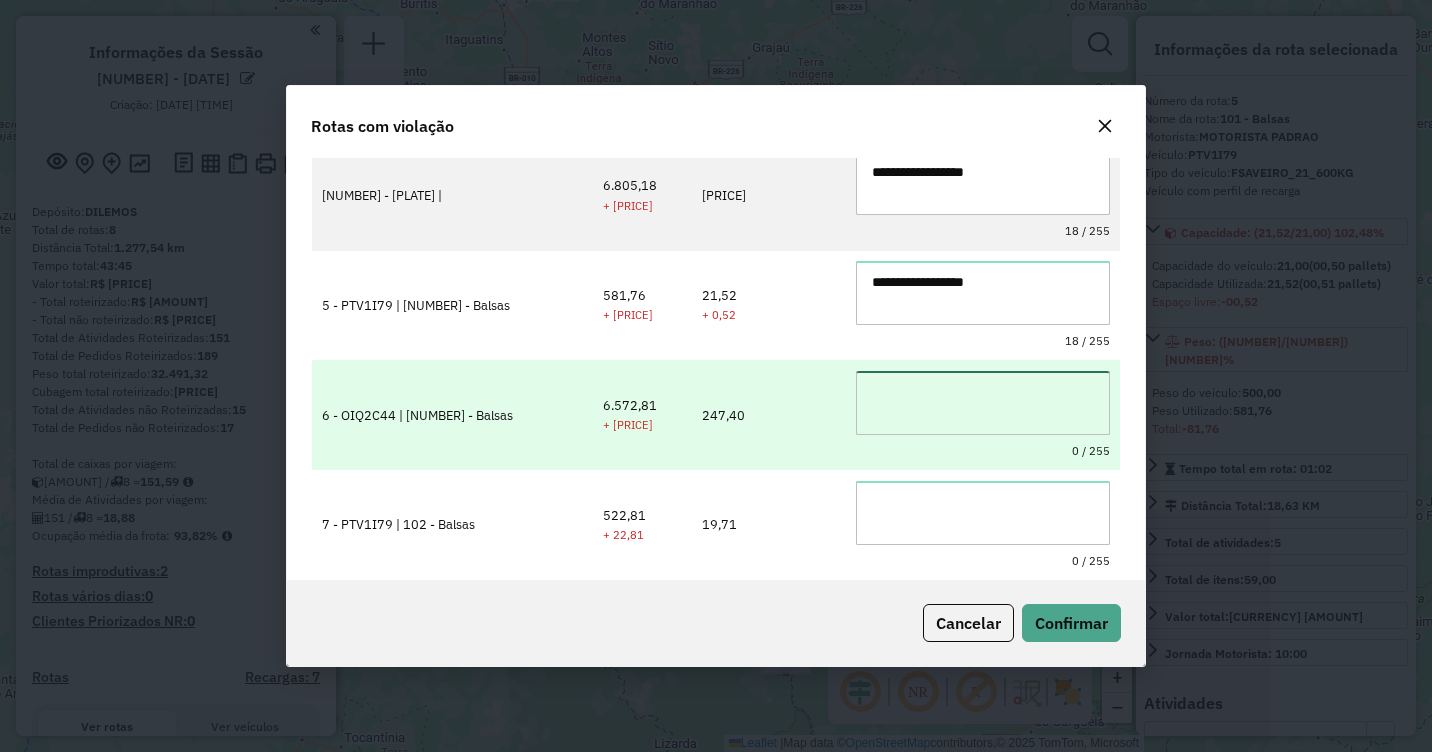click at bounding box center (983, 403) 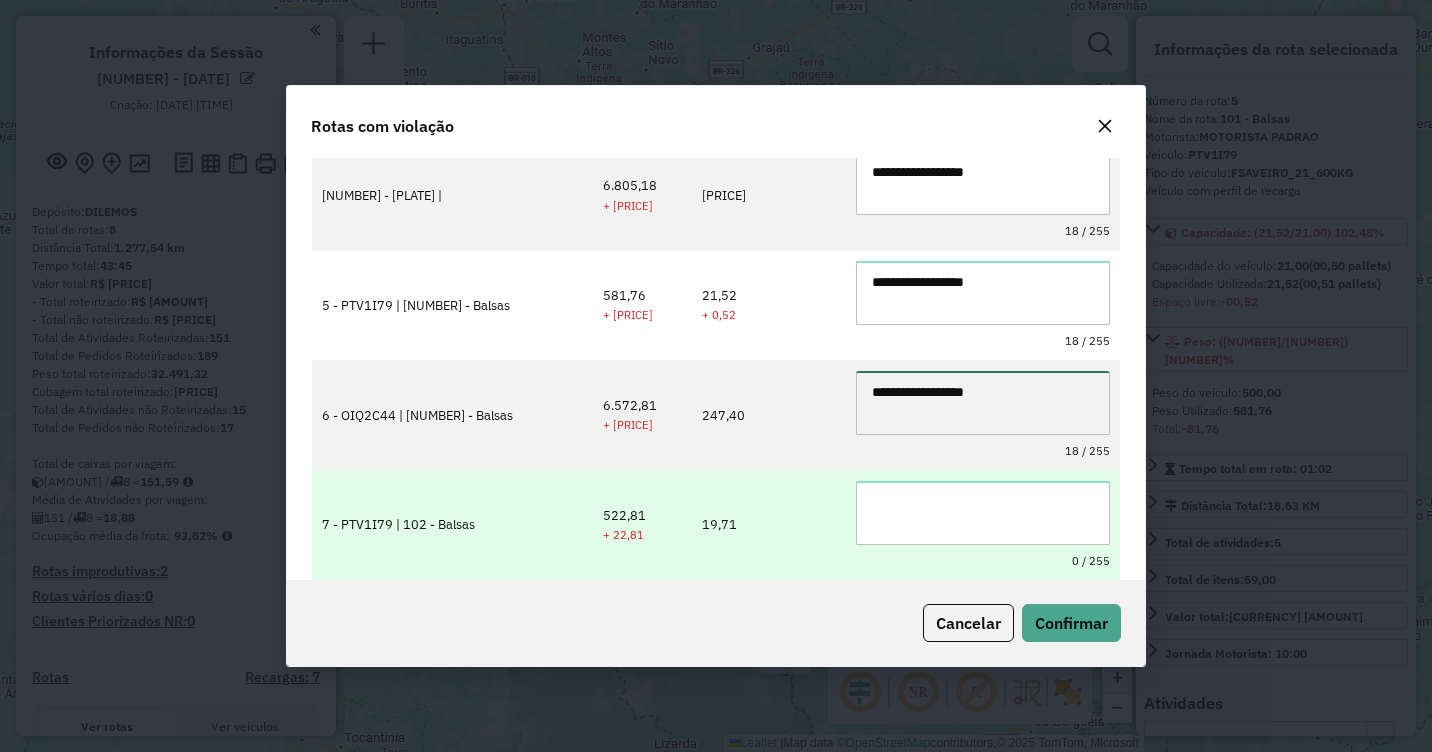 type on "**********" 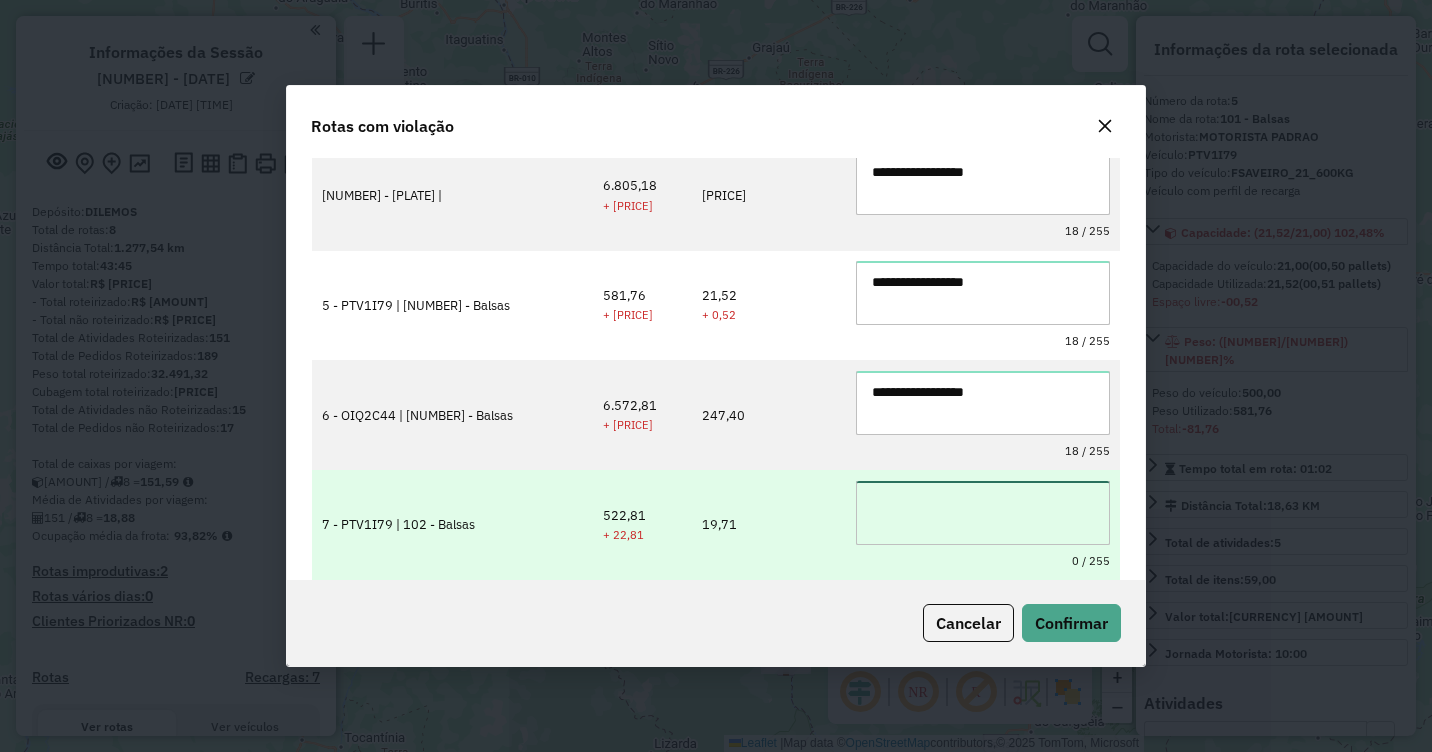 click at bounding box center (983, 513) 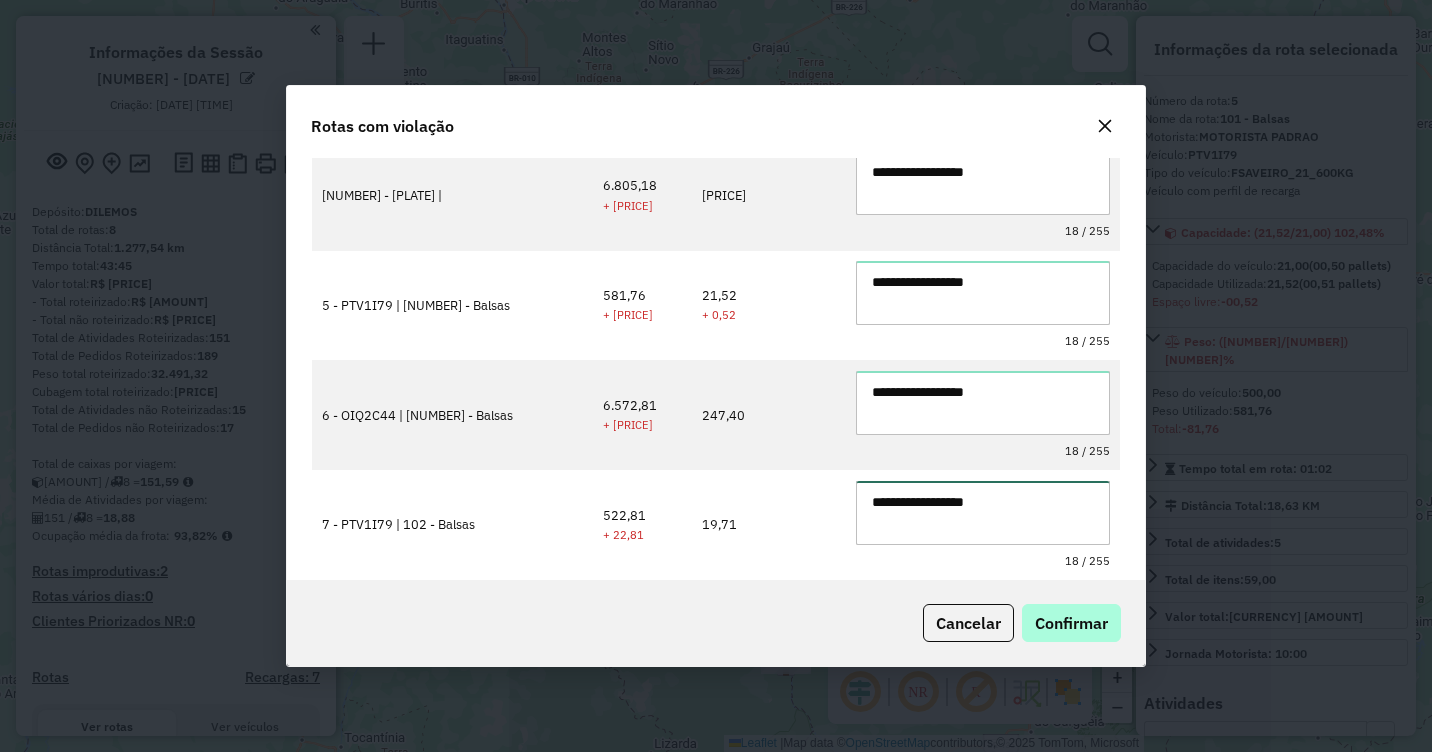 type on "**********" 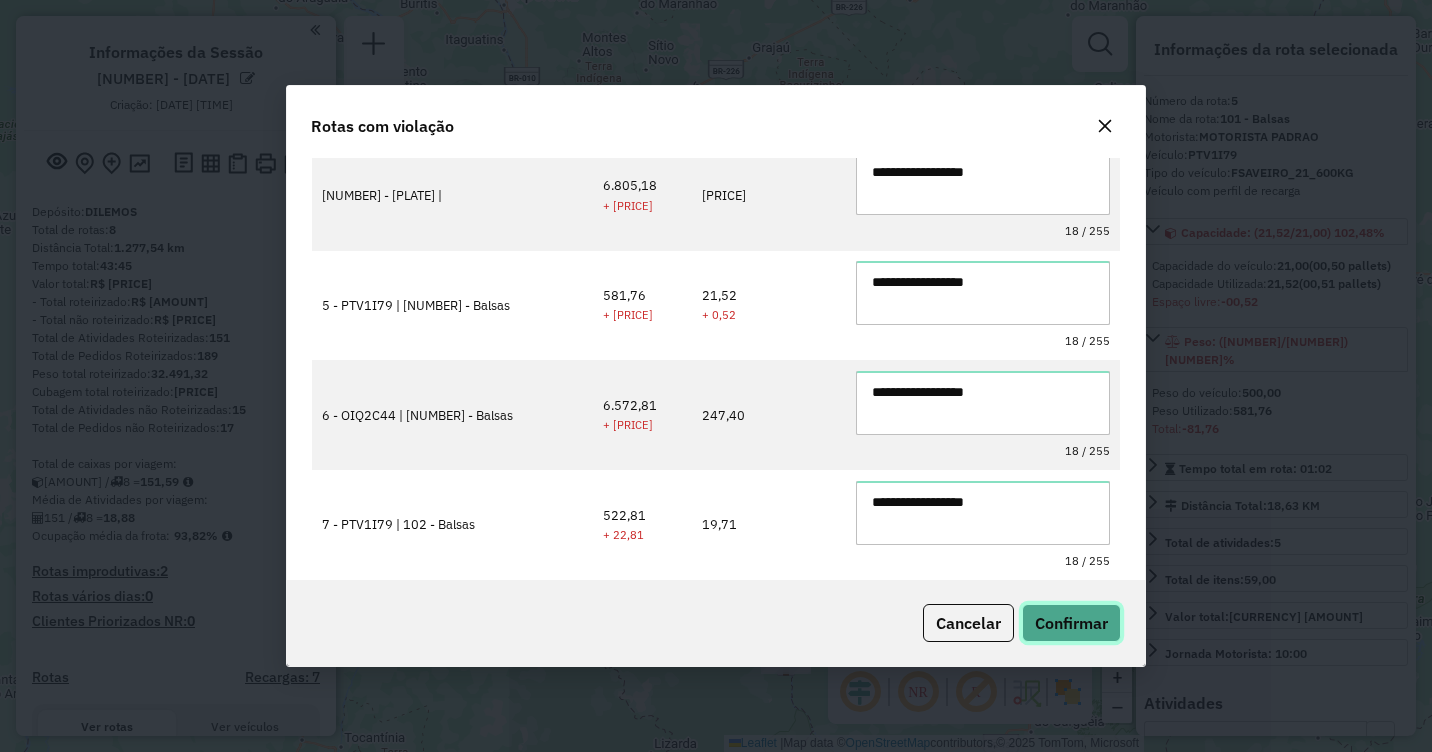 click on "Confirmar" 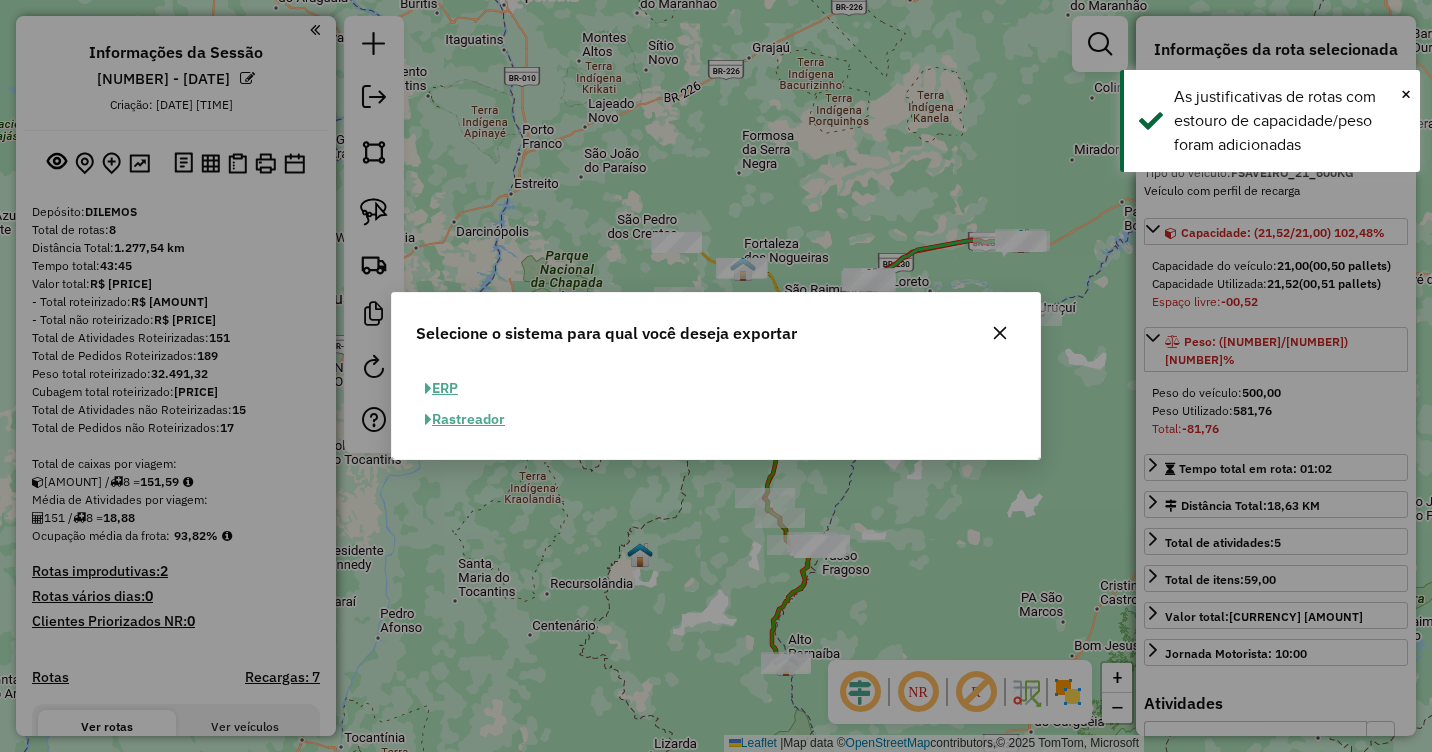 click on "ERP" 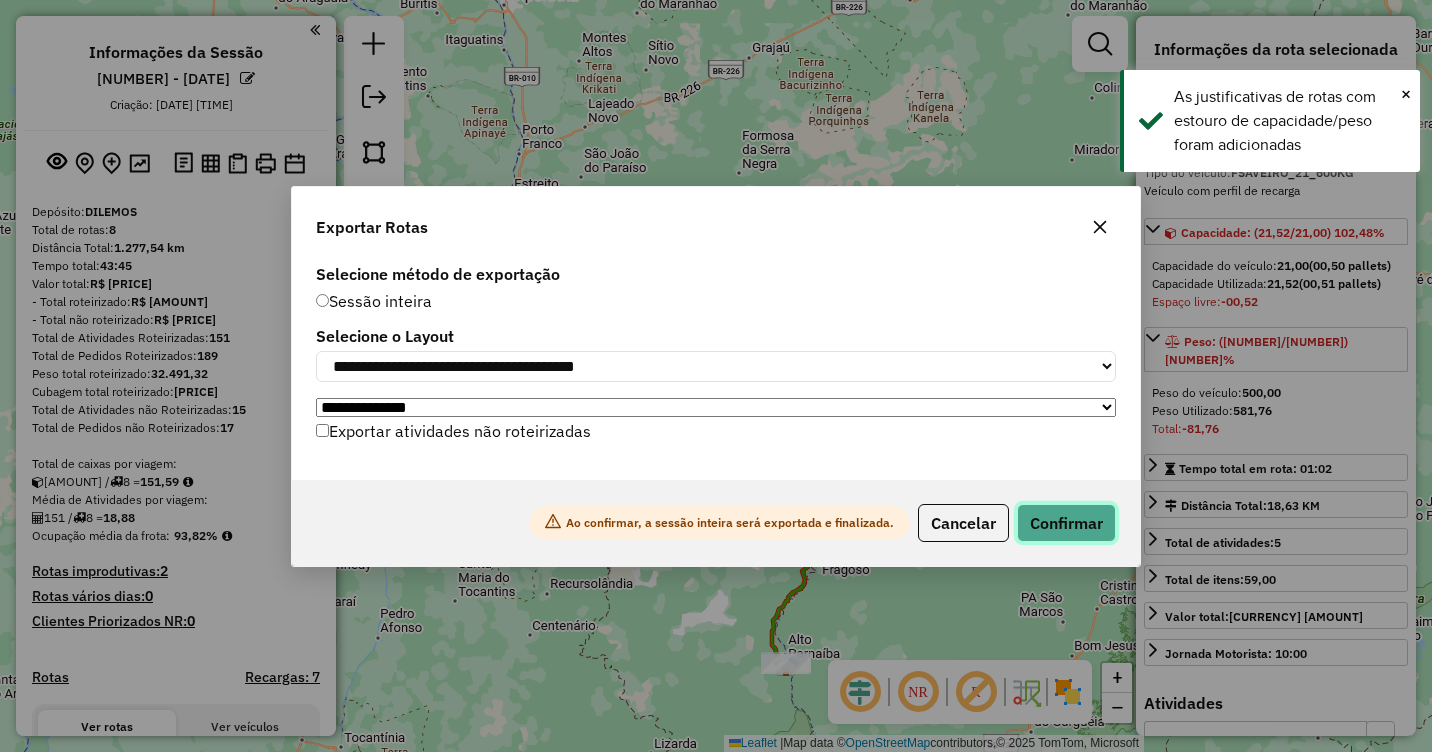 click on "Confirmar" 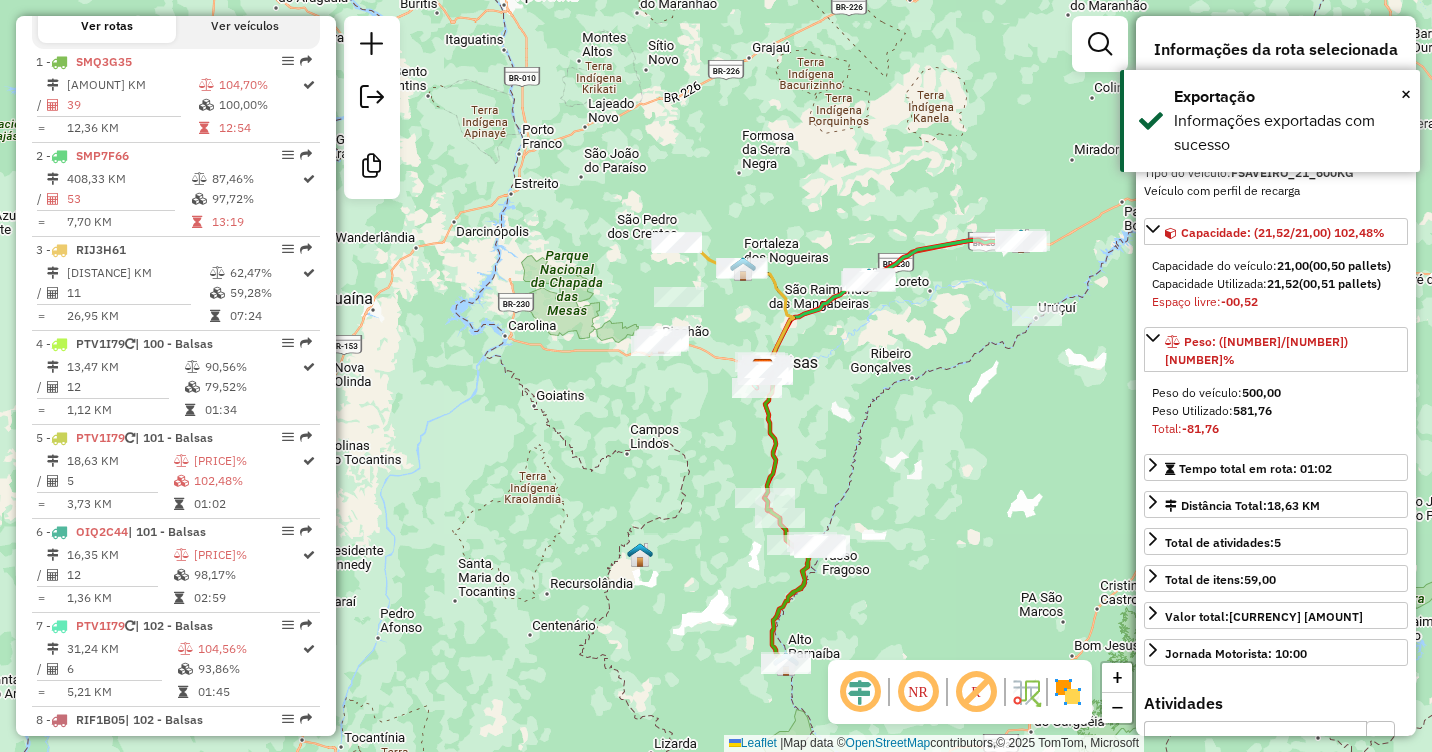 scroll, scrollTop: 1164, scrollLeft: 0, axis: vertical 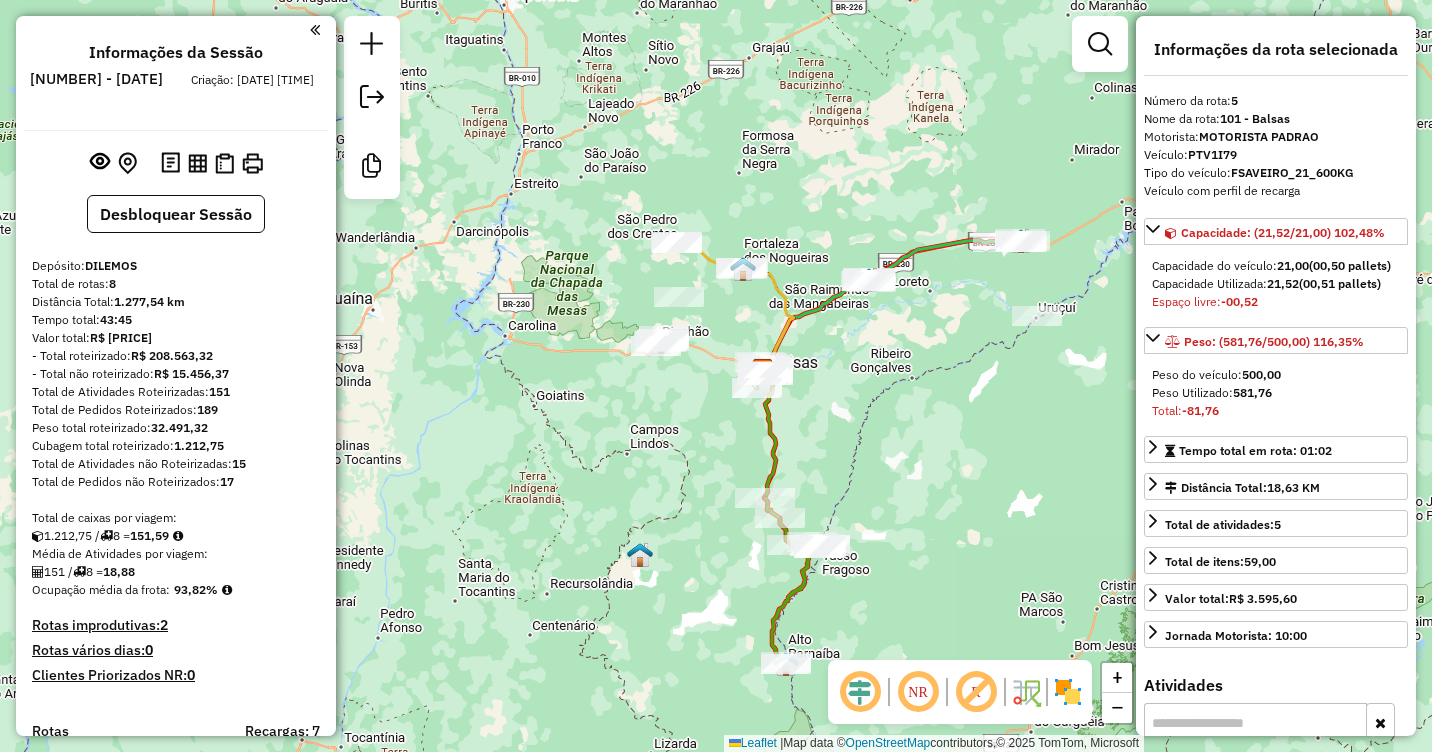select on "**********" 